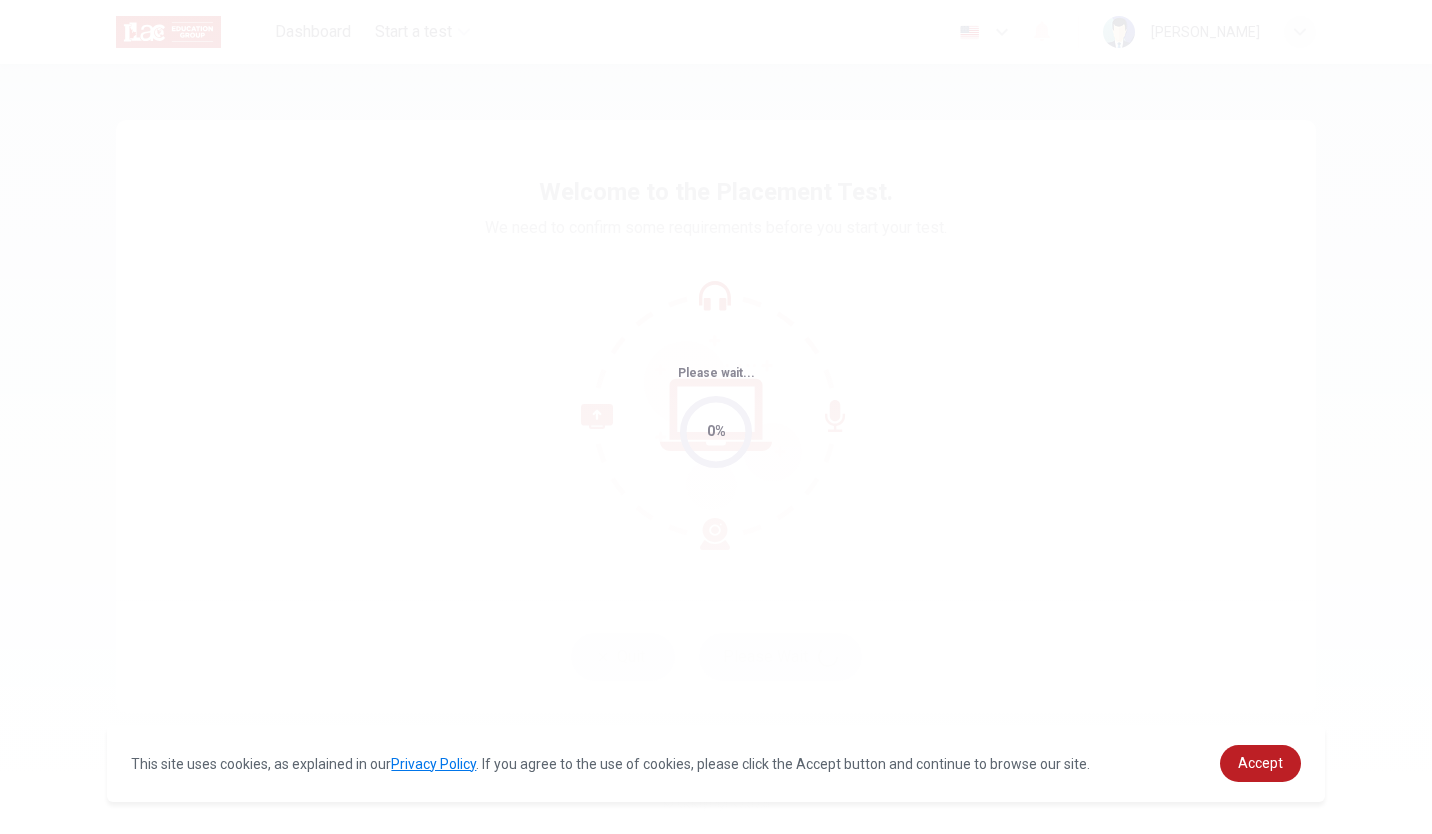scroll, scrollTop: 0, scrollLeft: 0, axis: both 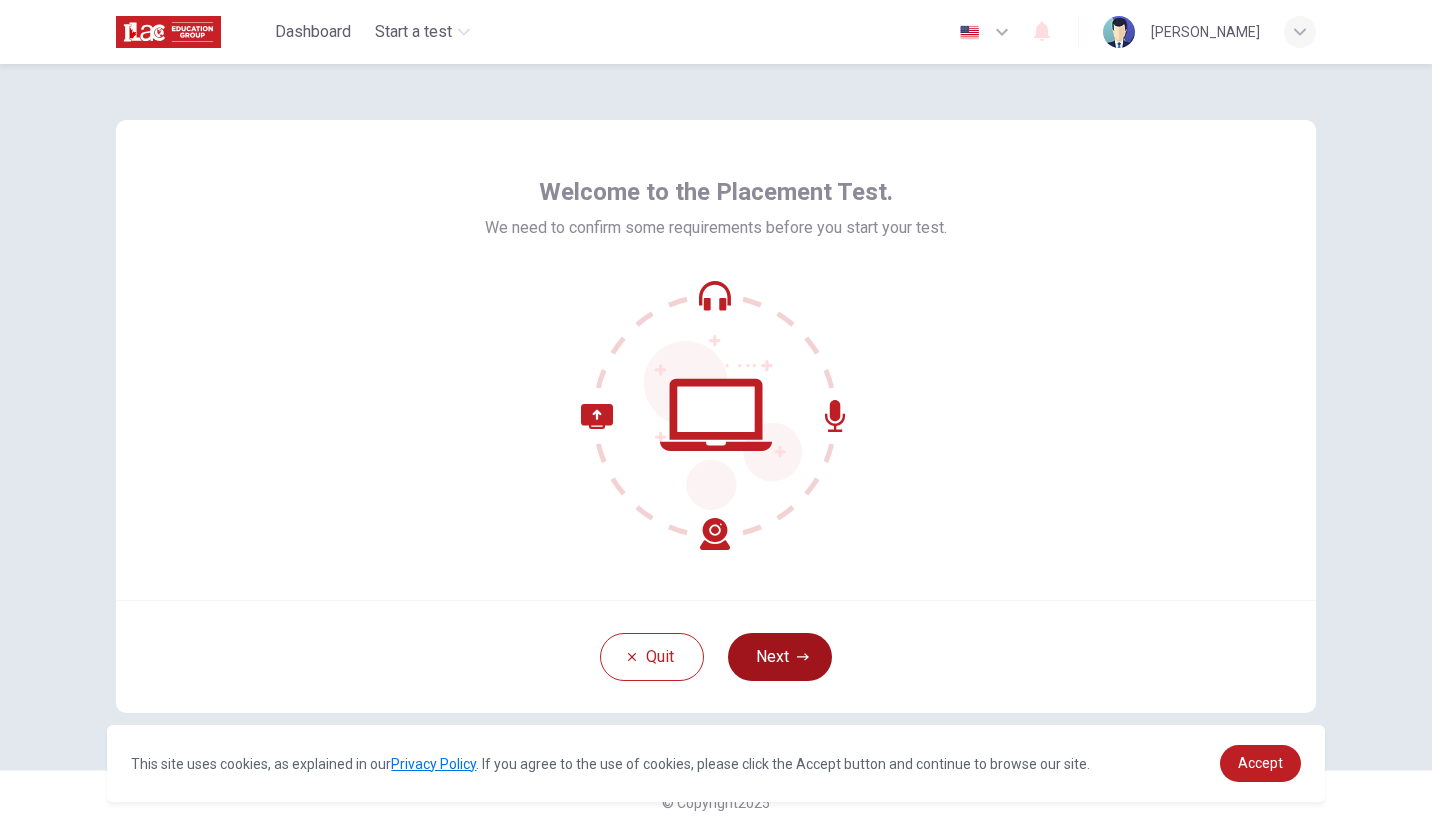 click on "Next" at bounding box center [780, 657] 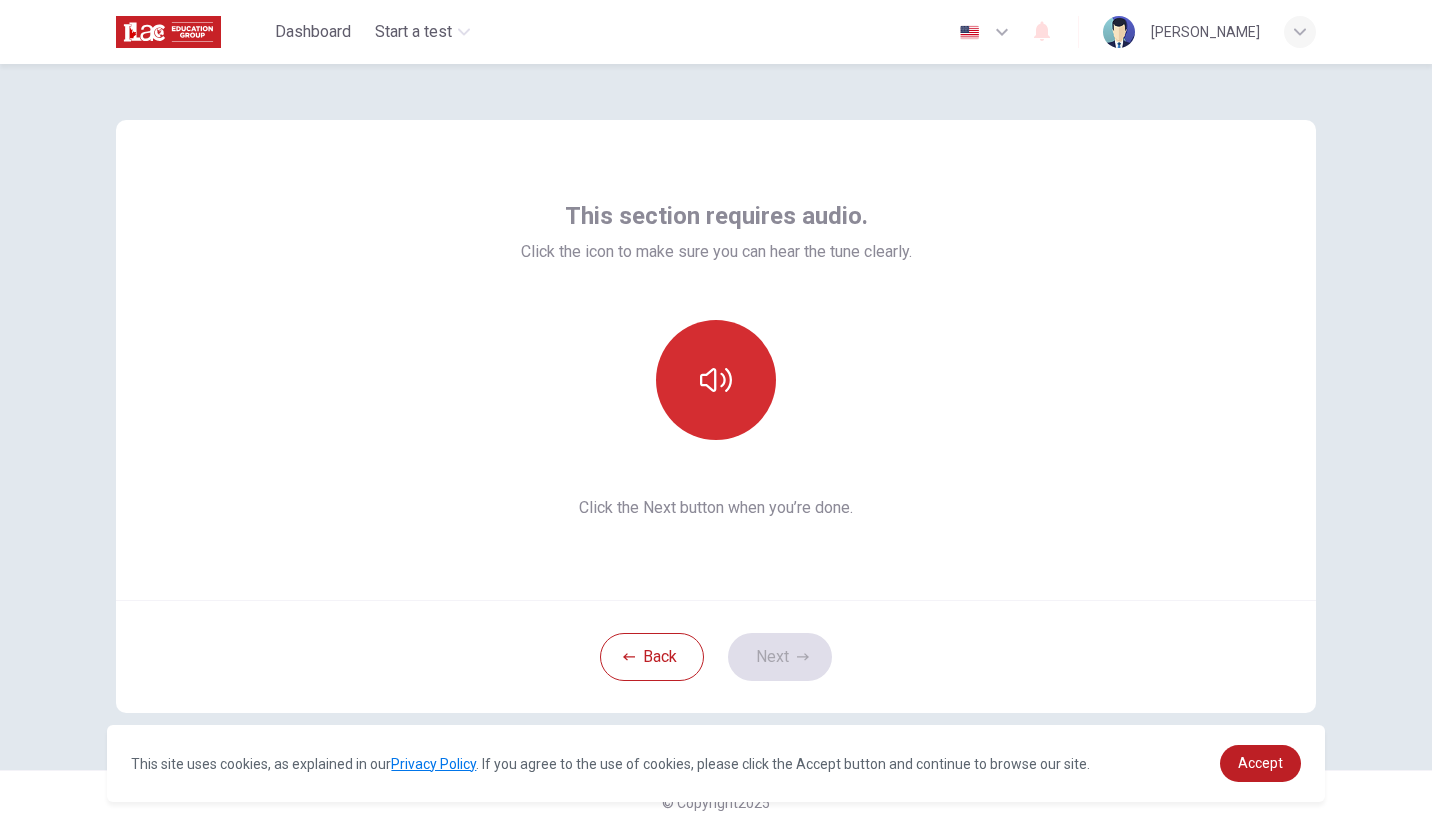 click at bounding box center (716, 380) 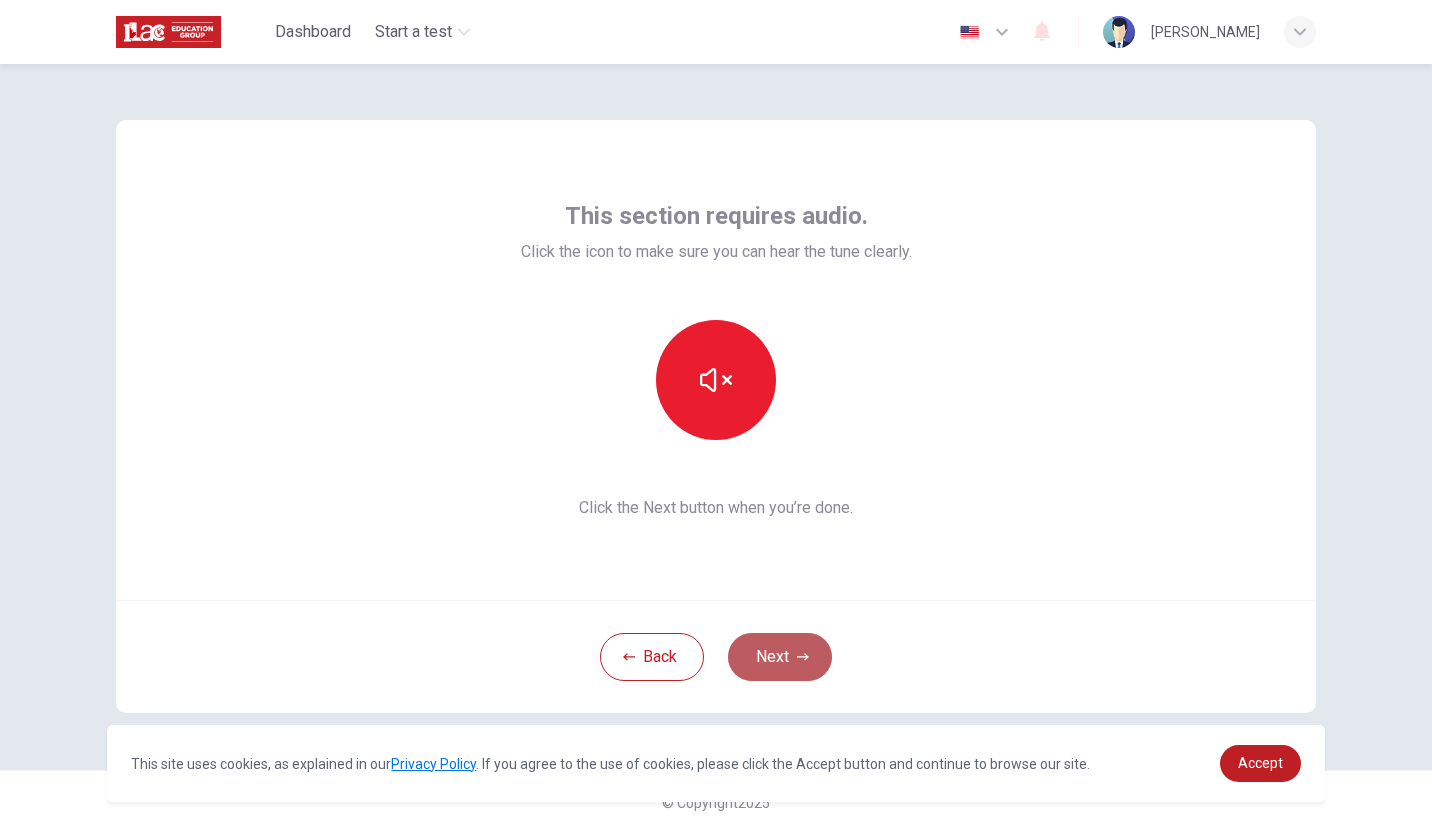 click on "Next" at bounding box center (780, 657) 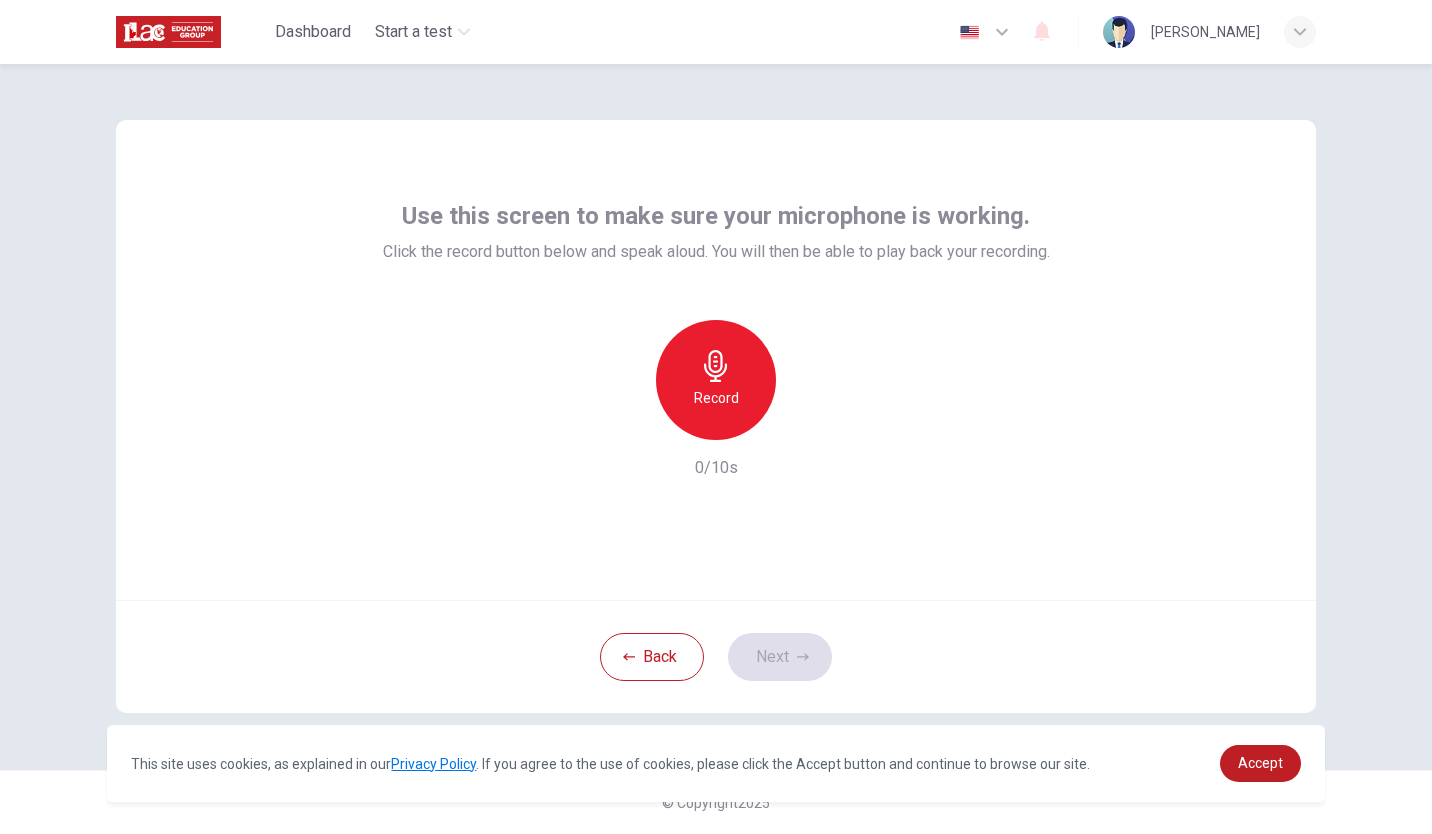 click on "Record" at bounding box center [716, 380] 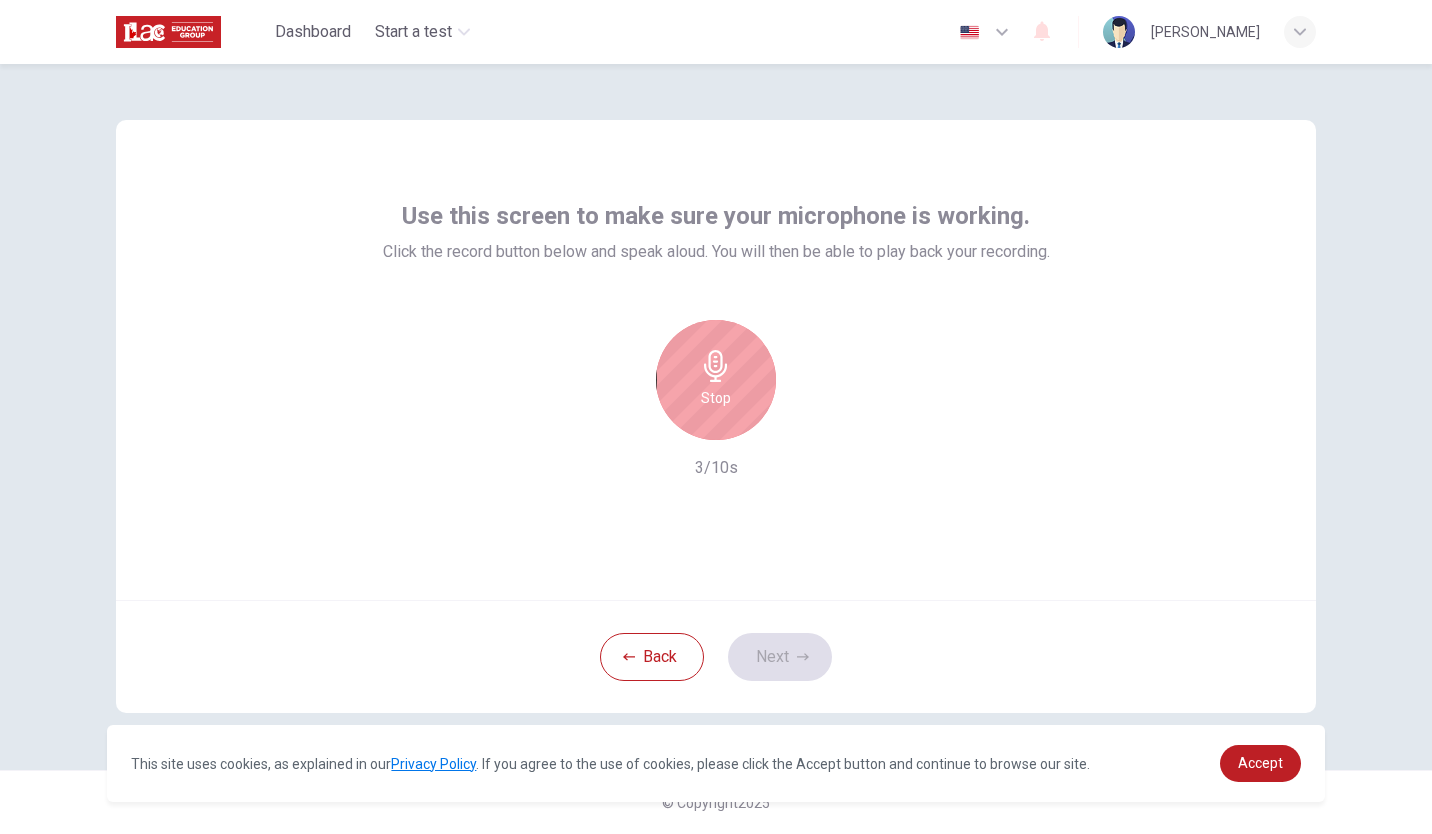 click on "Stop" at bounding box center (716, 380) 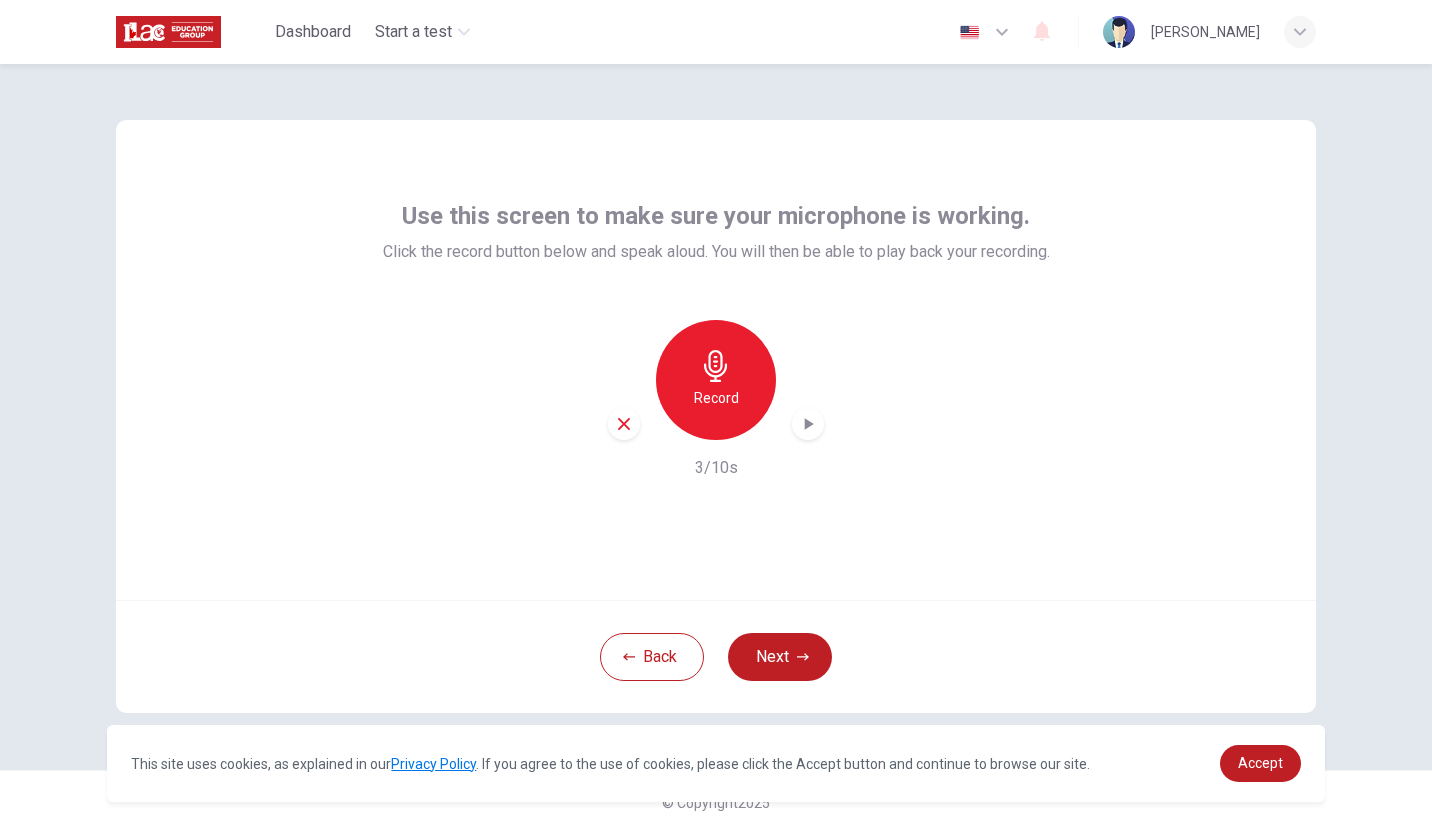 click 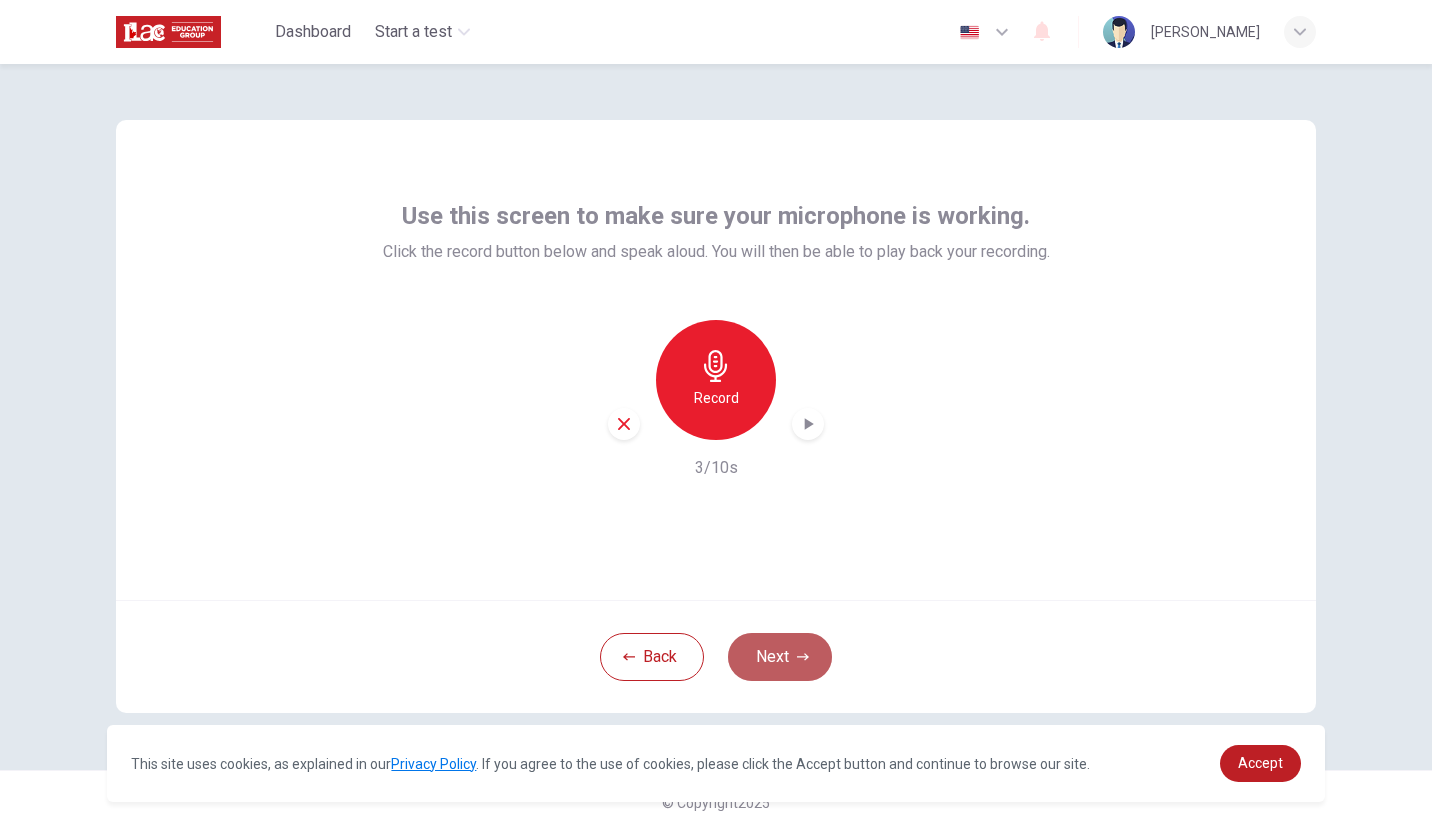 click on "Next" at bounding box center [780, 657] 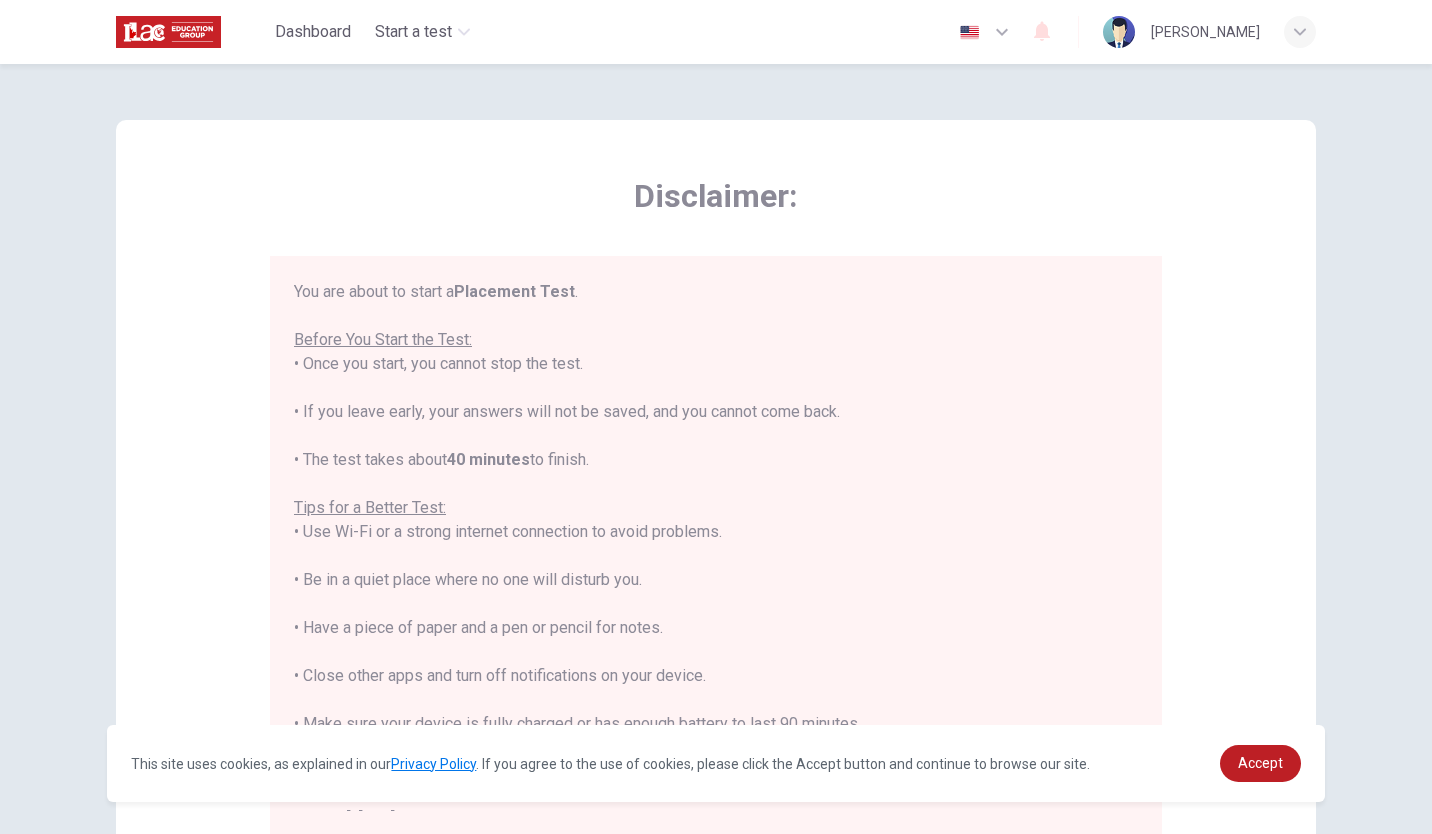 scroll, scrollTop: 23, scrollLeft: 0, axis: vertical 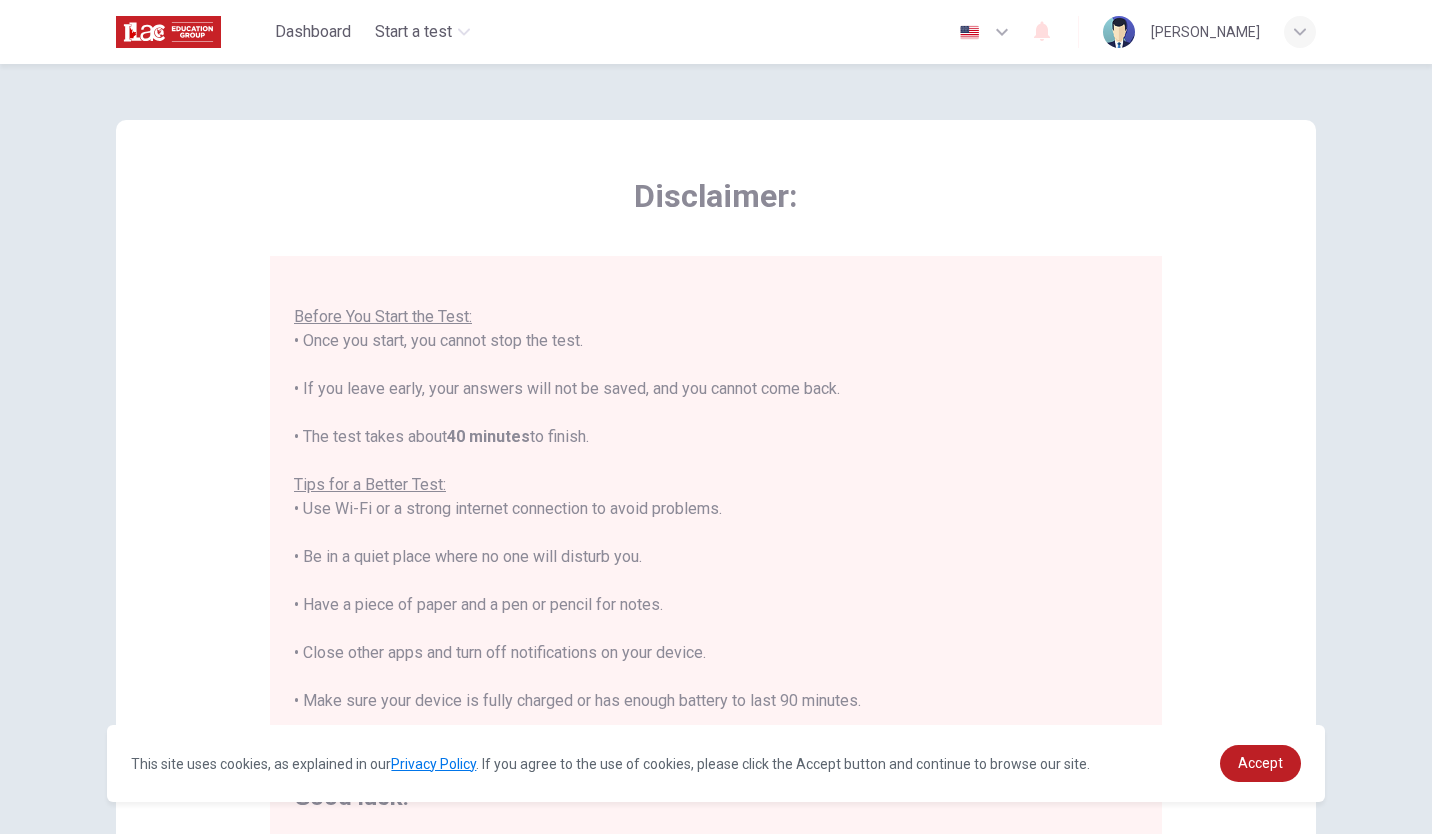 click on "You are about to start a  Placement Test .
Before You Start the Test:
• Once you start, you cannot stop the test.
• If you leave early, your answers will not be saved, and you cannot come back.
• The test takes about  40 minutes  to finish.
Tips for a Better Test:
• Use Wi-Fi or a strong internet connection to avoid problems.
• Be in a quiet place where no one will disturb you.
• Have a piece of paper and a pen or pencil for notes.
• Close other apps and turn off notifications on your device.
• Make sure your device is fully charged or has enough battery to last 90 minutes.
By clicking the button below, you agree to follow these instructions.
Good luck!" at bounding box center (716, 533) 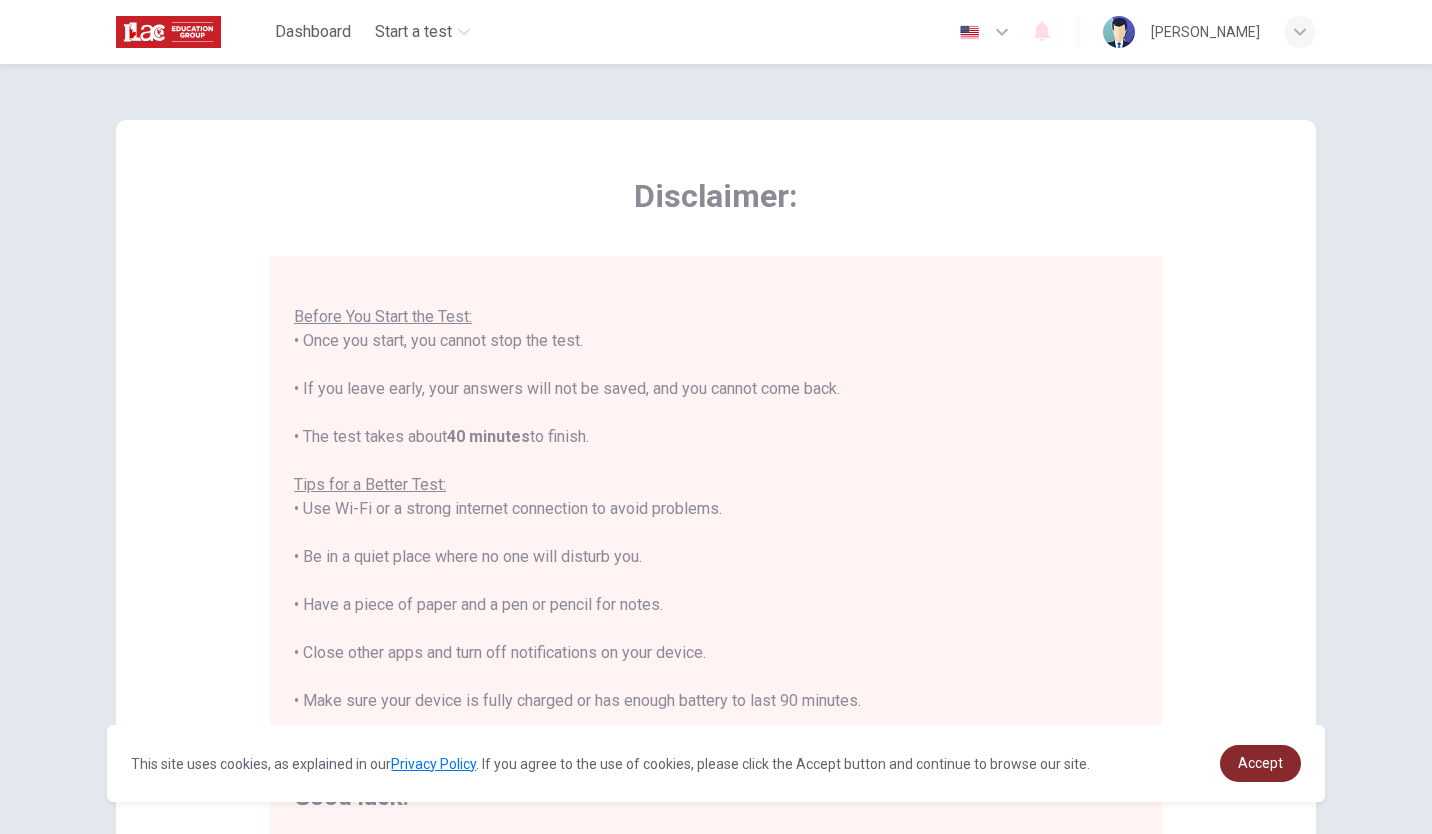 click on "Accept" at bounding box center (1260, 763) 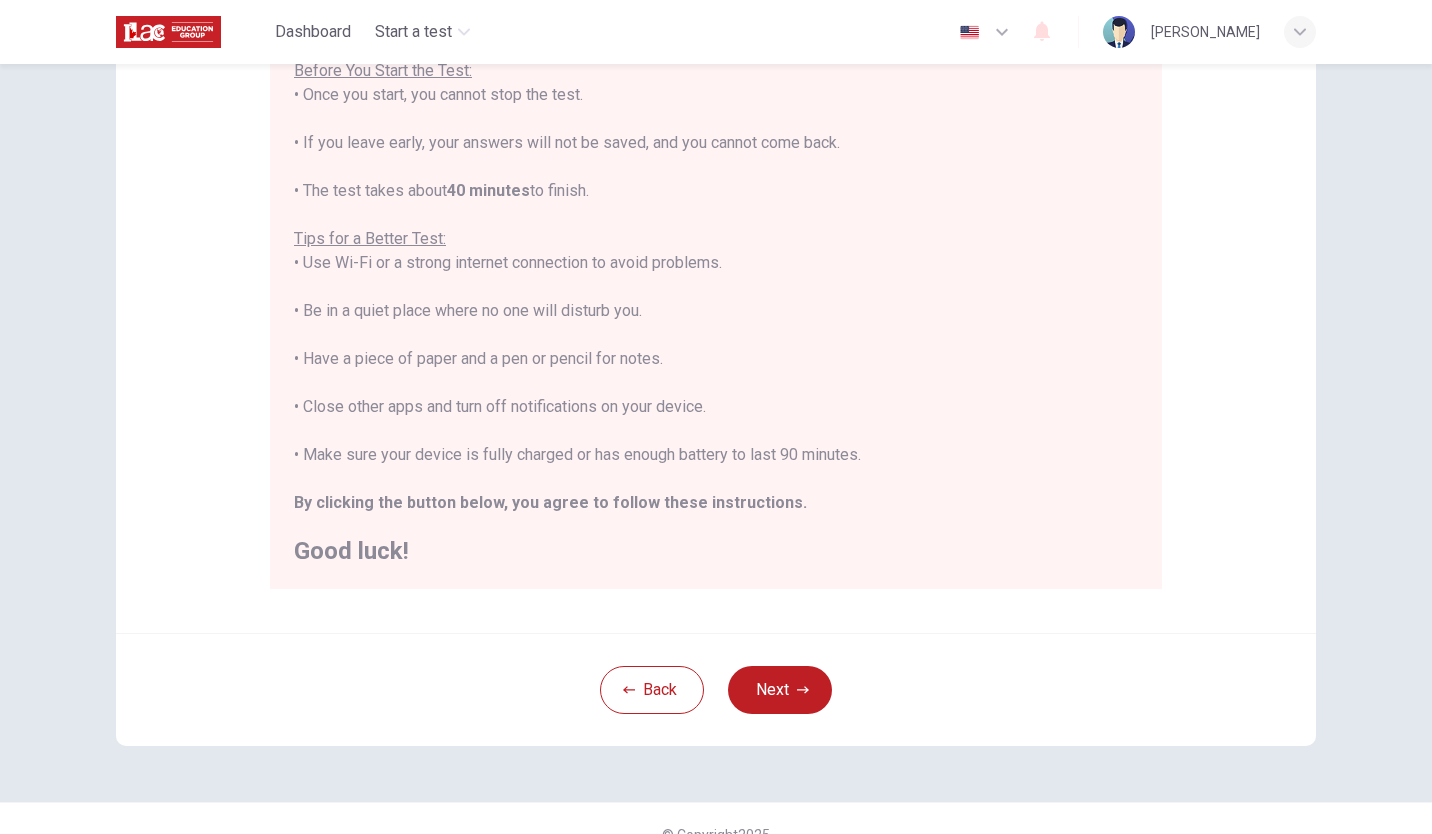 scroll, scrollTop: 247, scrollLeft: 0, axis: vertical 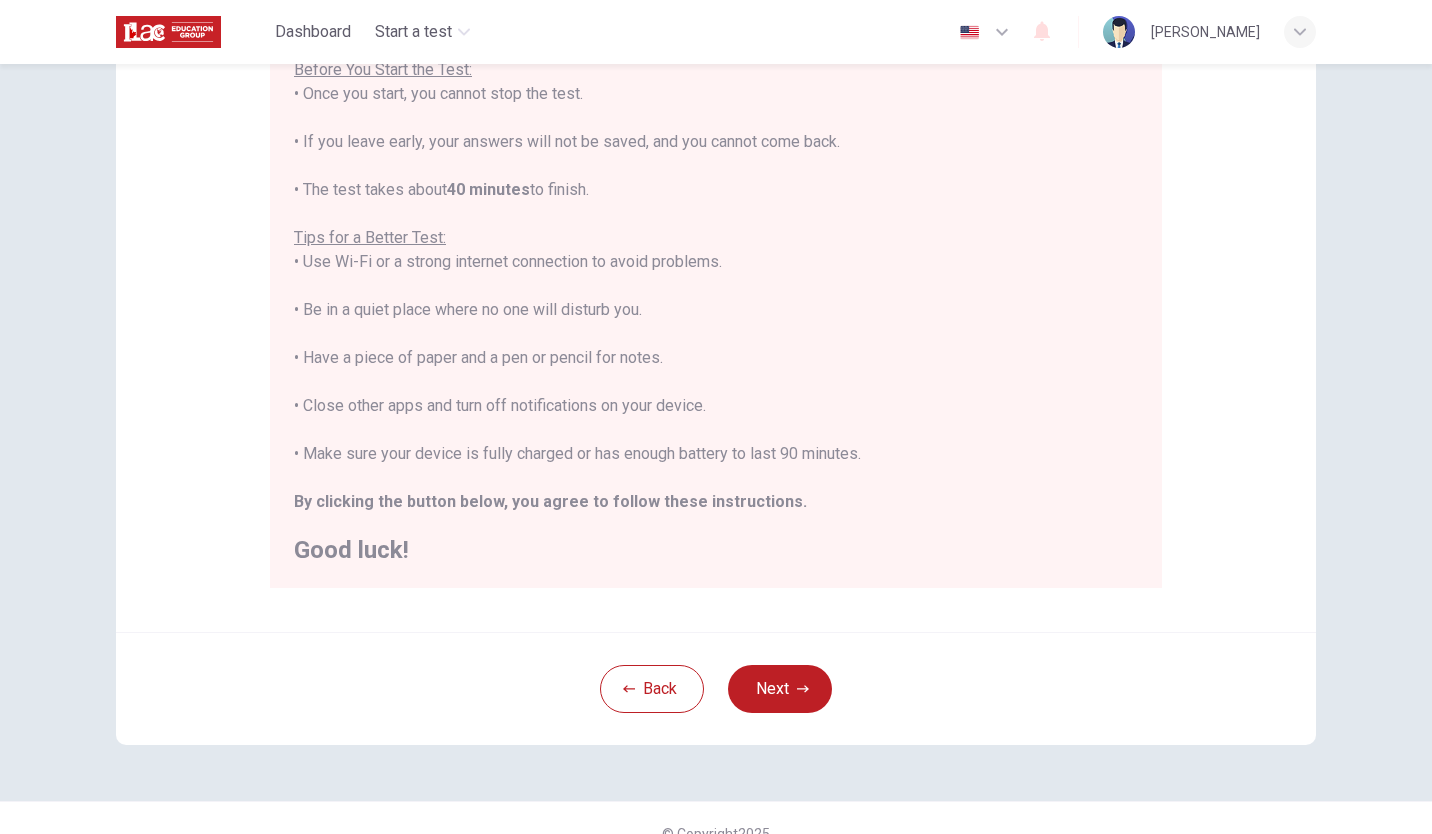 click 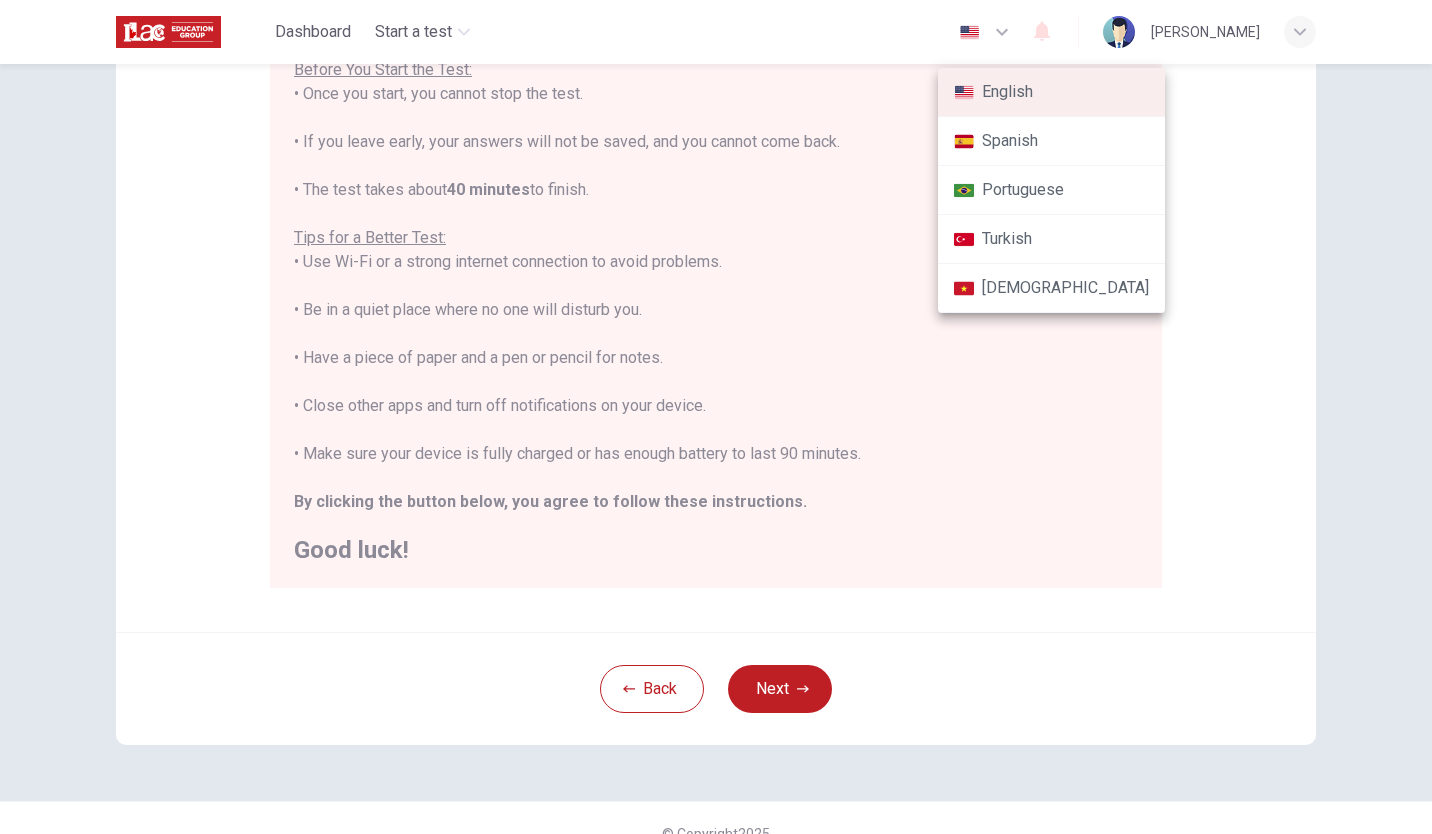 click at bounding box center [716, 417] 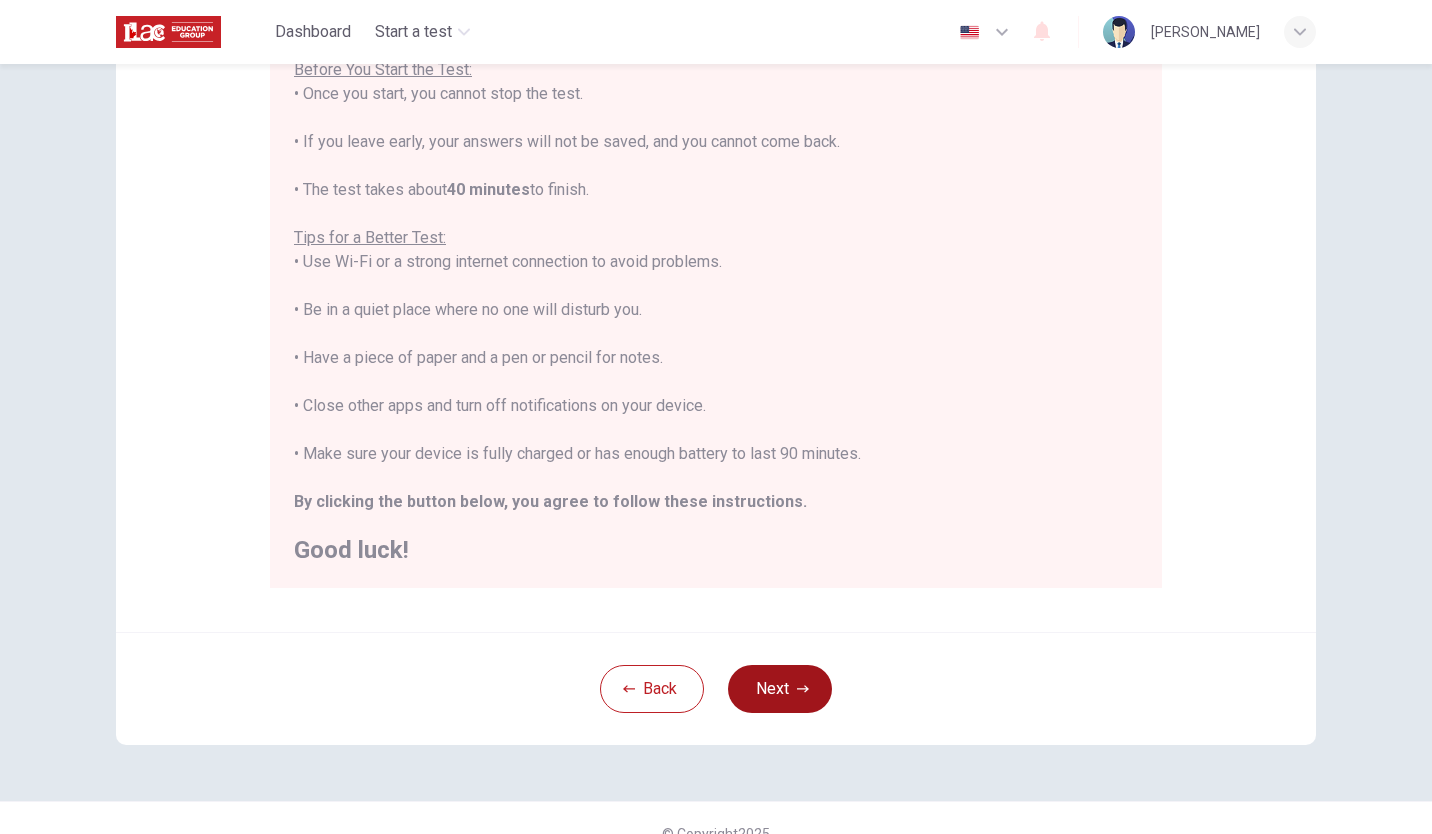 click 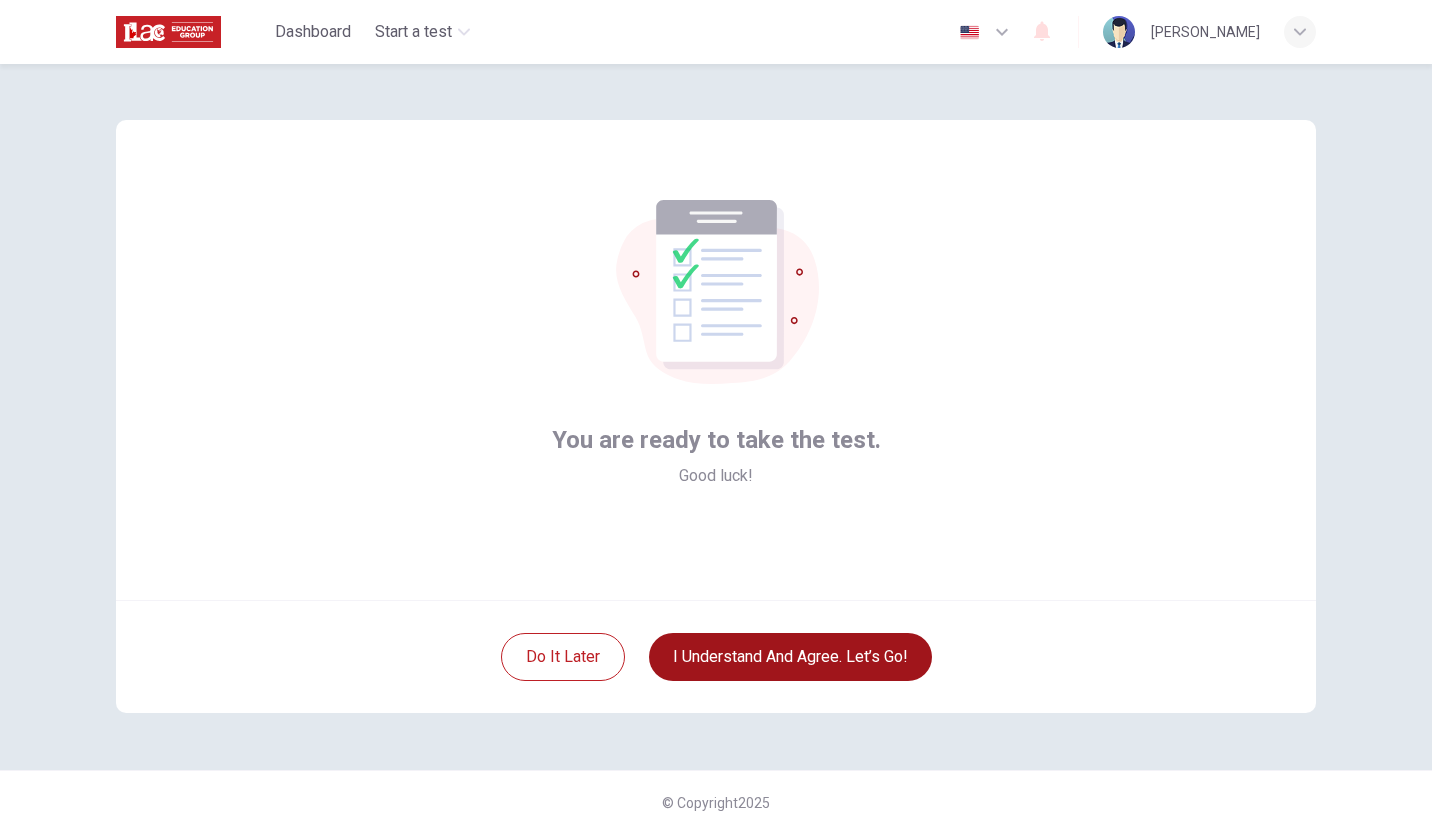 scroll, scrollTop: 0, scrollLeft: 0, axis: both 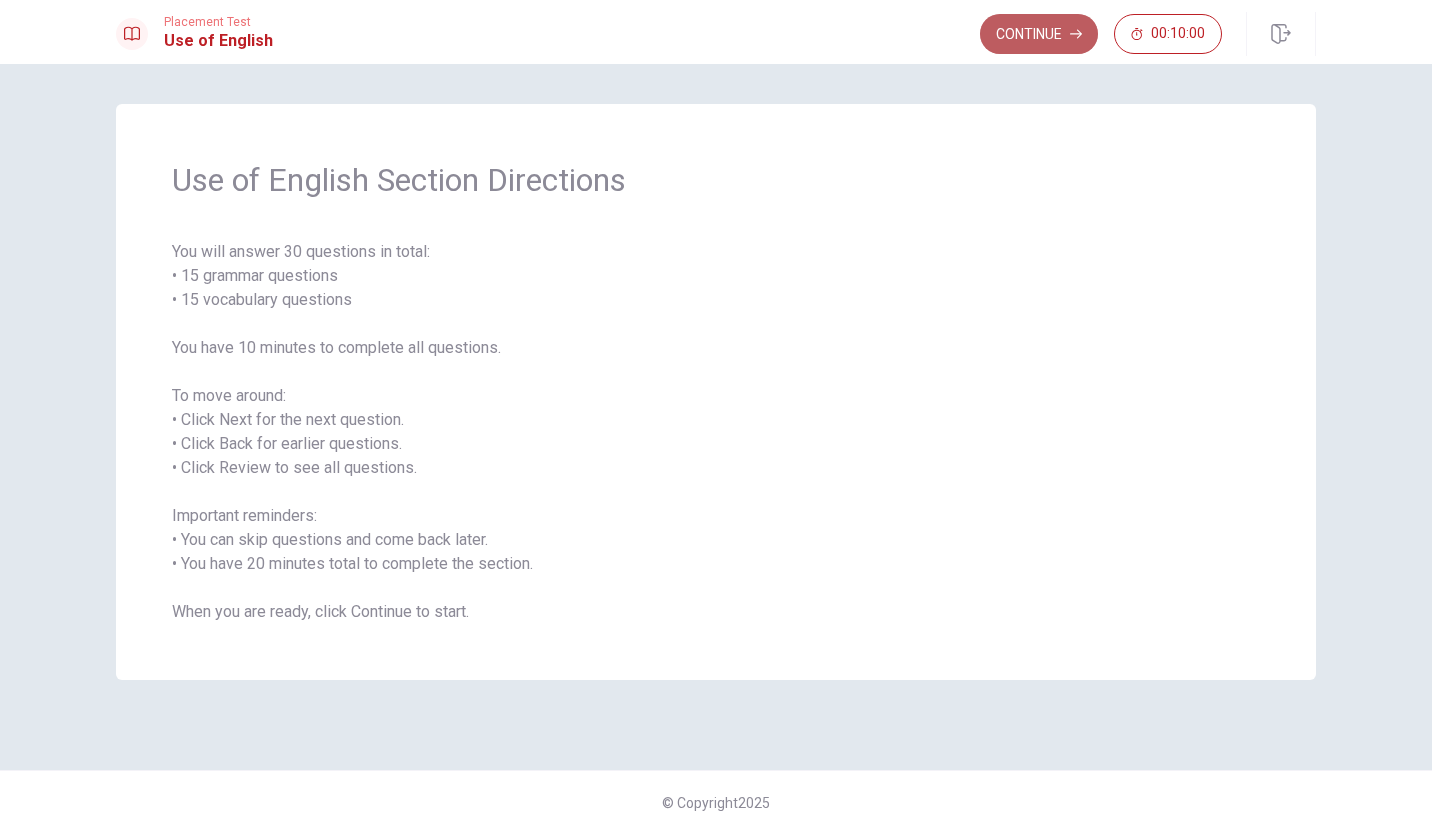 click on "Continue" at bounding box center (1039, 34) 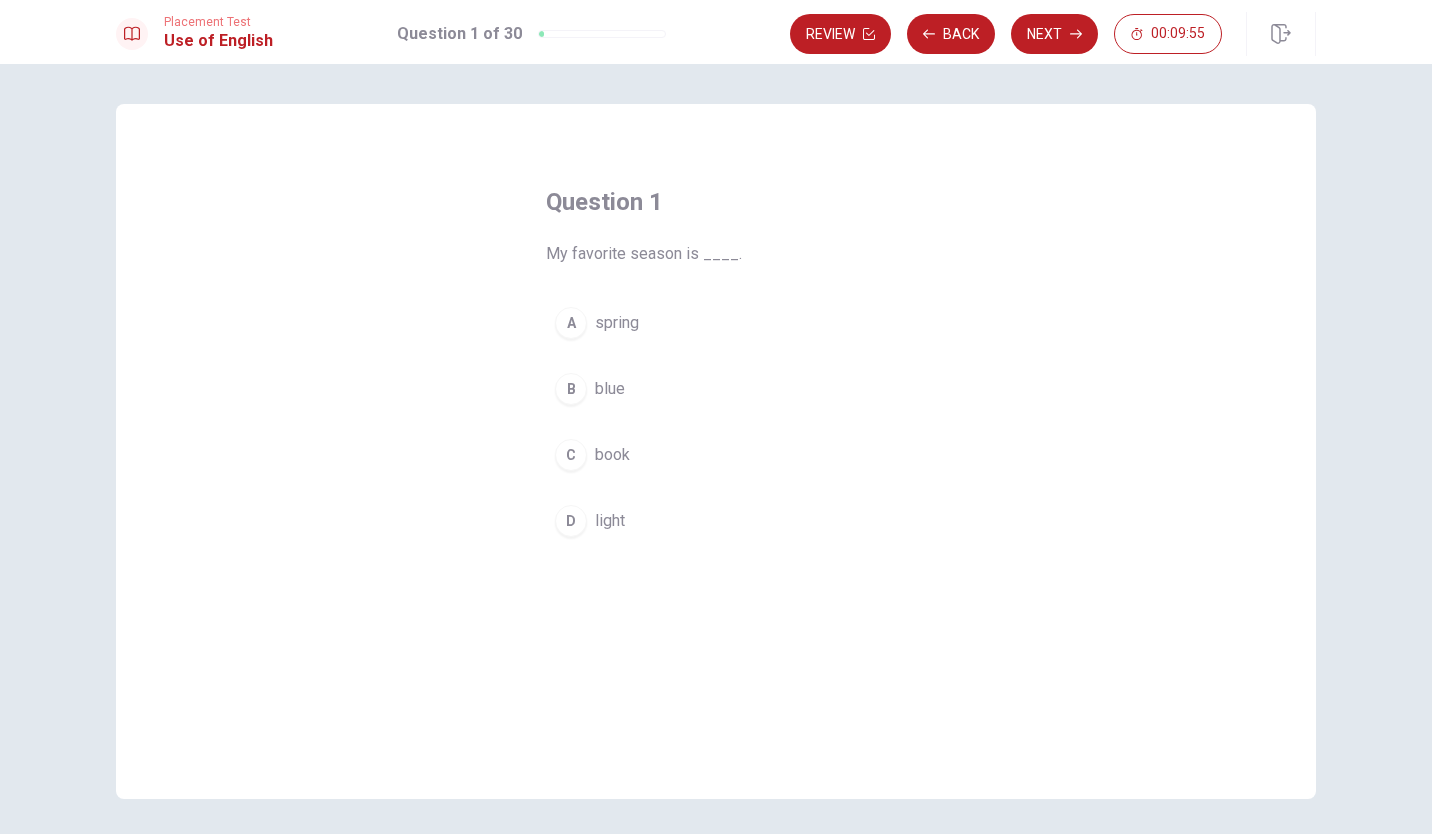 click on "spring" at bounding box center [617, 323] 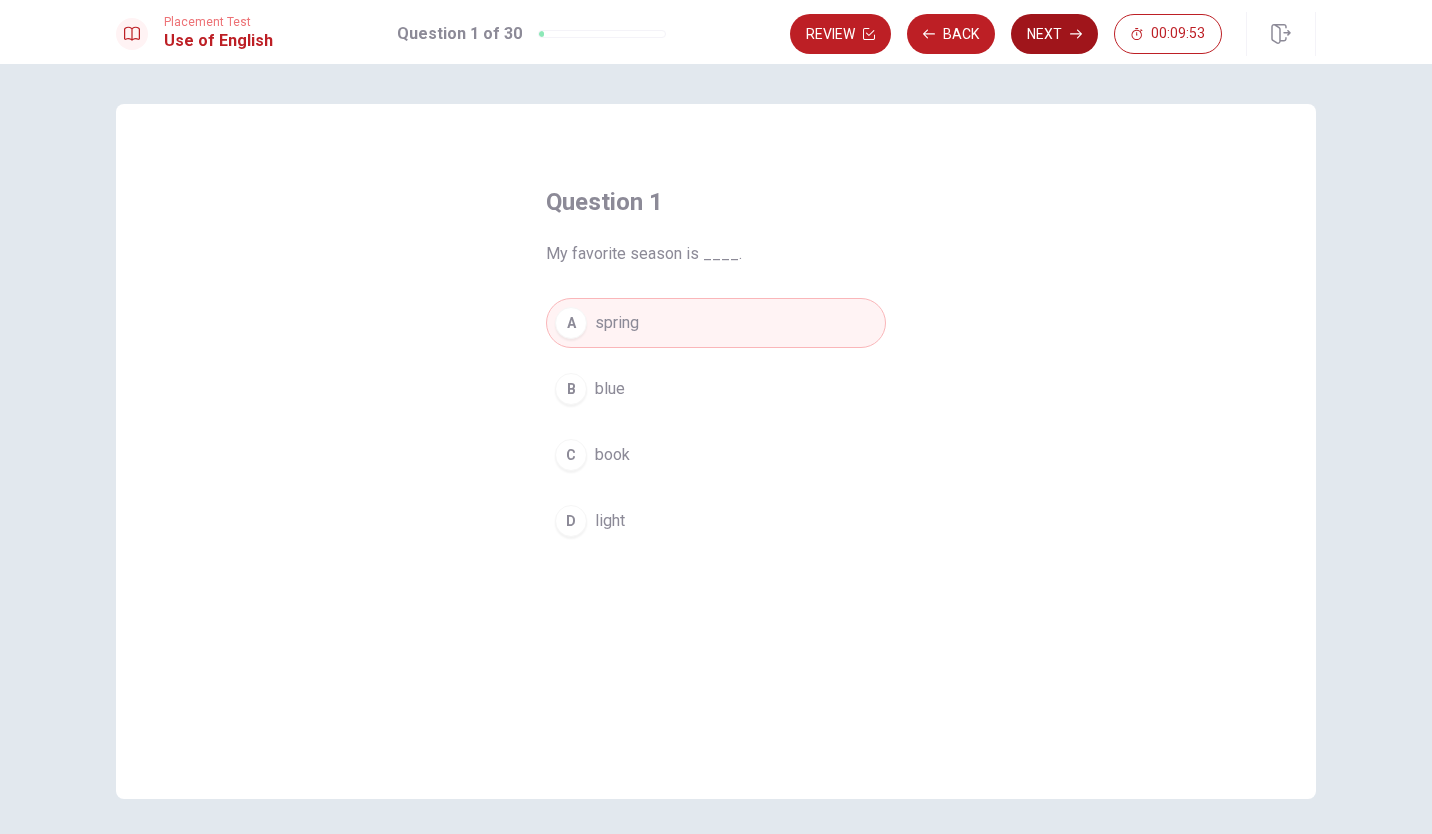 click on "Next" at bounding box center [1054, 34] 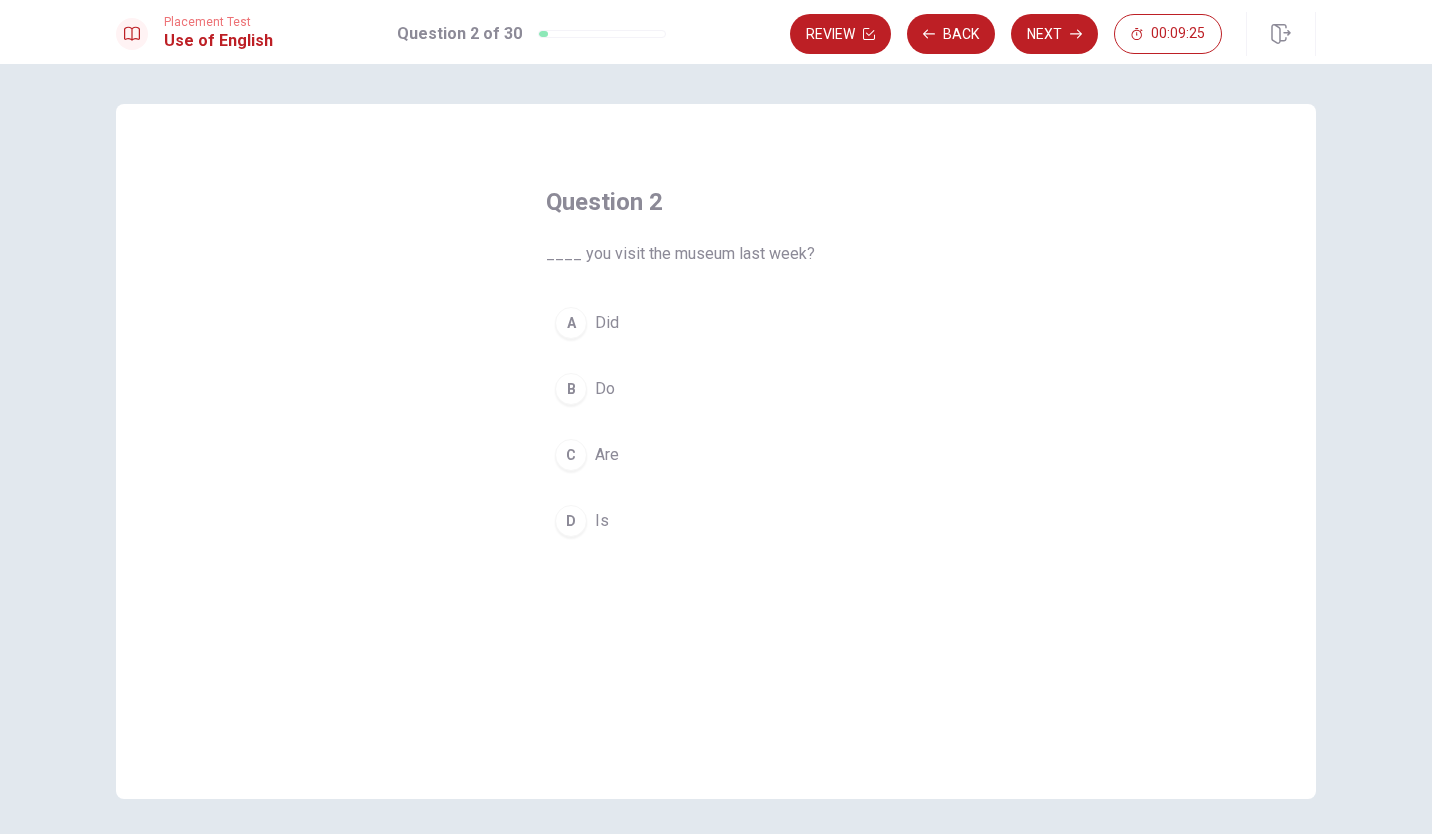 click on "Did" at bounding box center [607, 323] 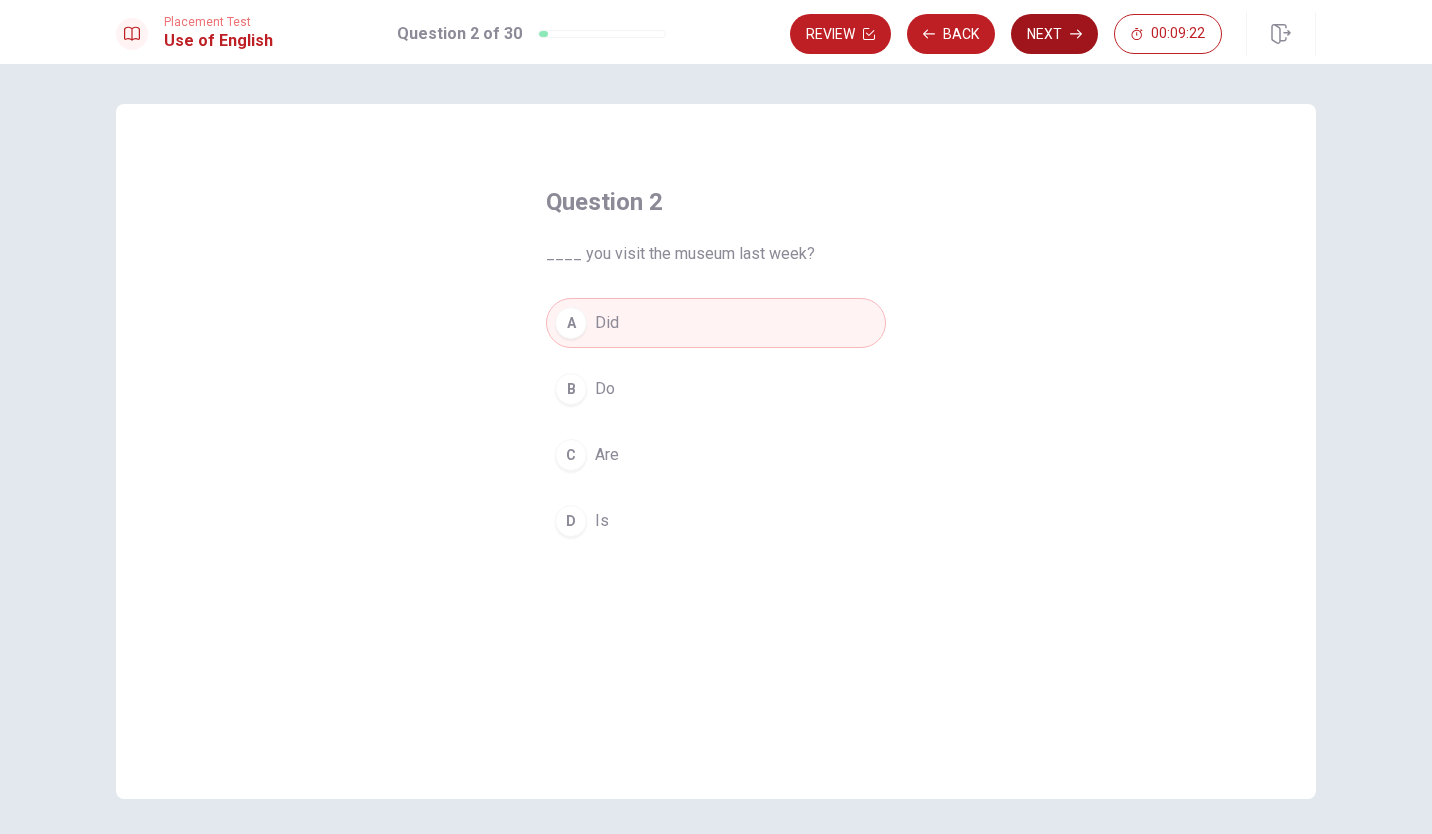 click 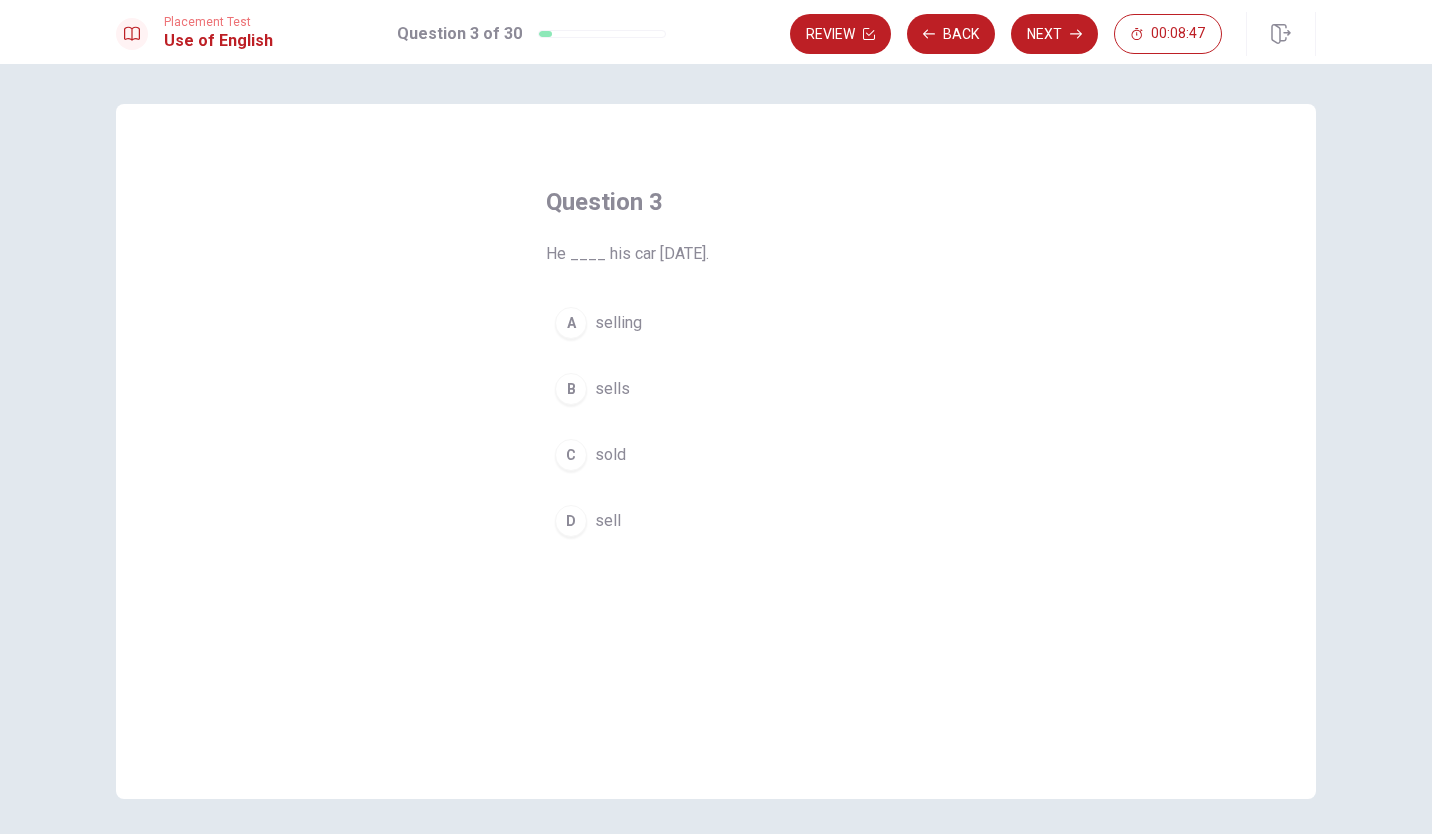click on "sold" at bounding box center [610, 455] 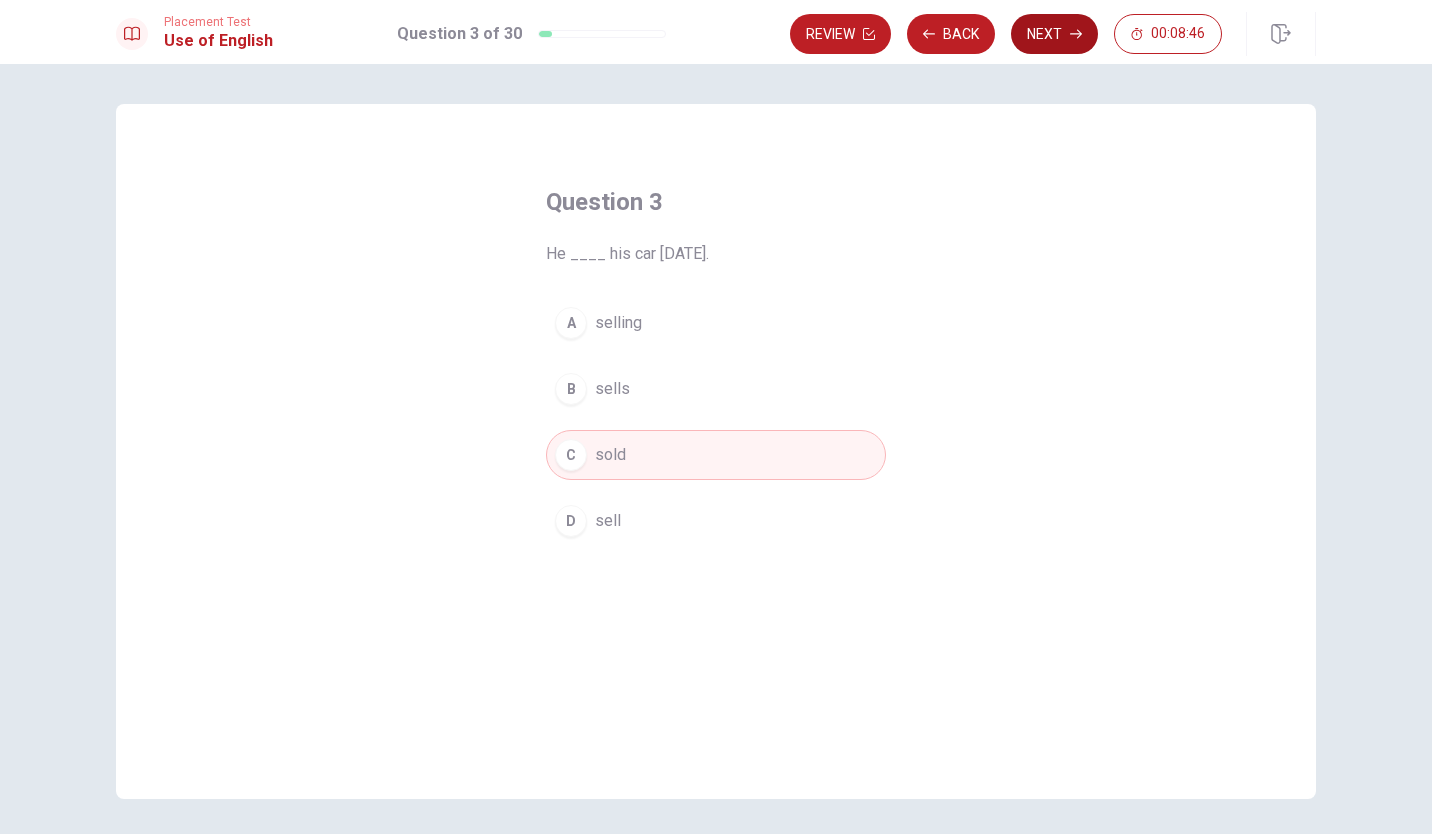 click on "Next" at bounding box center (1054, 34) 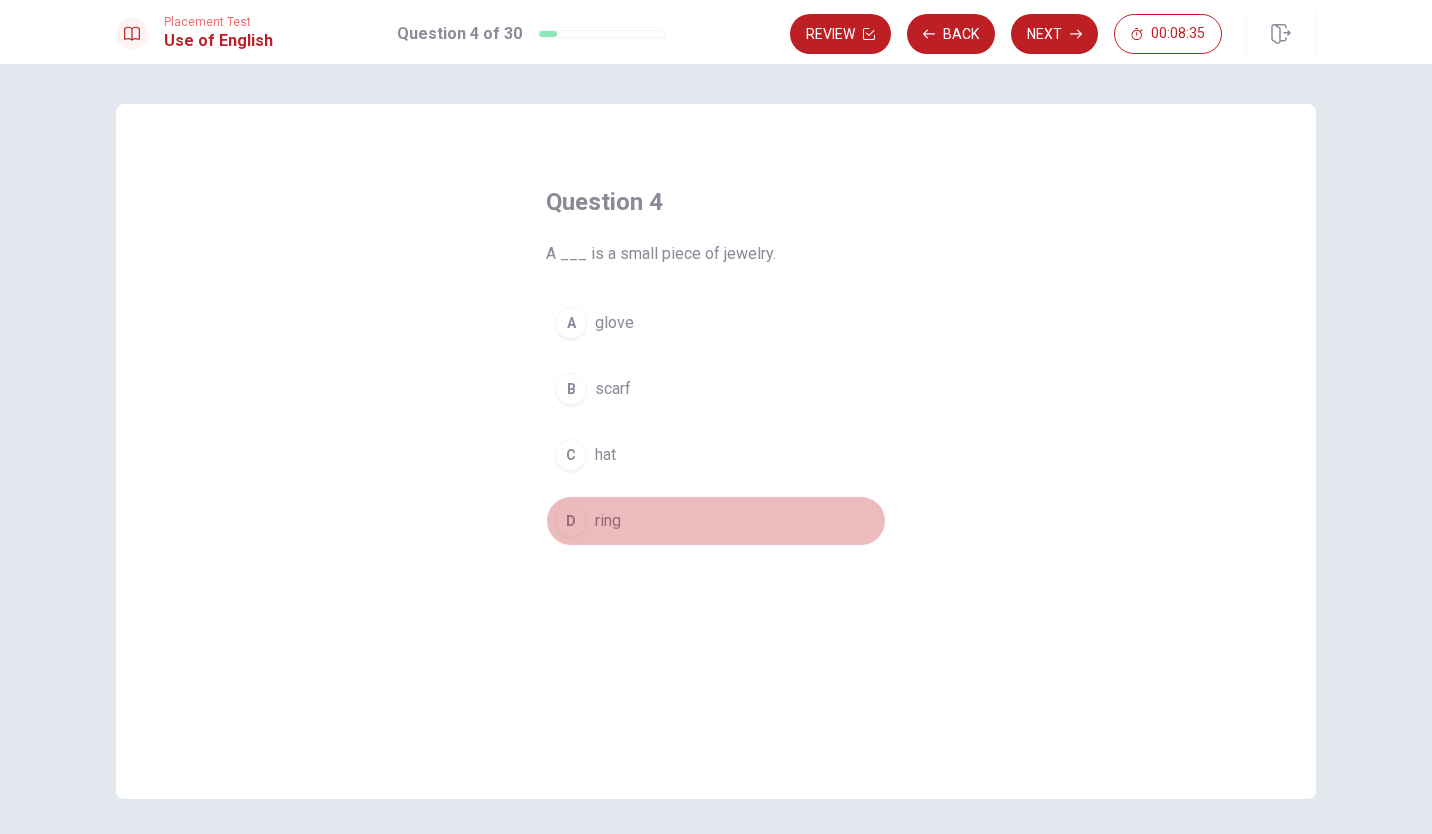 click on "D ring" at bounding box center (716, 521) 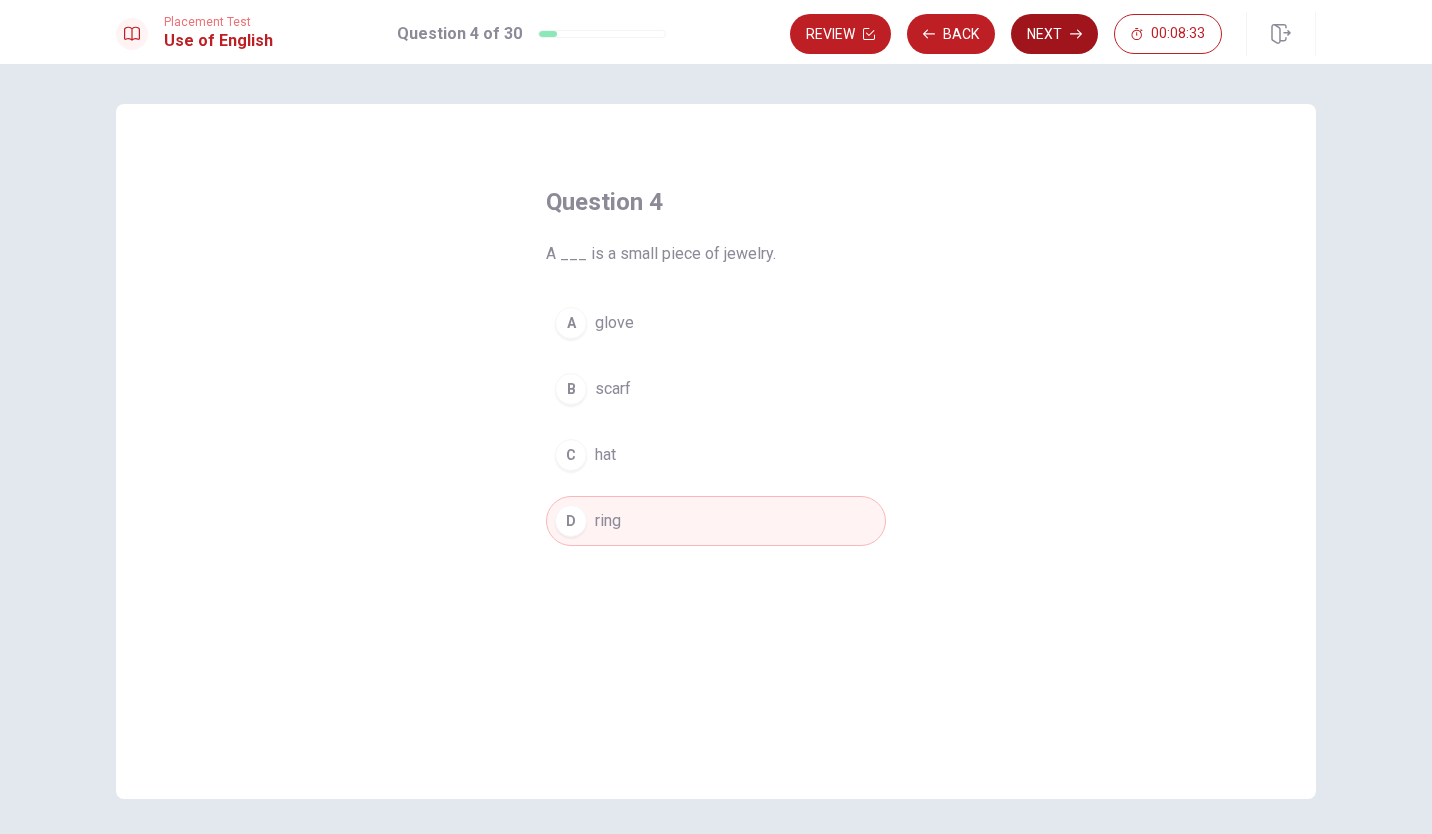 click on "Next" at bounding box center (1054, 34) 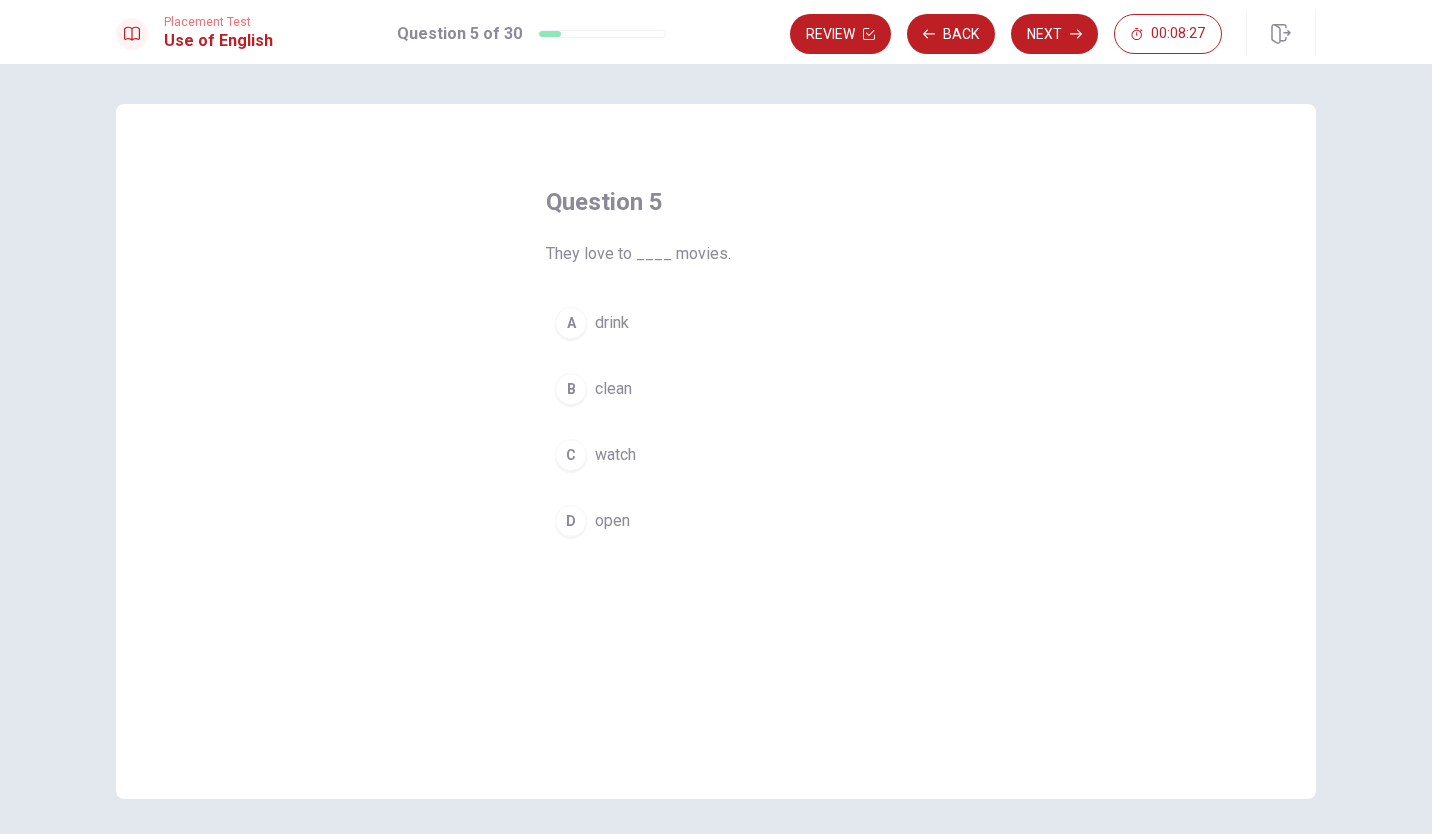 click on "C watch" at bounding box center (716, 455) 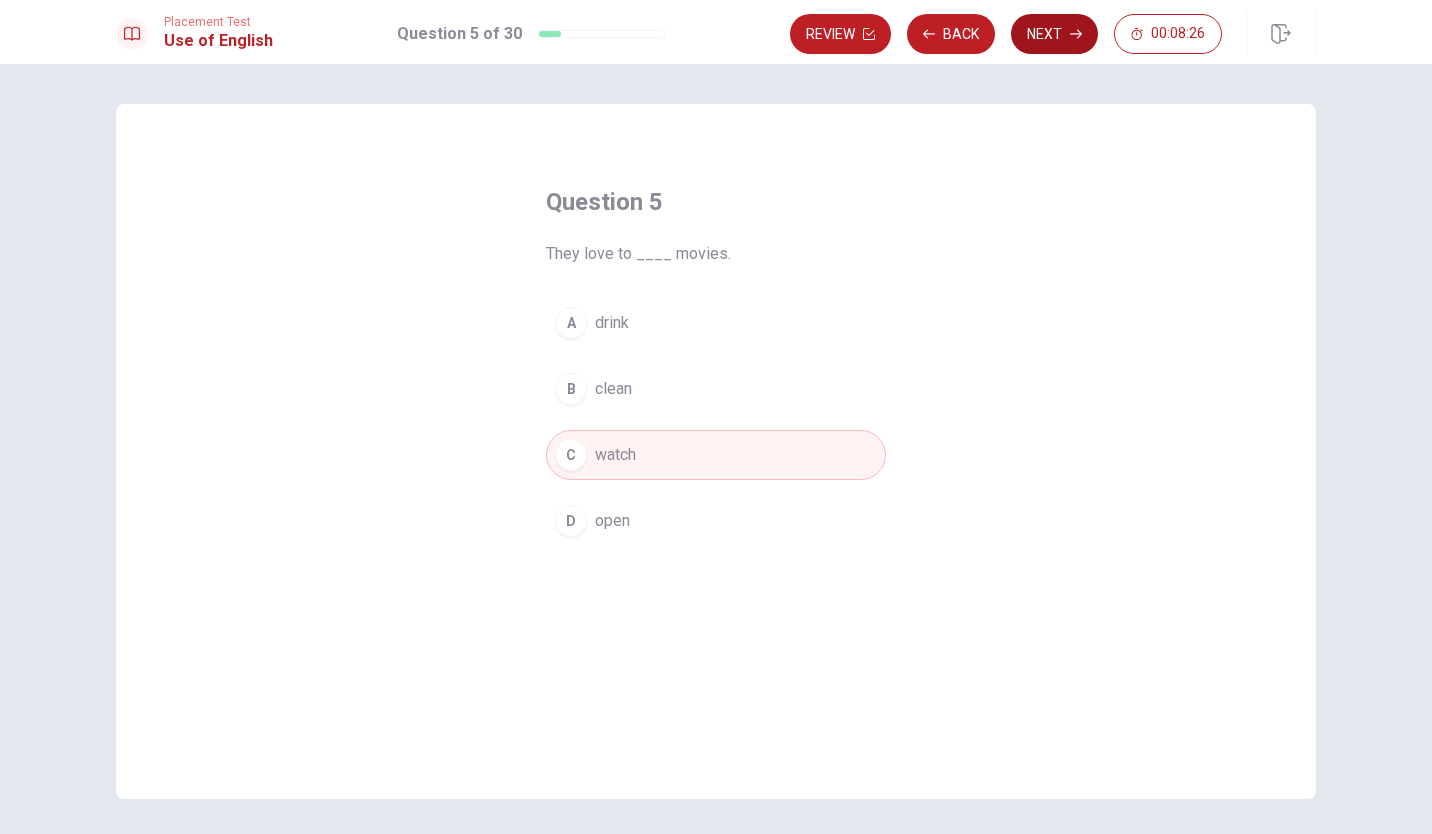 click on "Next" at bounding box center [1054, 34] 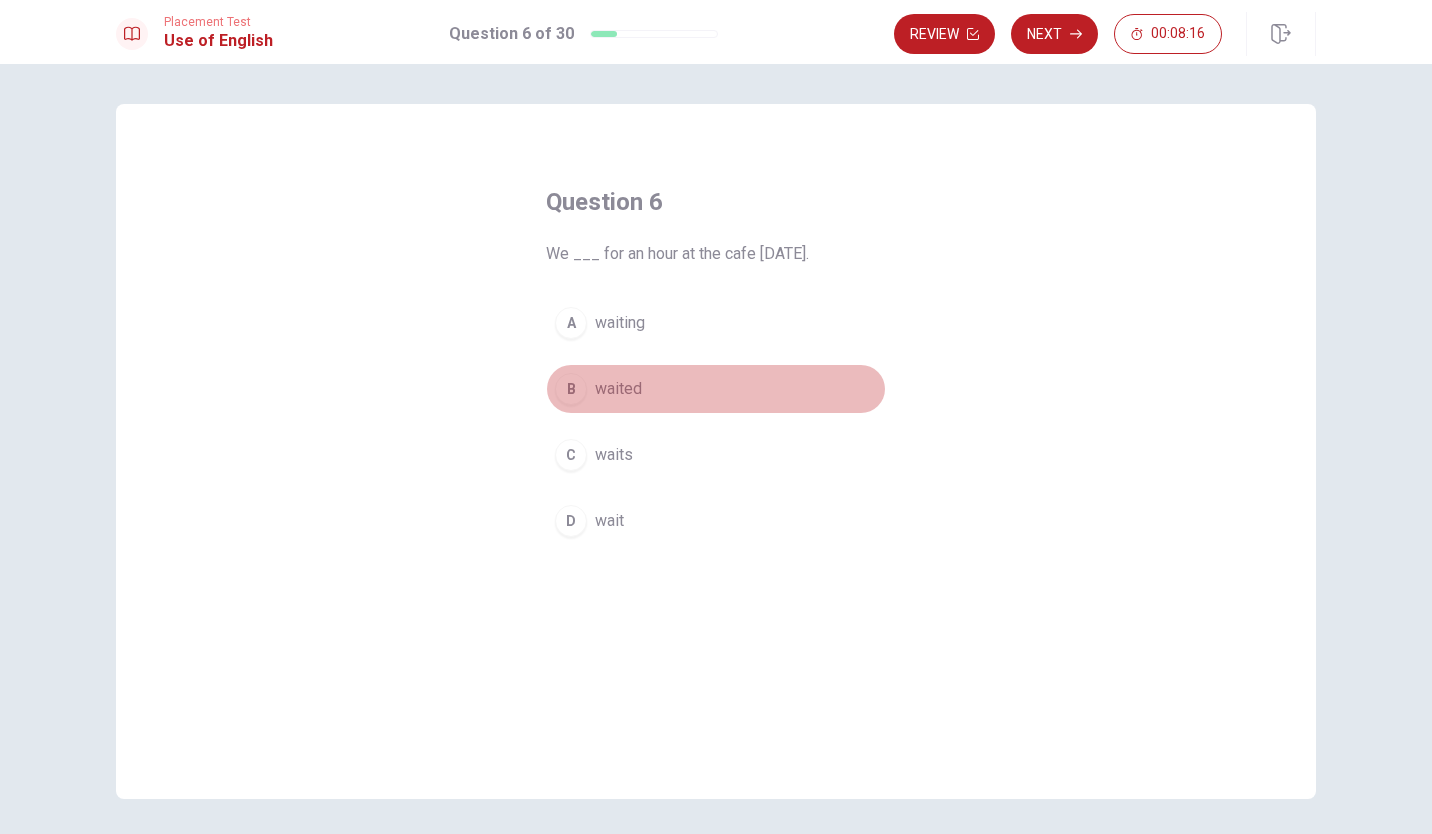 click on "waited" at bounding box center [618, 389] 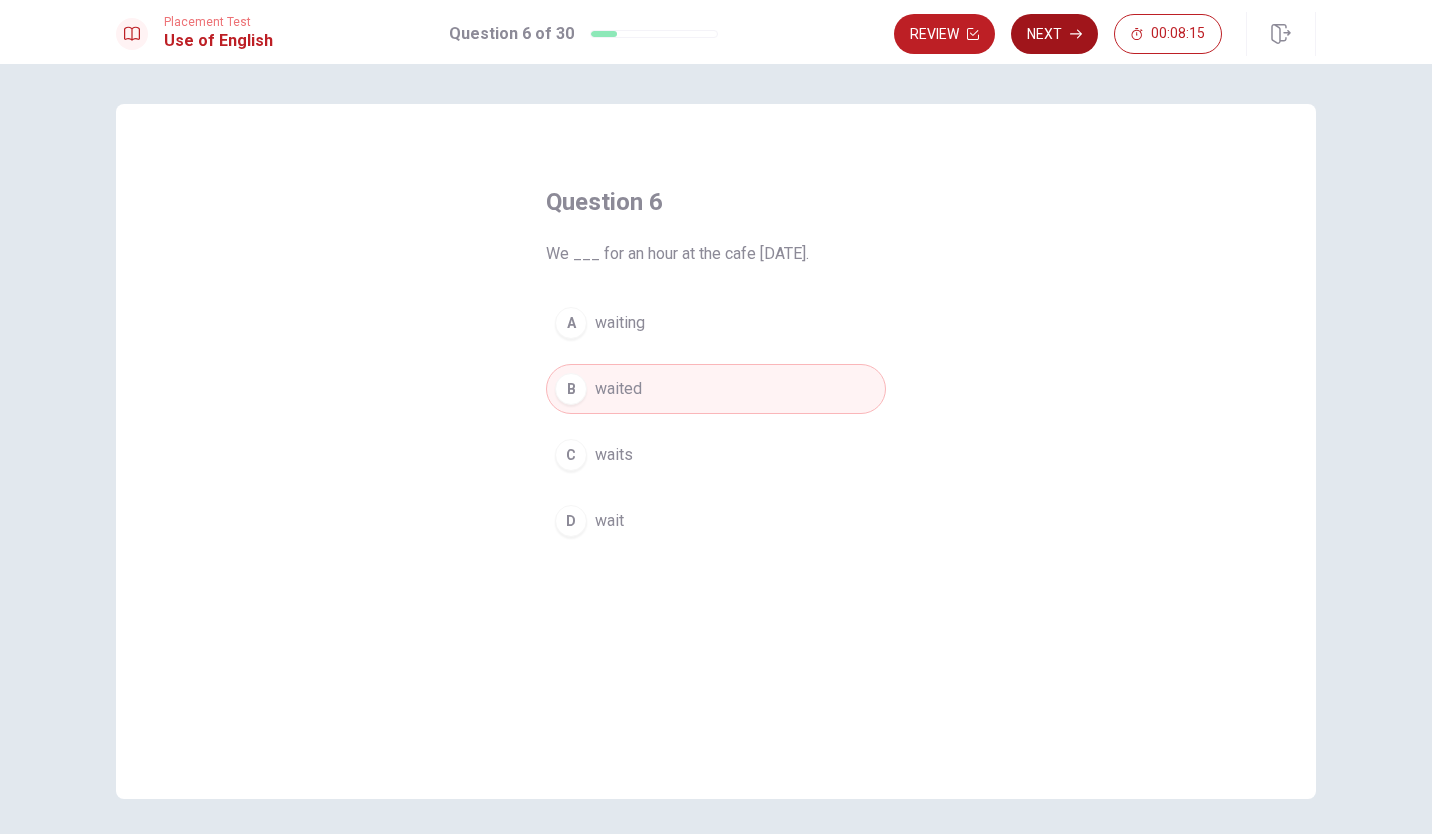 click on "Next" at bounding box center (1054, 34) 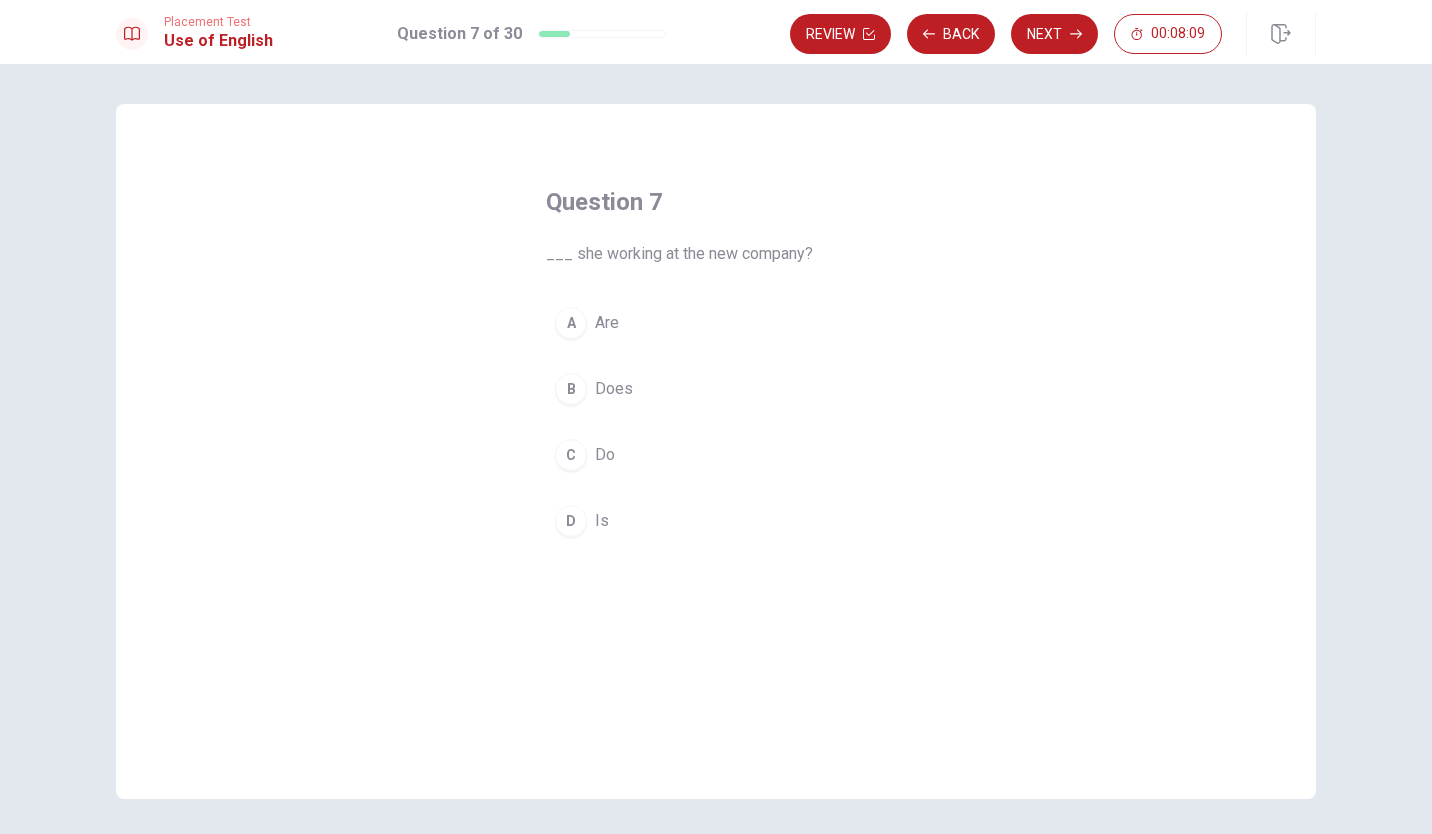 click on "B Does" at bounding box center [716, 389] 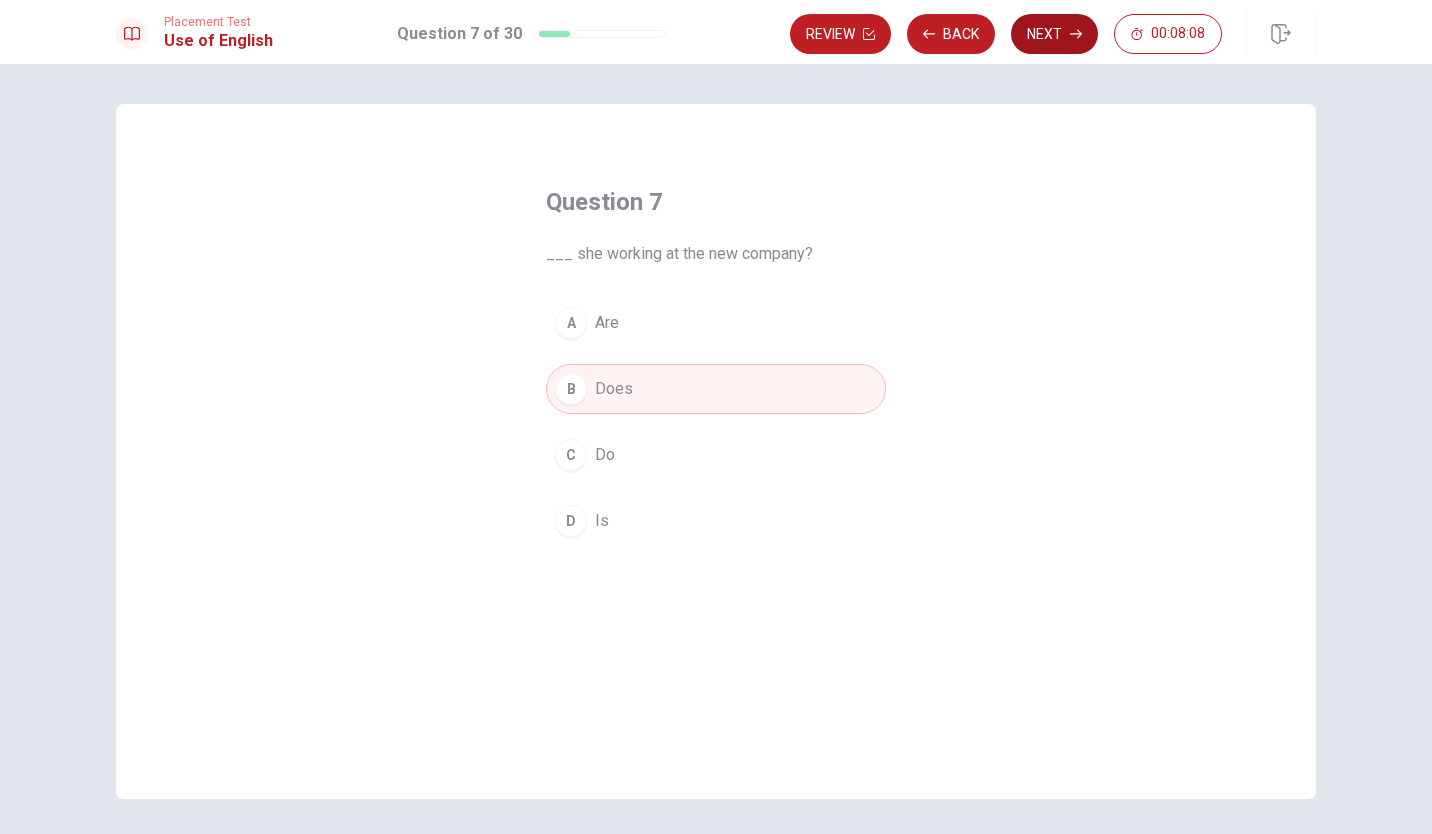 click on "Next" at bounding box center (1054, 34) 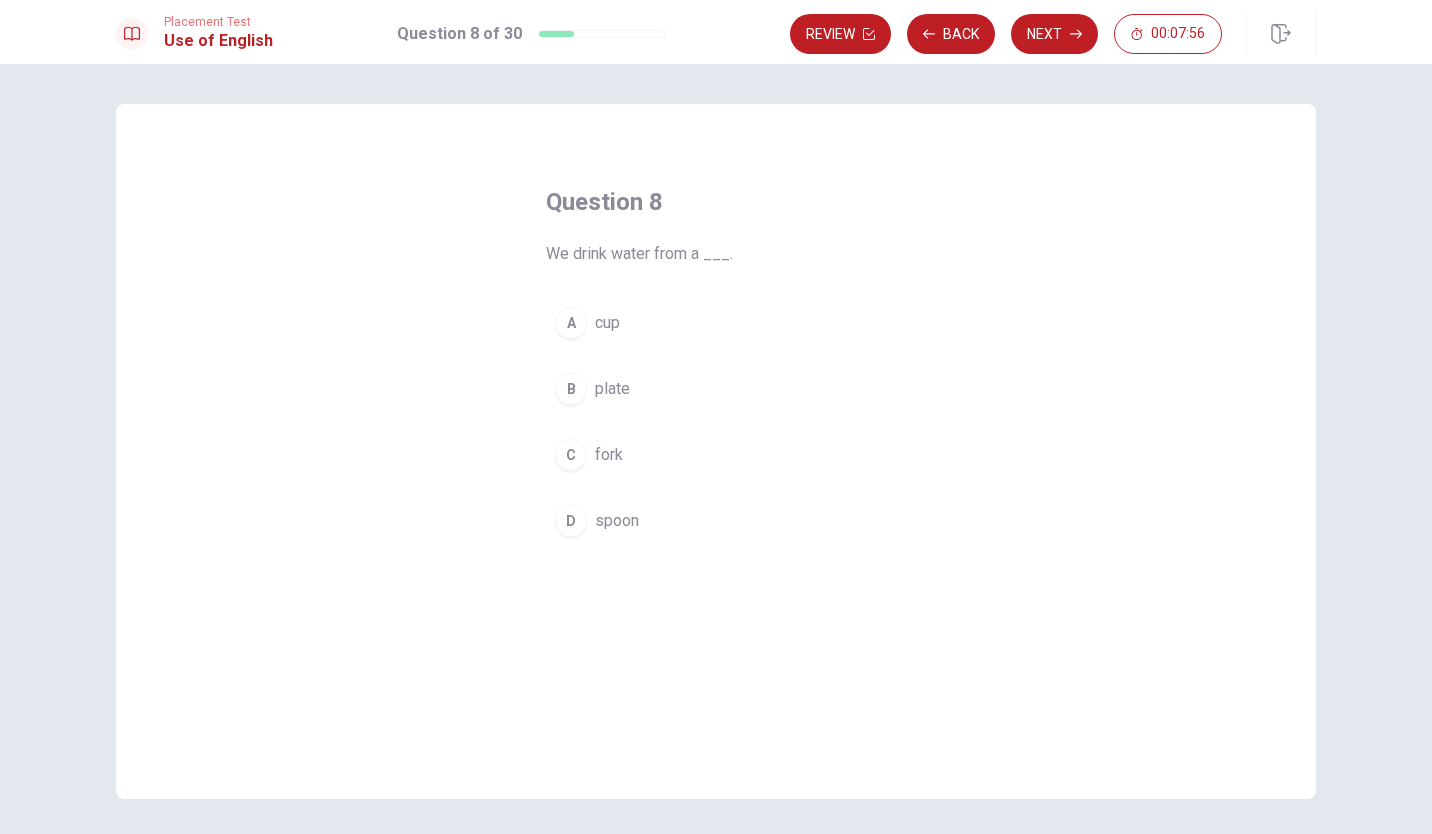 click on "cup" at bounding box center (607, 323) 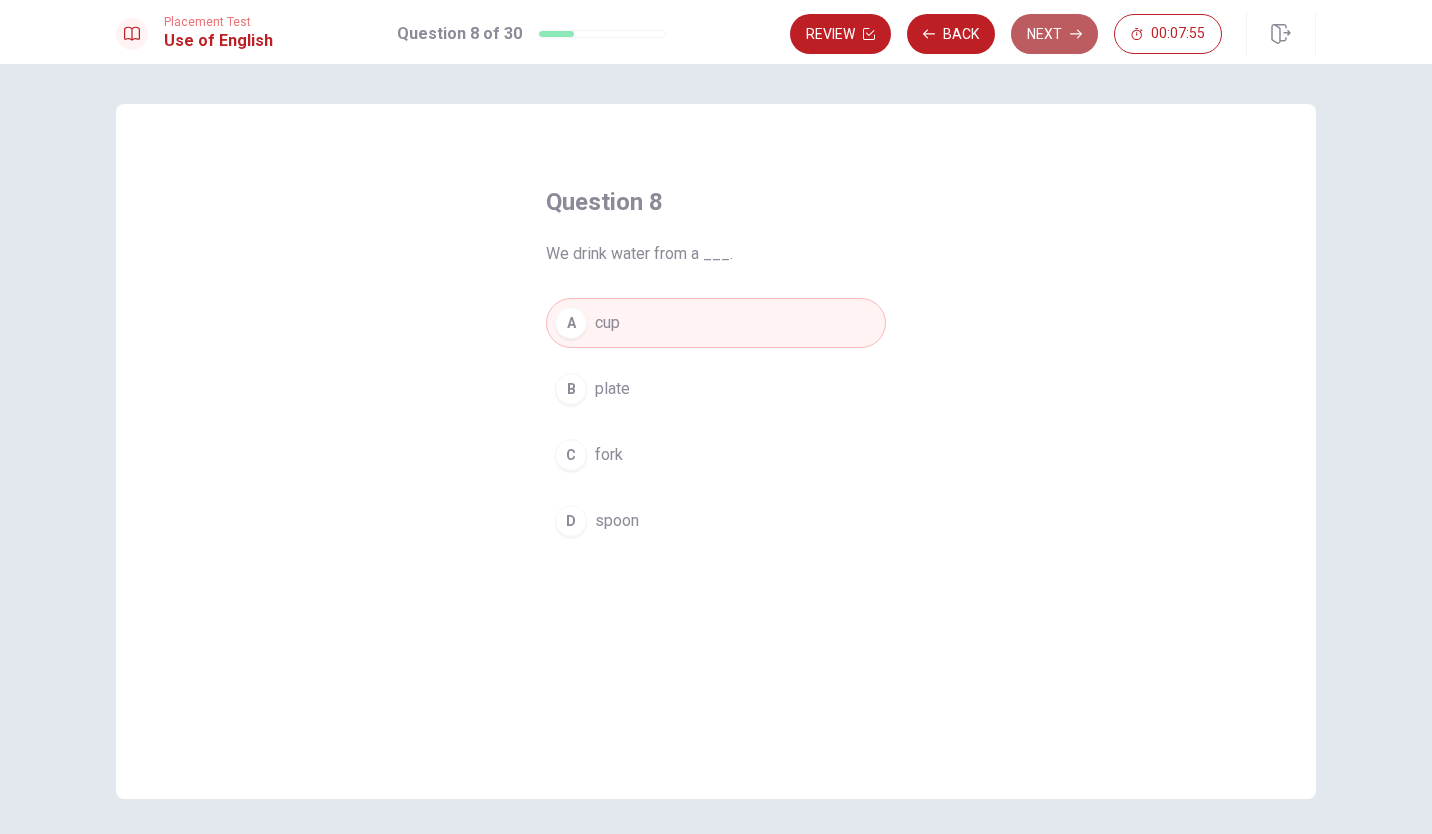 click on "Next" at bounding box center (1054, 34) 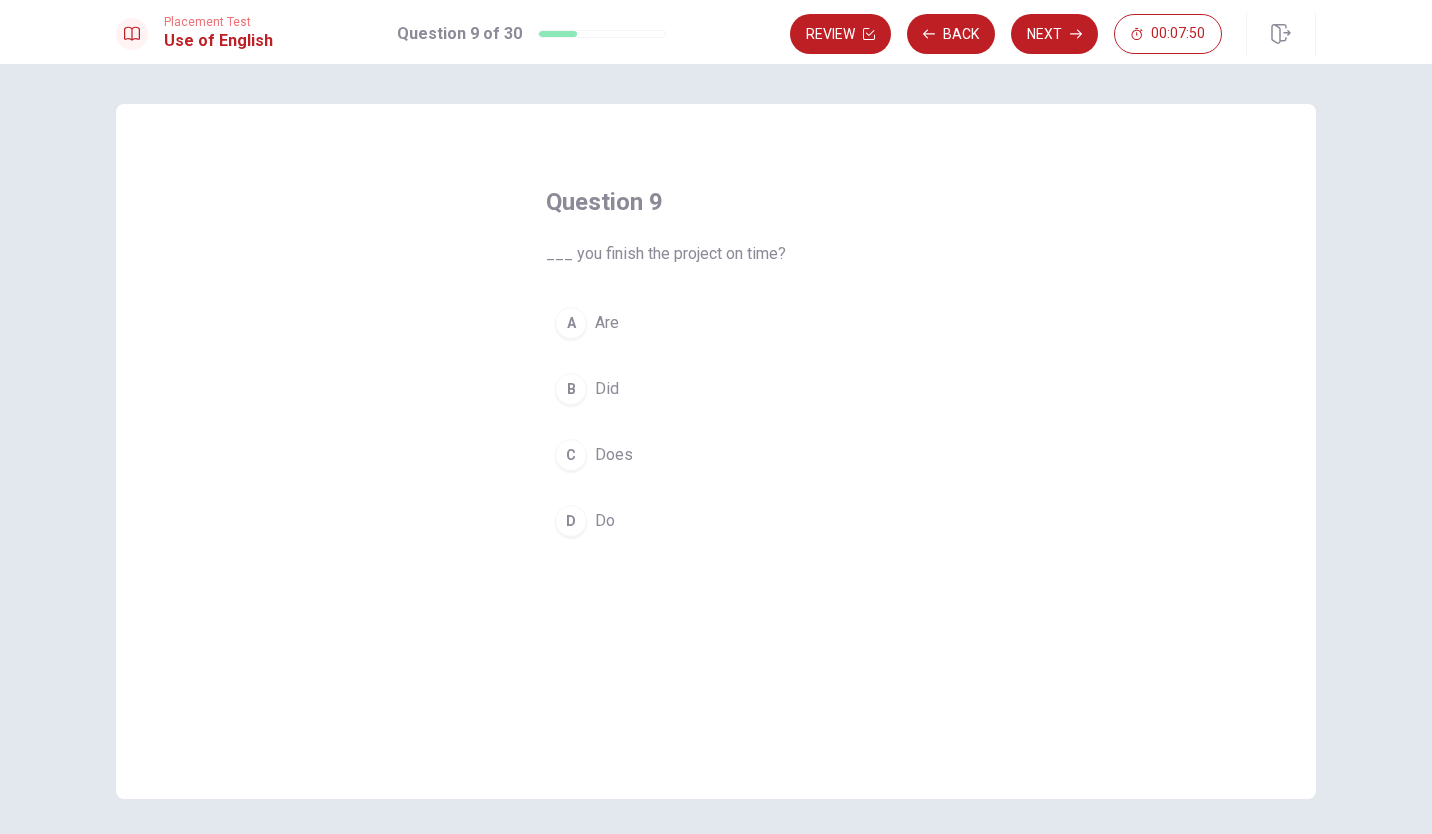 click on "B" at bounding box center (571, 389) 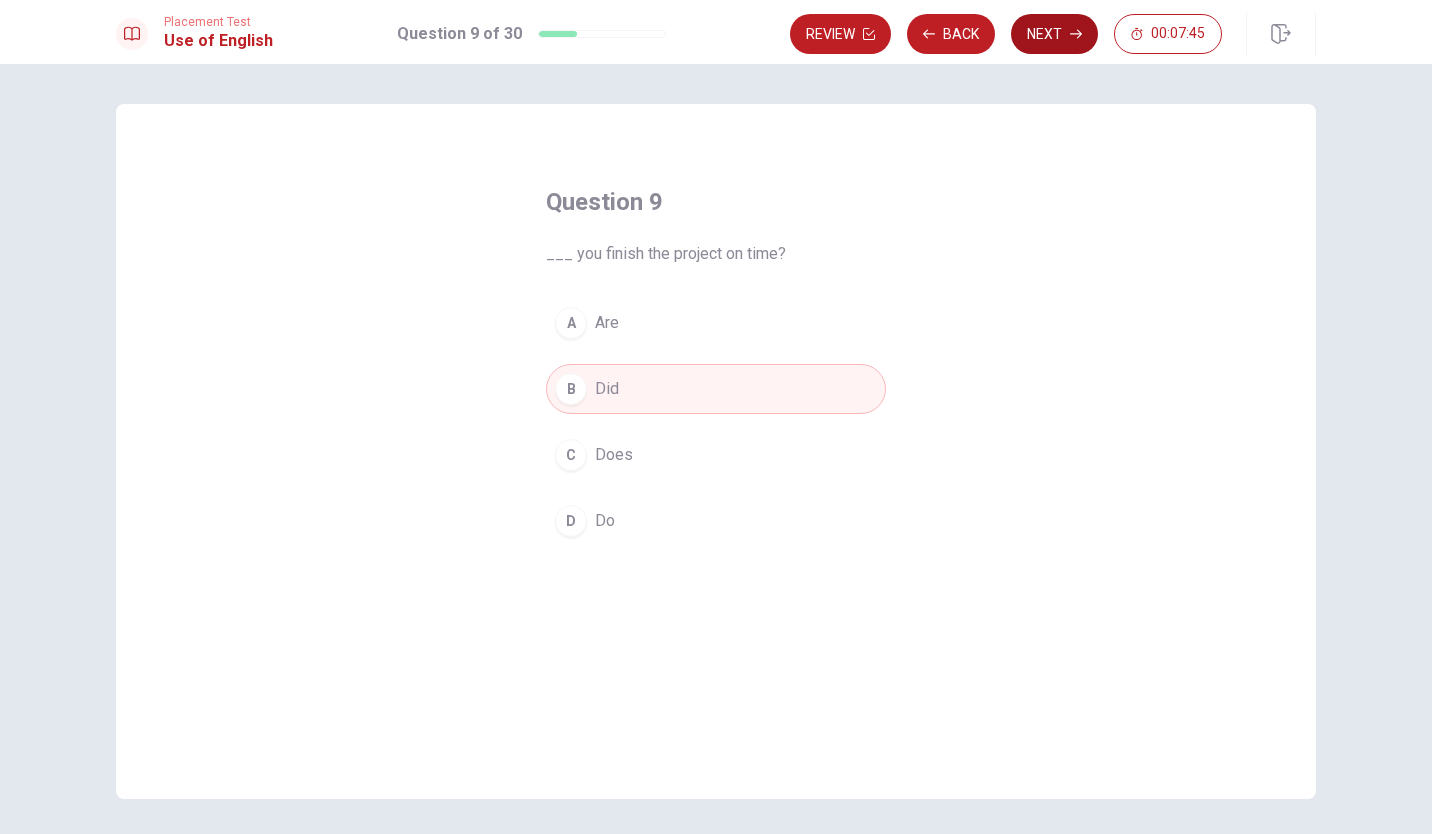 click on "Next" at bounding box center [1054, 34] 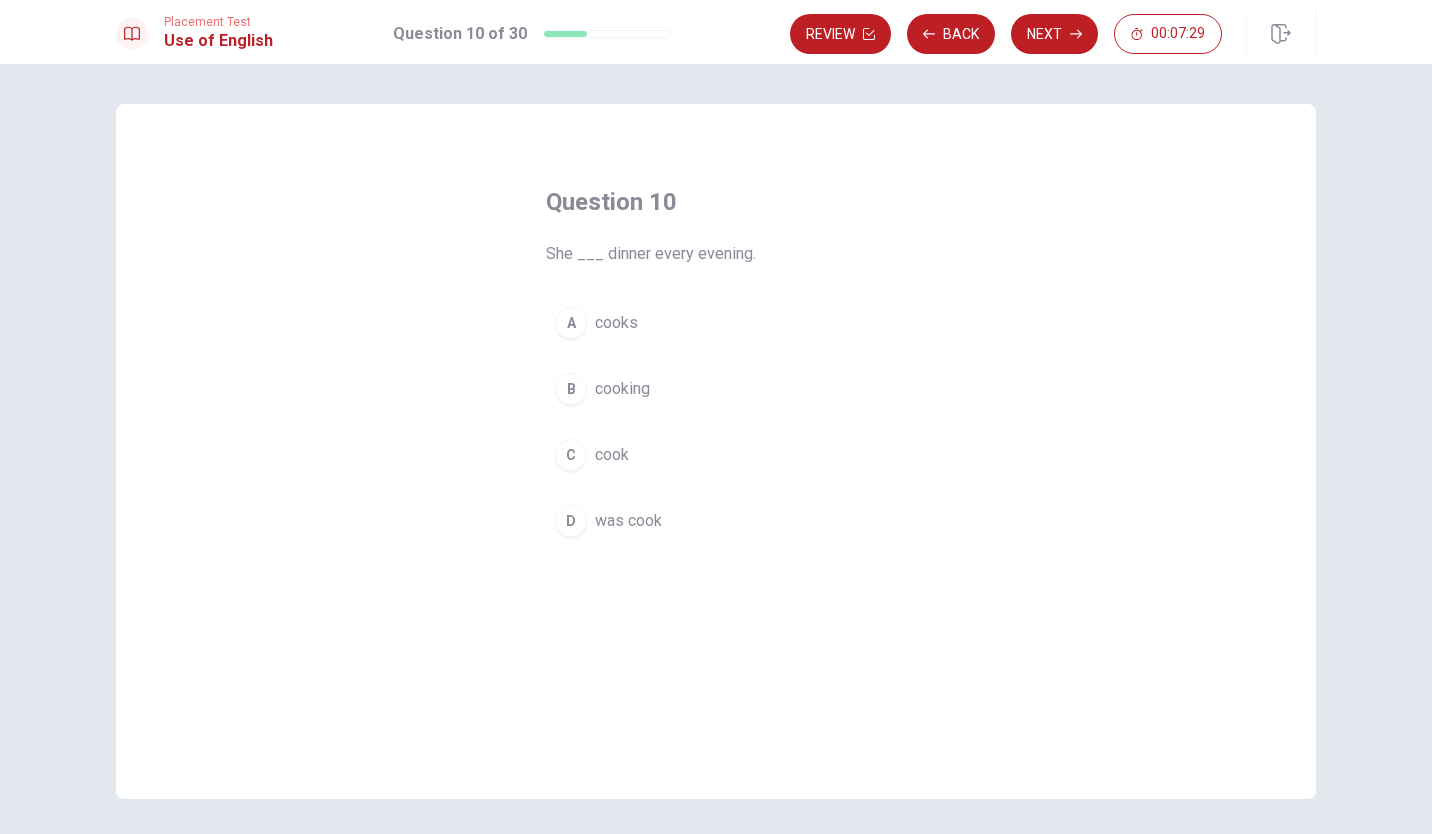 click on "cooks" at bounding box center [616, 323] 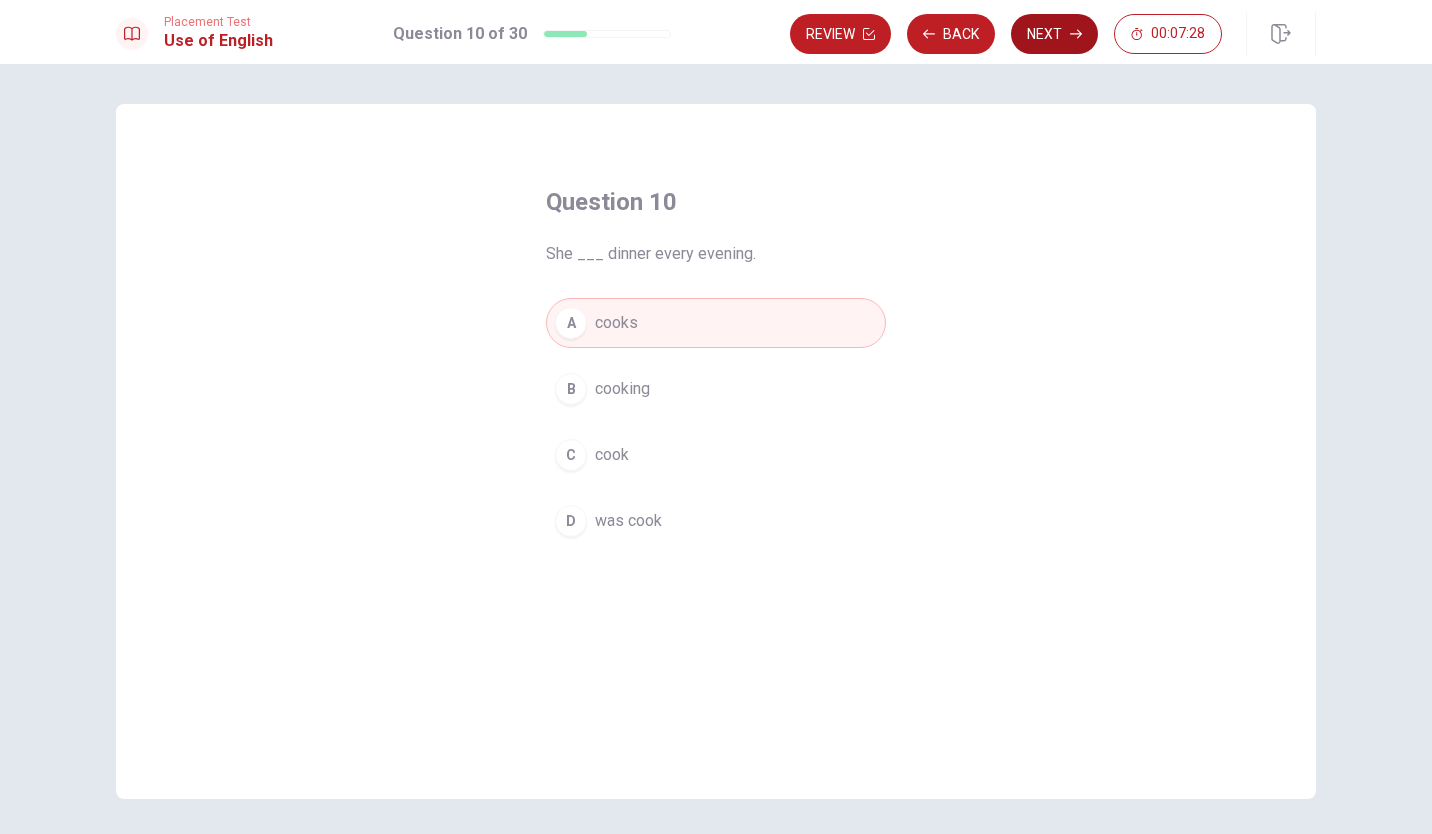 click on "Next" at bounding box center [1054, 34] 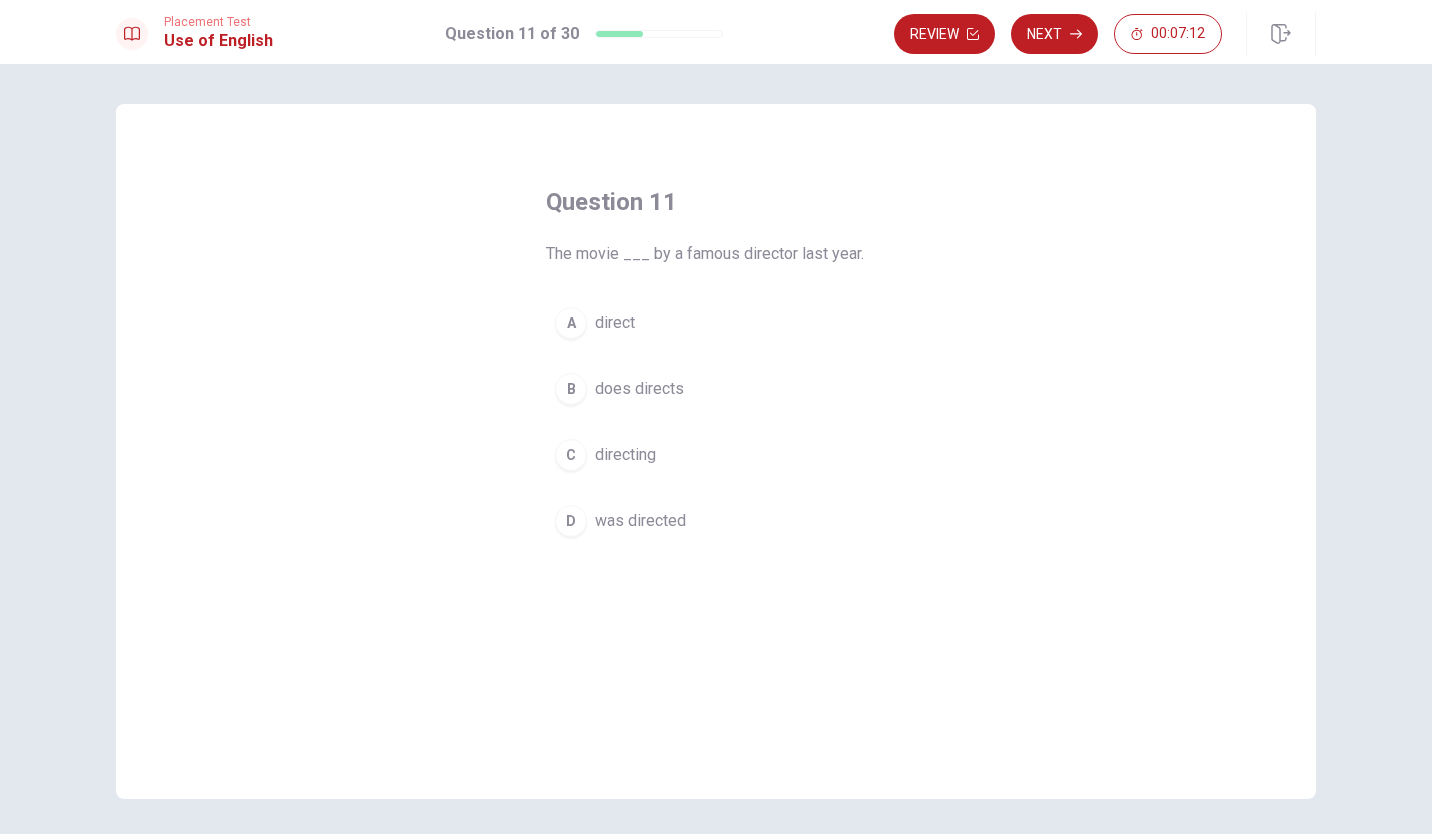 click on "D was directed" at bounding box center (716, 521) 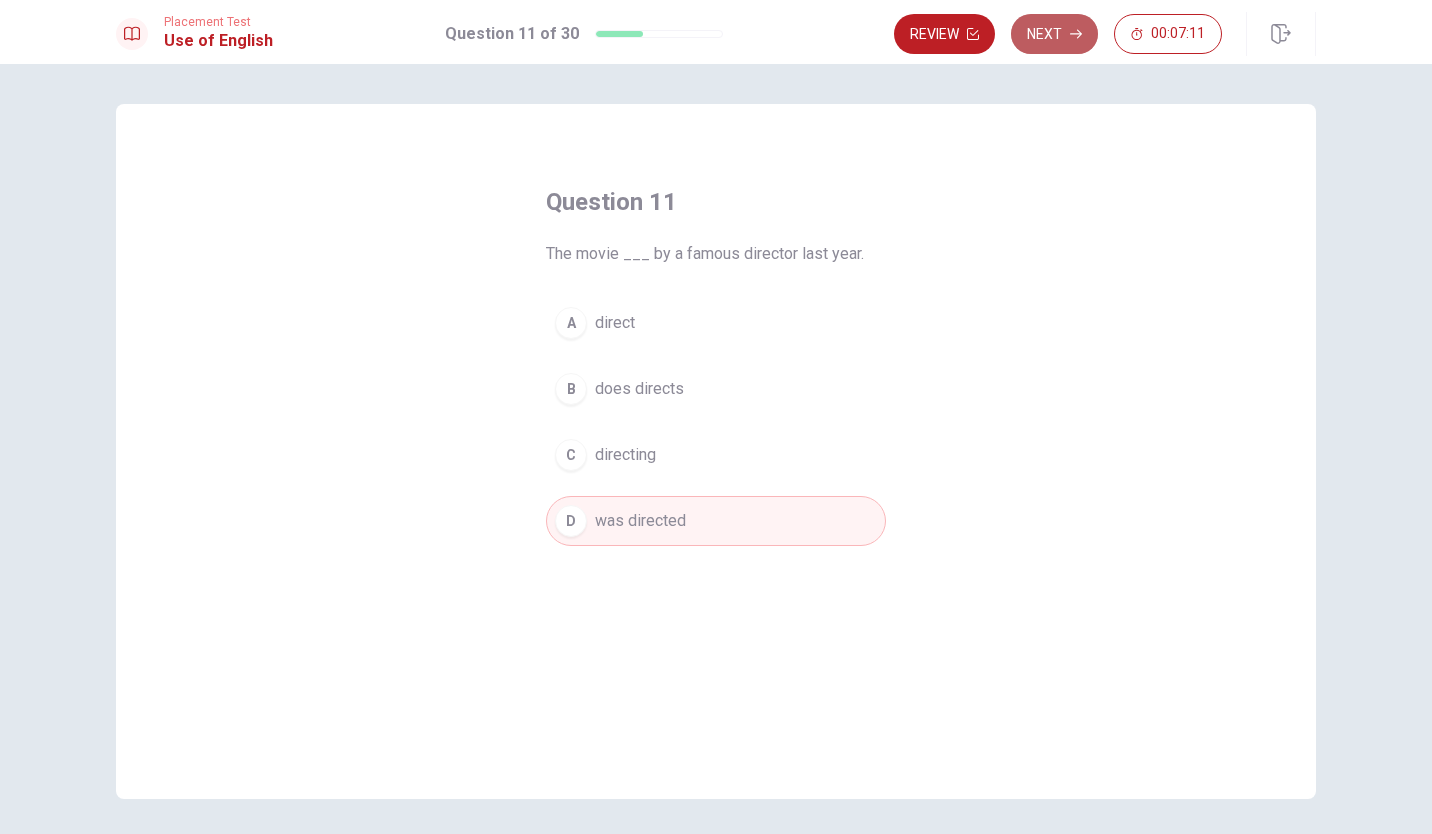 click on "Next" at bounding box center (1054, 34) 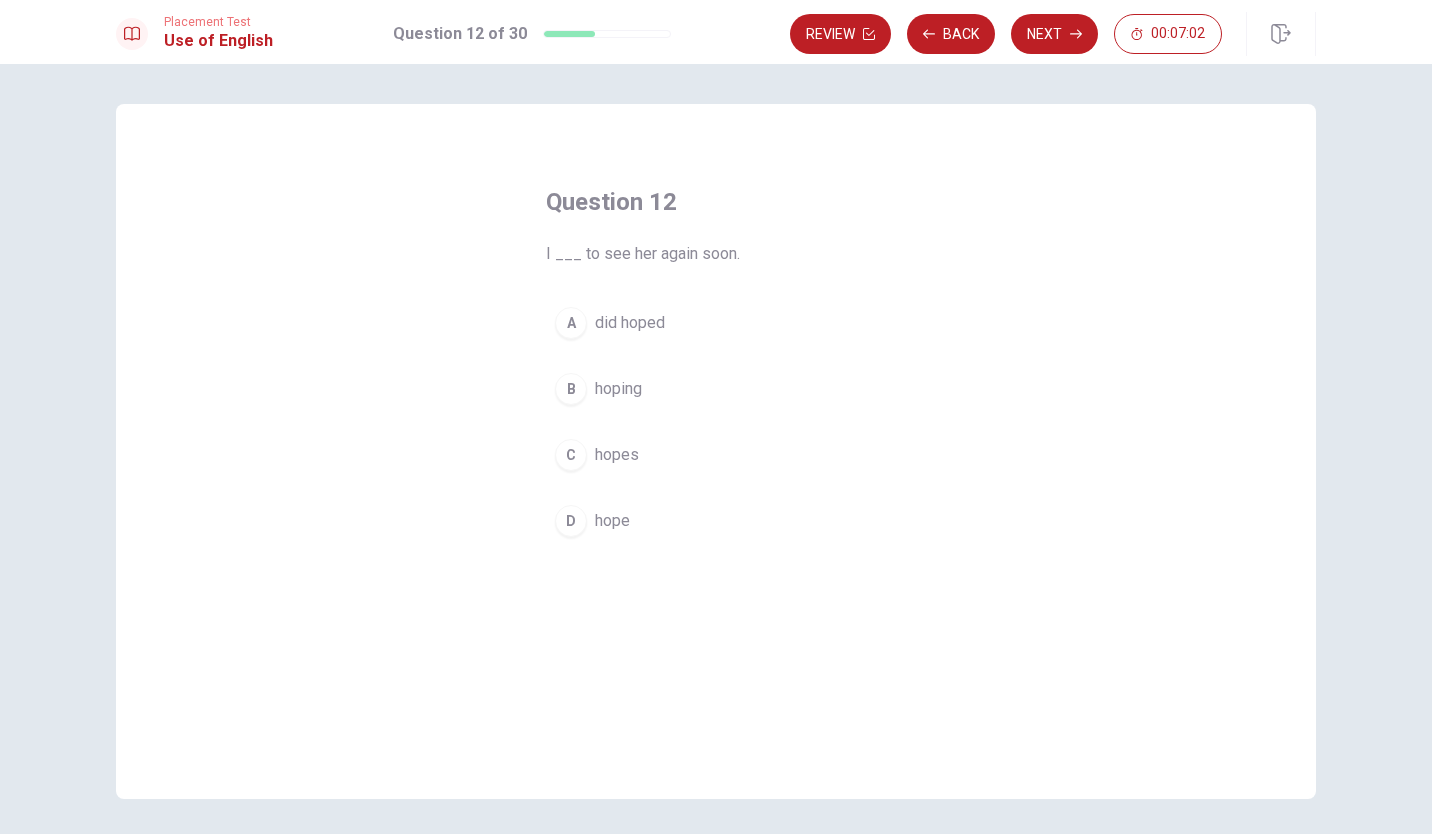 click on "hope" at bounding box center [612, 521] 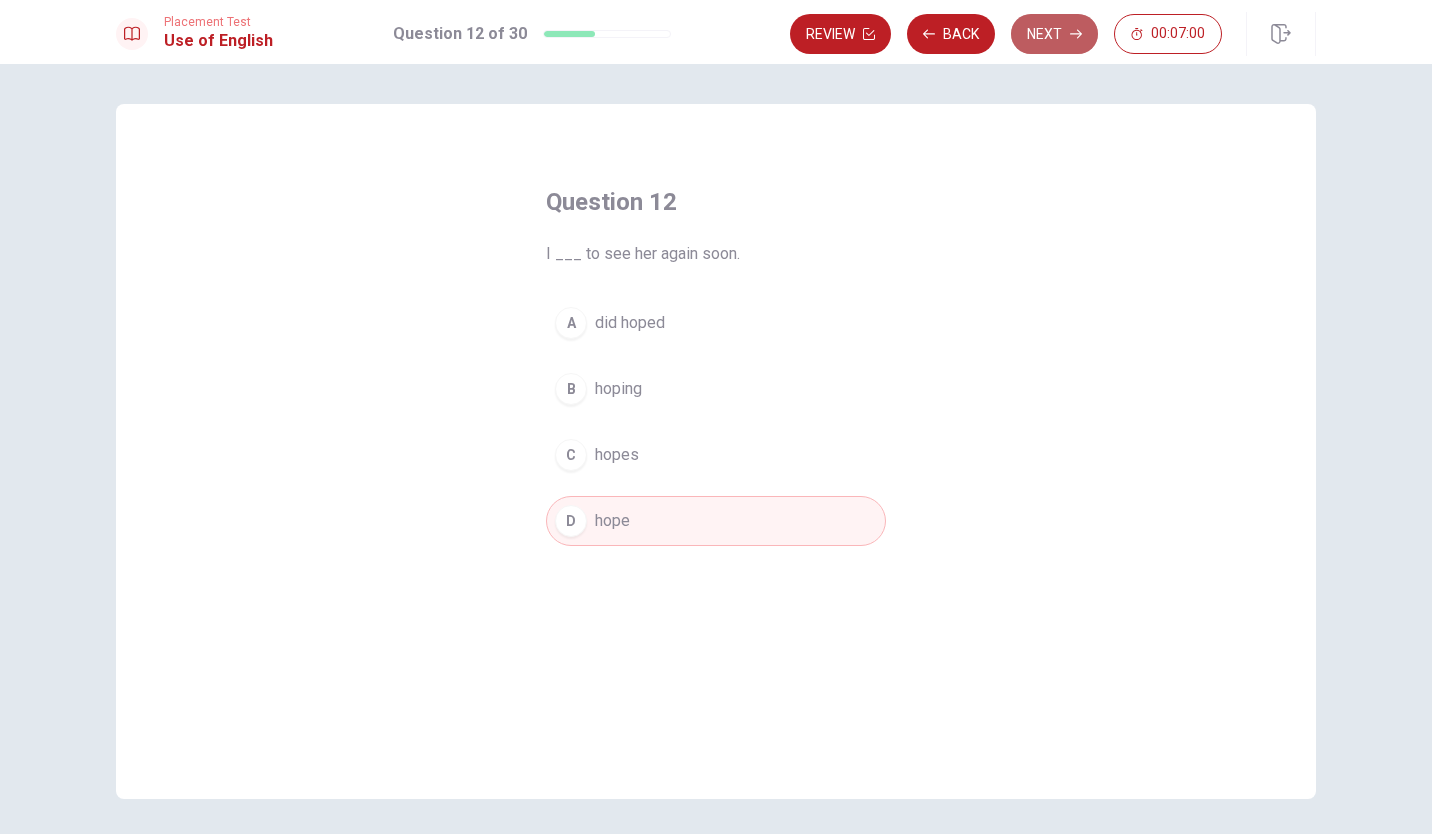 click on "Next" at bounding box center (1054, 34) 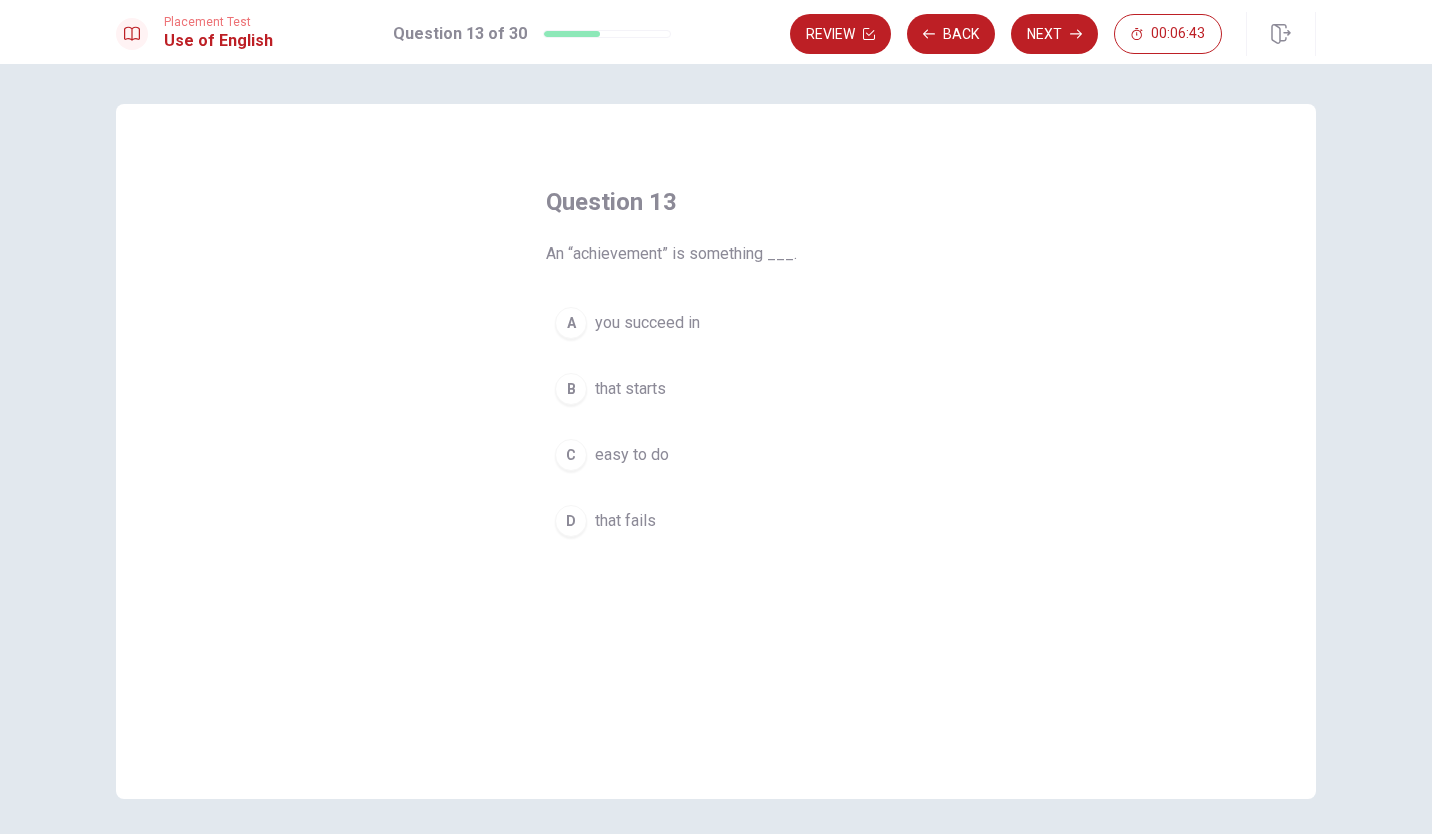 click on "you succeed in" at bounding box center [647, 323] 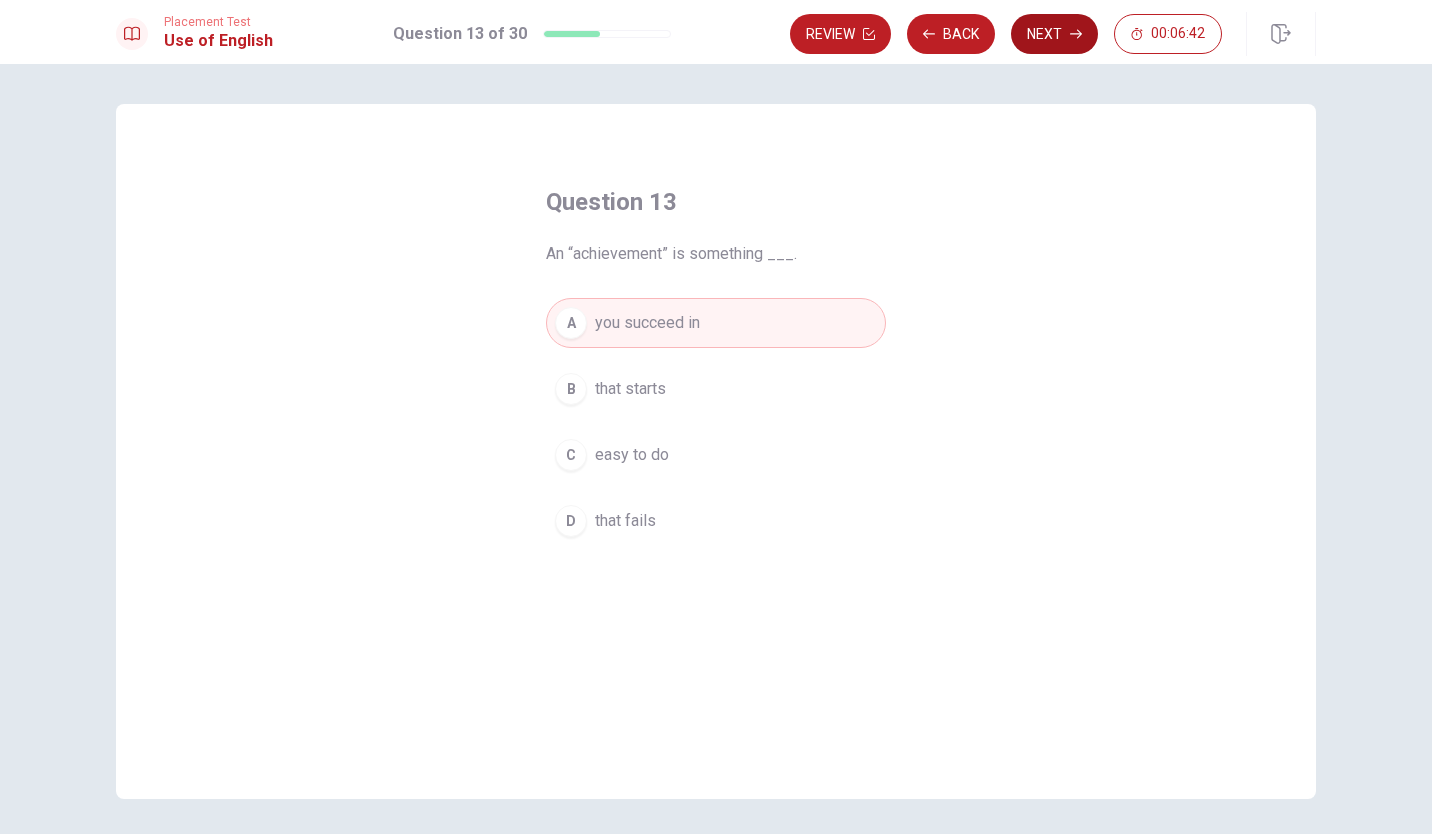 click on "Next" at bounding box center [1054, 34] 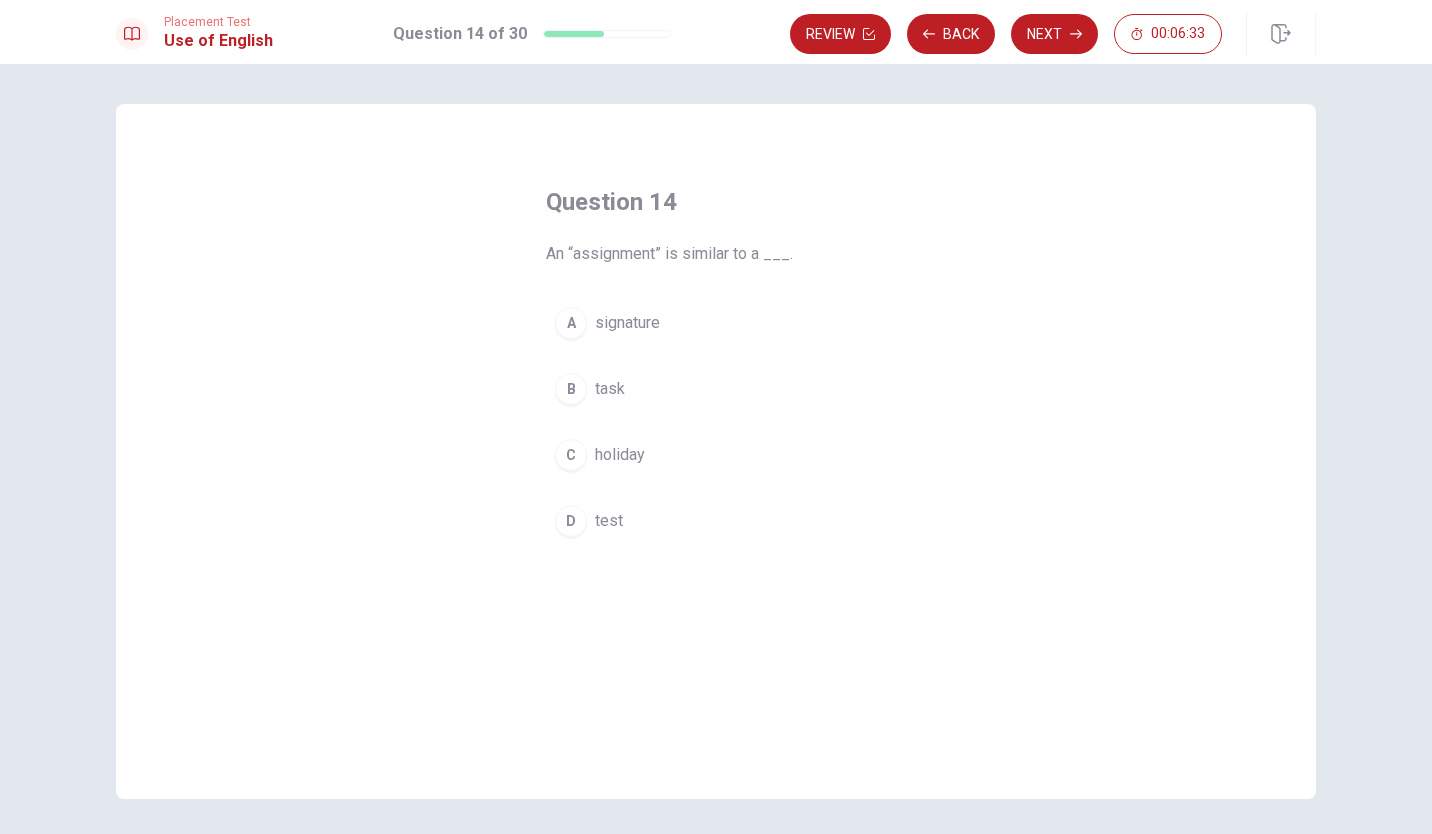 click on "D test" at bounding box center (716, 521) 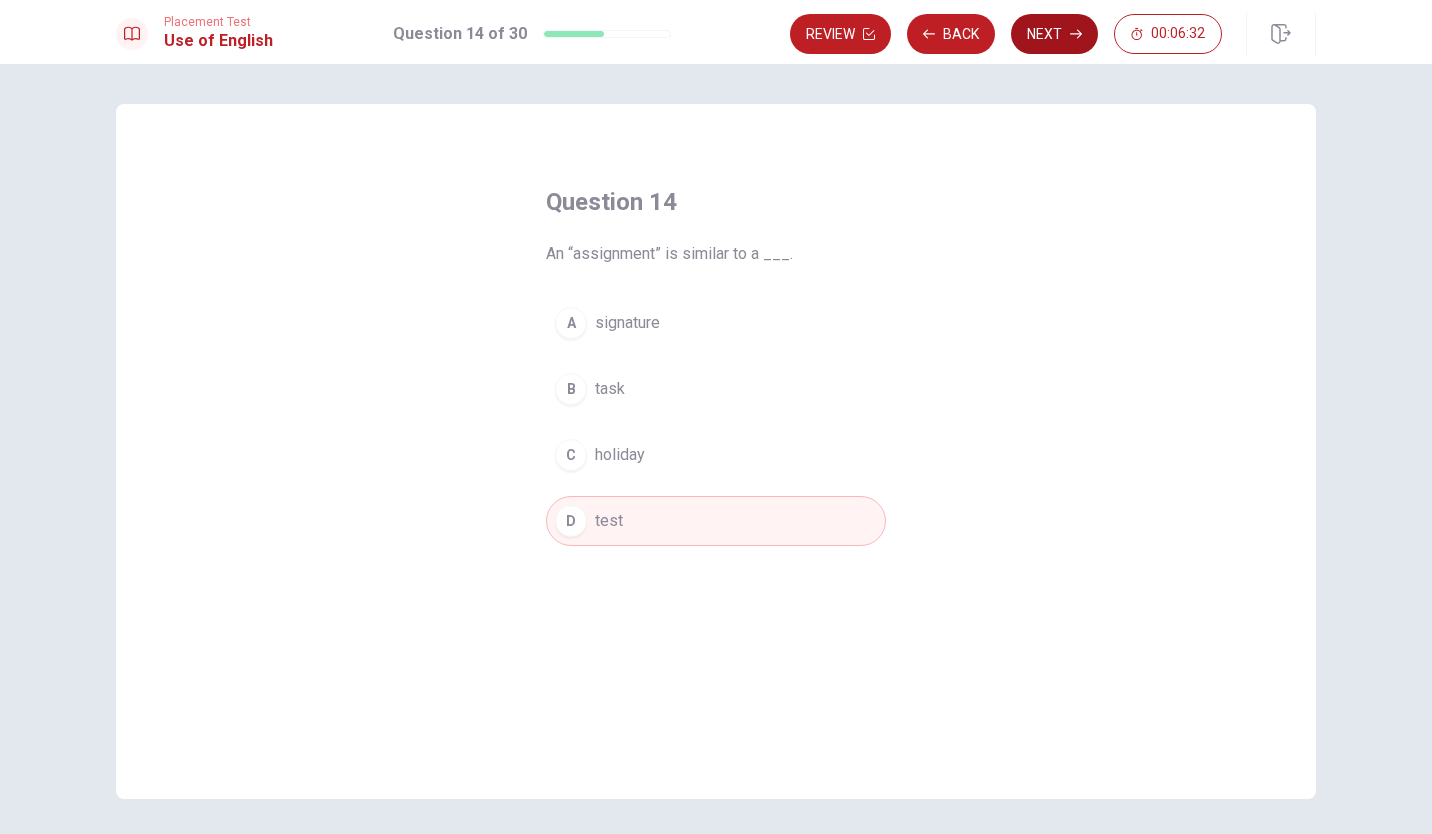 click on "Next" at bounding box center (1054, 34) 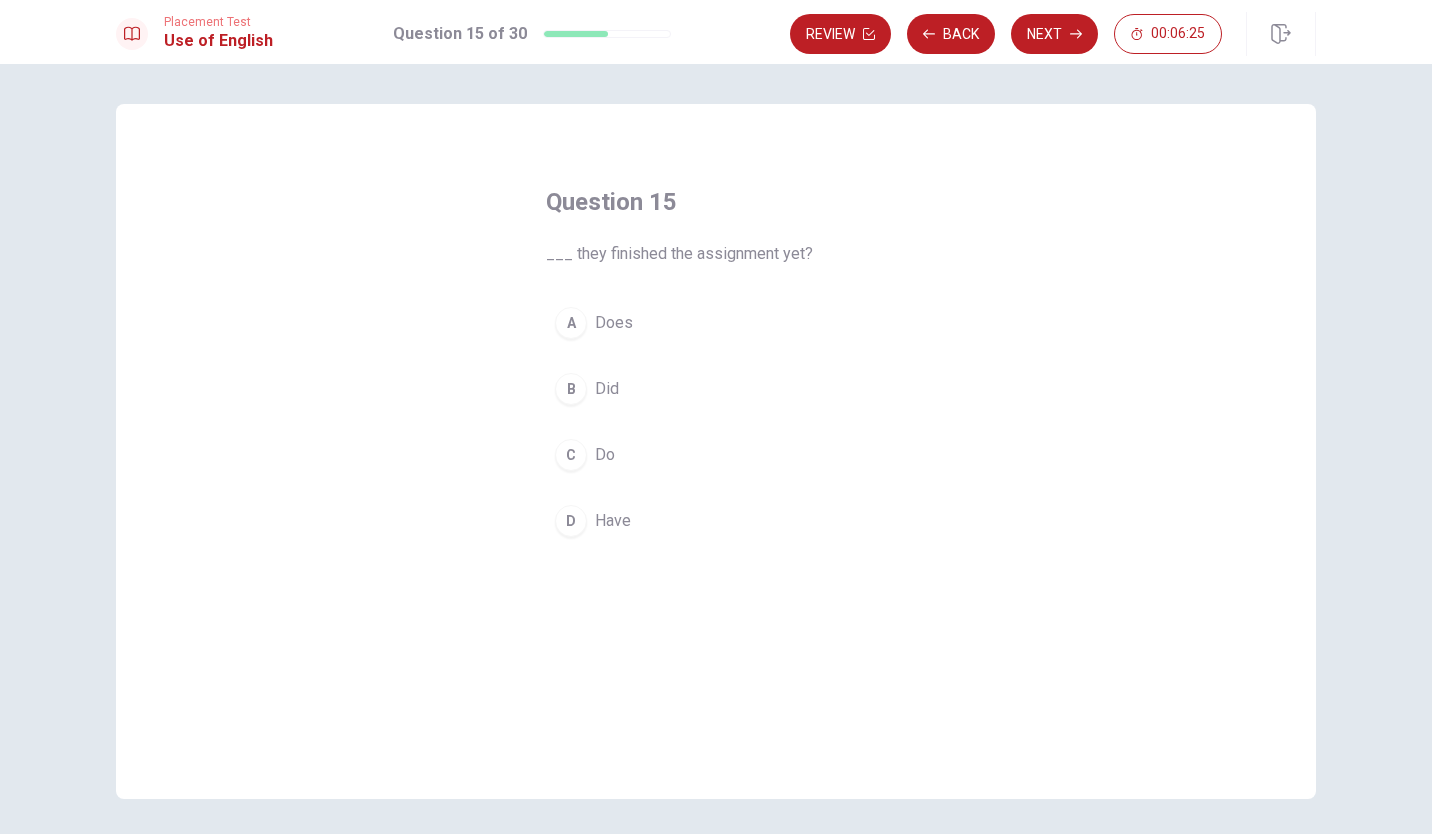click on "Does" at bounding box center [614, 323] 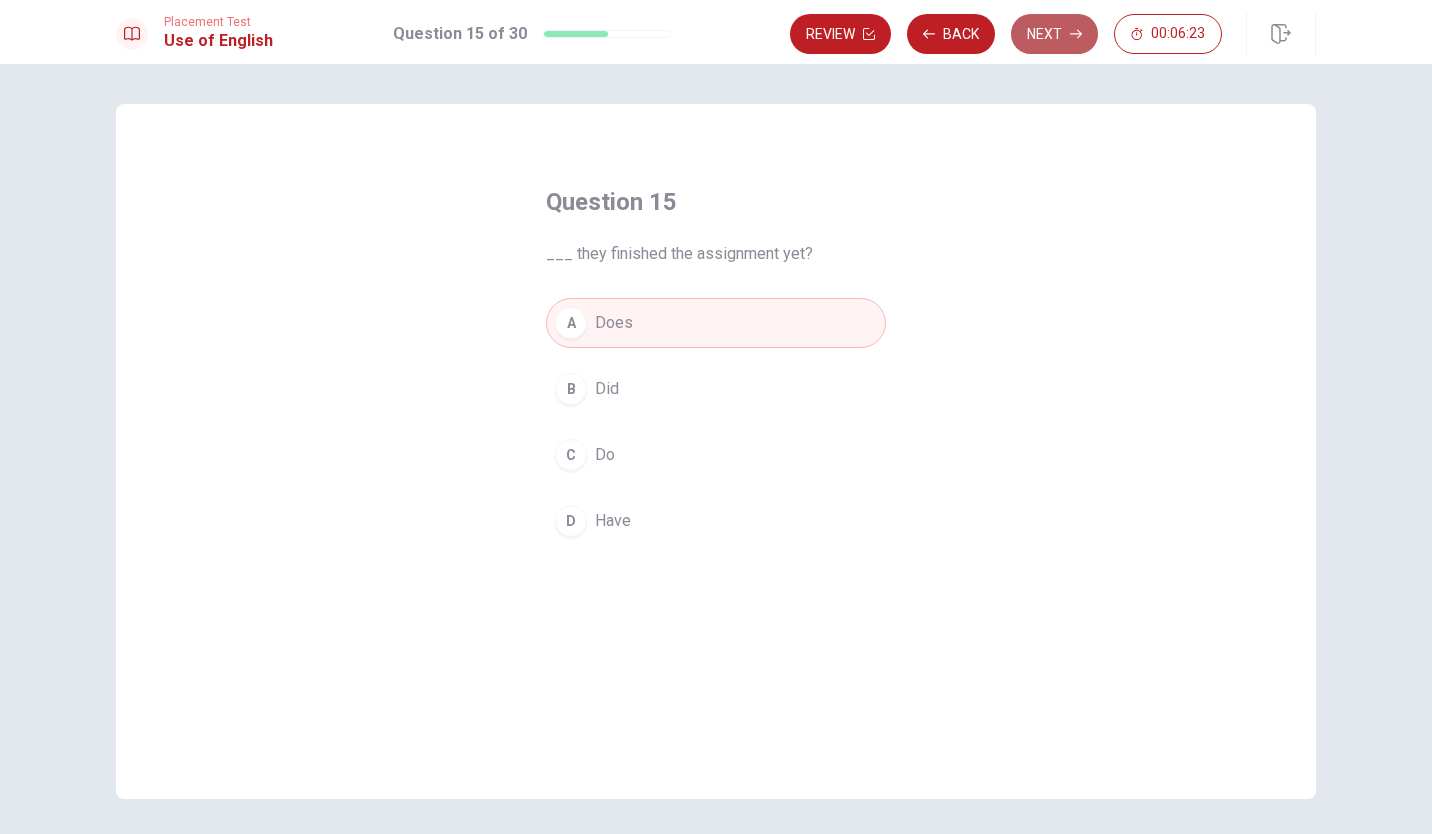 click on "Next" at bounding box center (1054, 34) 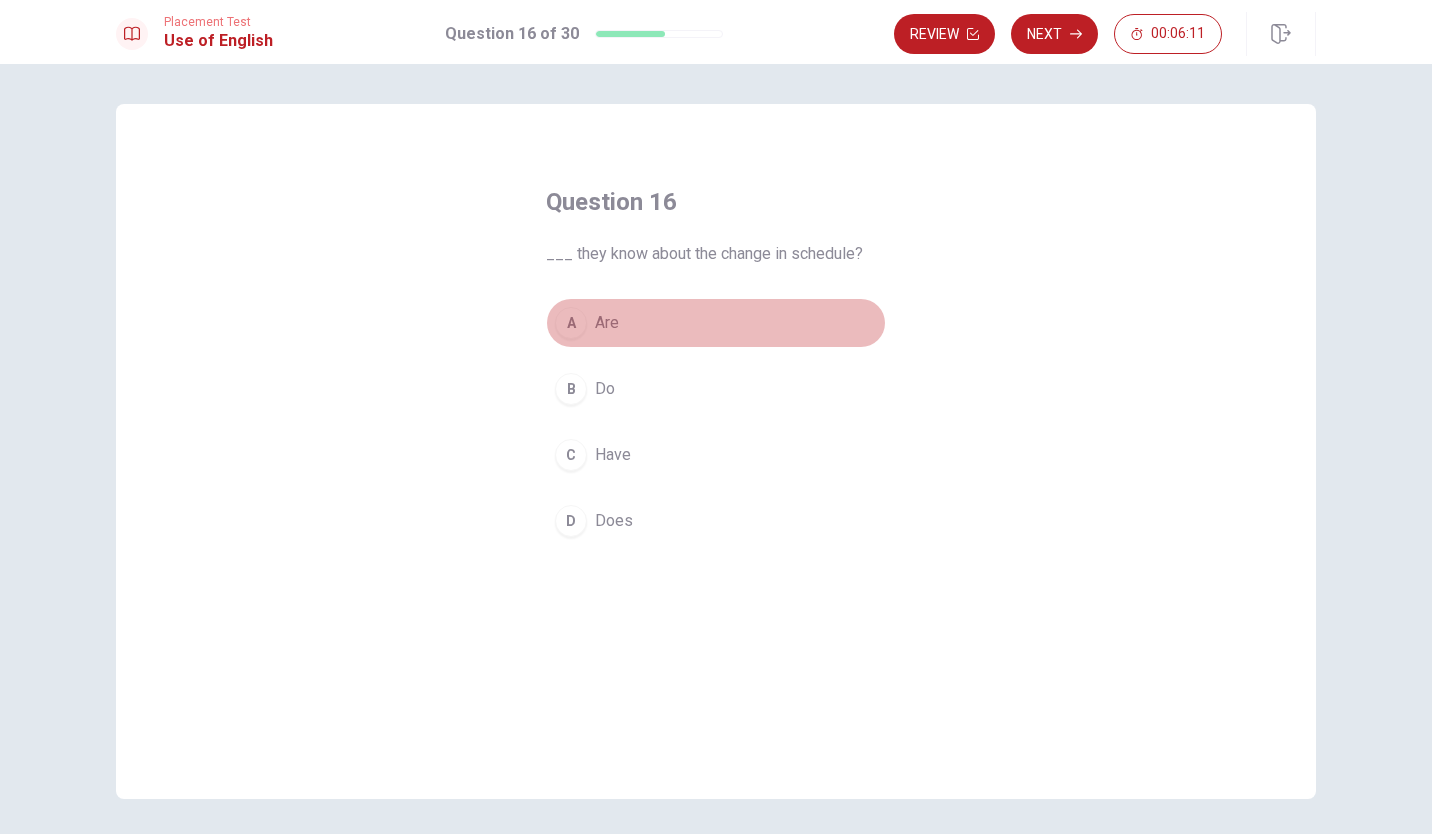 click on "Are" at bounding box center (607, 323) 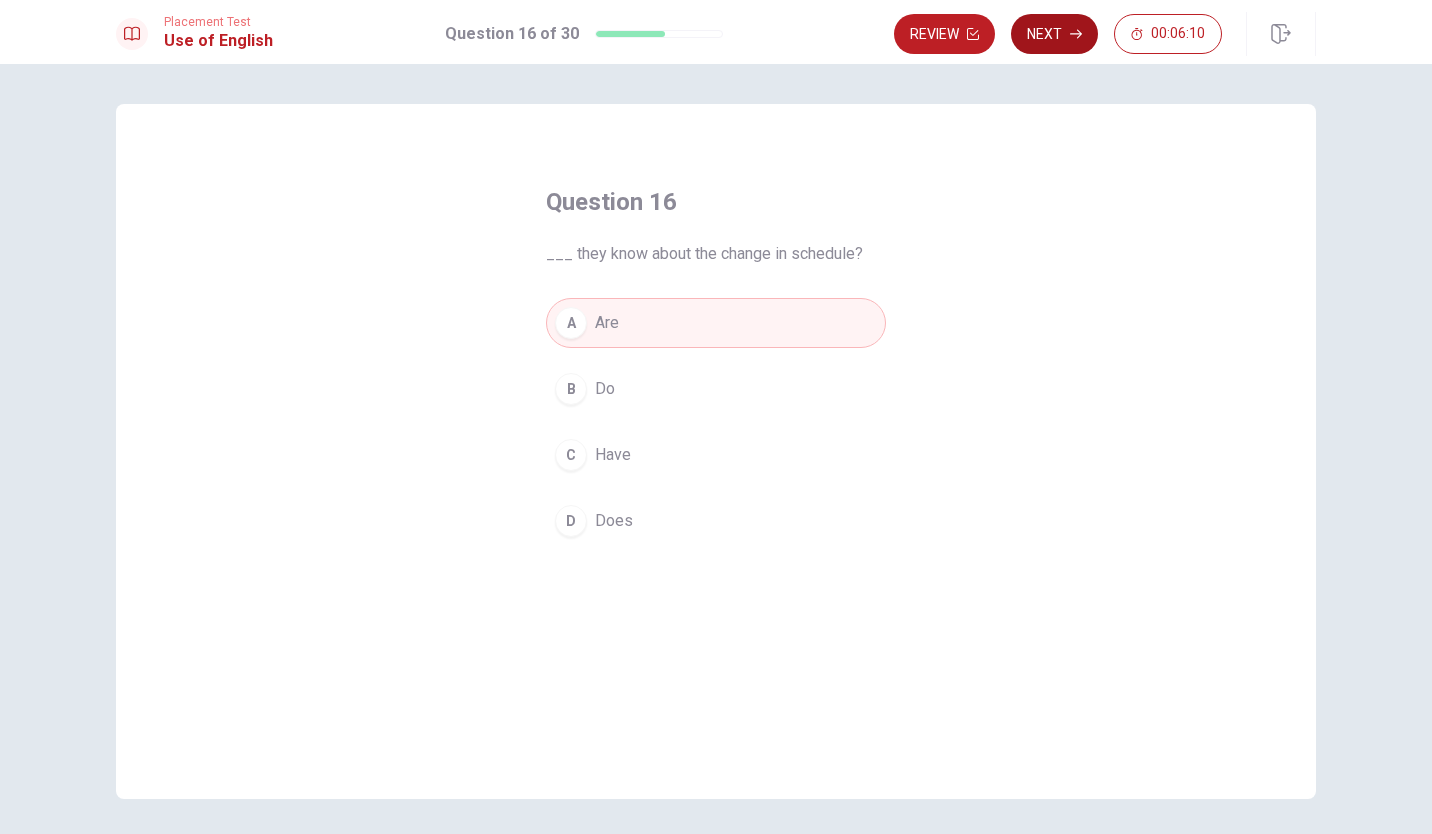 click 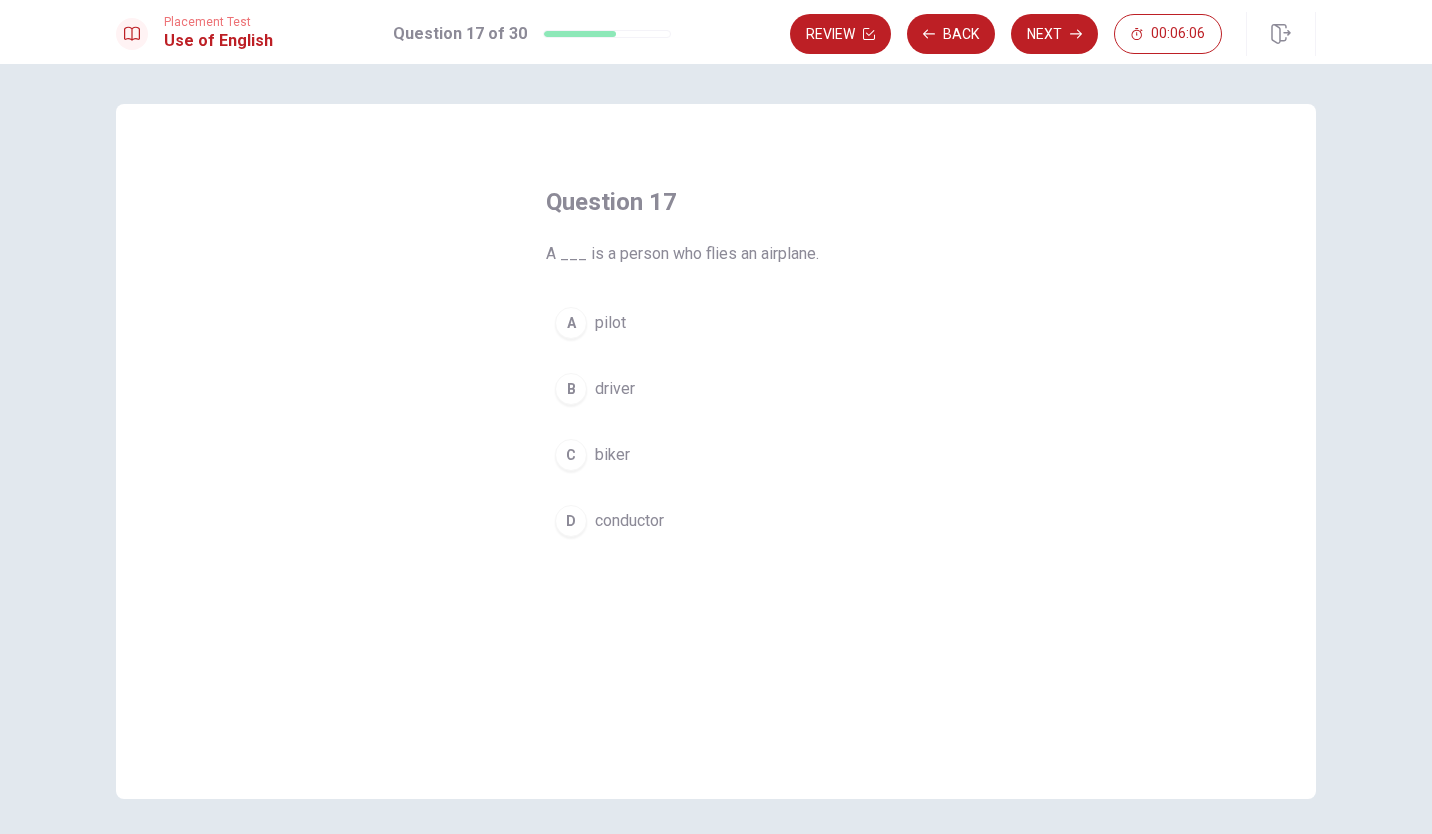 click on "pilot" at bounding box center (610, 323) 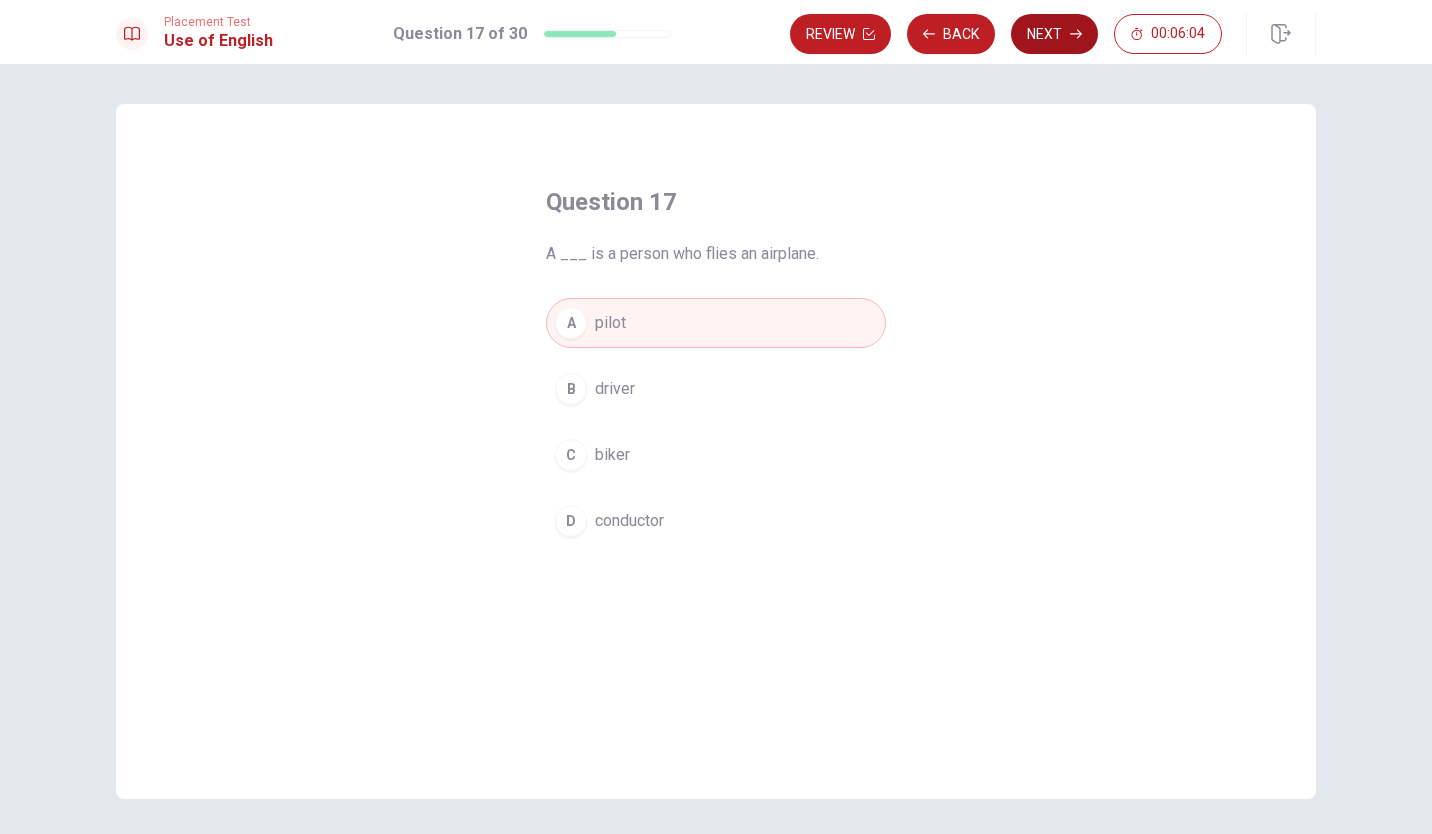 click on "Next" at bounding box center [1054, 34] 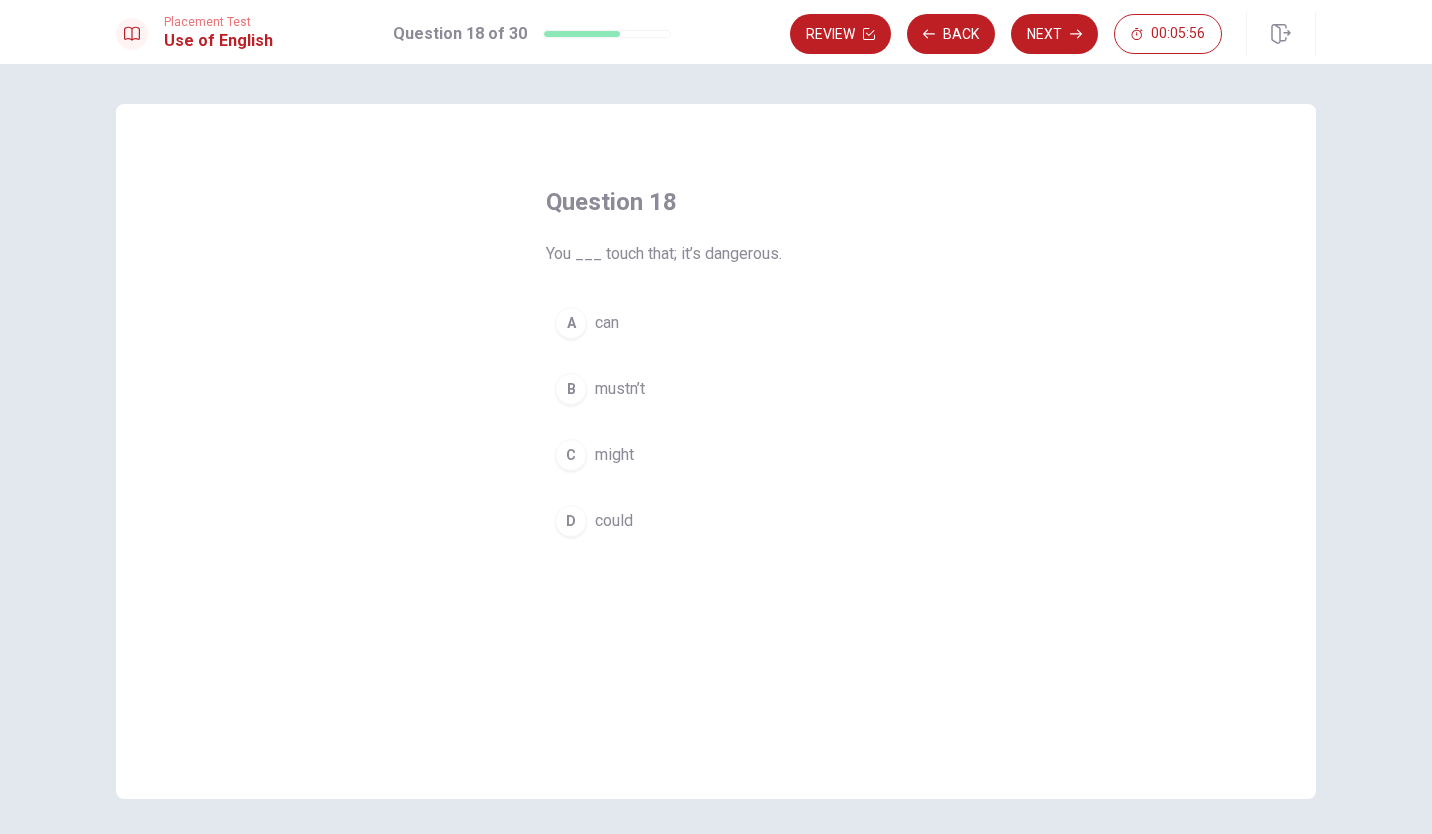 click on "B mustn’t" at bounding box center [716, 389] 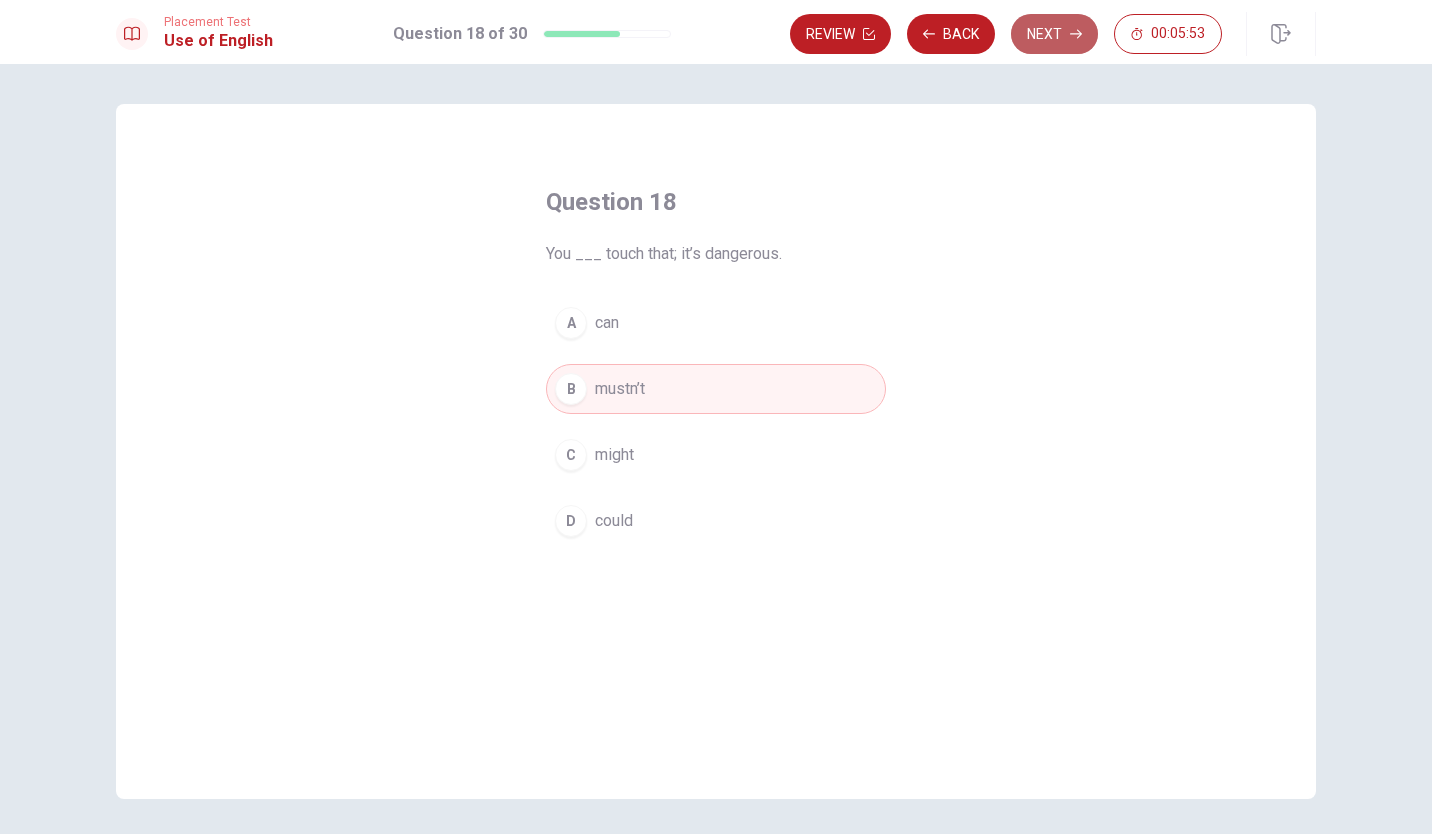 click on "Next" at bounding box center (1054, 34) 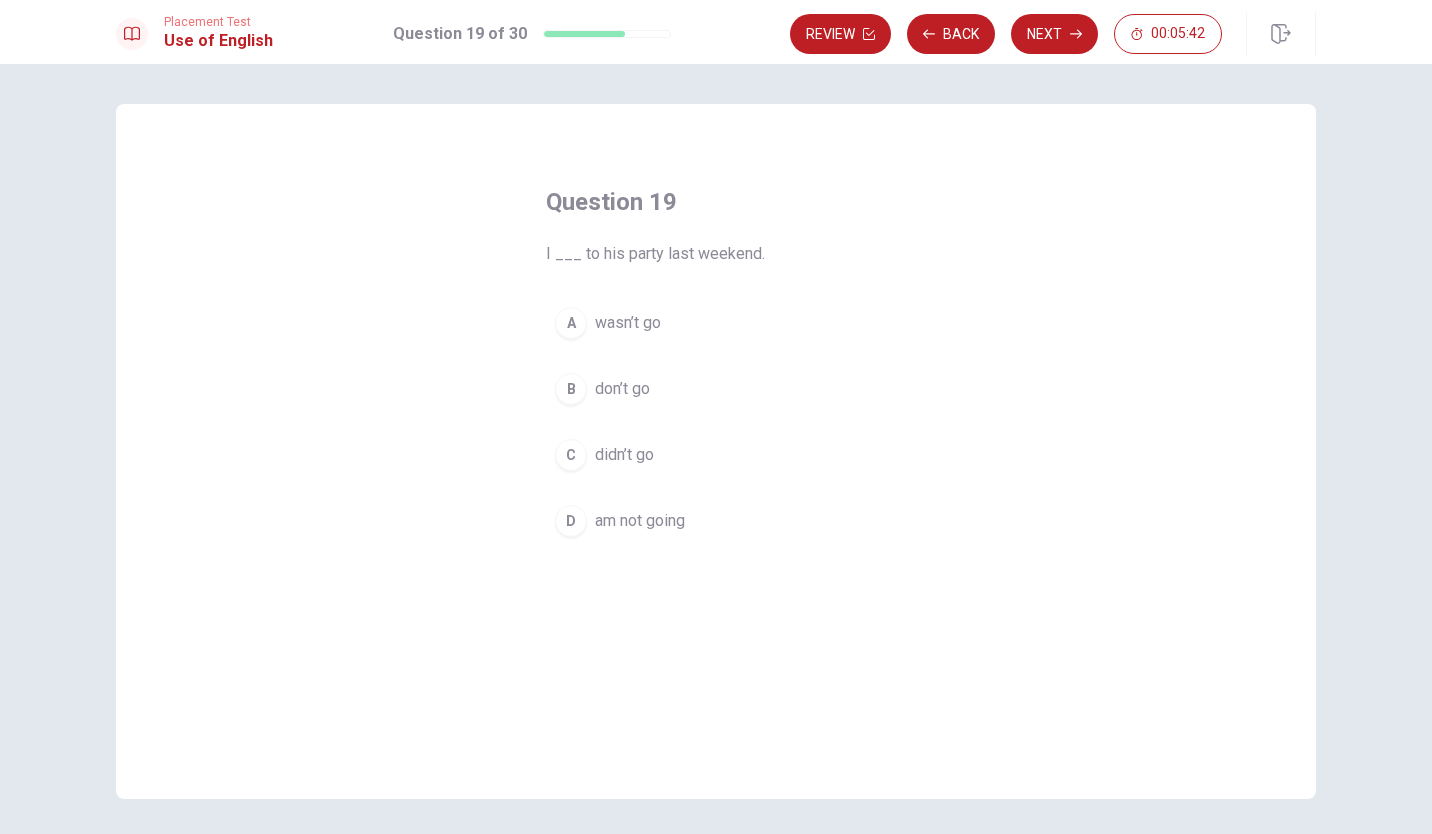 click on "Question 19 I ___ to his party last weekend. A wasn’t go B don’t go C didn’t go D am not going" at bounding box center [716, 451] 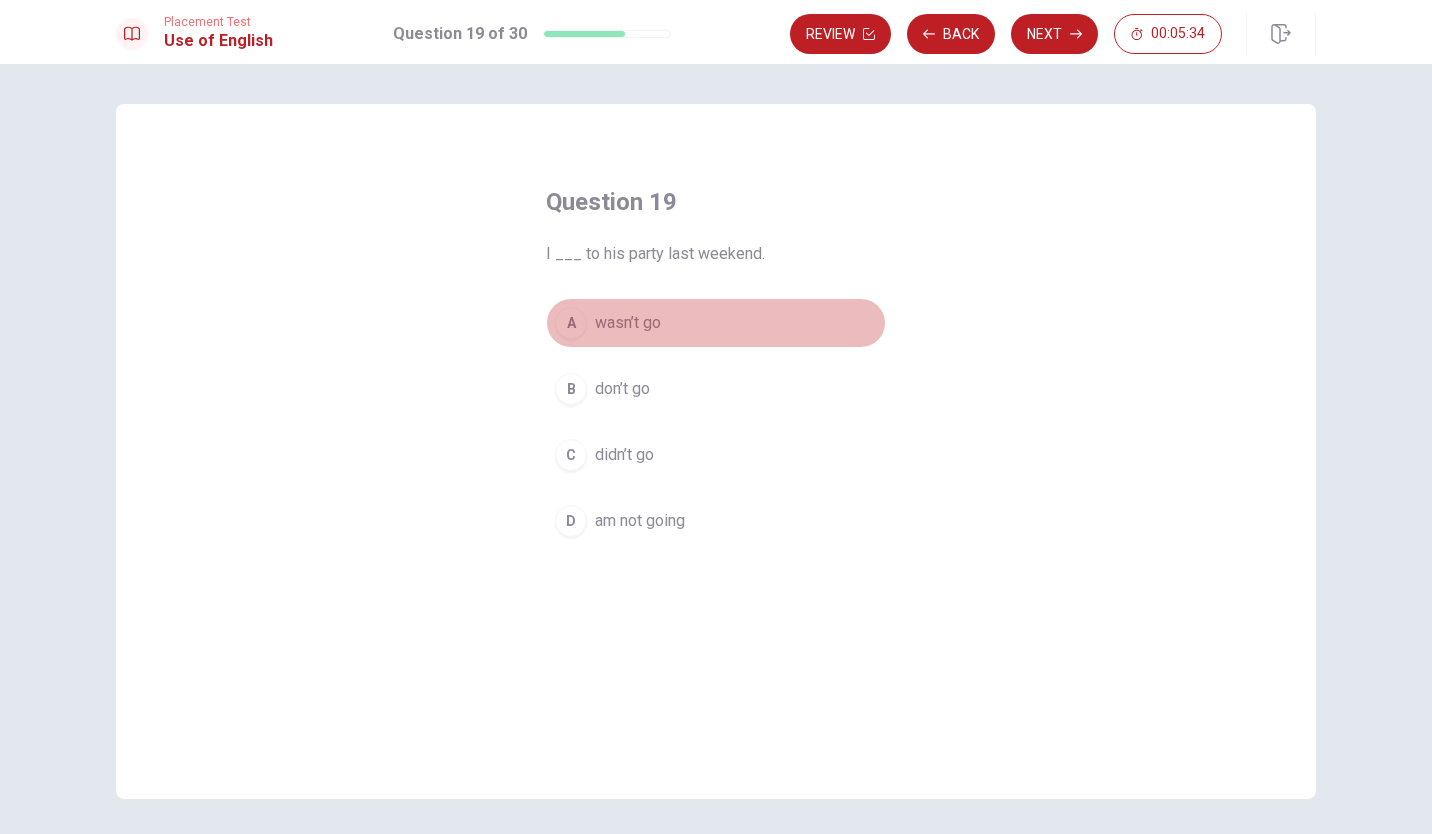 click on "wasn’t go" at bounding box center (628, 323) 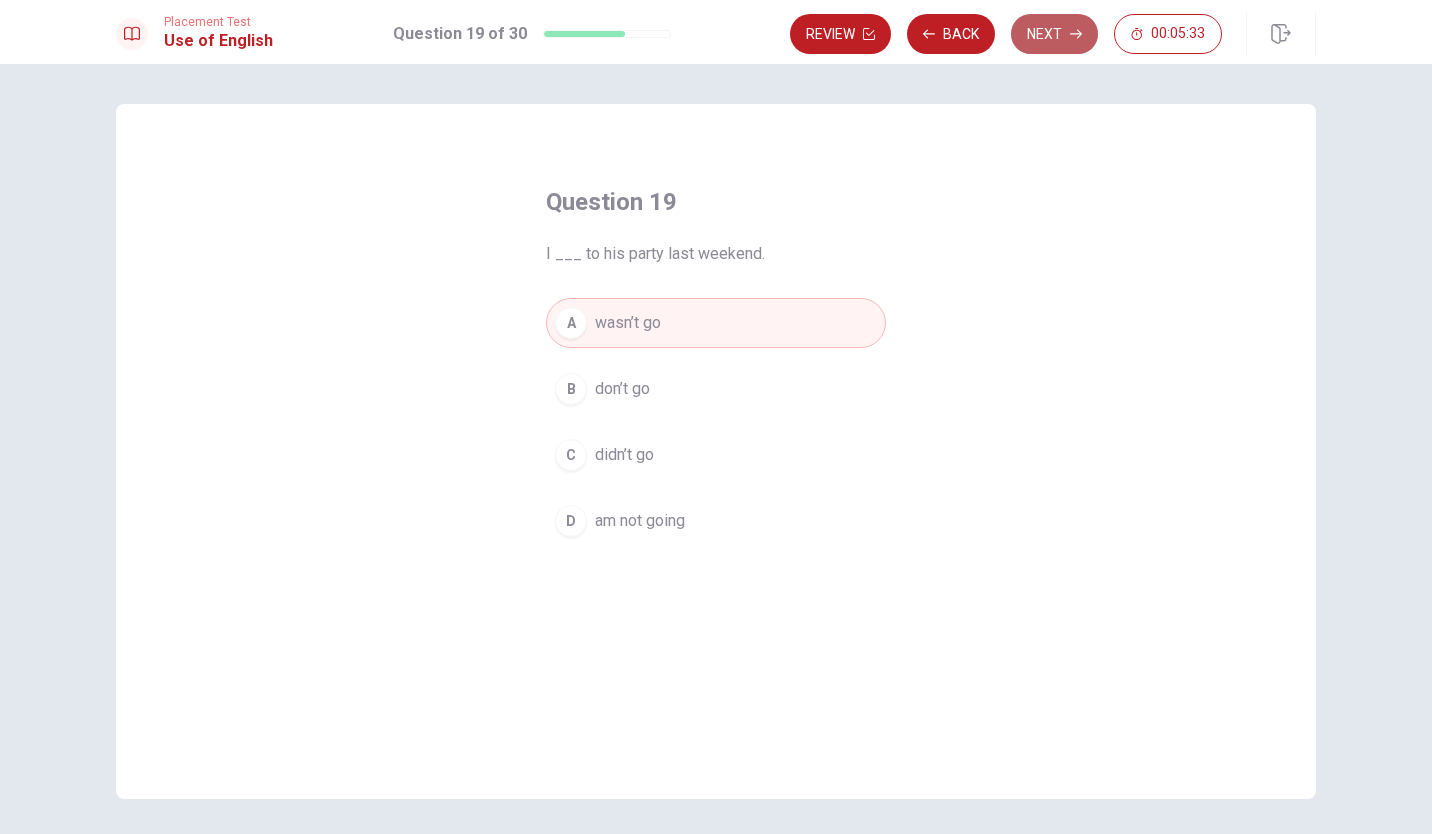 click on "Next" at bounding box center (1054, 34) 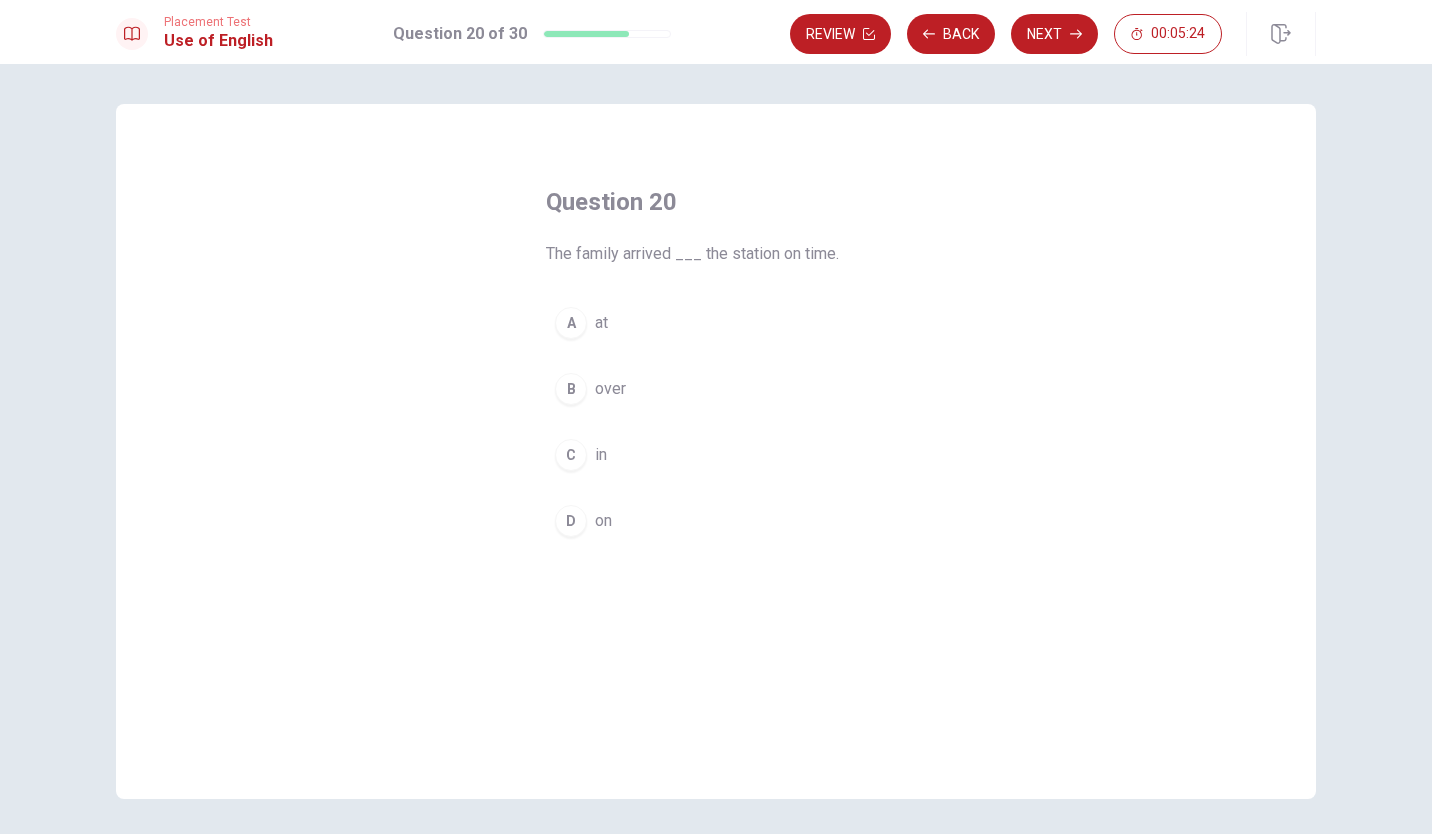 click on "A at" at bounding box center (716, 323) 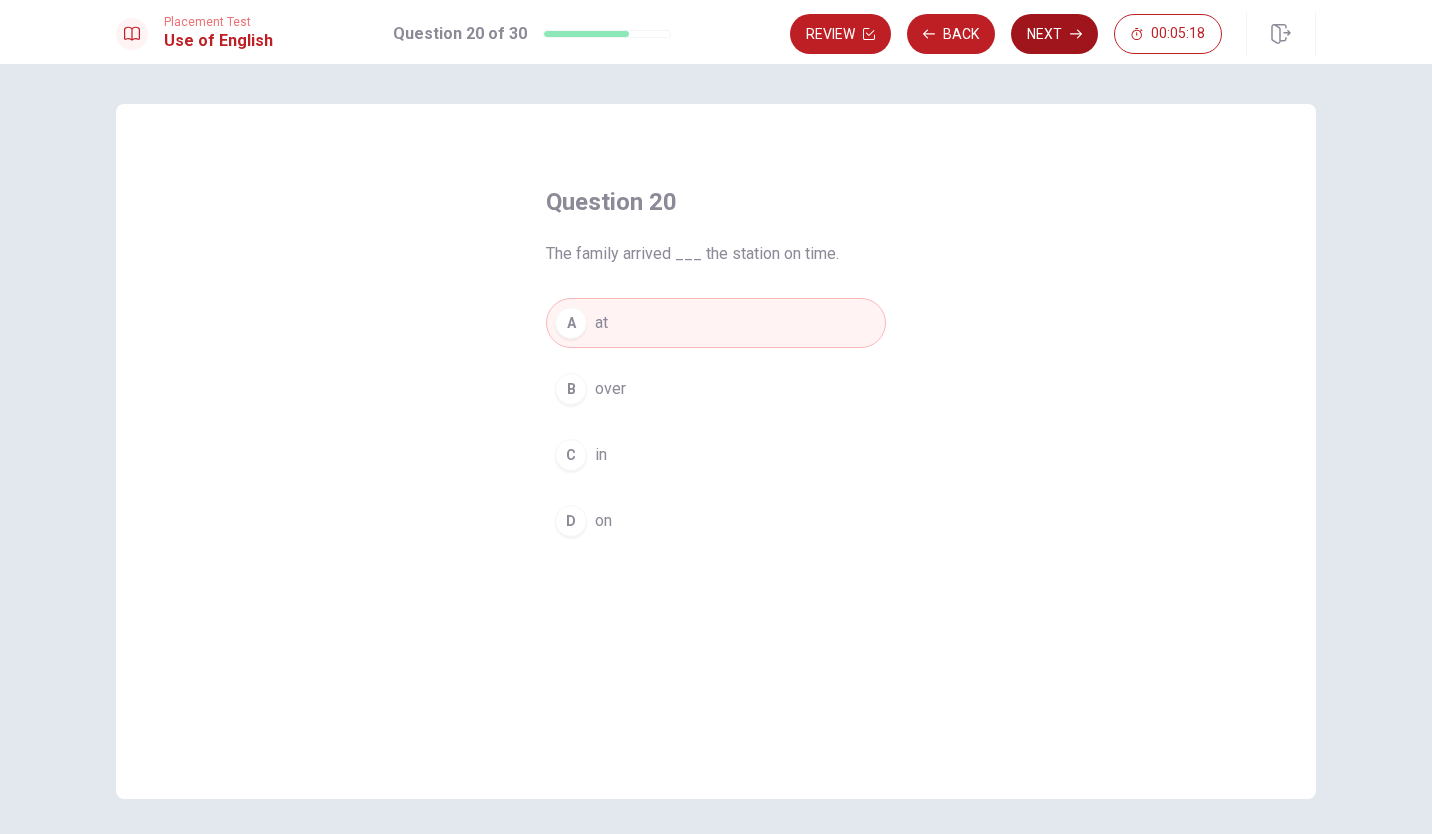 click on "Next" at bounding box center [1054, 34] 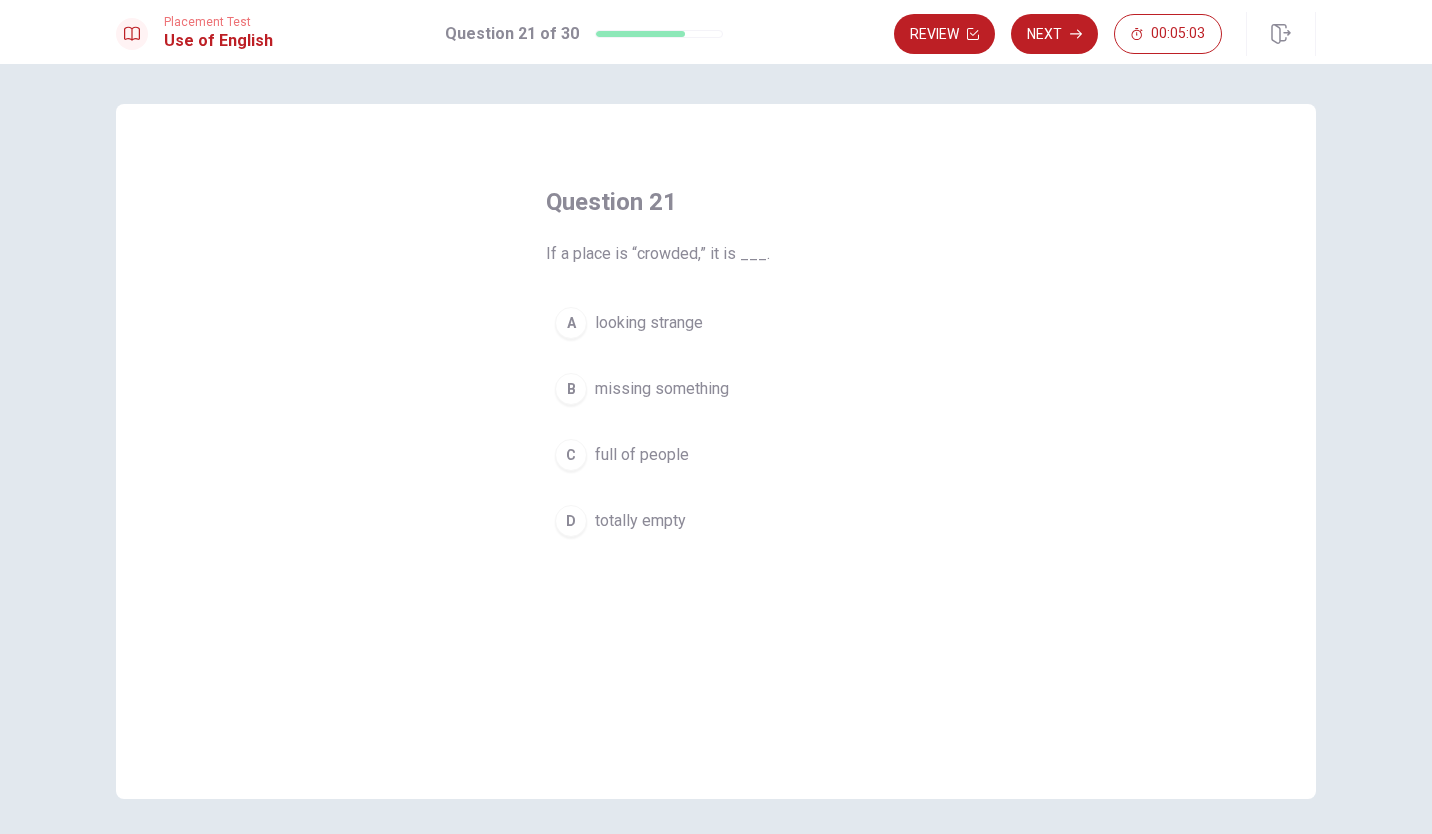 click on "full of people" at bounding box center (642, 455) 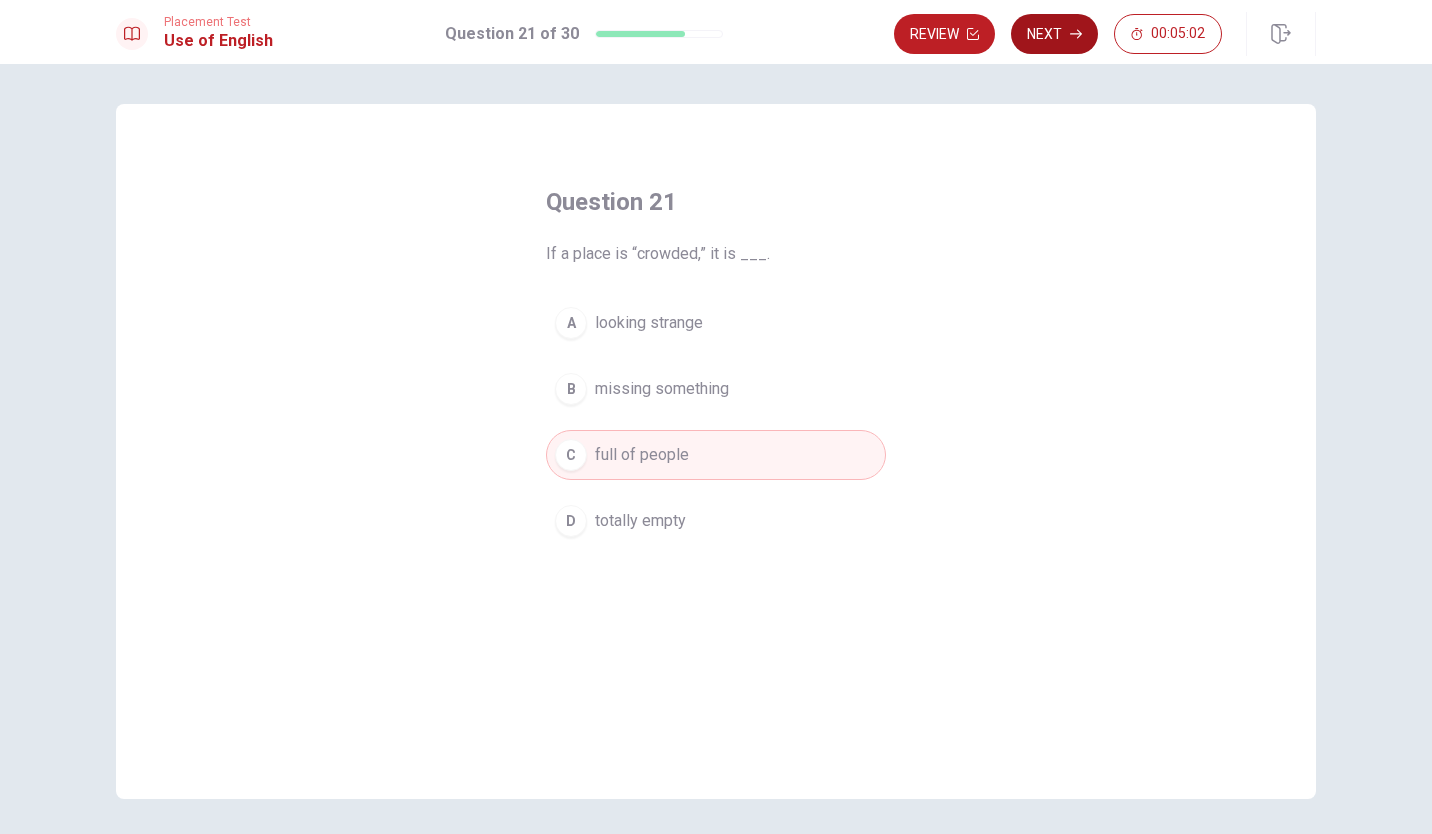 click 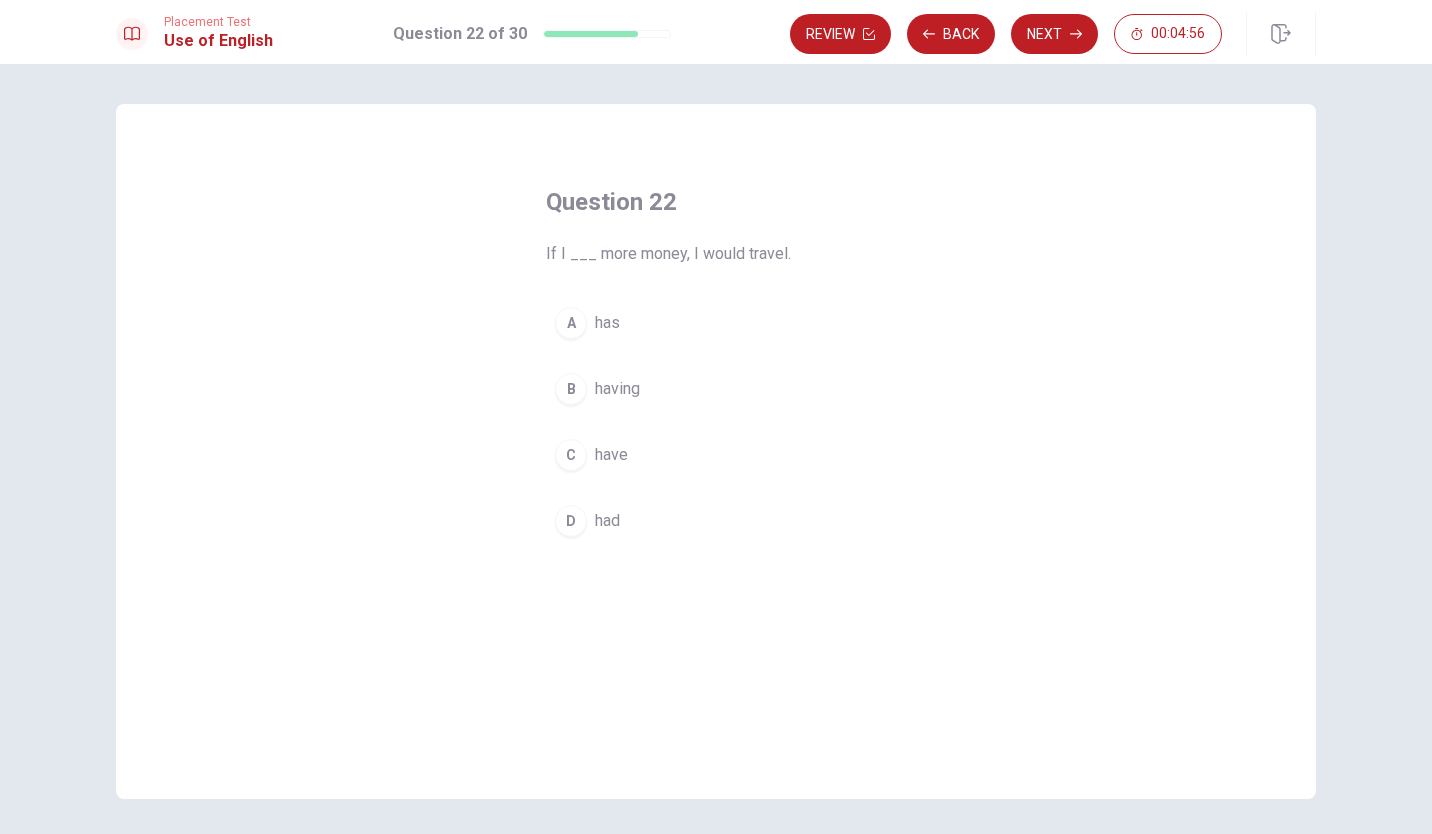 click on "have" at bounding box center [611, 455] 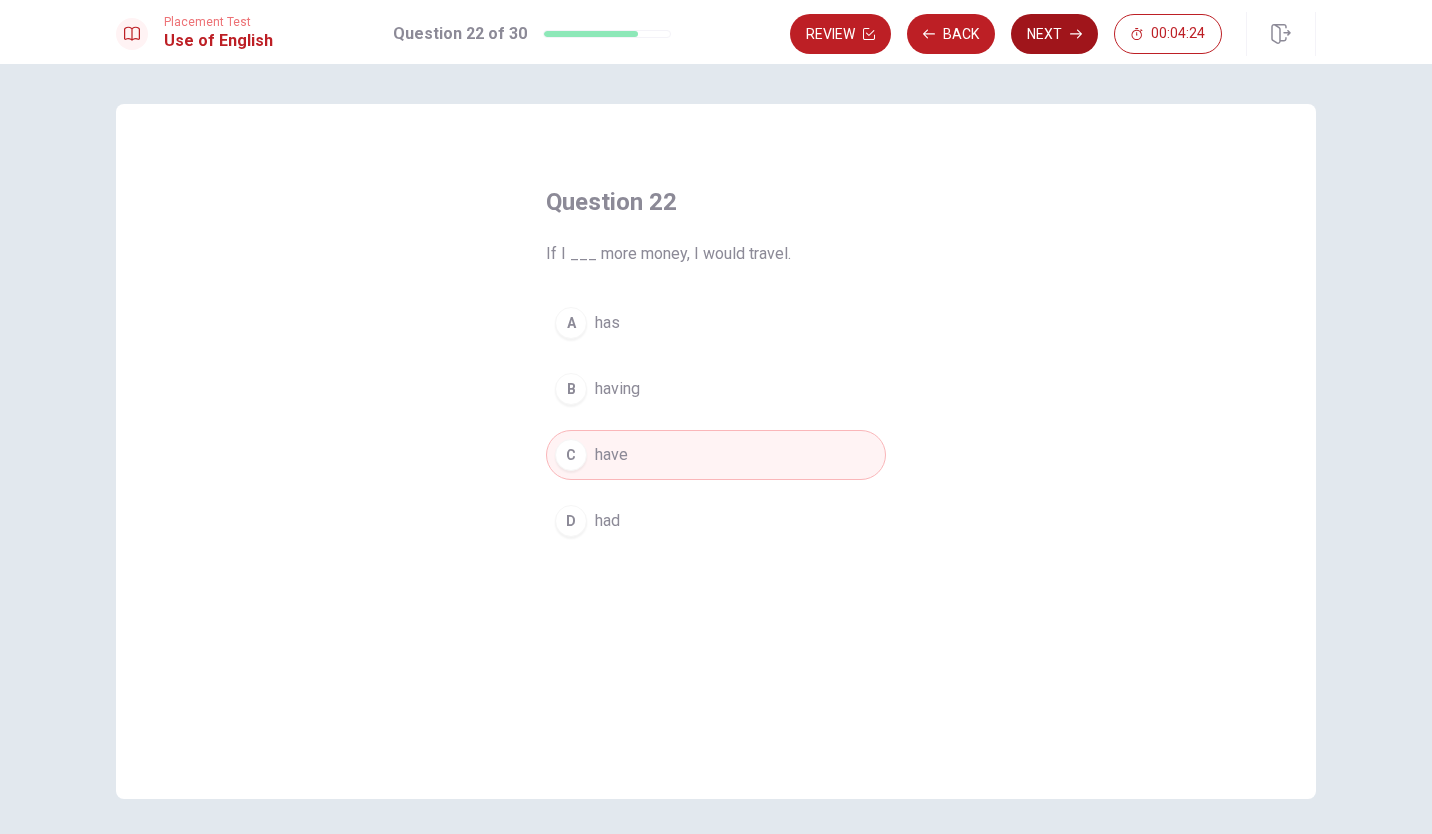 click on "Next" at bounding box center (1054, 34) 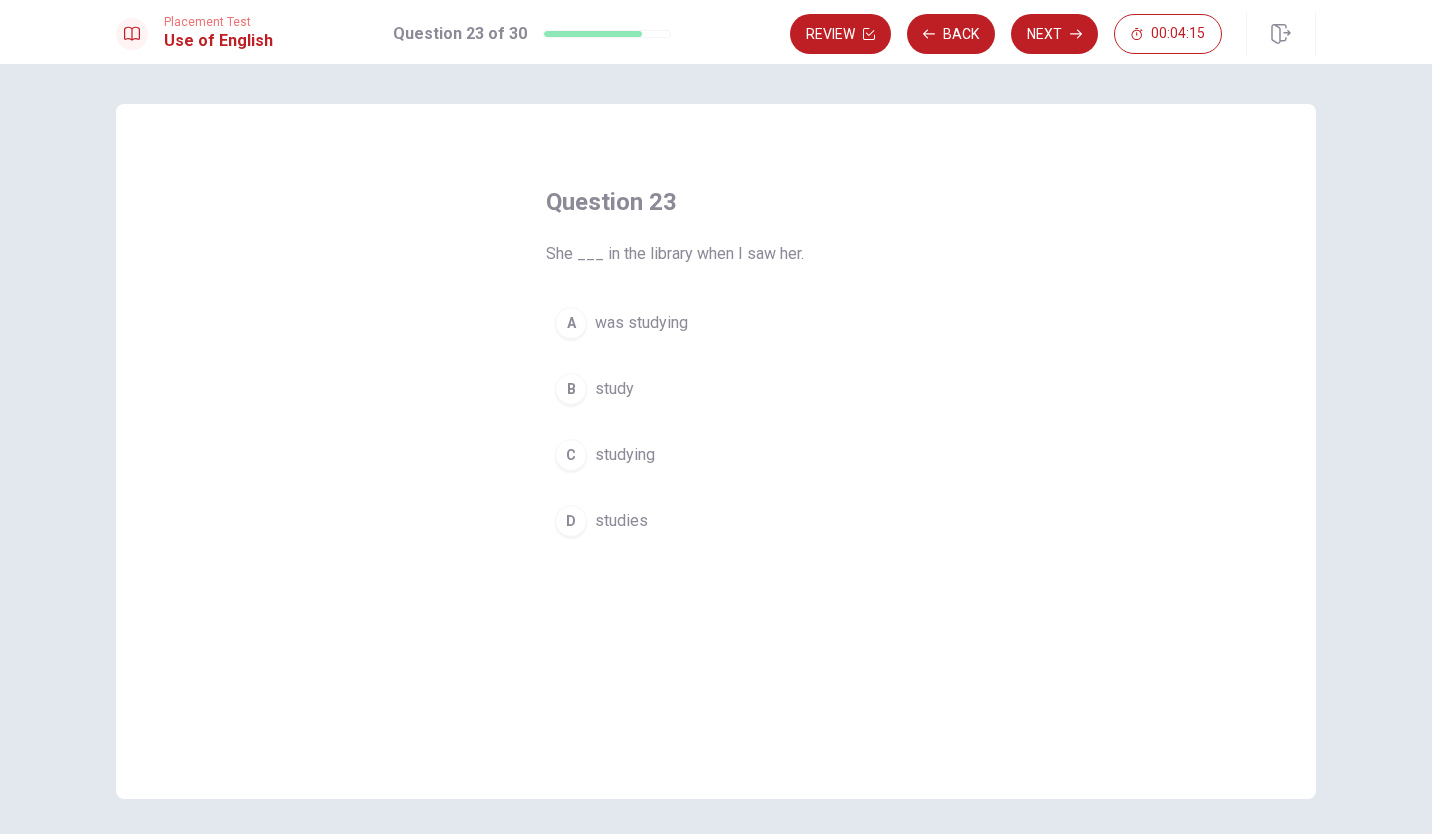 click on "was studying" at bounding box center (641, 323) 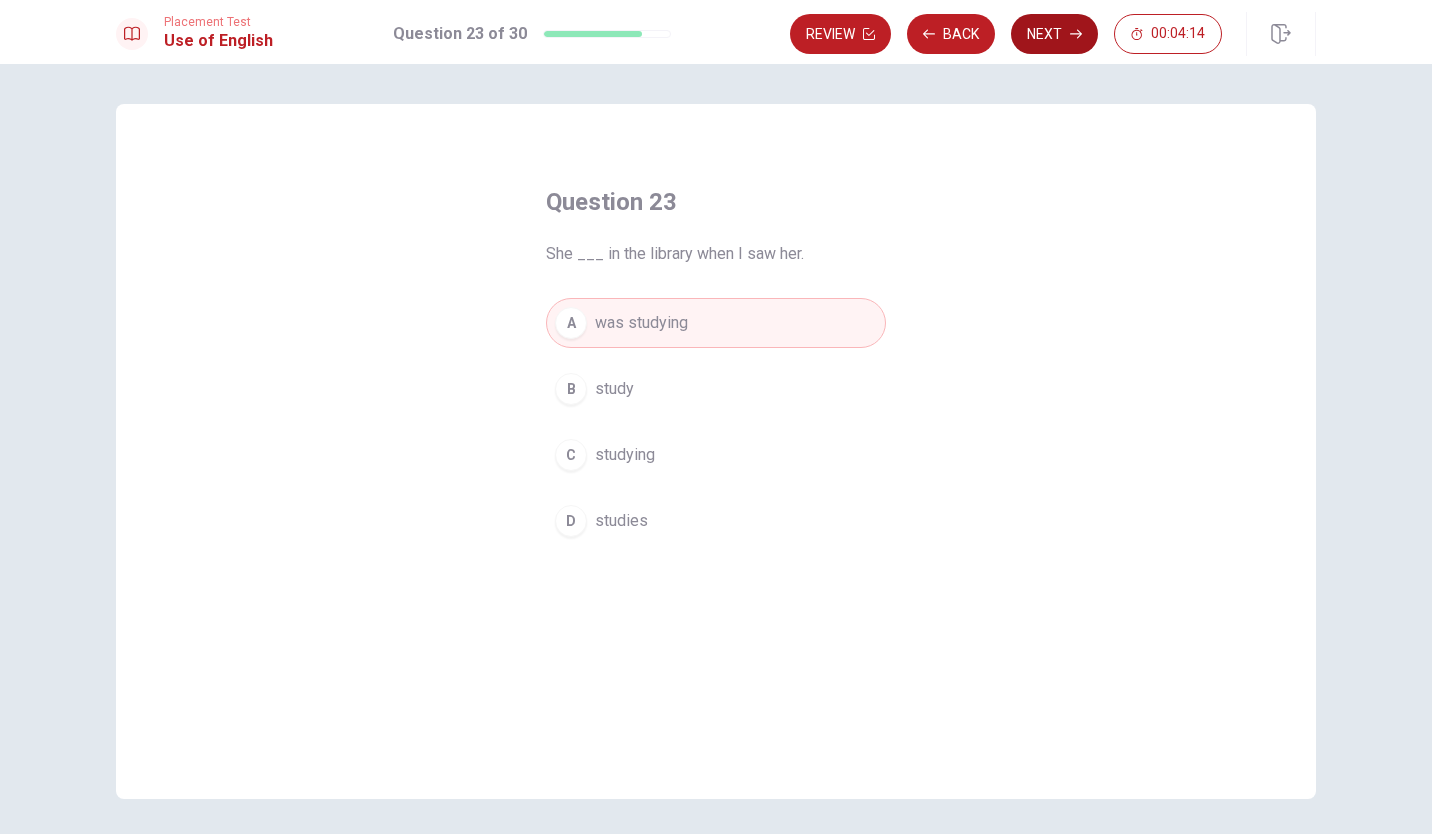 click 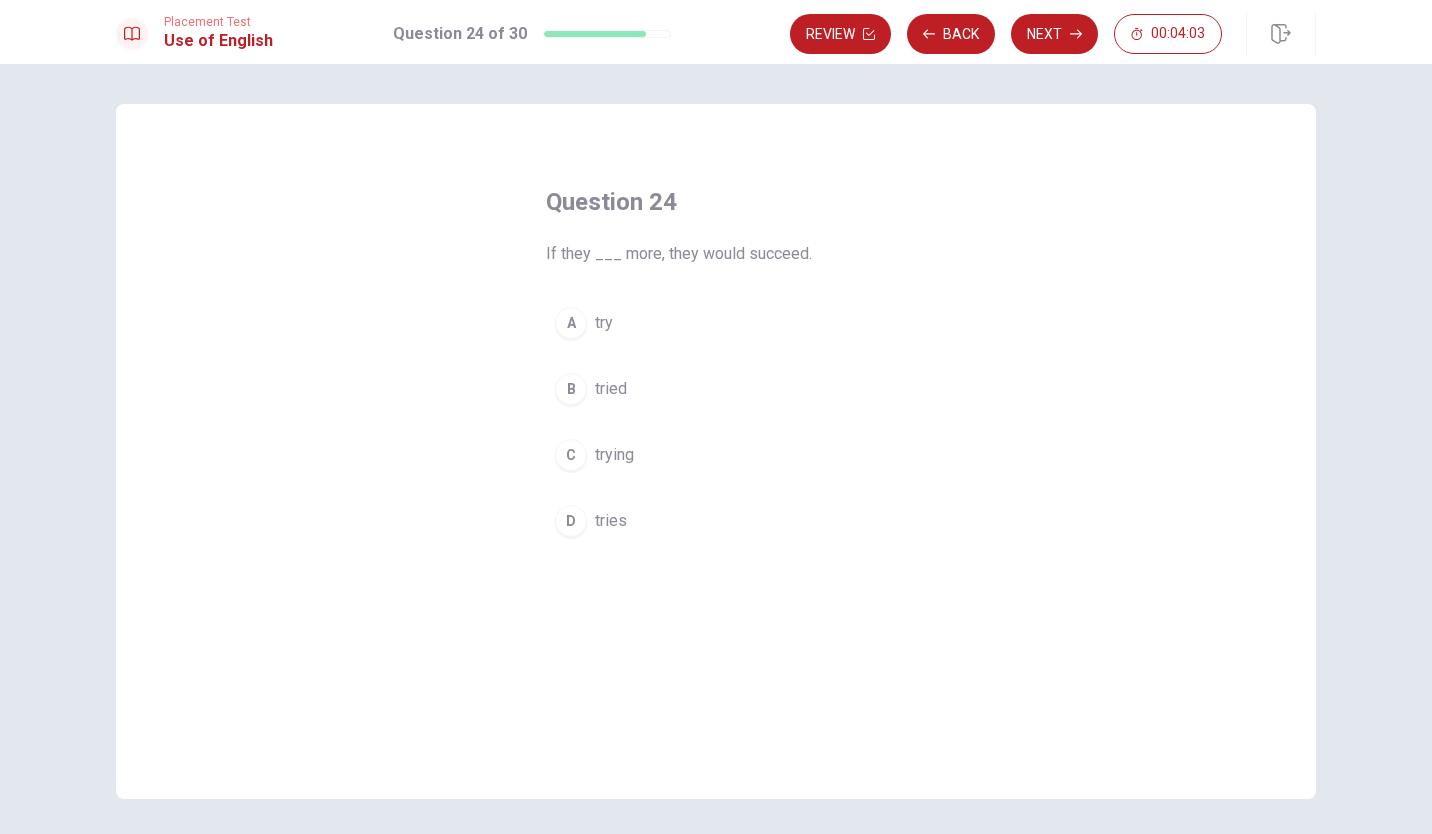 click on "tried" at bounding box center (611, 389) 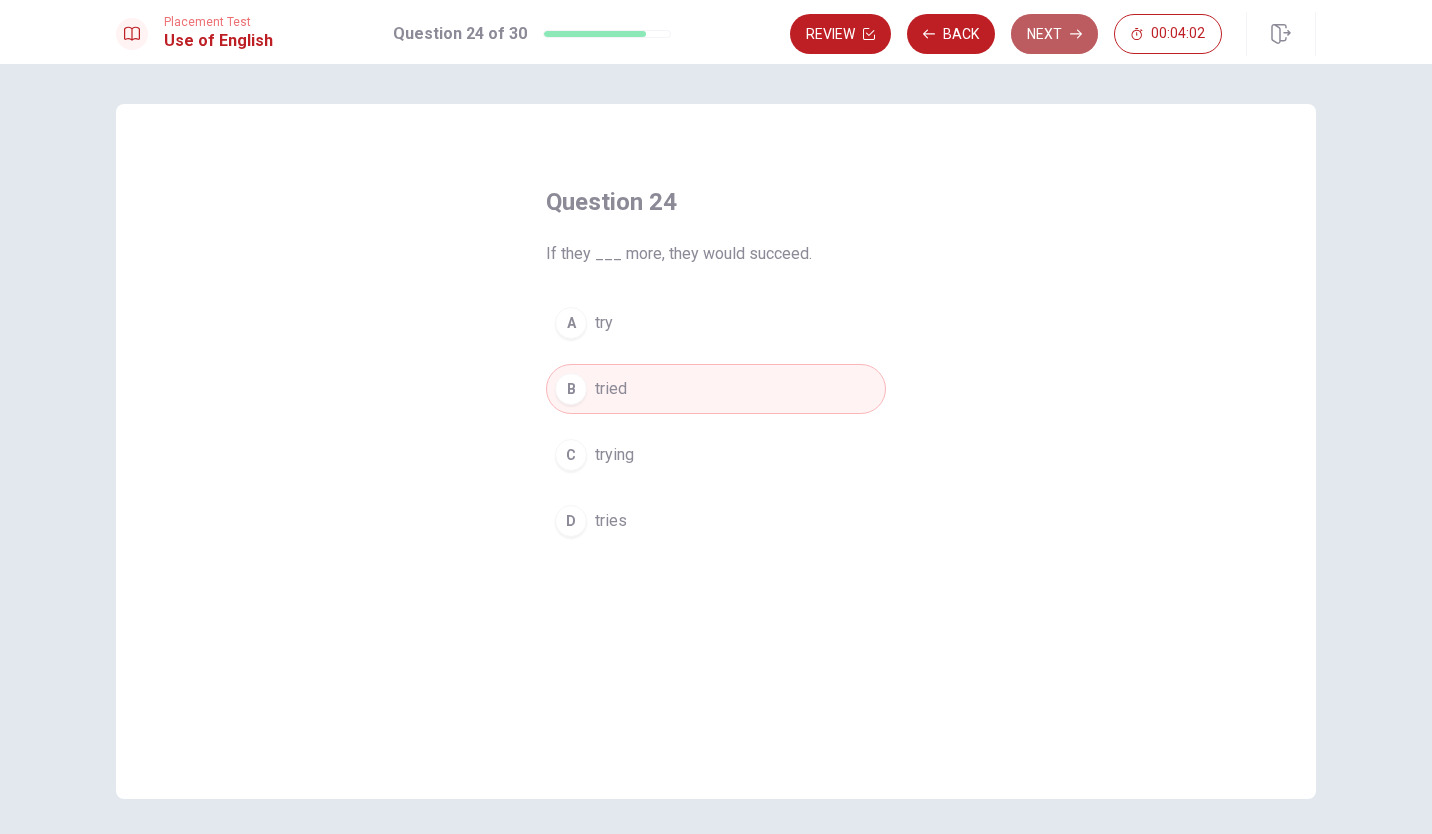 click 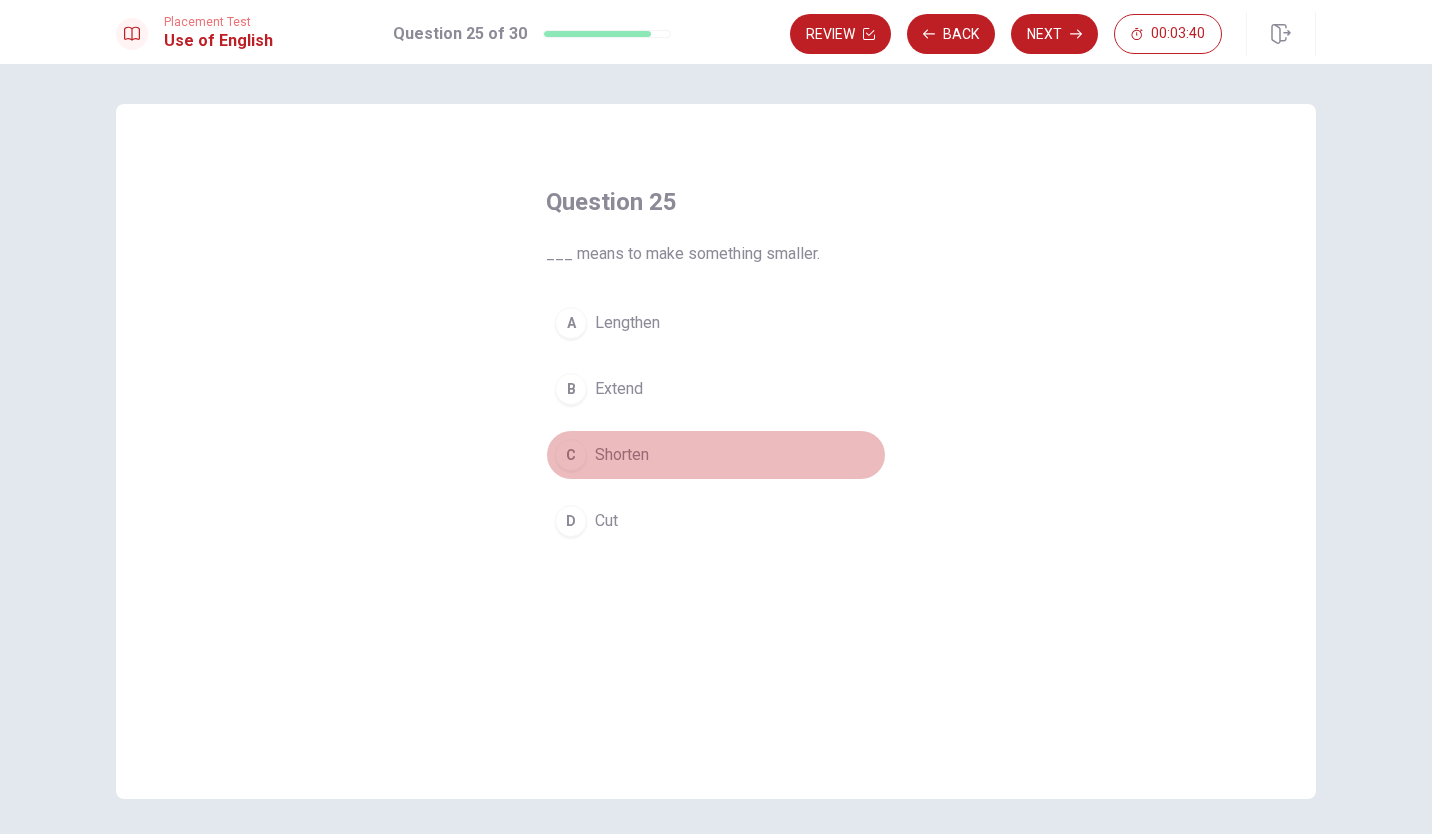 click on "C Shorten" at bounding box center (716, 455) 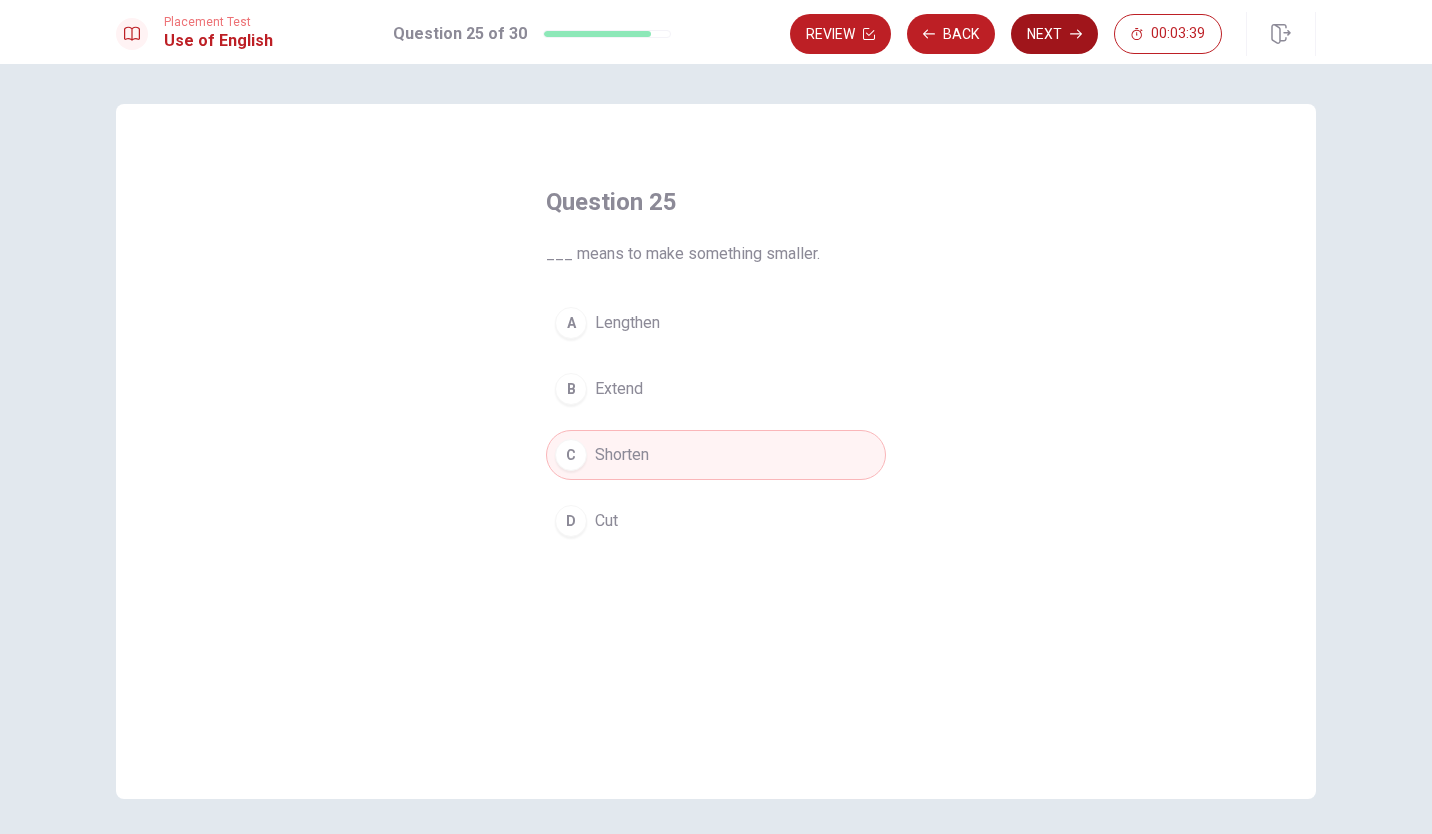 click 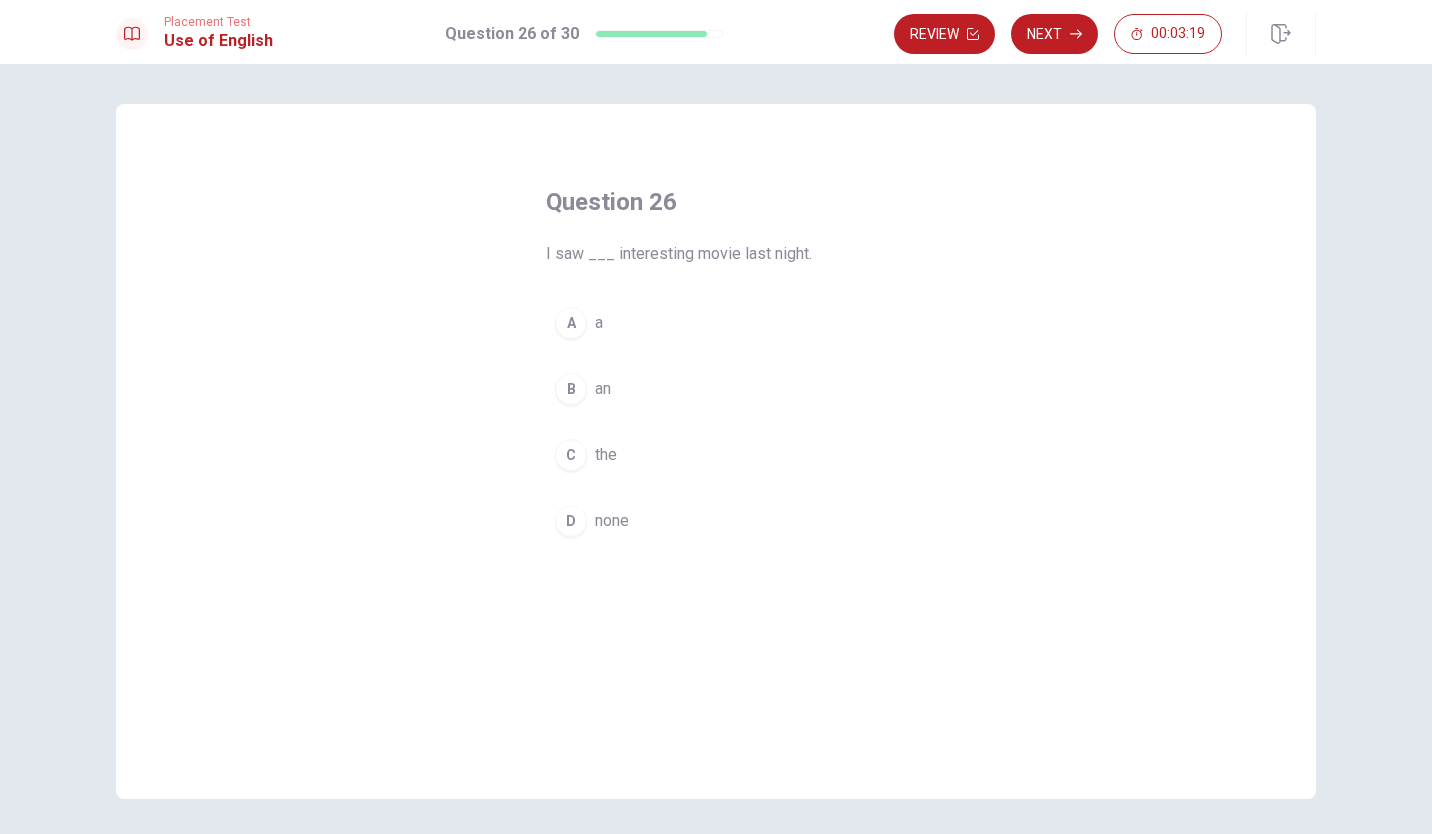 click on "B" at bounding box center (571, 389) 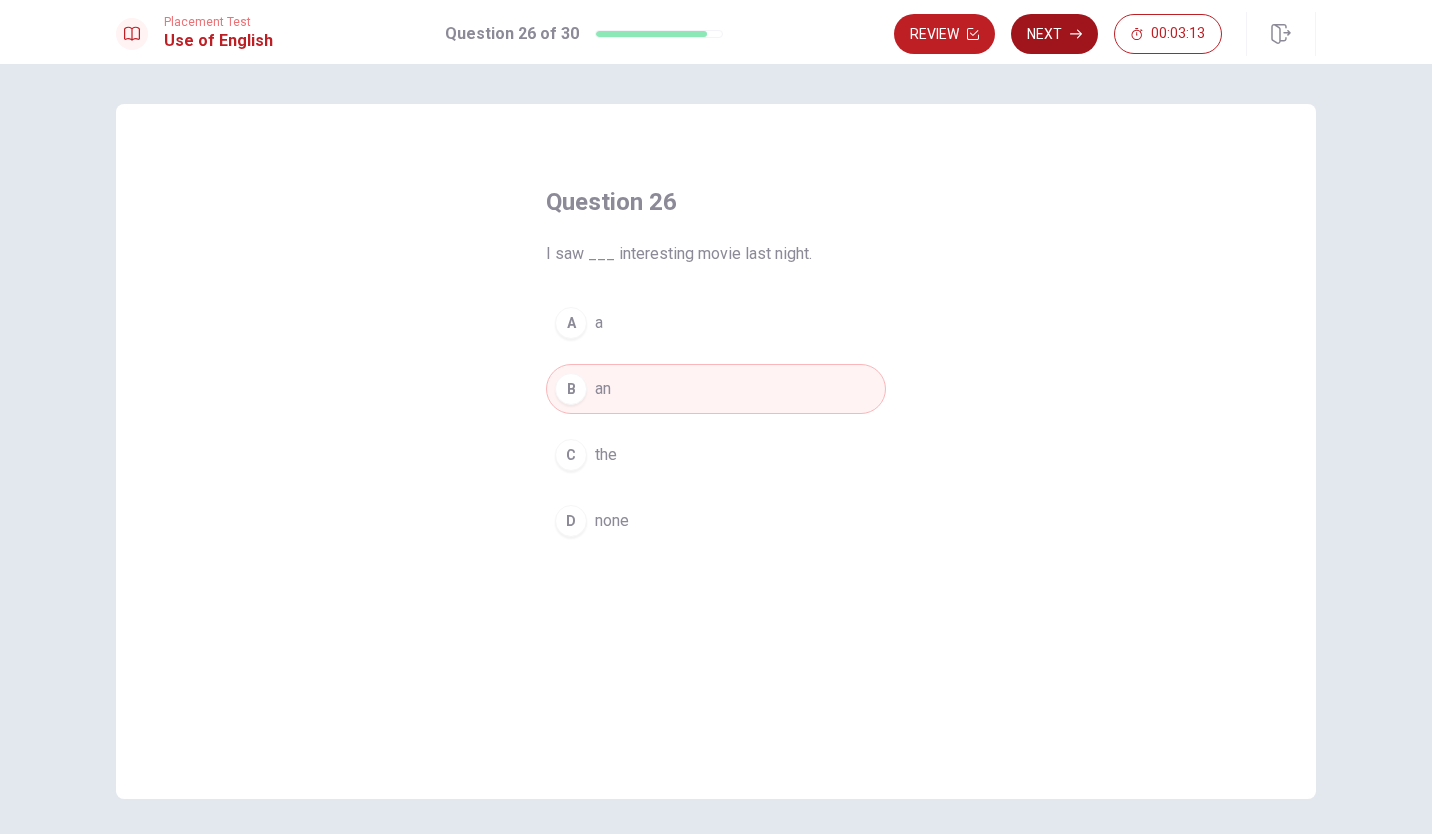 click on "Next" at bounding box center [1054, 34] 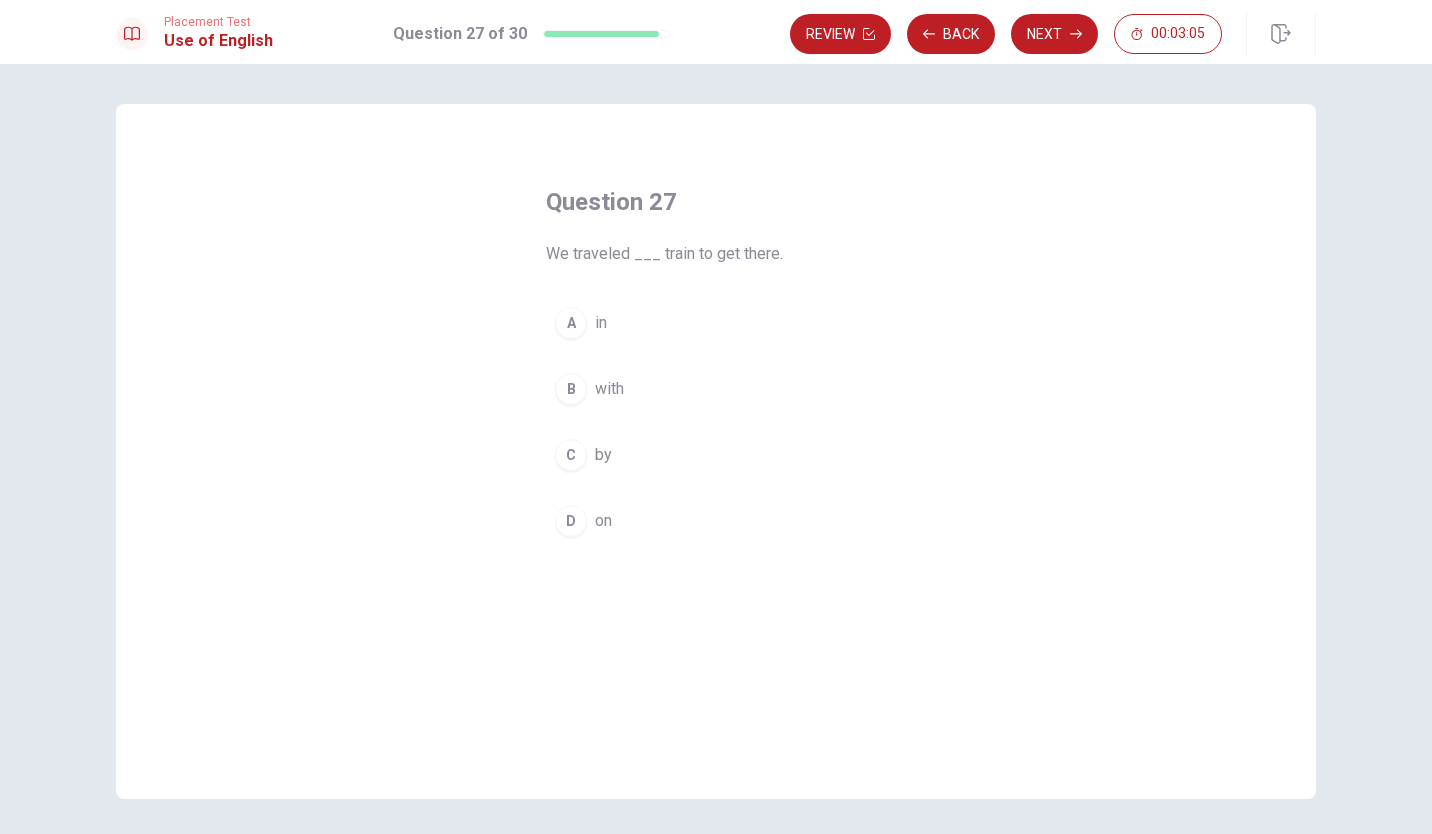 click on "by" at bounding box center (603, 455) 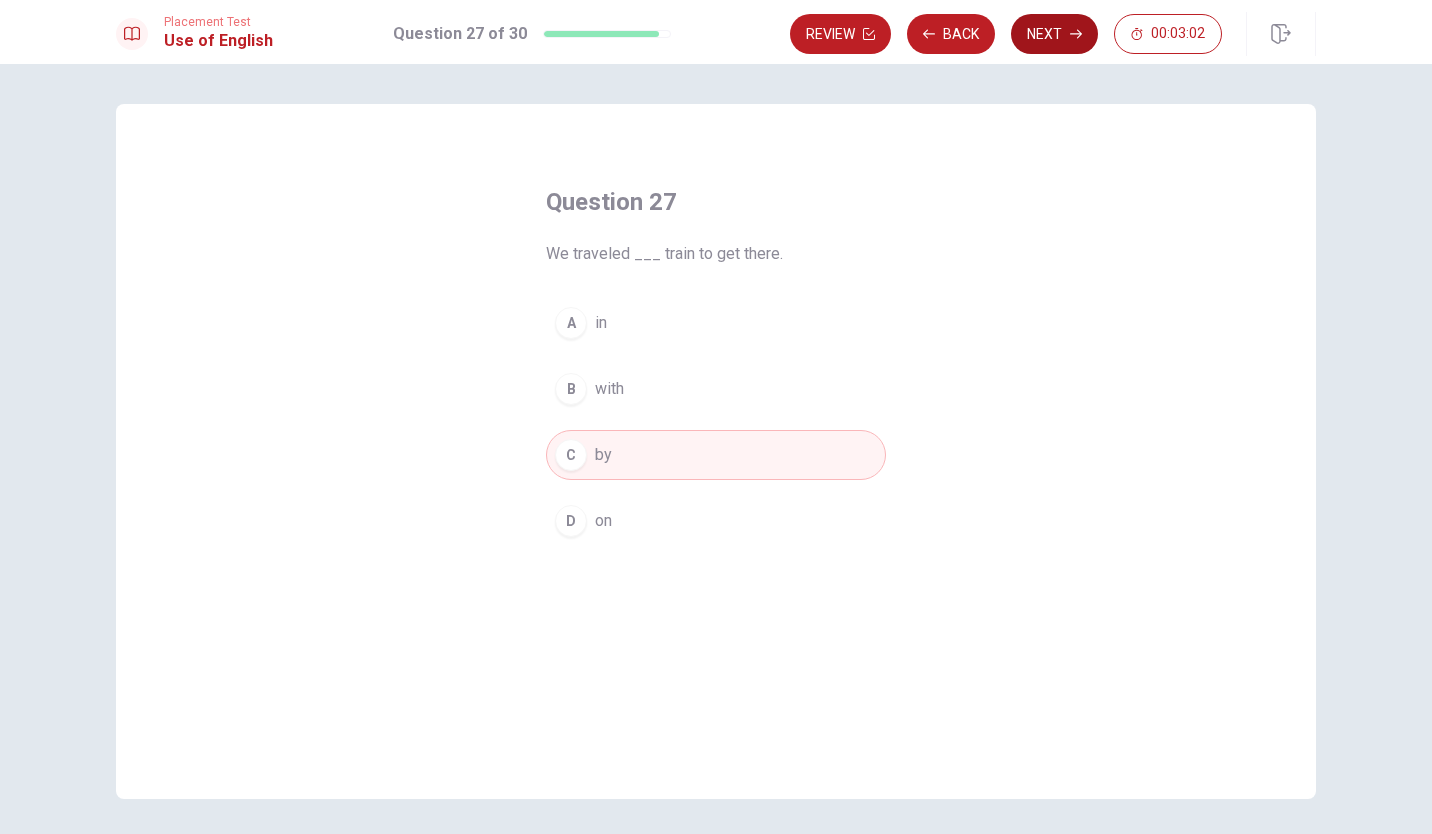 click 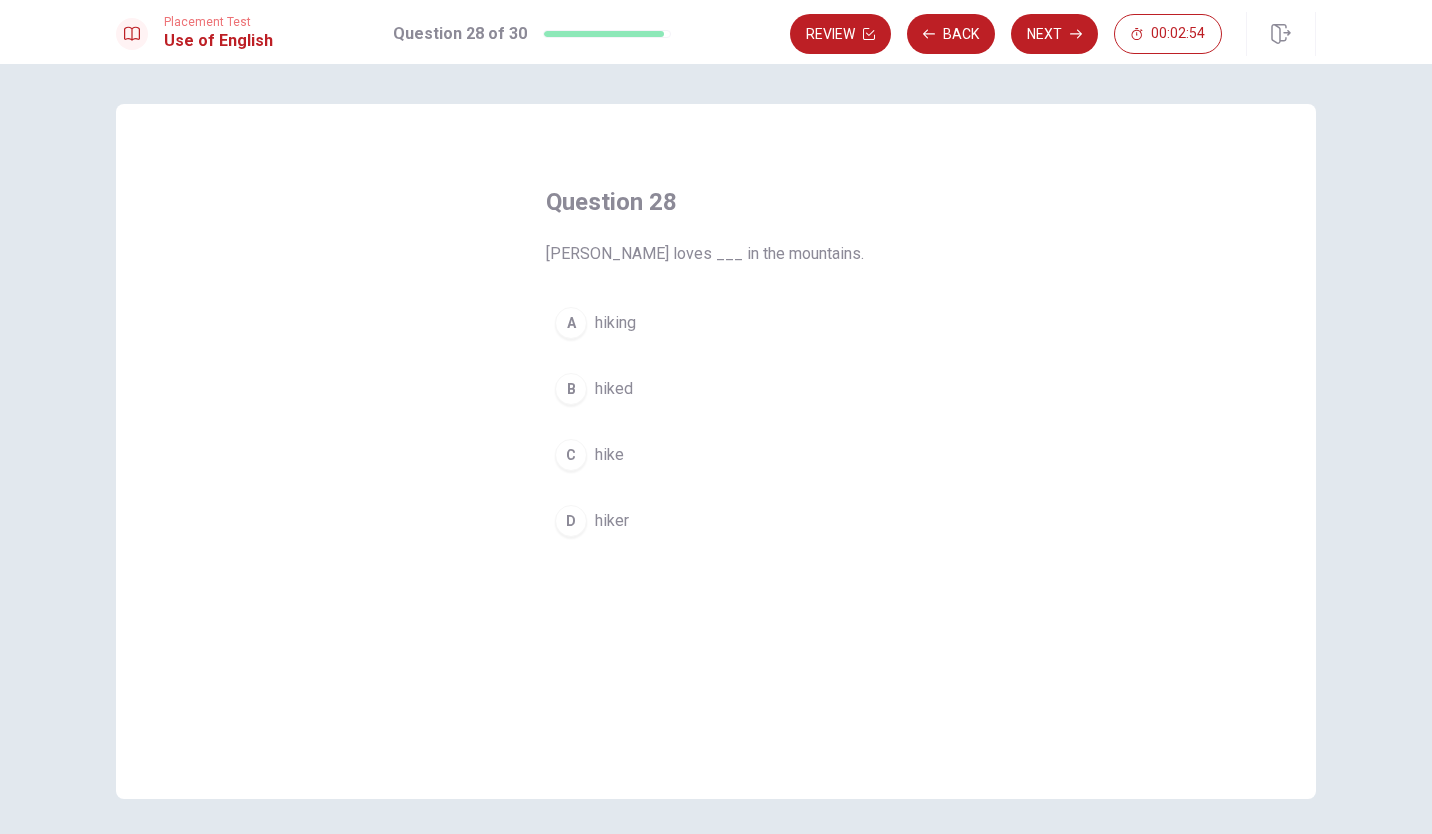 click on "C hike" at bounding box center [716, 455] 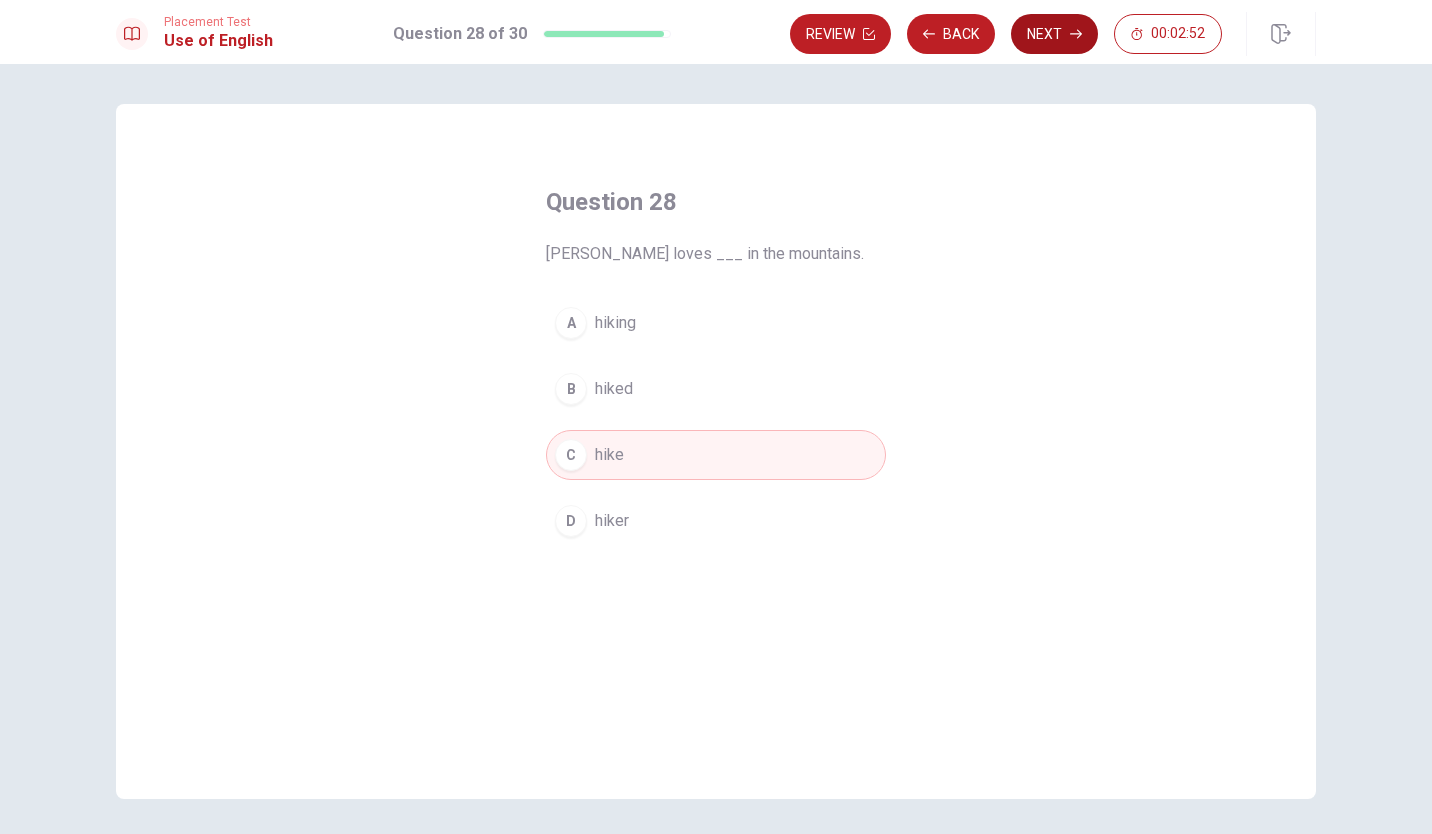 click on "Next" at bounding box center (1054, 34) 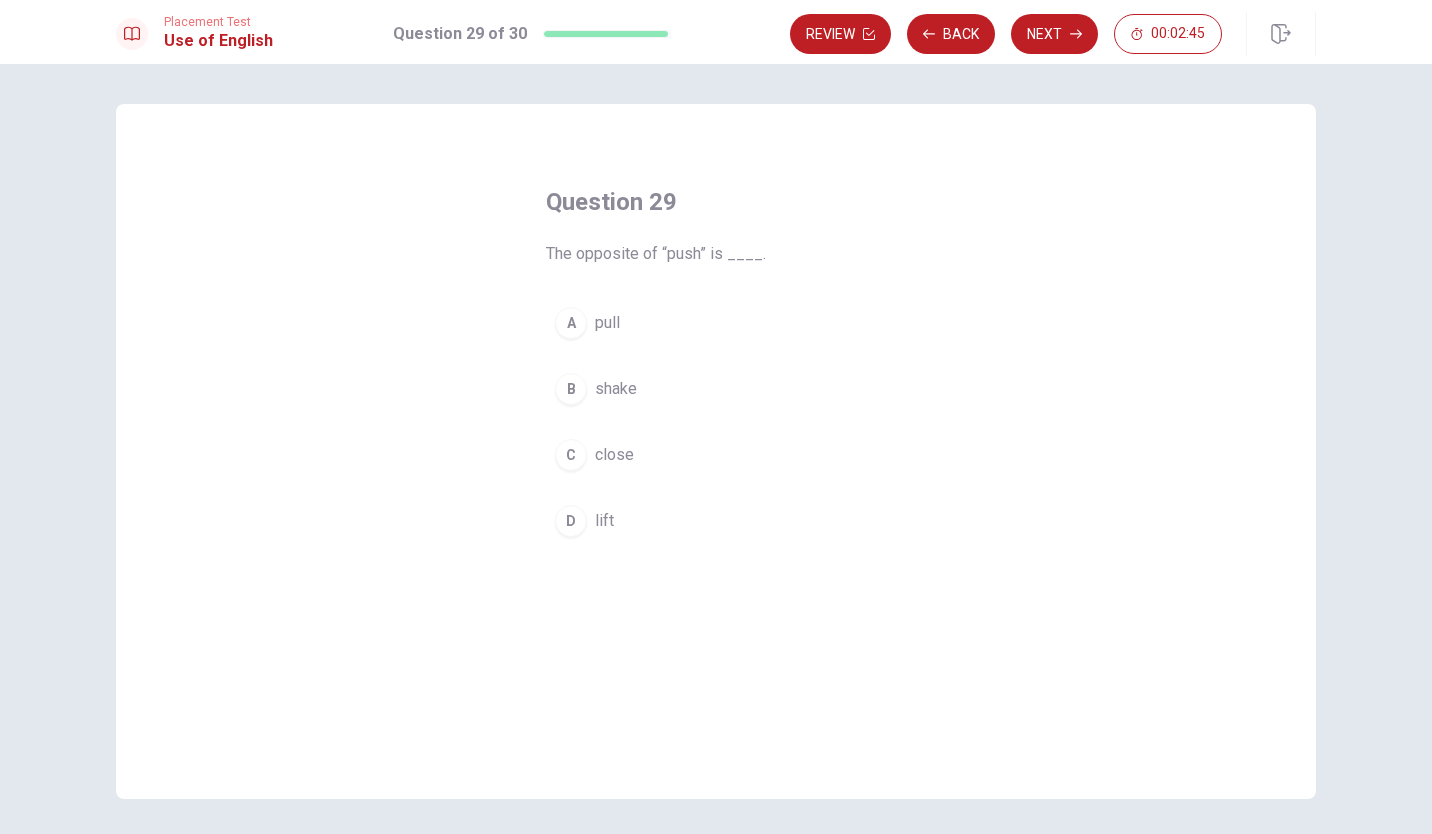 click on "pull" at bounding box center [607, 323] 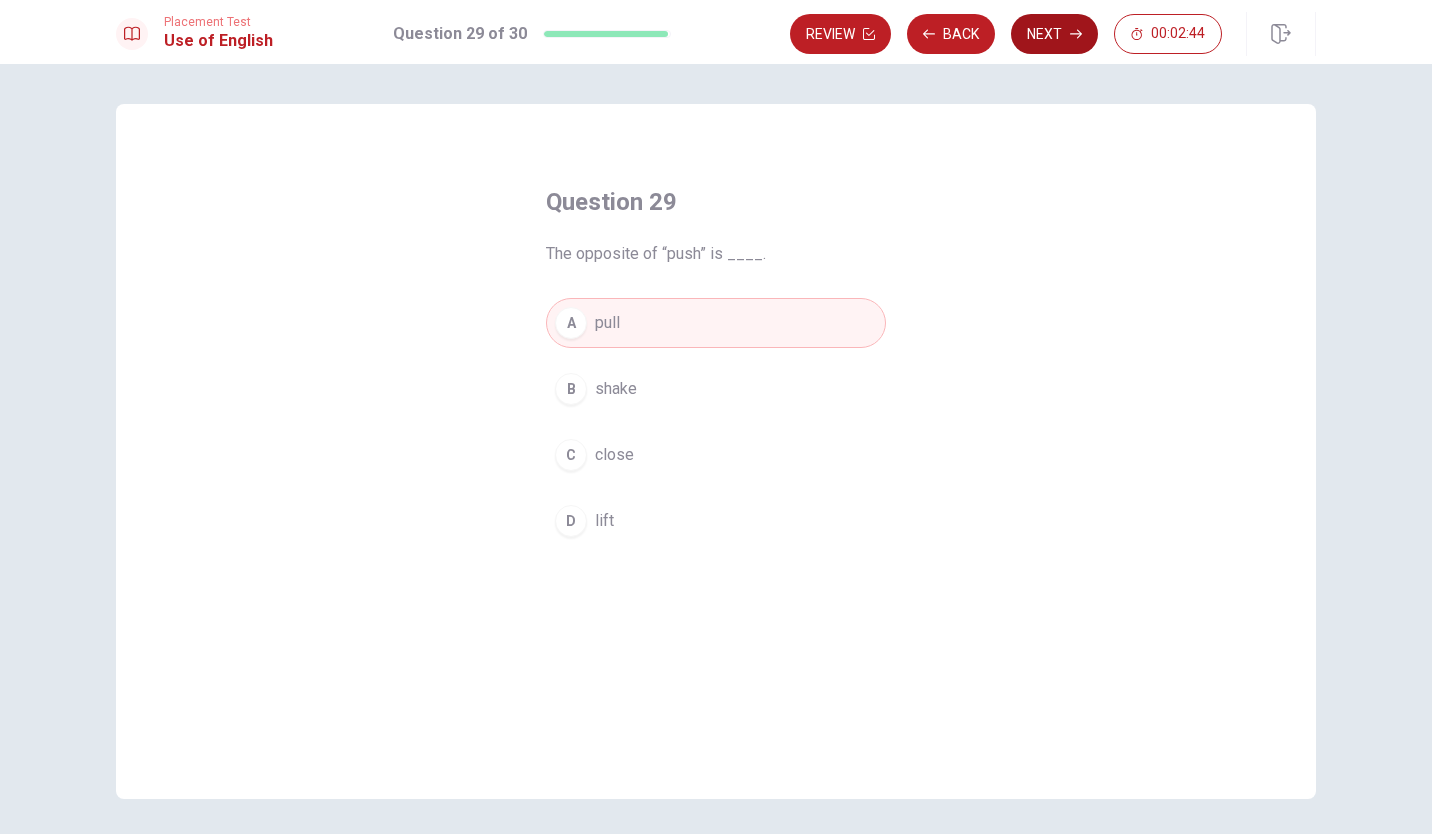 click 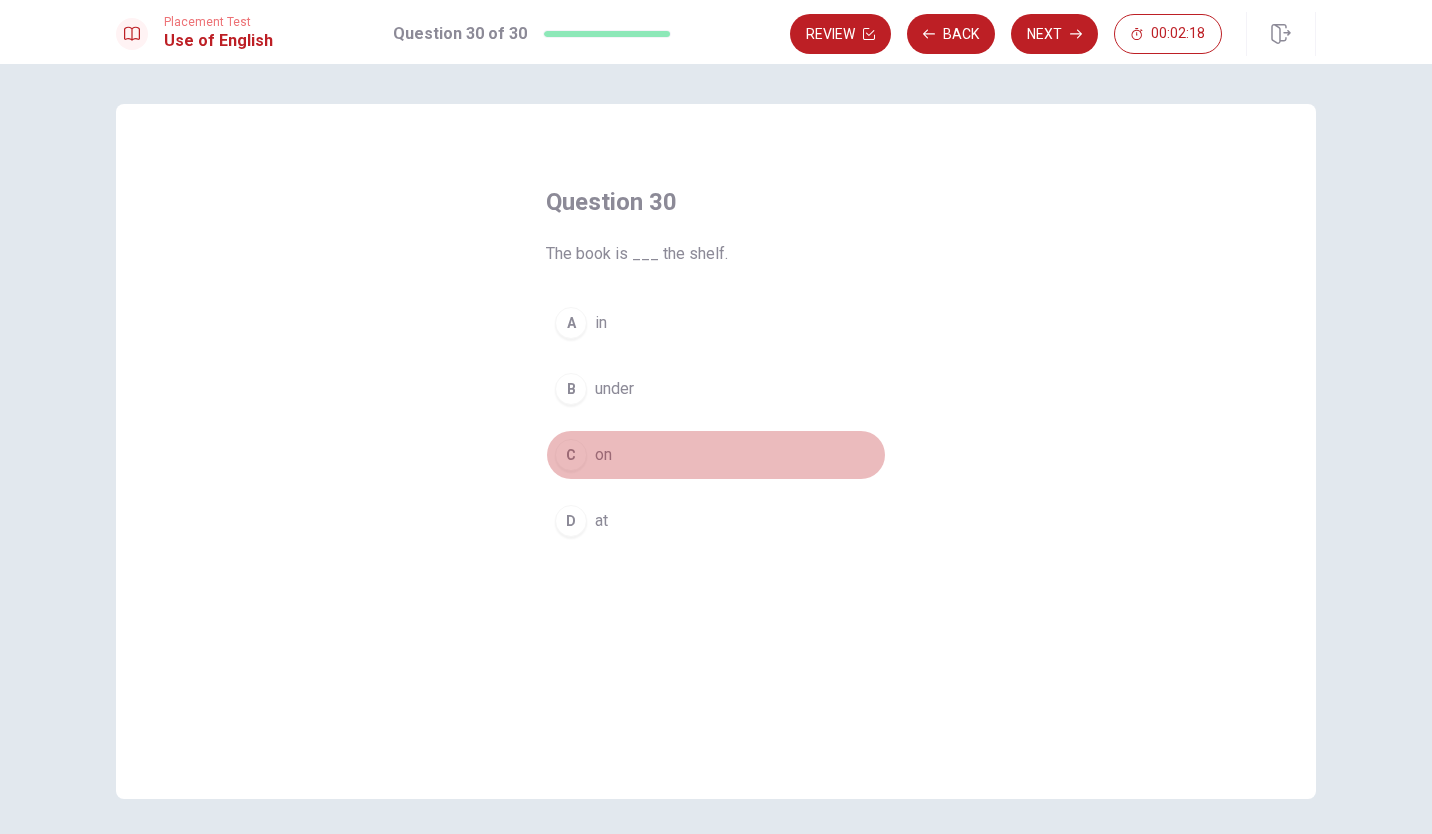 click on "C on" at bounding box center [716, 455] 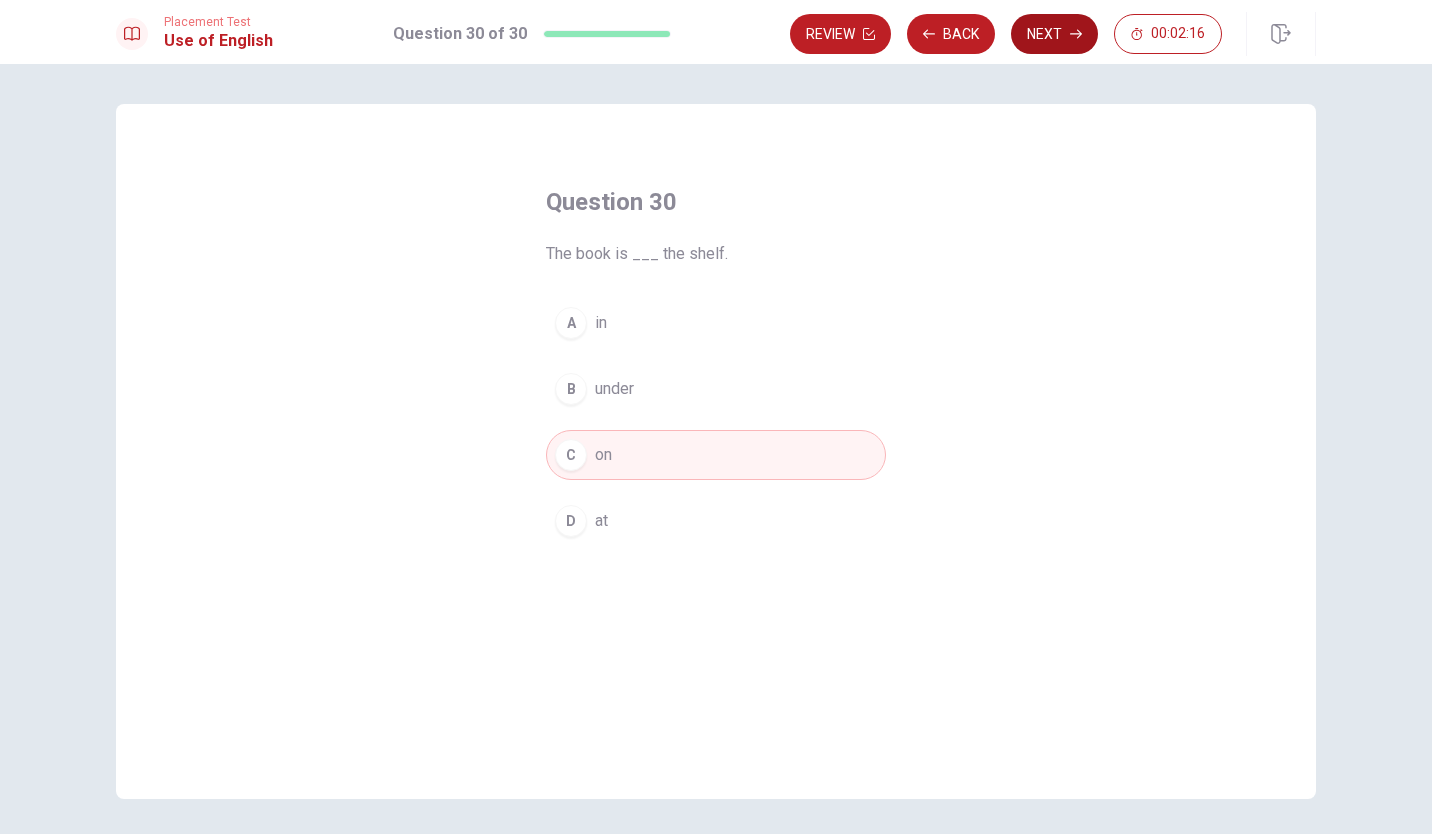 click 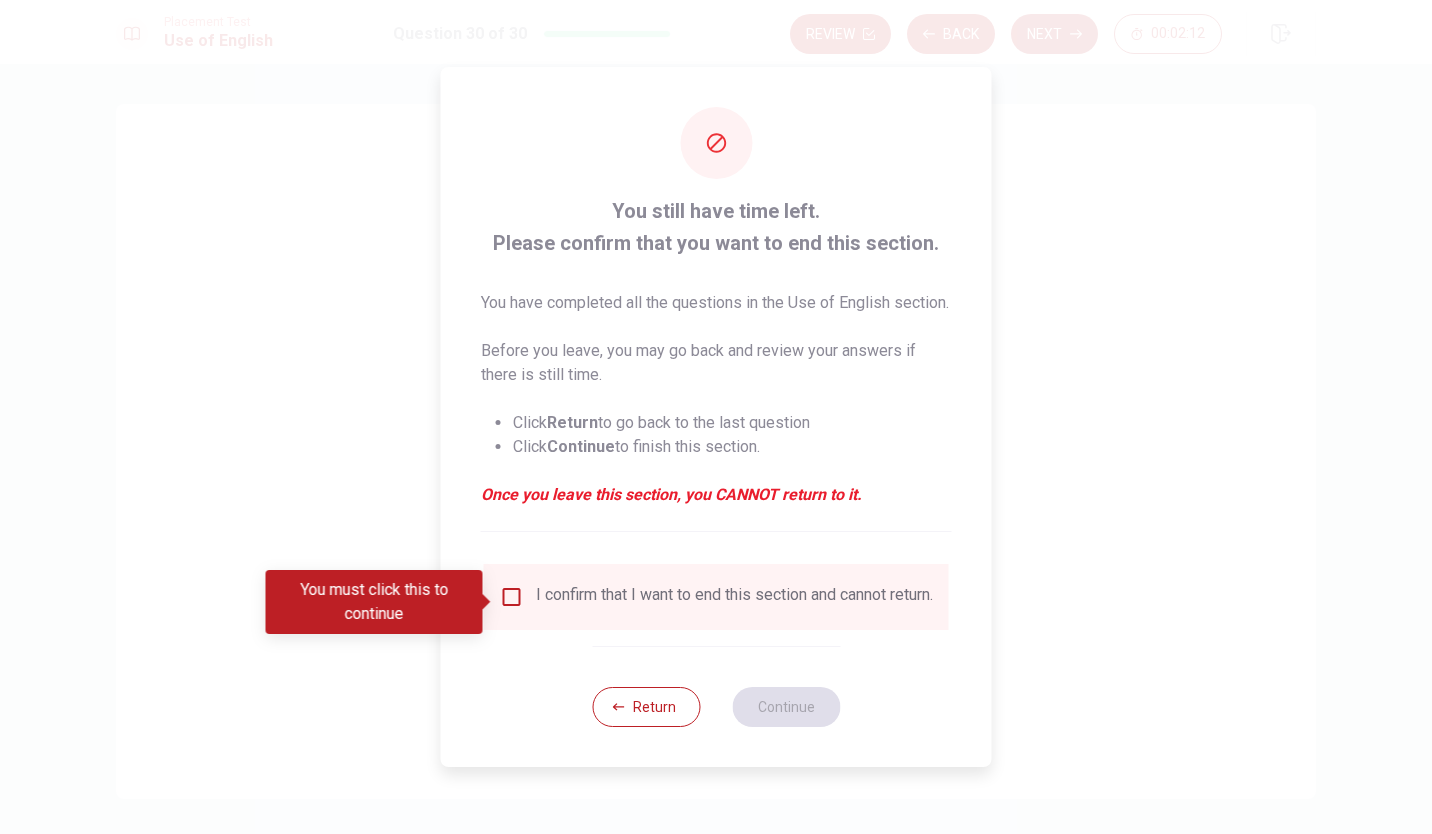 click on "You must click this to continue" at bounding box center [381, 602] 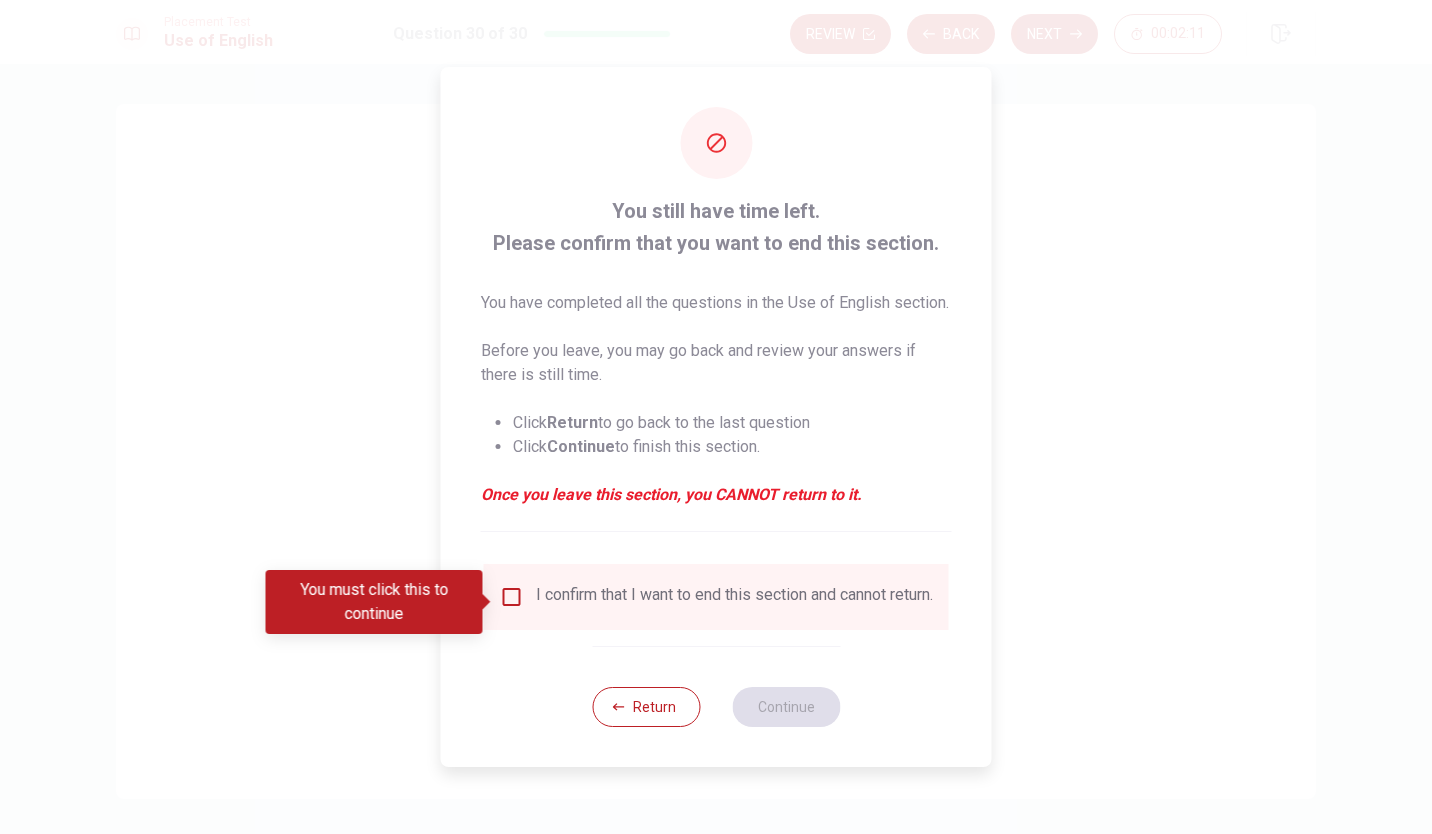 click at bounding box center [512, 597] 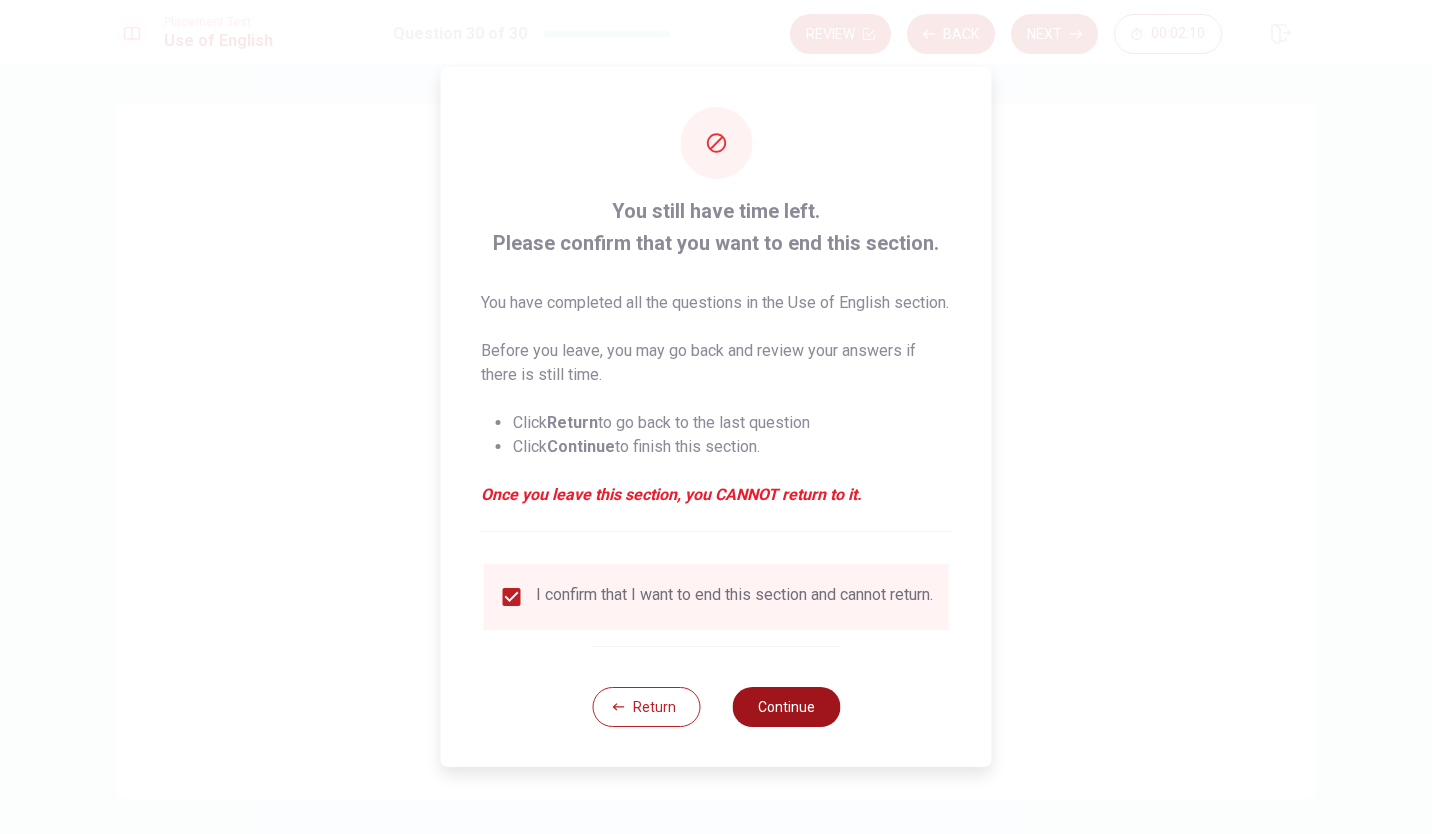 click on "Continue" at bounding box center [786, 707] 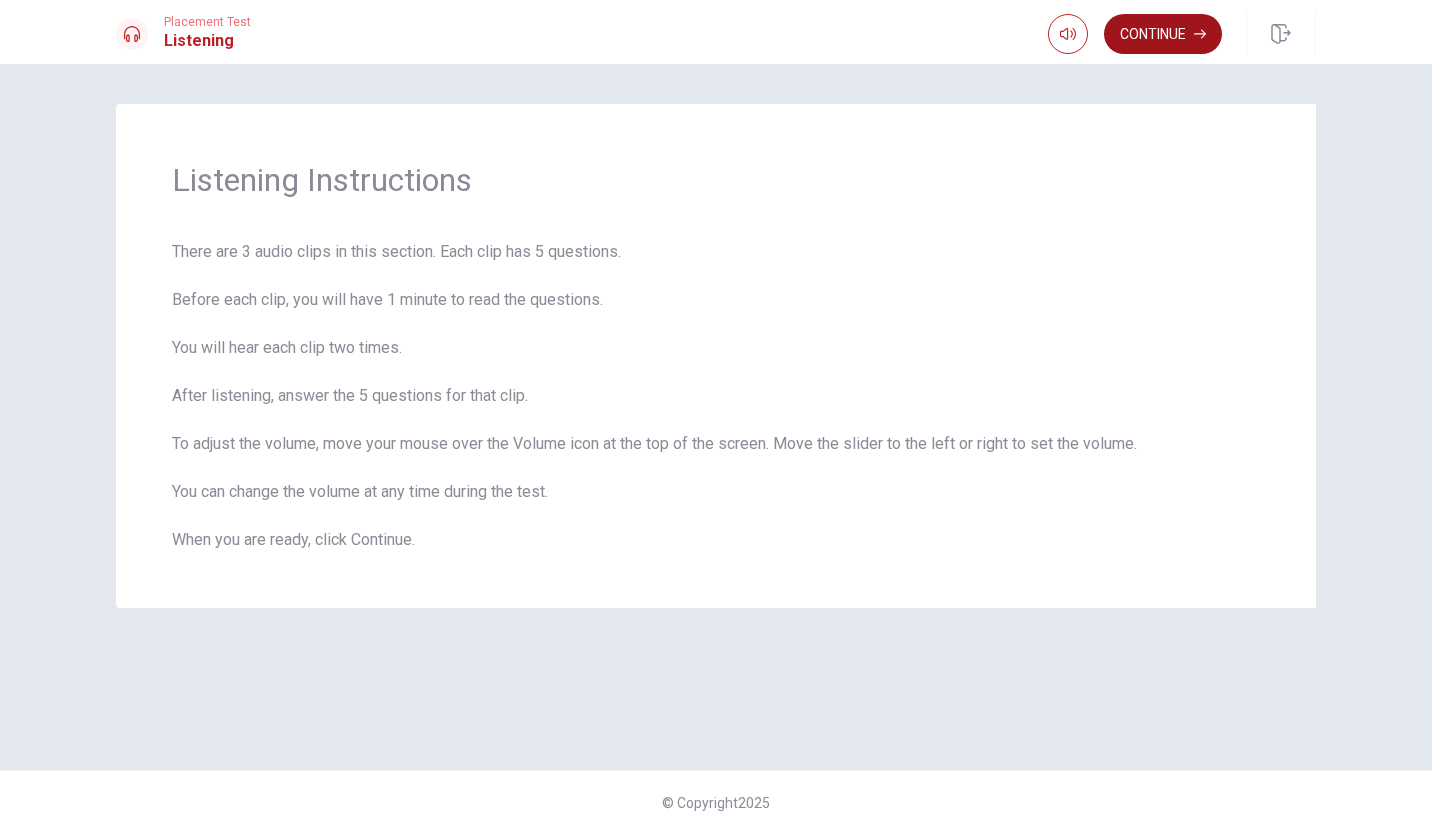 click on "Continue" at bounding box center [1163, 34] 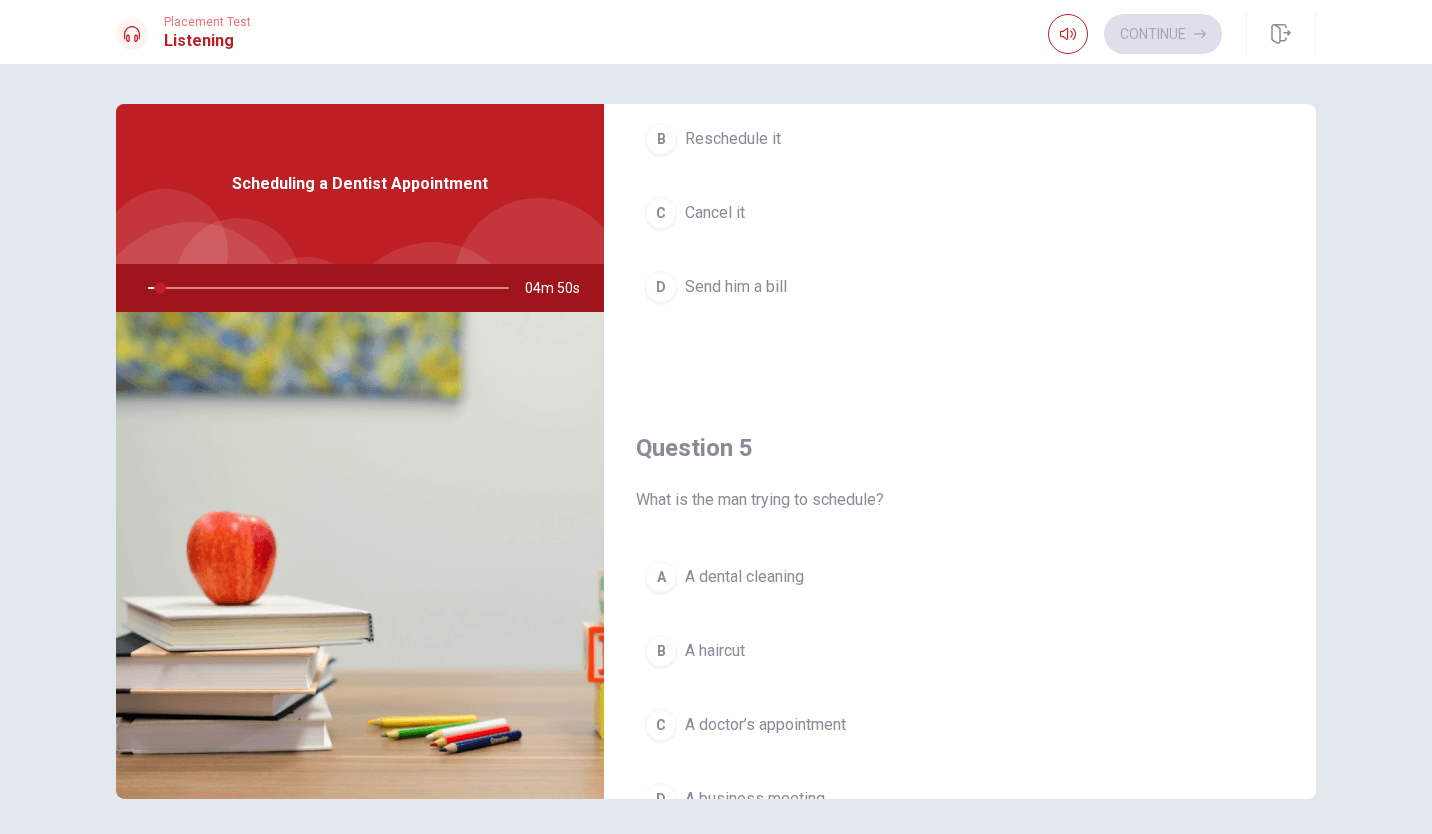 scroll, scrollTop: 1865, scrollLeft: 0, axis: vertical 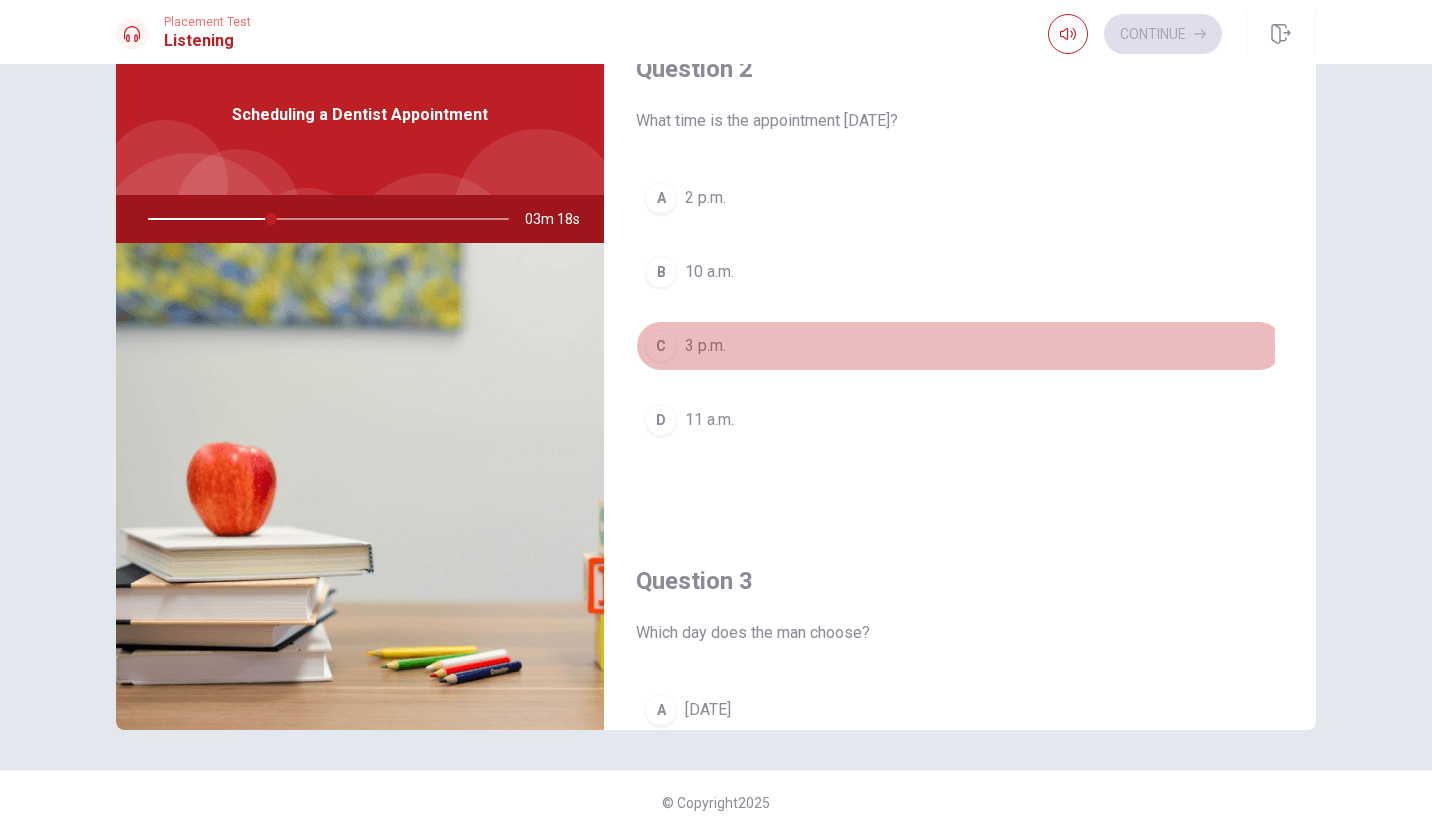 click on "3 p.m." at bounding box center (705, 346) 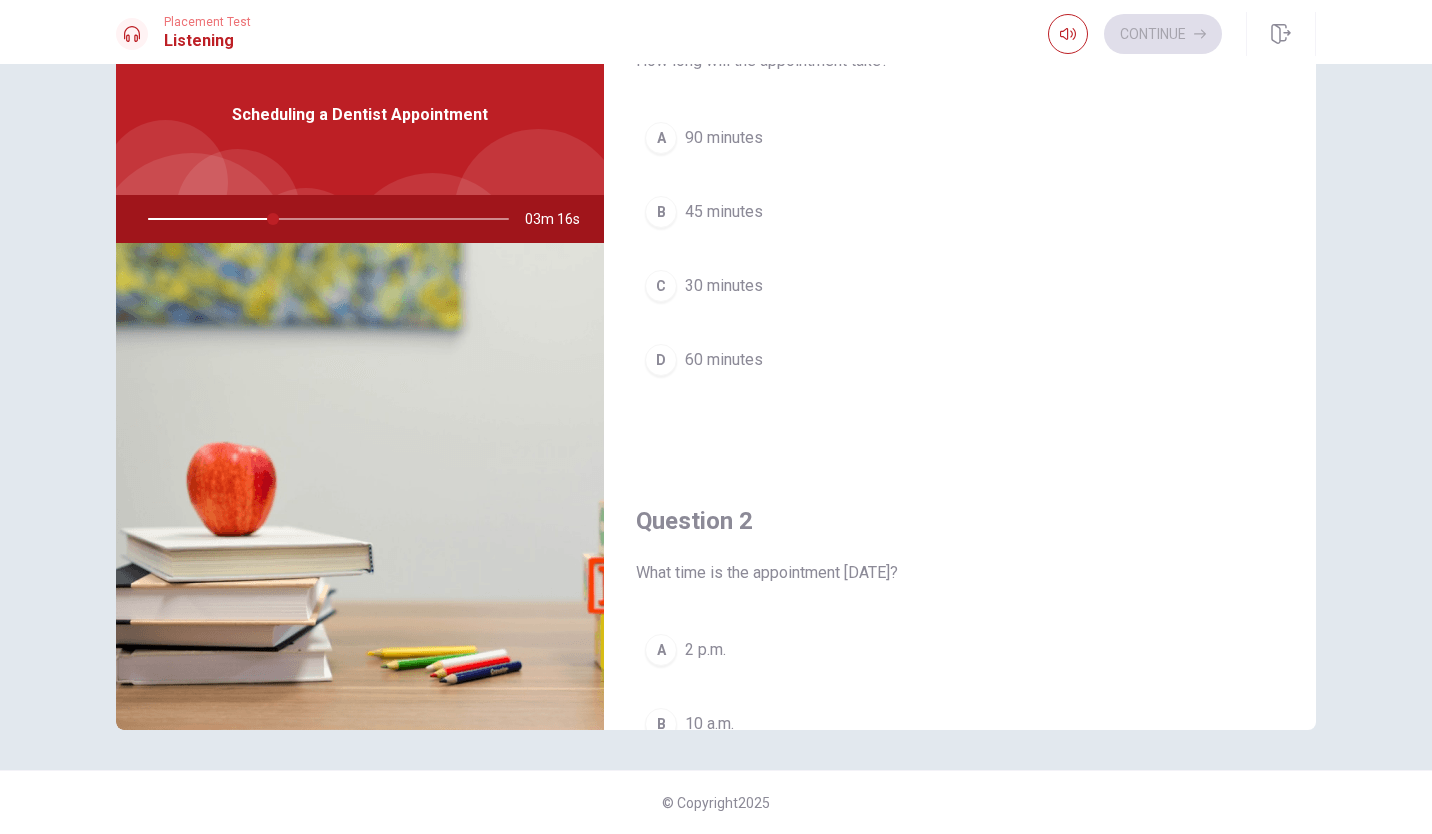 scroll, scrollTop: 80, scrollLeft: 0, axis: vertical 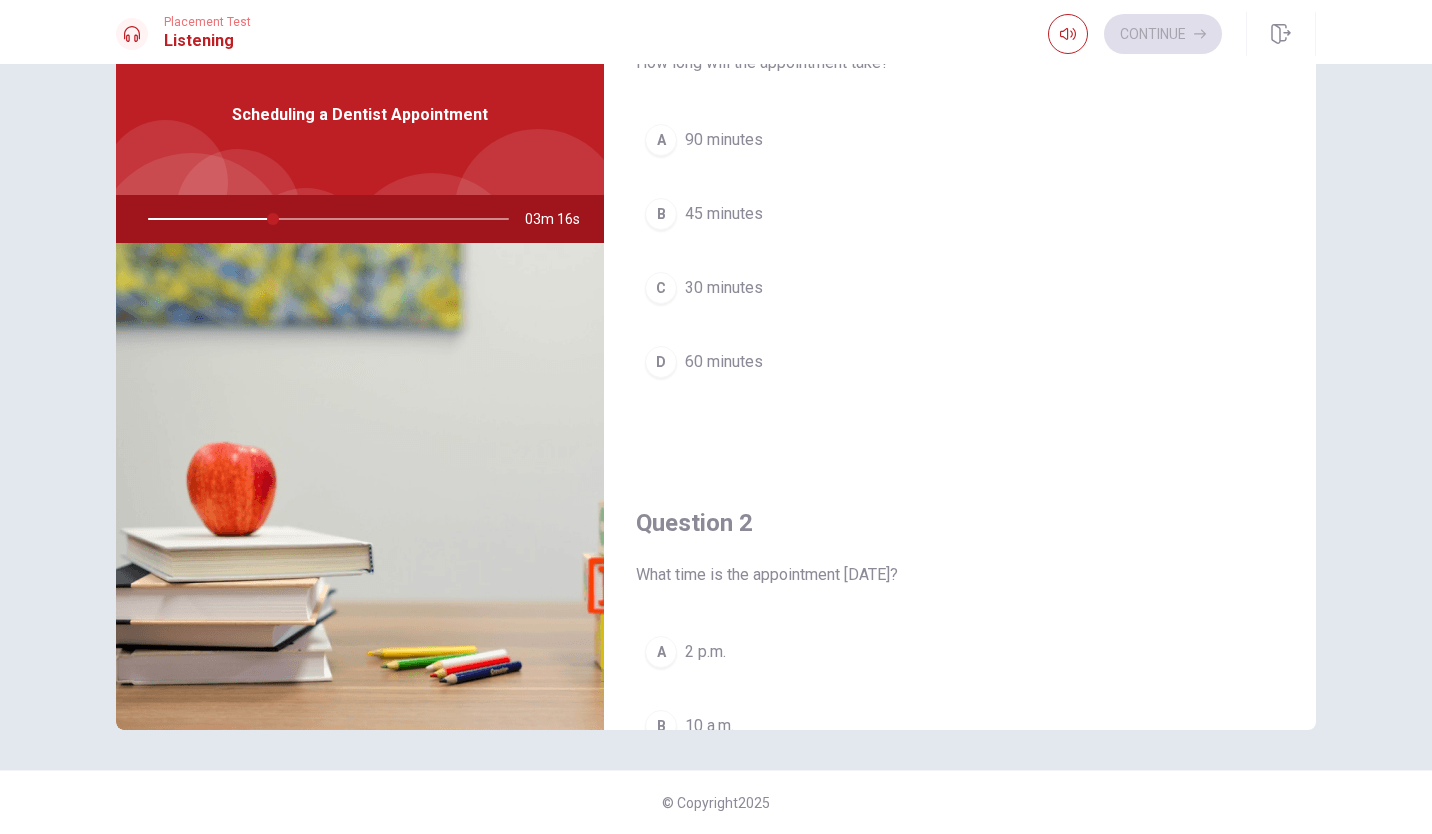 click on "45 minutes" at bounding box center [724, 214] 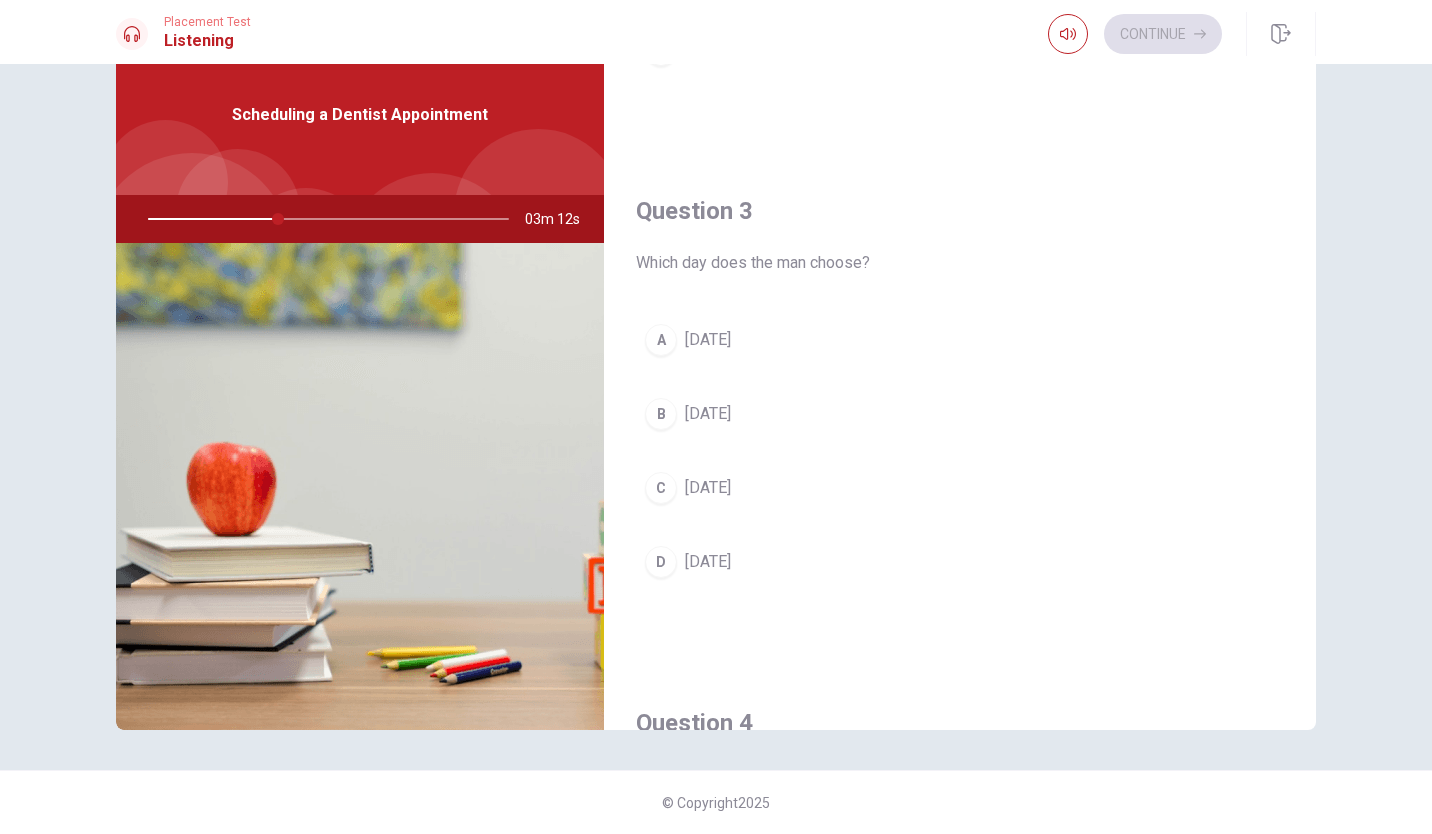scroll, scrollTop: 906, scrollLeft: 0, axis: vertical 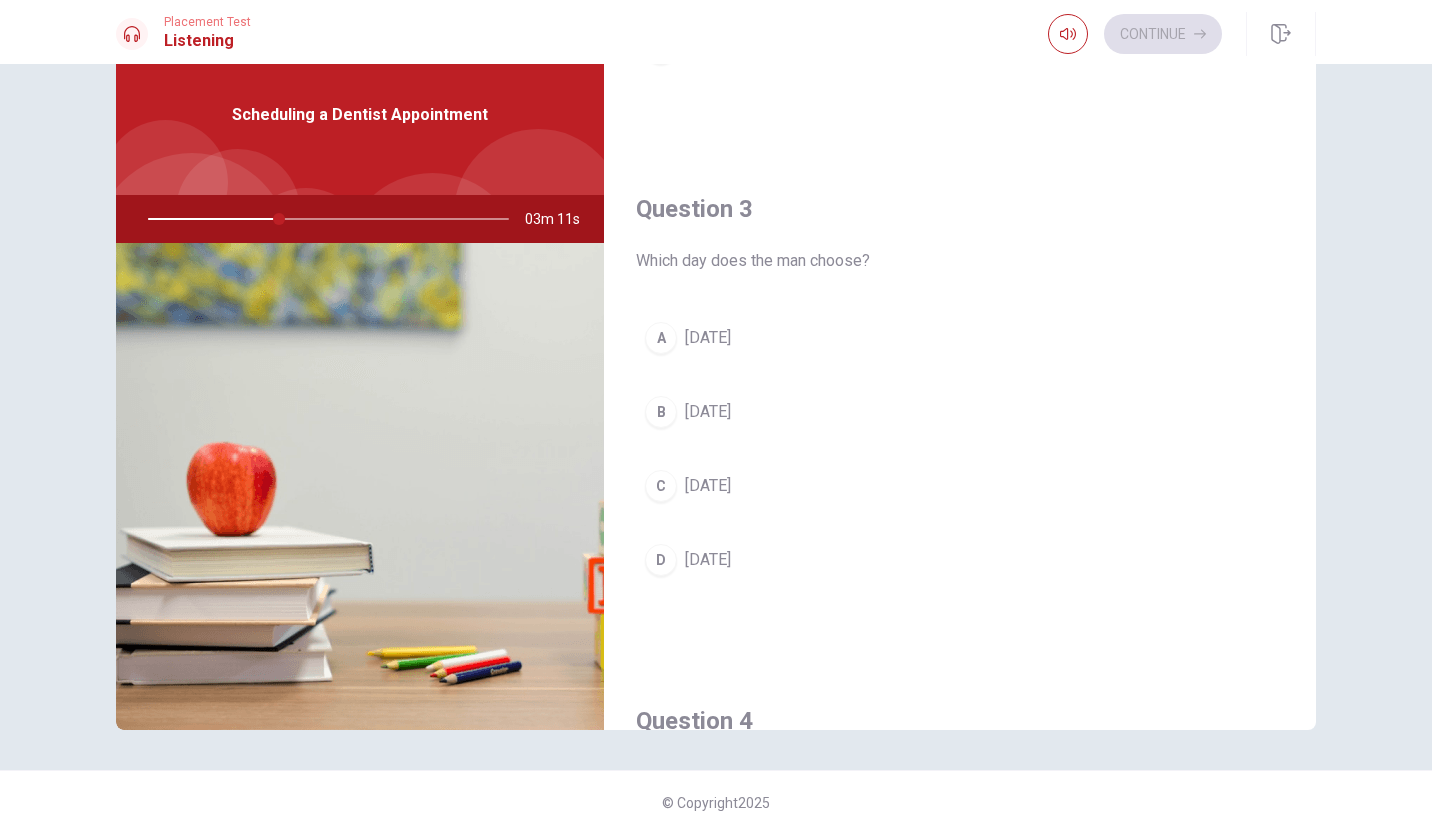 click on "A [DATE]" at bounding box center [960, 338] 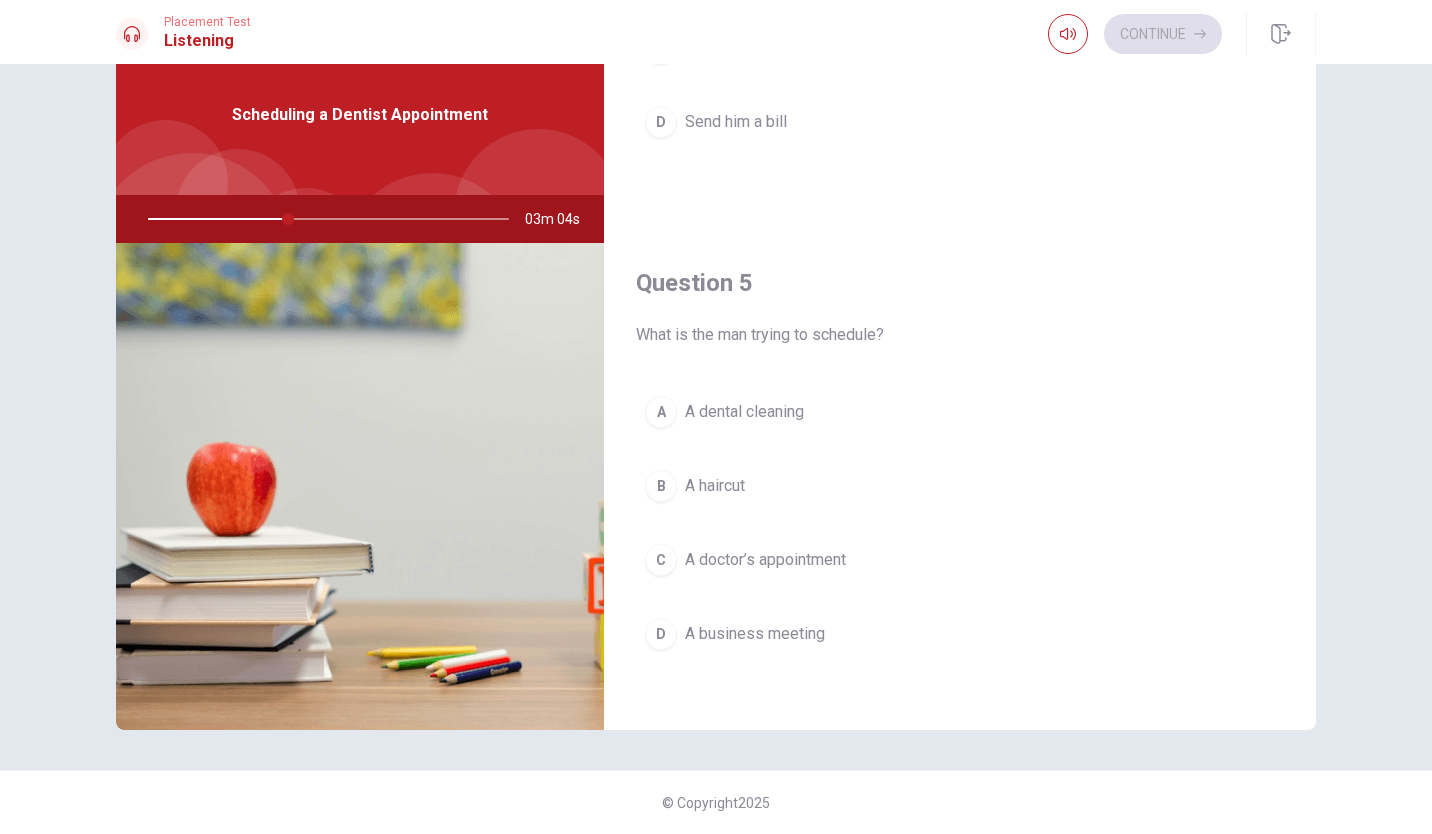 scroll, scrollTop: 1865, scrollLeft: 0, axis: vertical 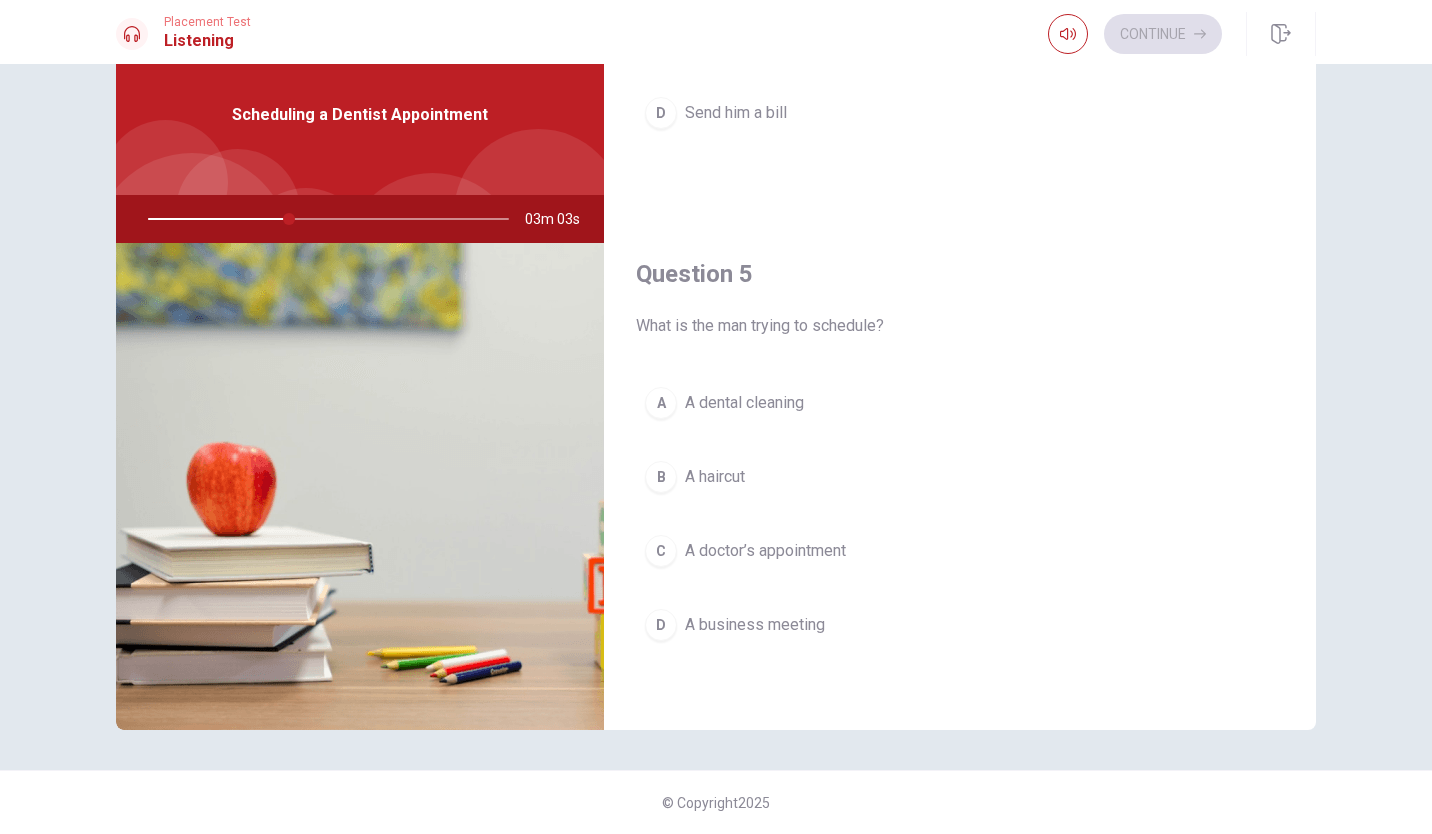 click on "A dental cleaning" at bounding box center [744, 403] 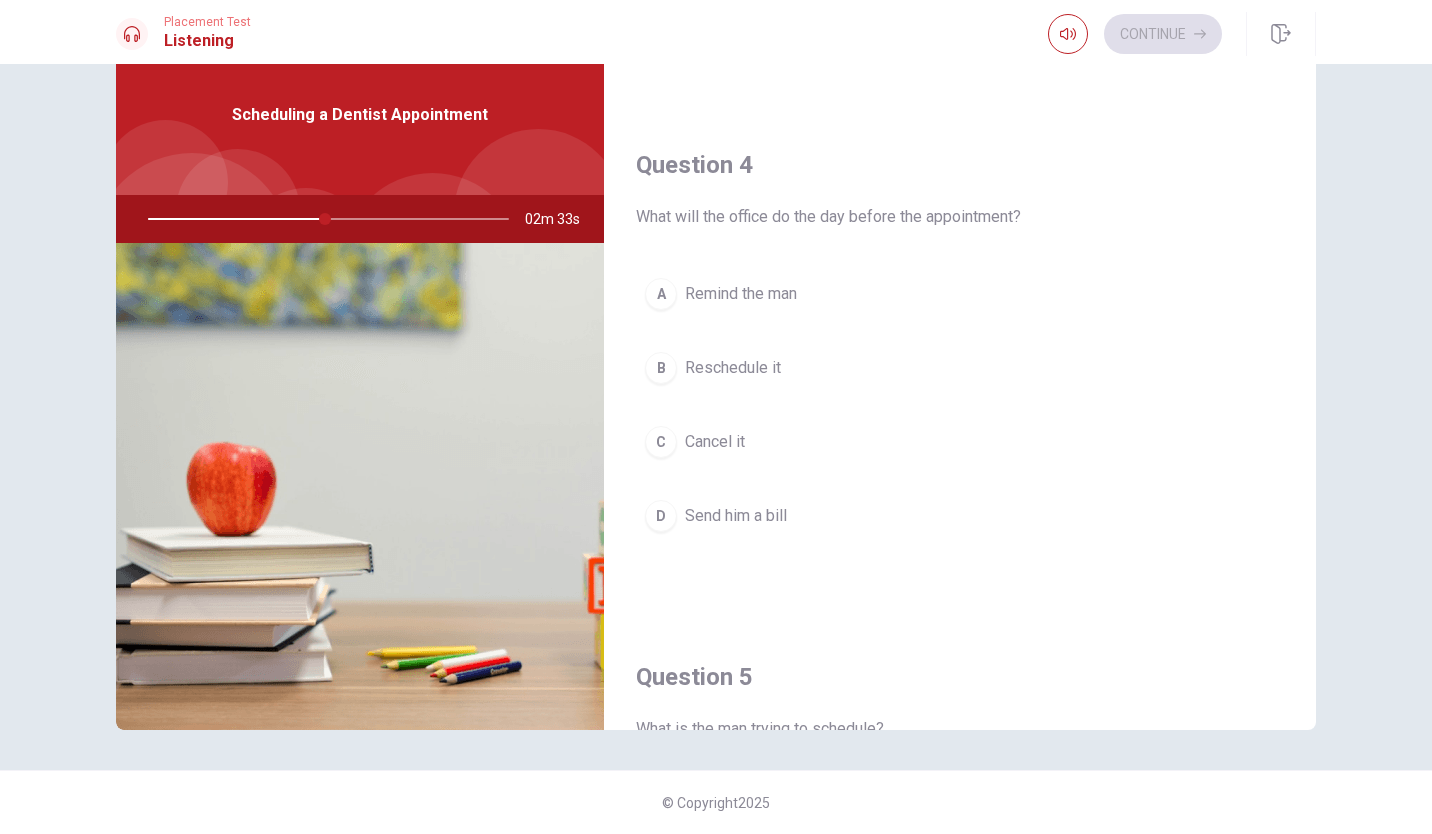 scroll, scrollTop: 1461, scrollLeft: 0, axis: vertical 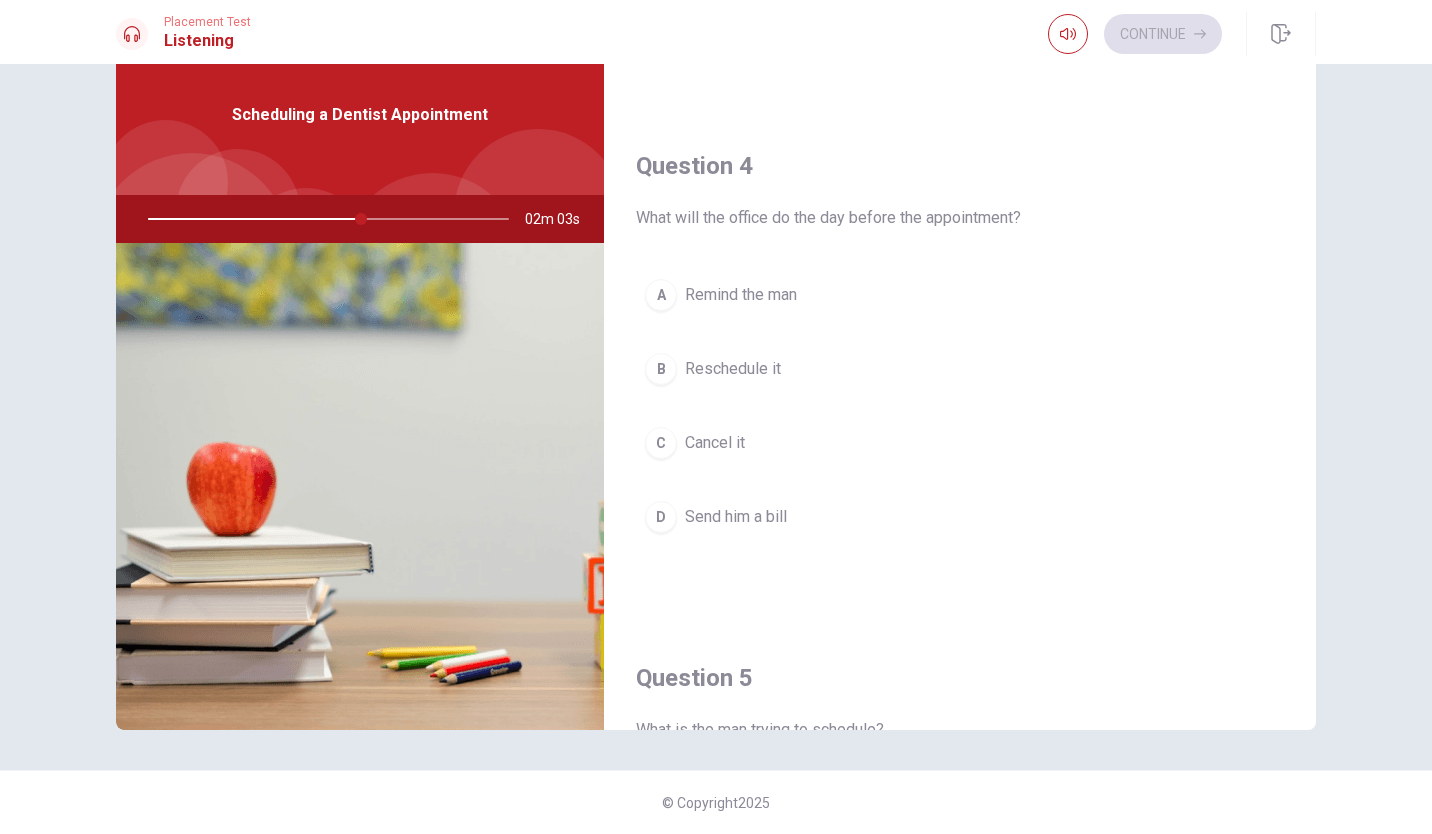 click on "Remind the man" at bounding box center [741, 295] 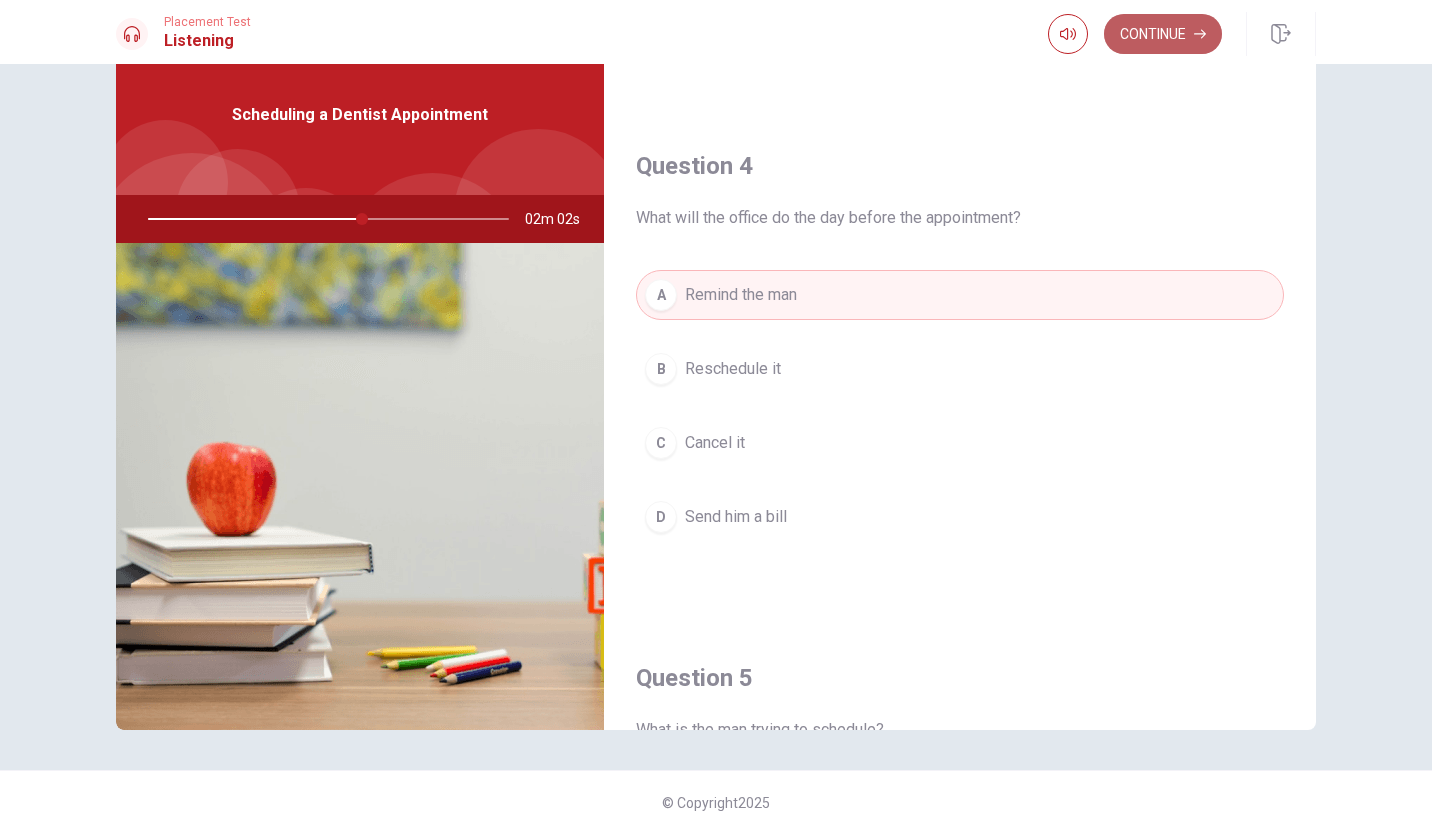 click on "Continue" at bounding box center [1163, 34] 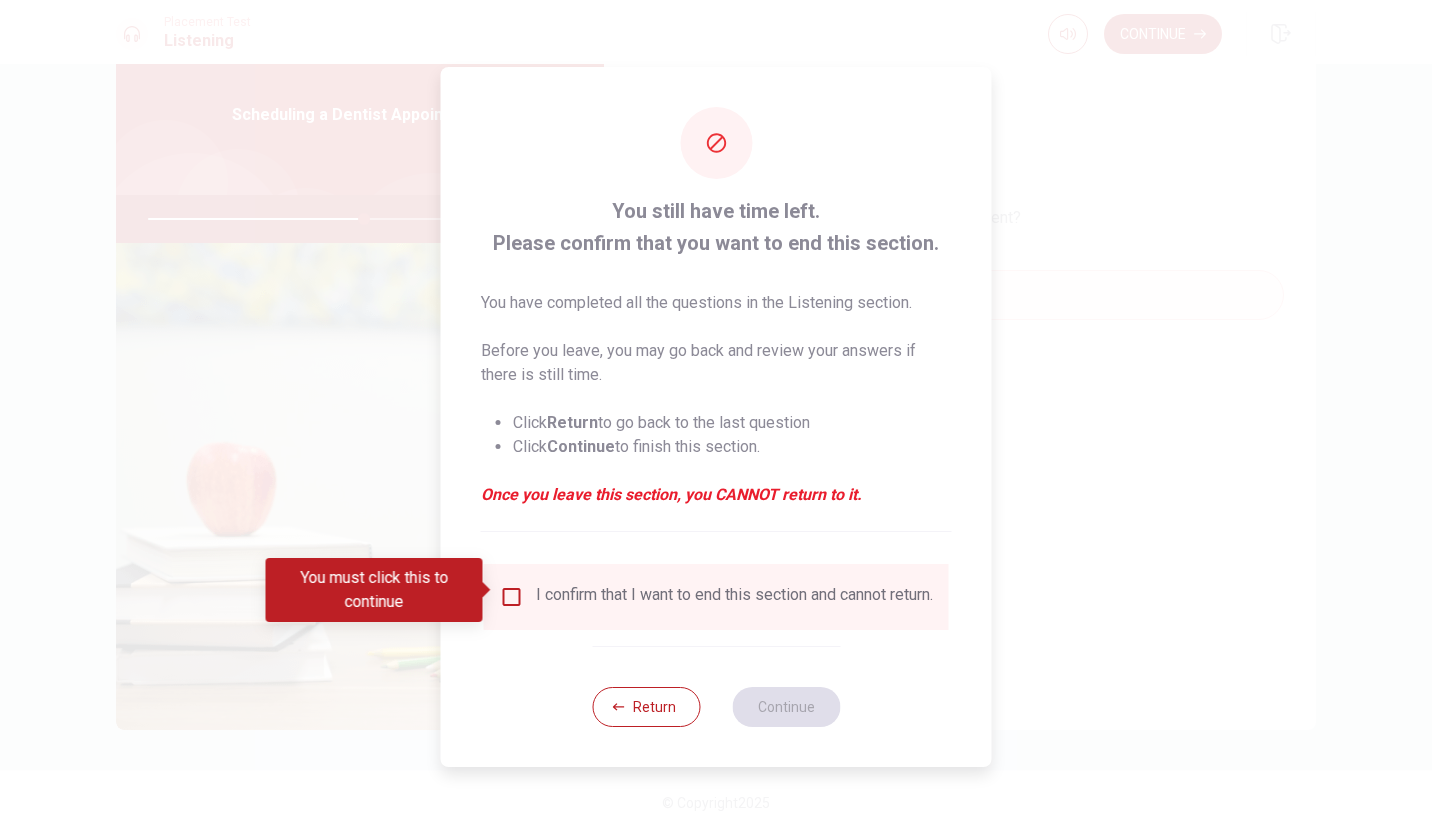 click on "I confirm that I want to end this section and cannot return." at bounding box center (734, 597) 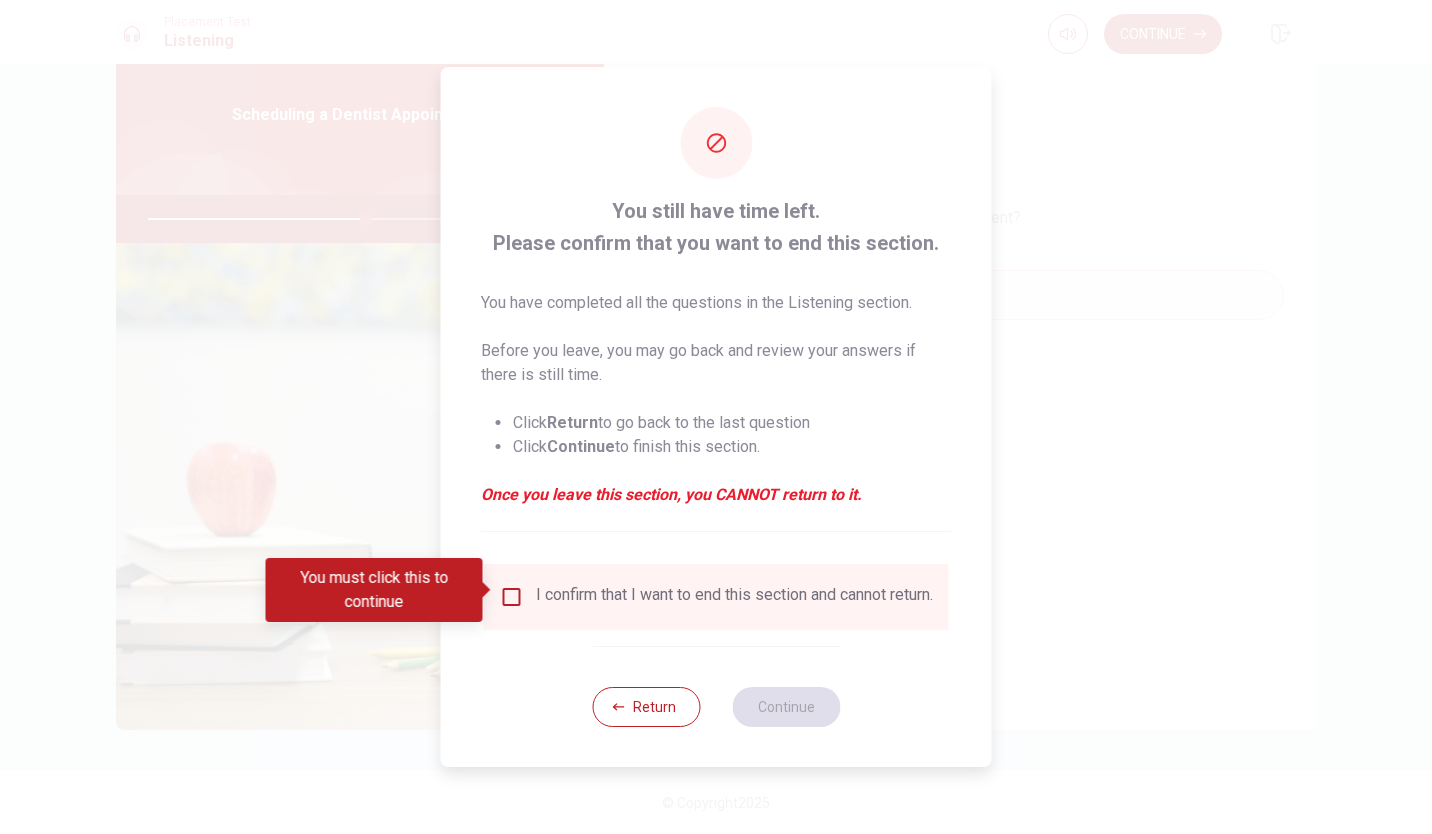 click at bounding box center [512, 597] 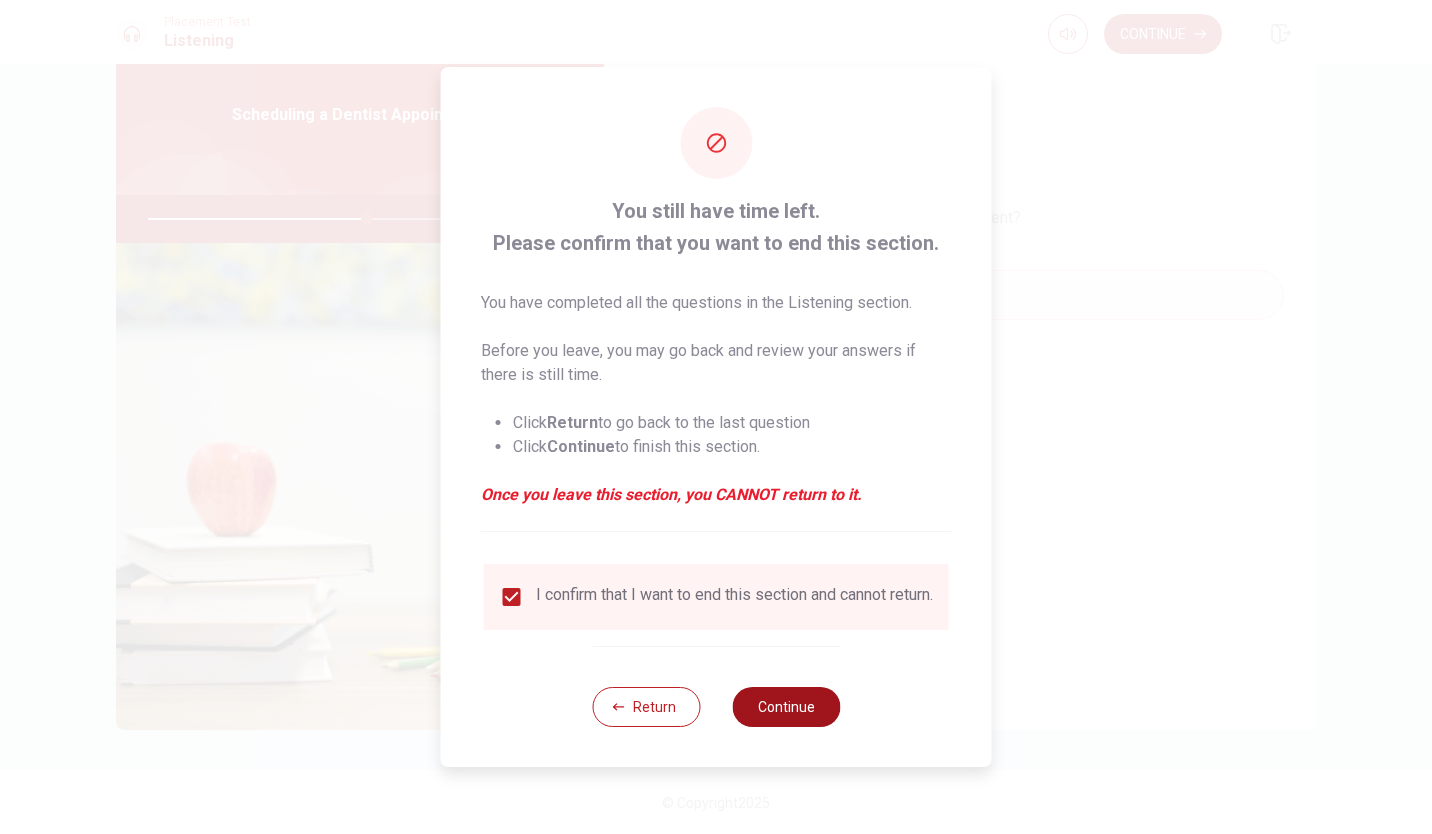 click on "Continue" at bounding box center (786, 707) 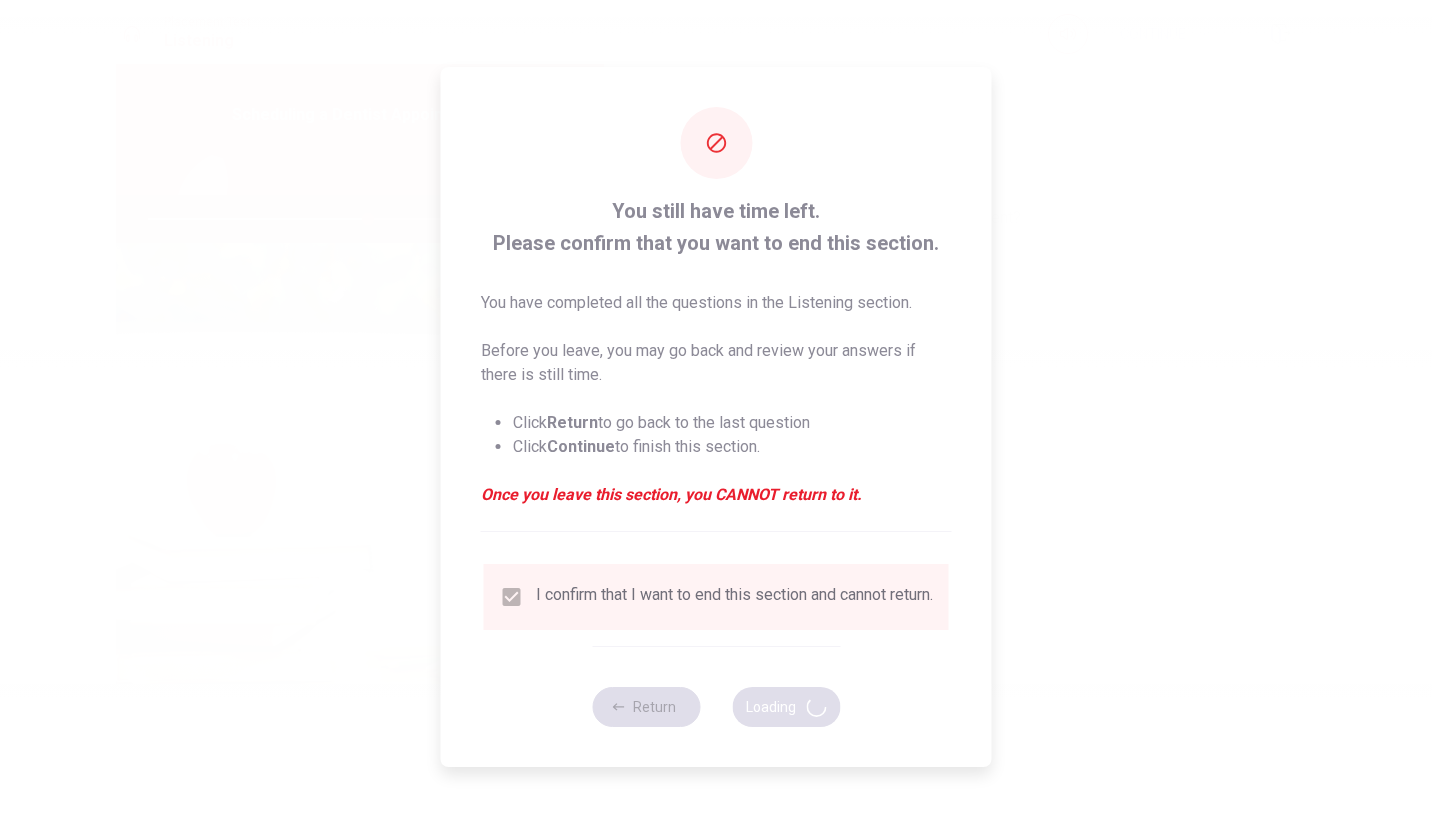 type on "61" 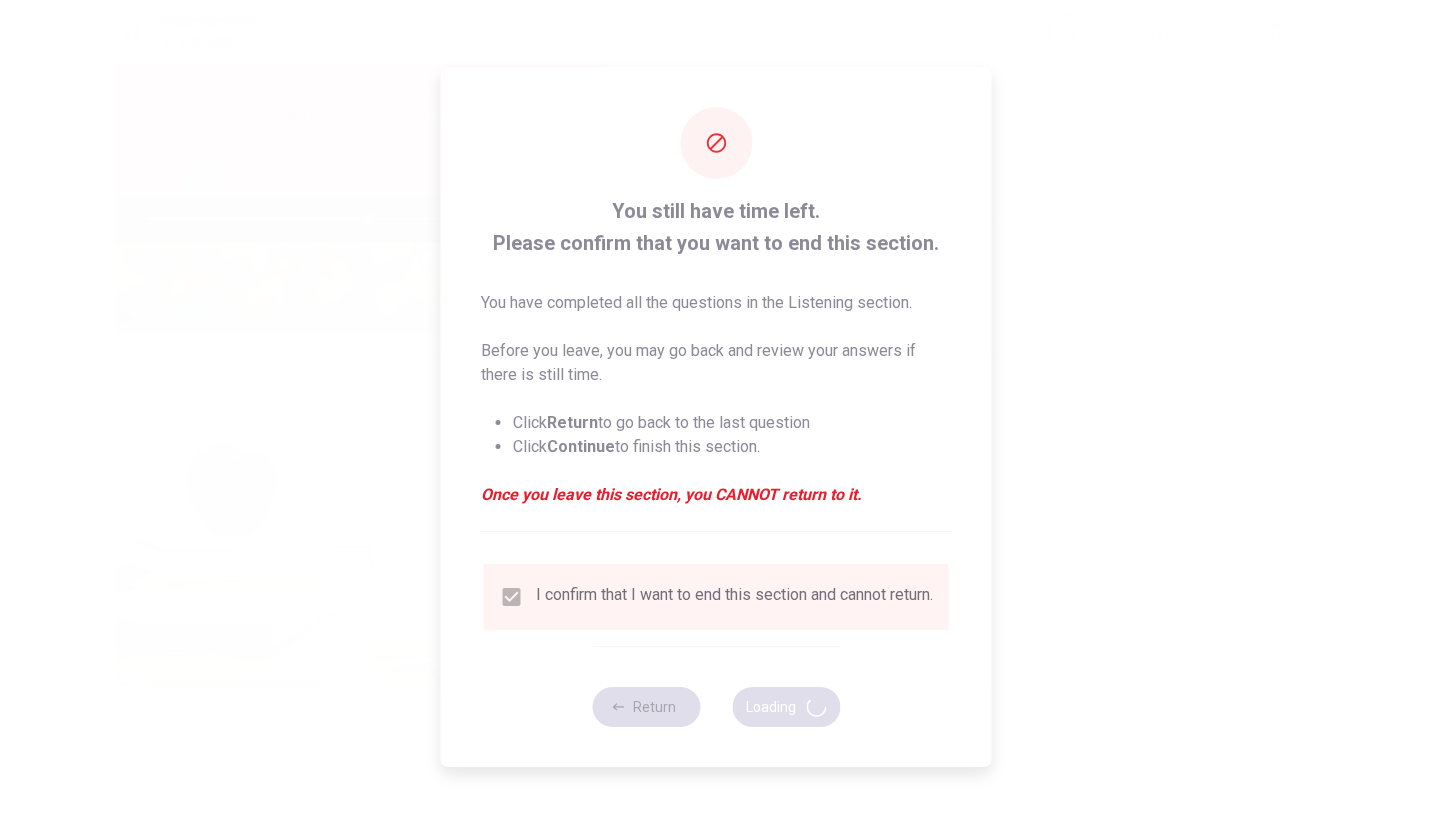 scroll, scrollTop: 0, scrollLeft: 0, axis: both 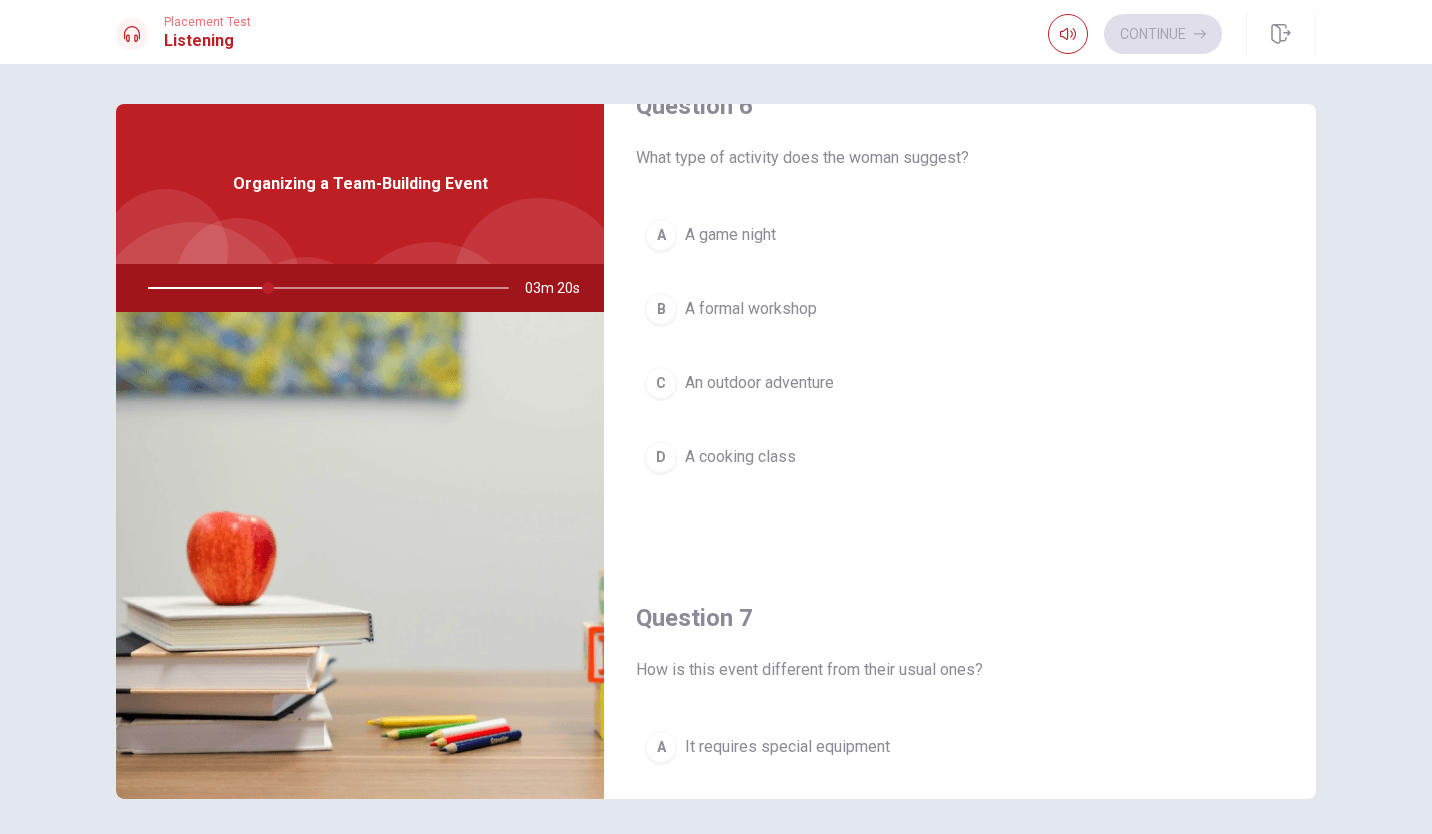 click on "C An outdoor adventure" at bounding box center [960, 383] 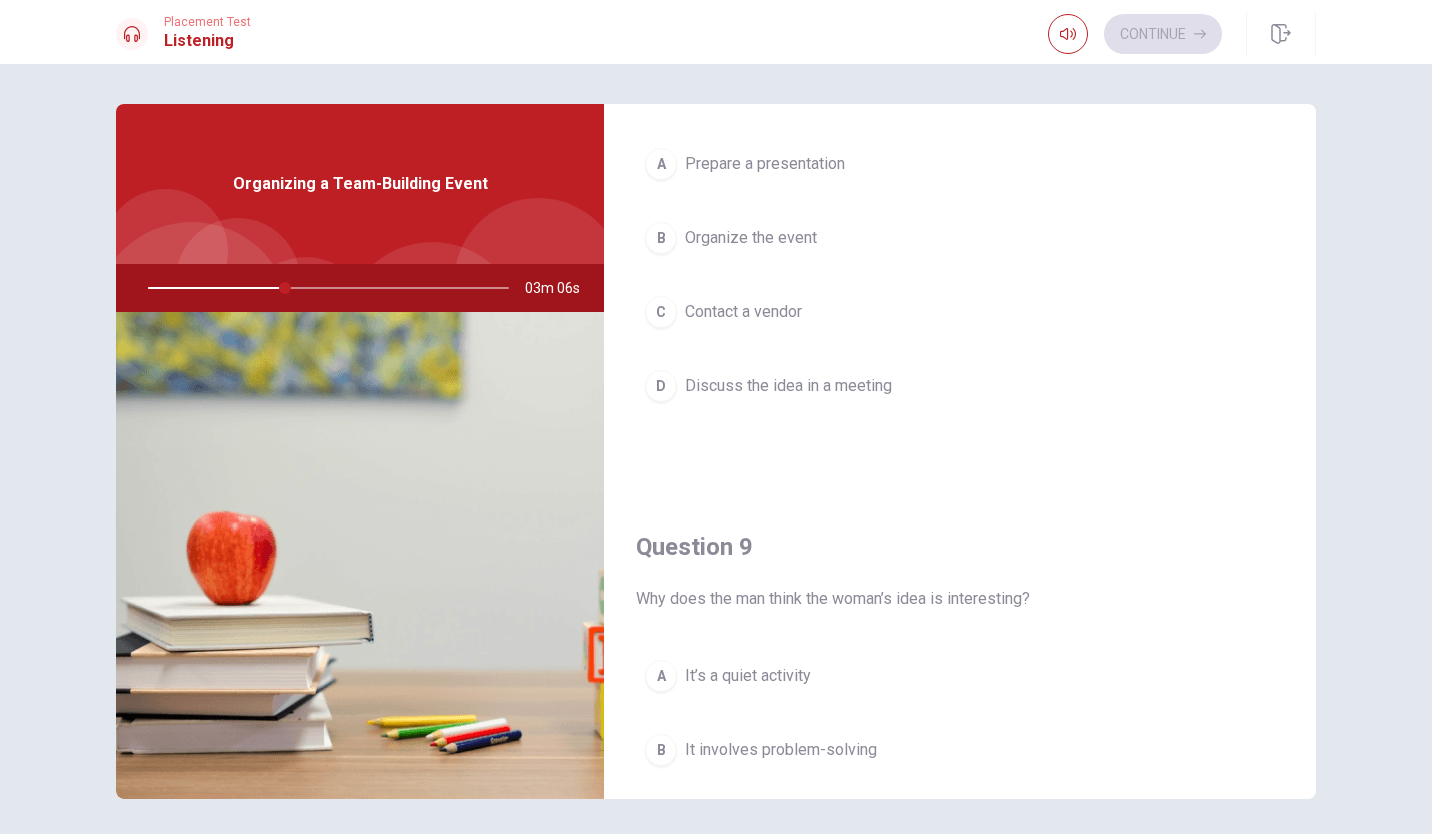 scroll, scrollTop: 1111, scrollLeft: 0, axis: vertical 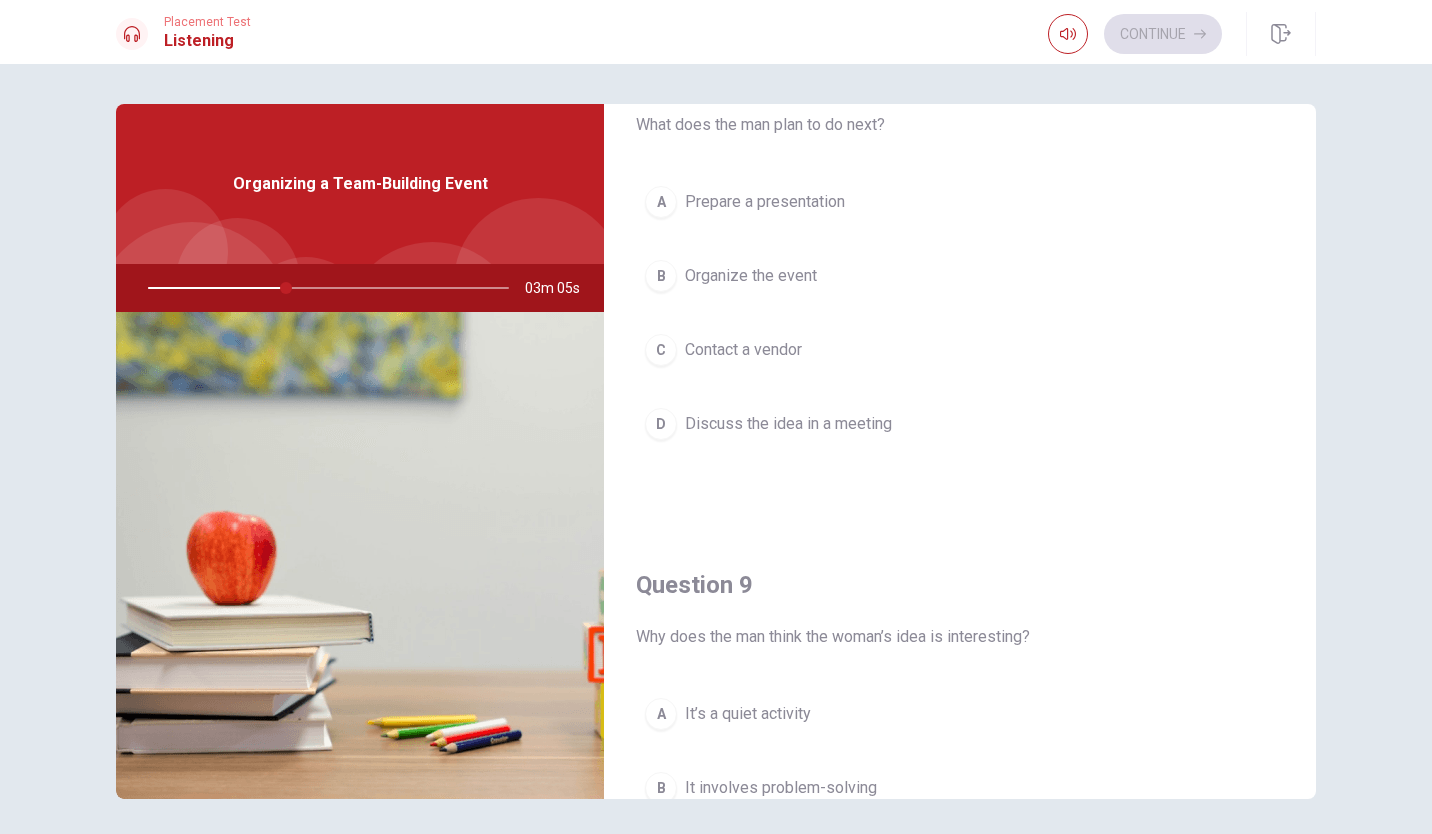 click on "Organize the event" at bounding box center (751, 276) 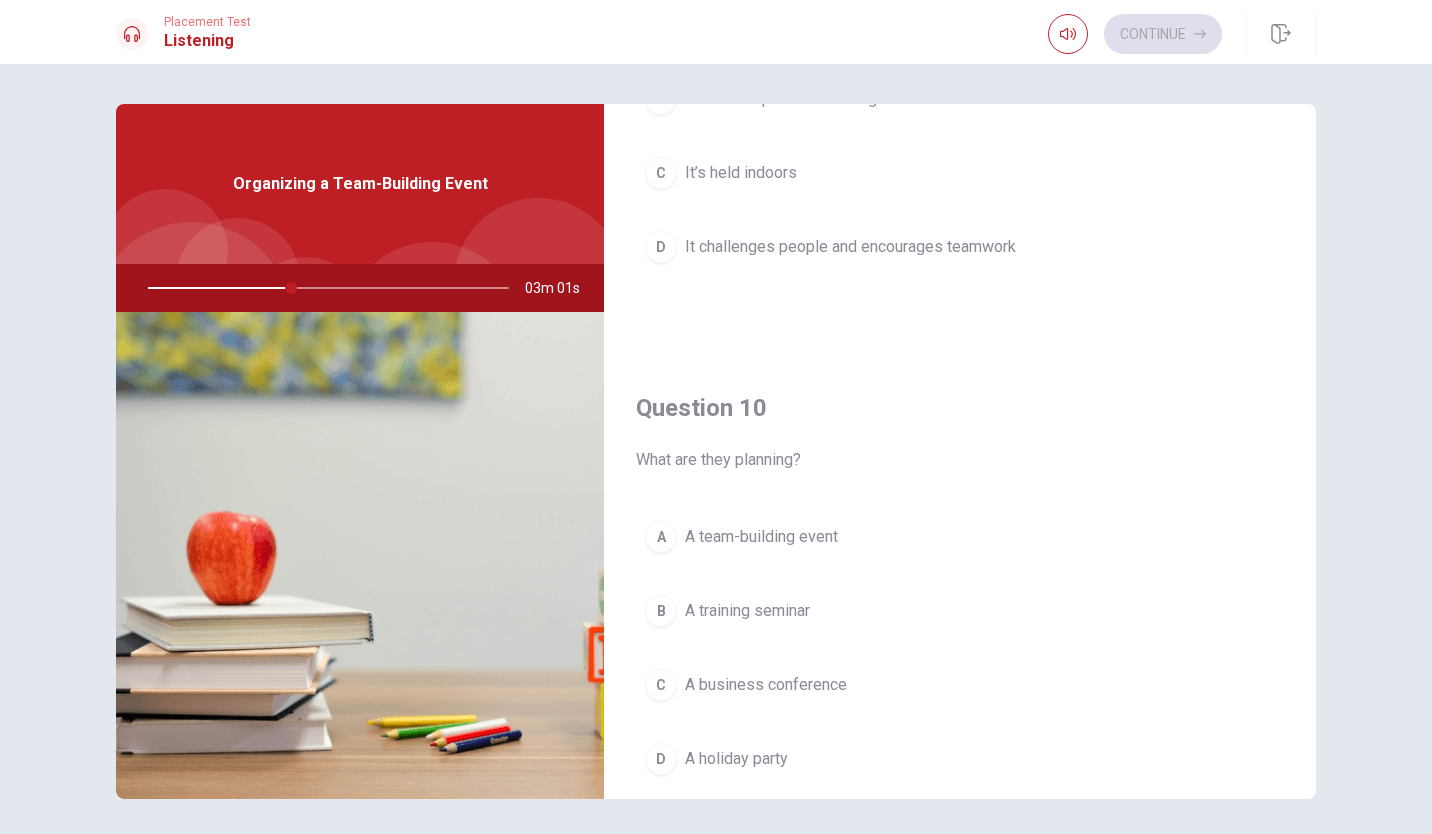 scroll, scrollTop: 1865, scrollLeft: 0, axis: vertical 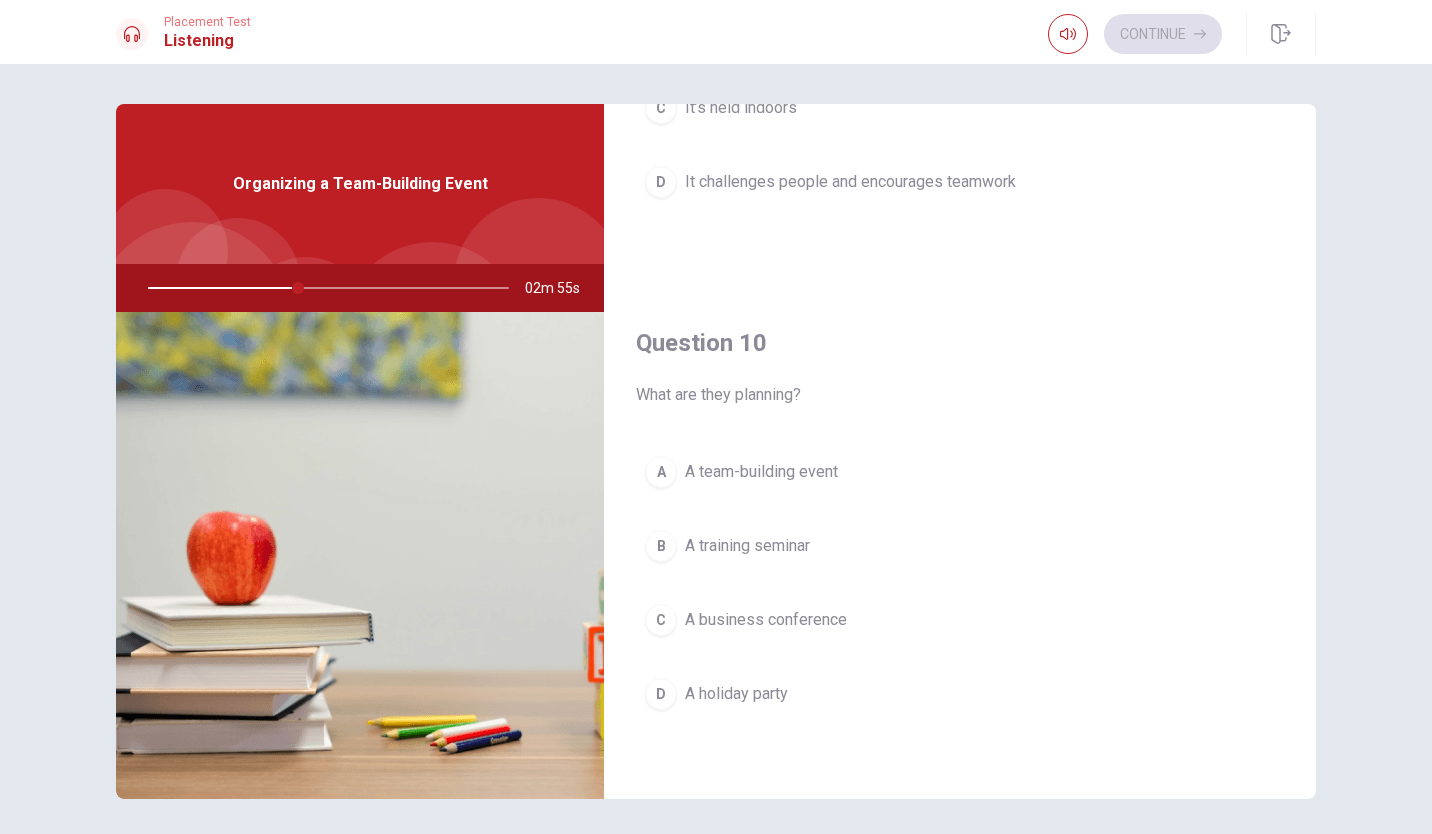 click on "A team-building event" at bounding box center [761, 472] 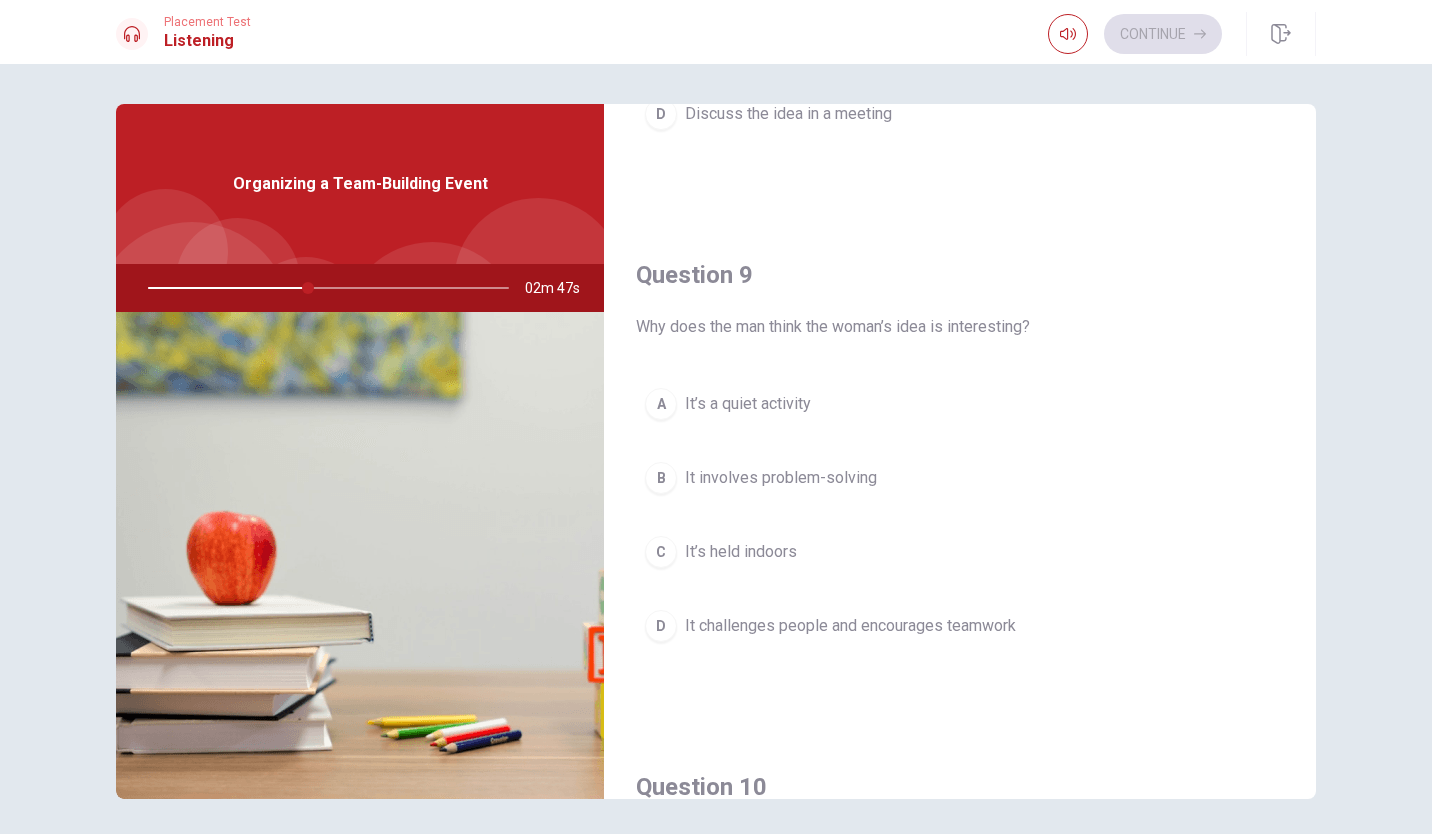 scroll, scrollTop: 1420, scrollLeft: 0, axis: vertical 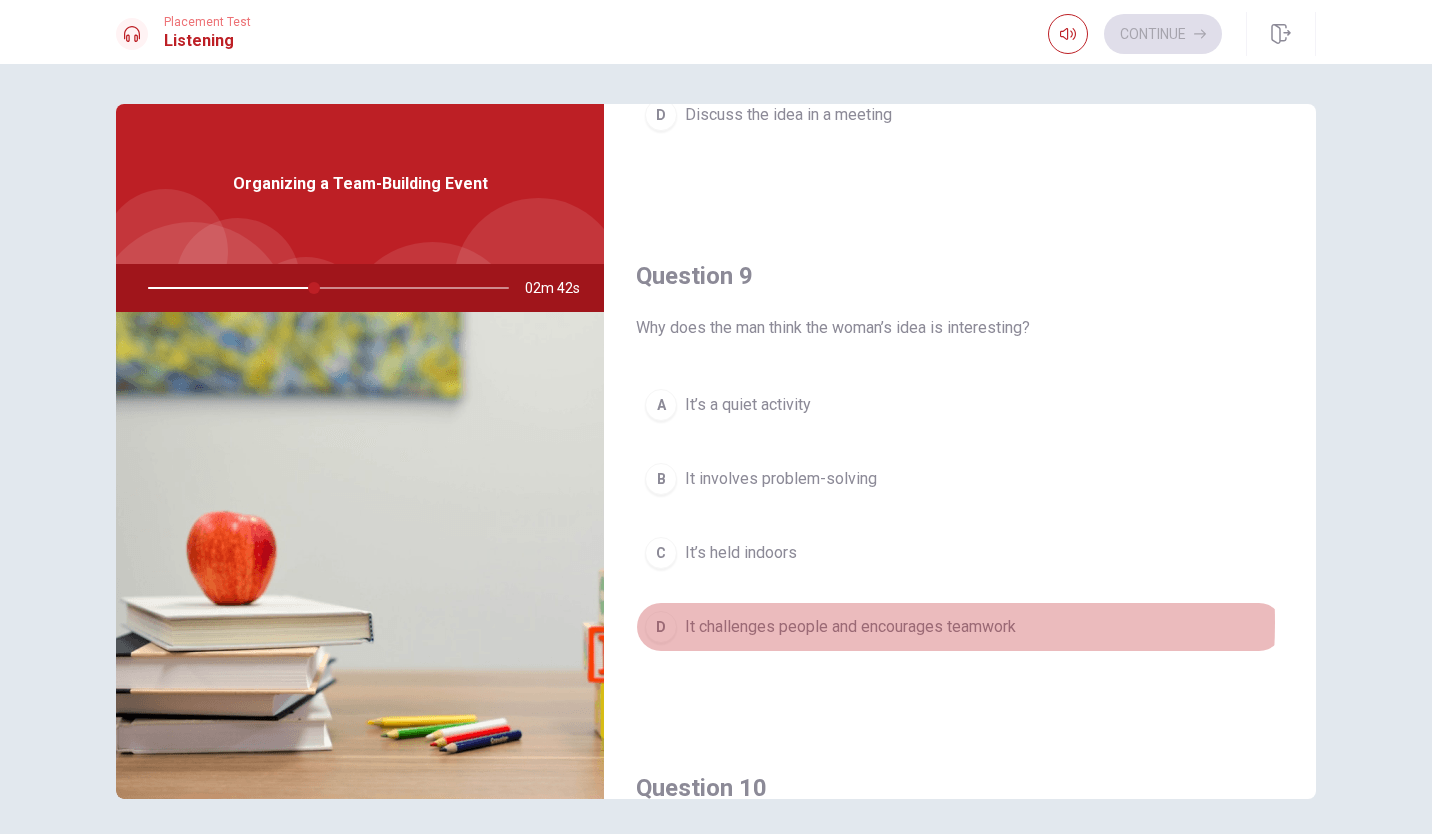 click on "It challenges people and encourages teamwork" at bounding box center [850, 627] 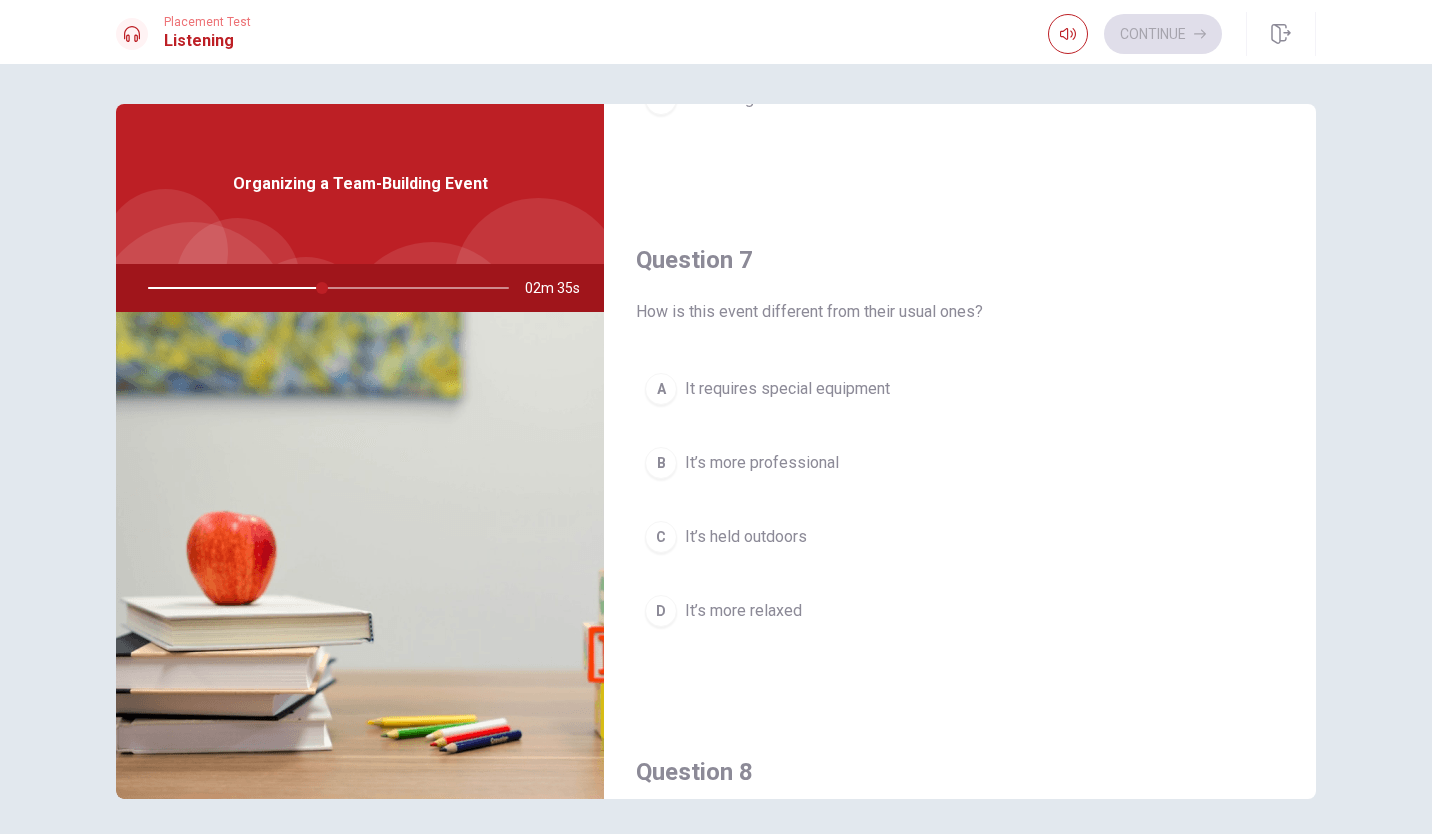 scroll, scrollTop: 412, scrollLeft: 0, axis: vertical 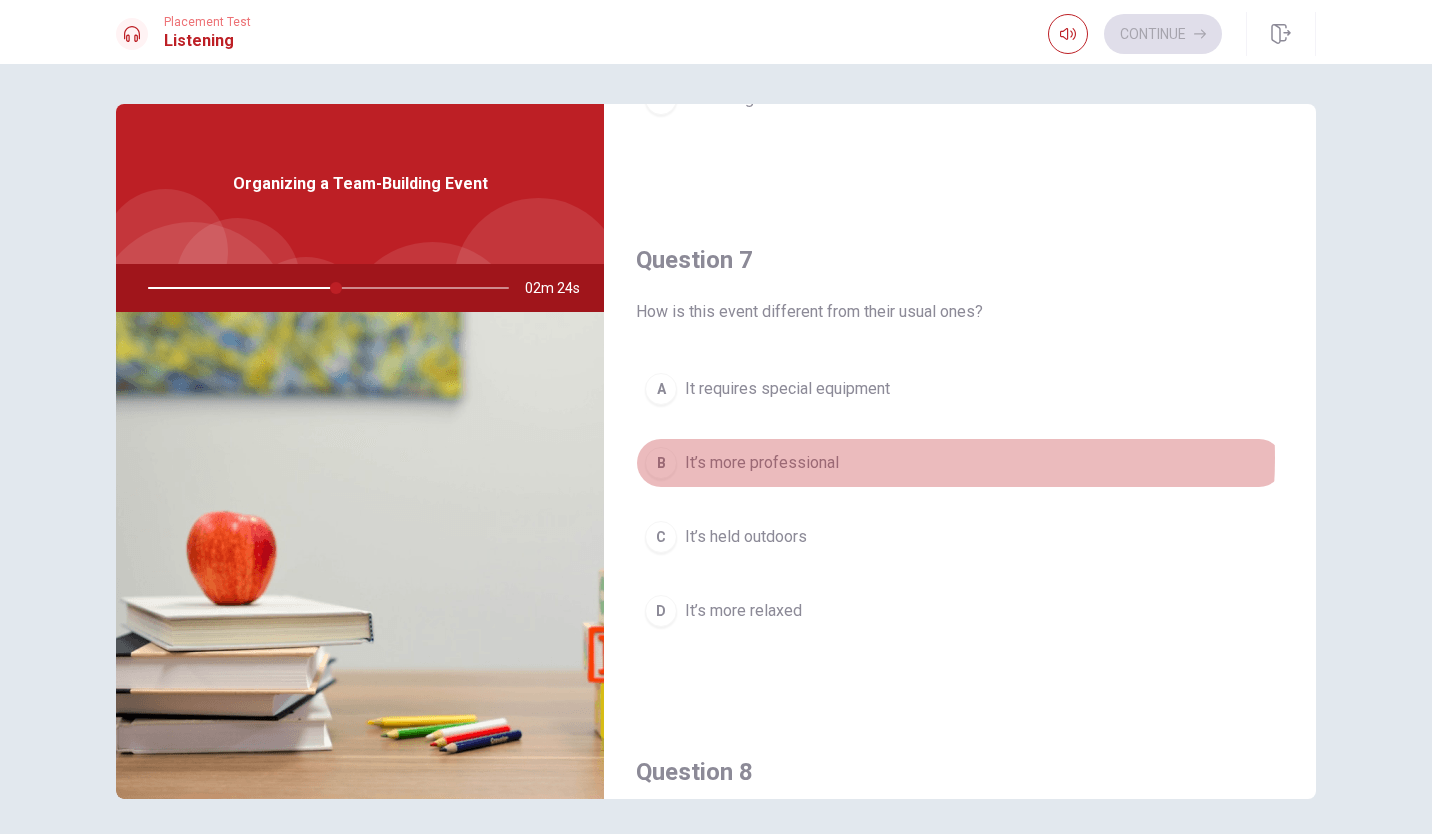 click on "B It’s more professional" at bounding box center (960, 463) 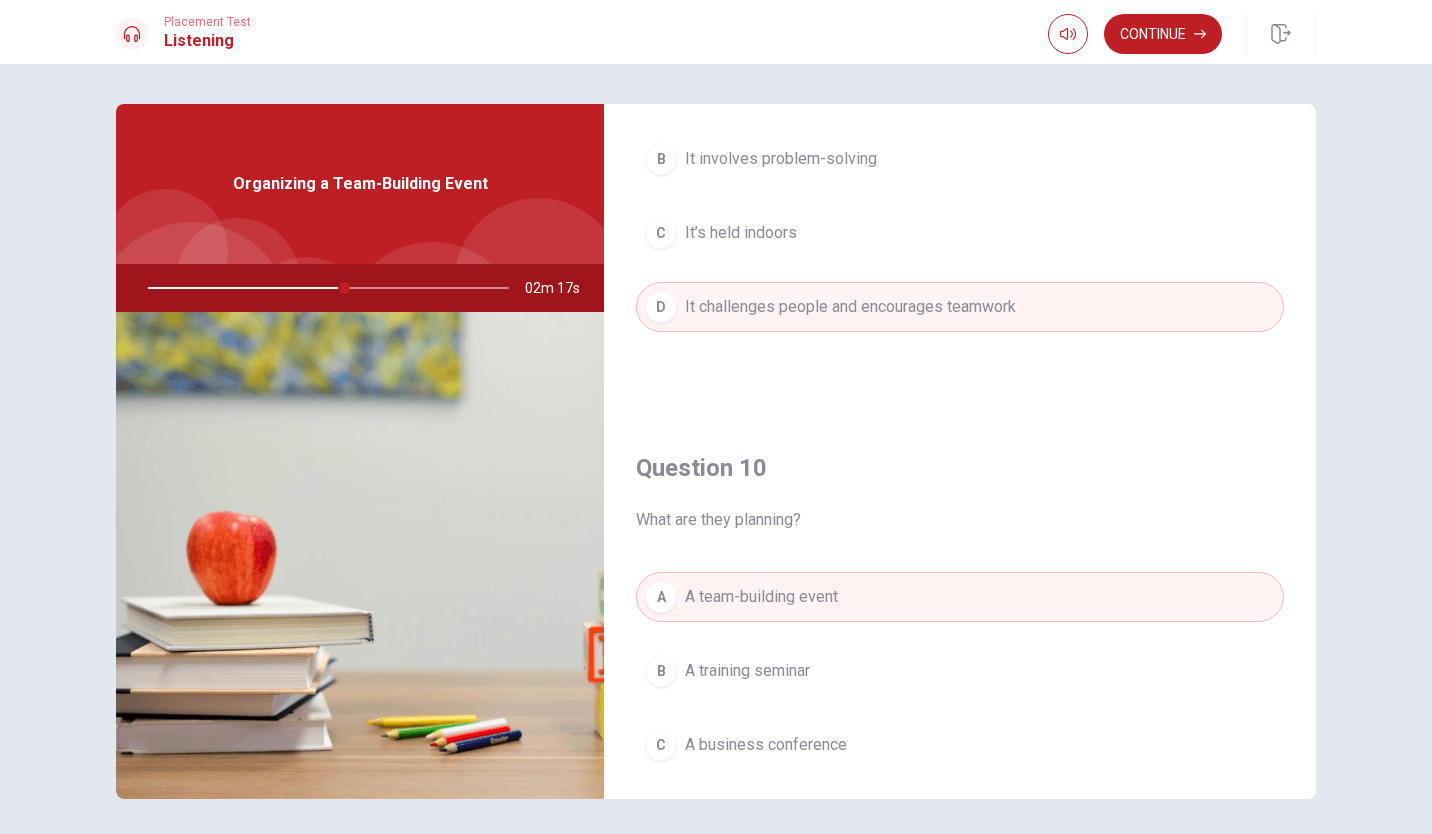 scroll, scrollTop: 1865, scrollLeft: 0, axis: vertical 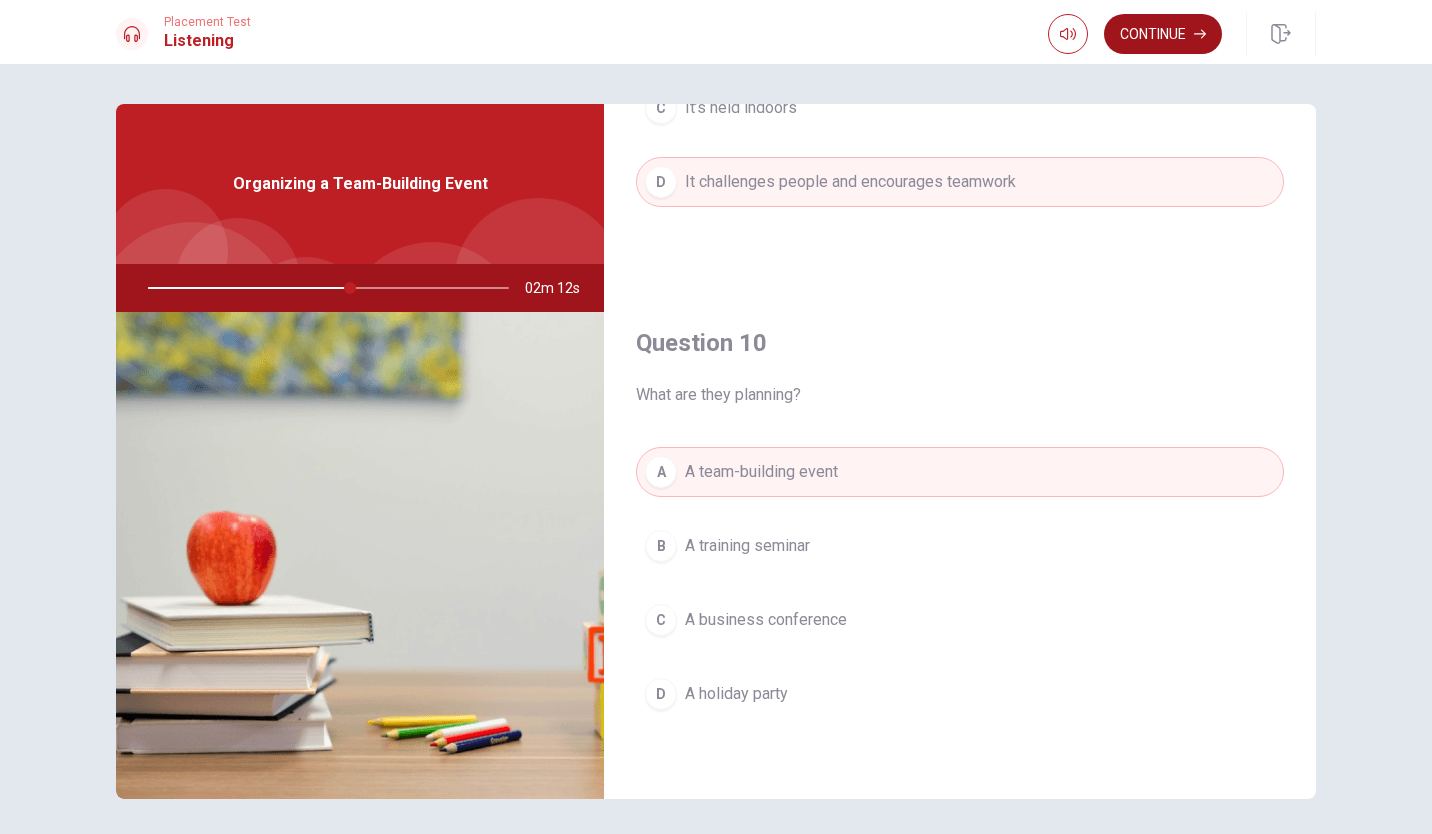 click on "Continue" at bounding box center (1163, 34) 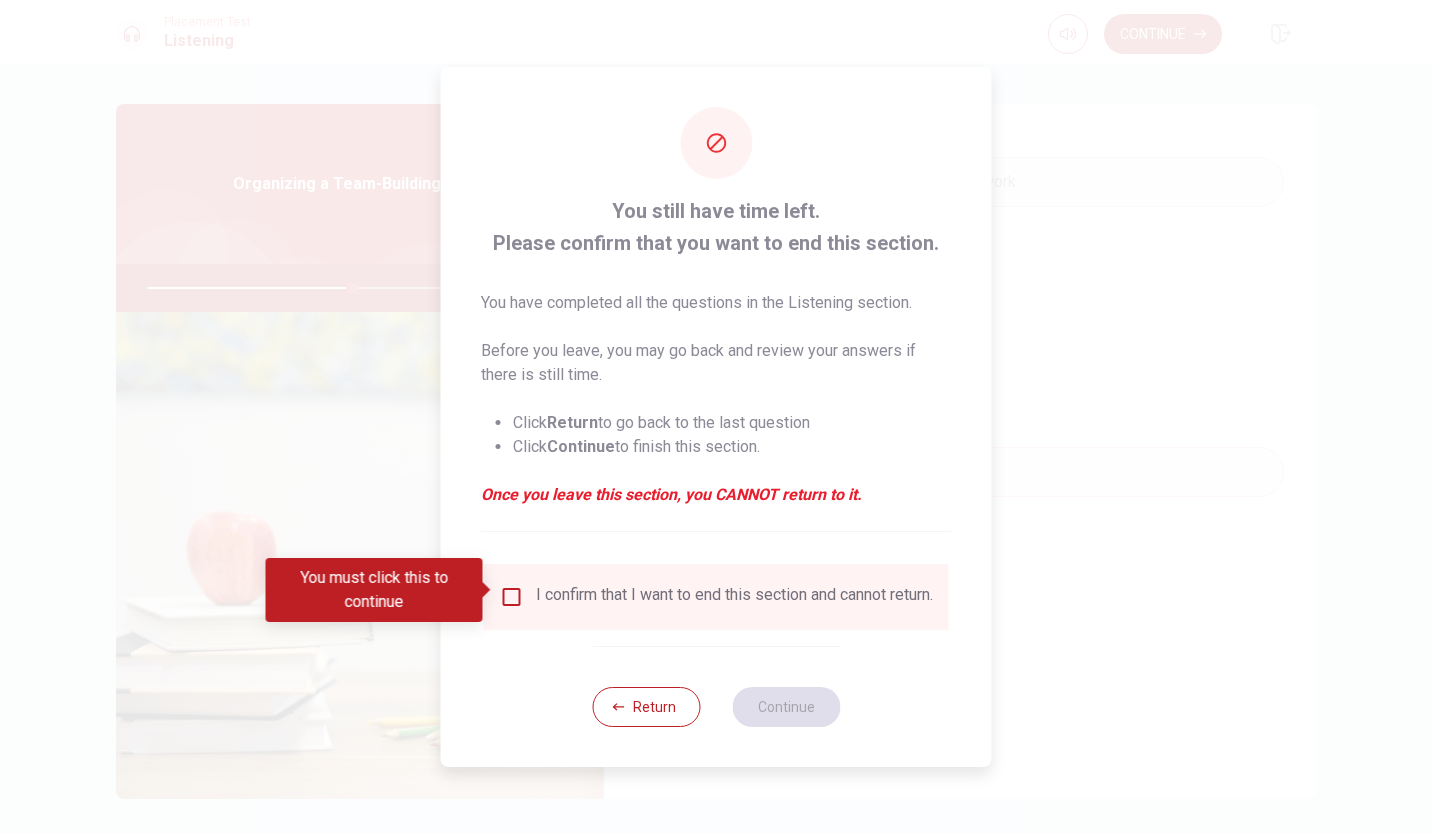 click at bounding box center [512, 597] 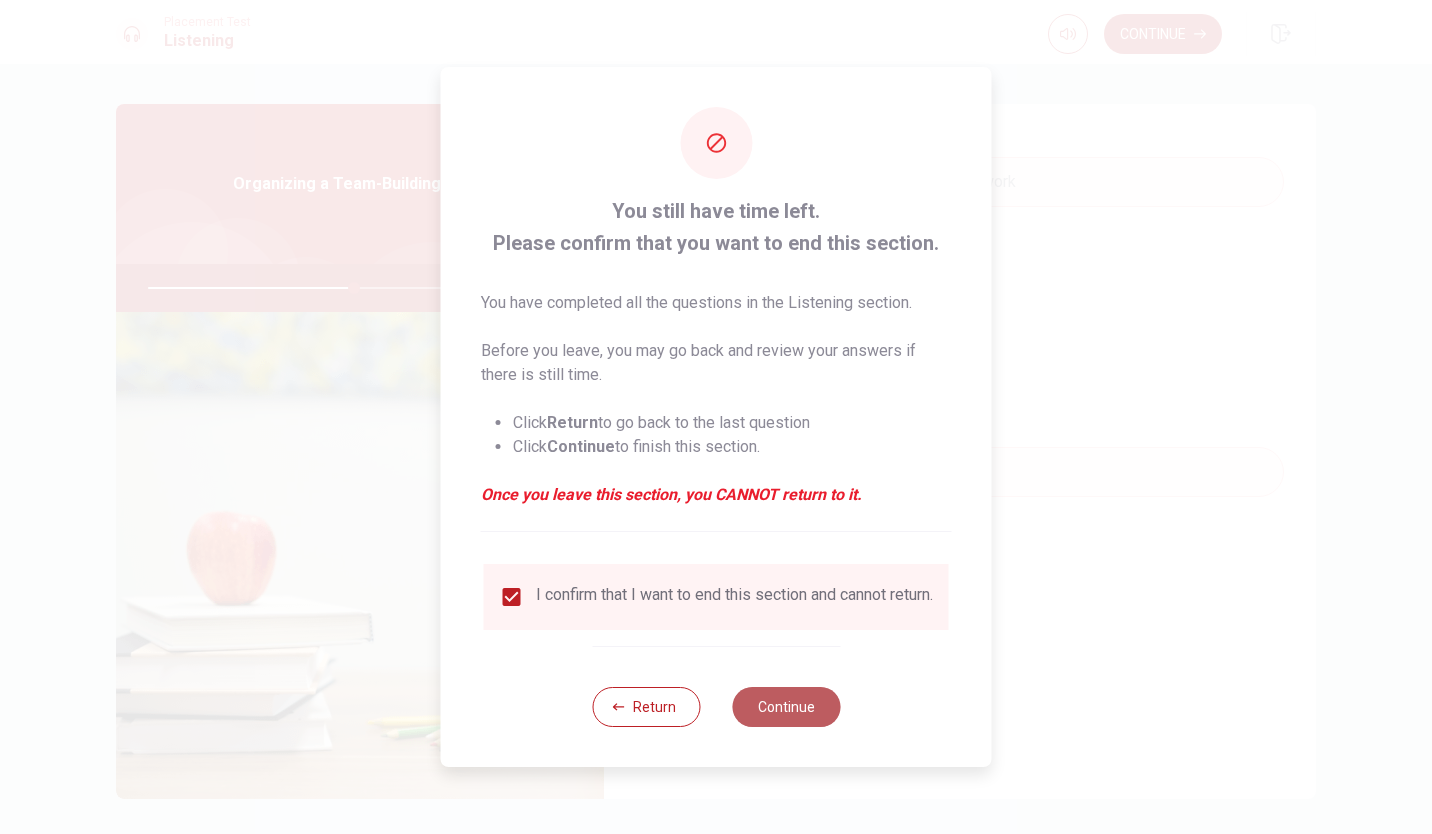 click on "Continue" at bounding box center (786, 707) 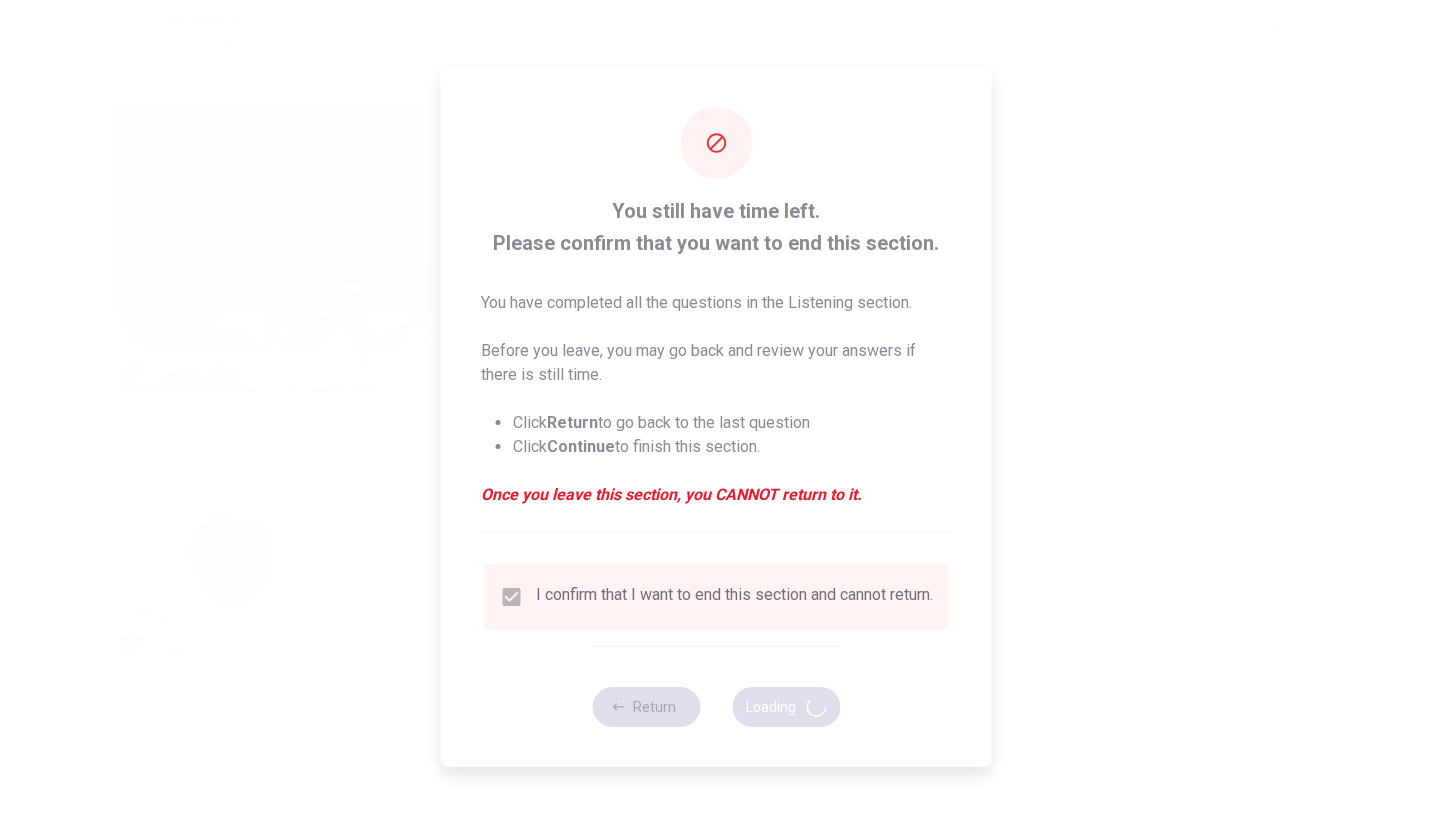 type on "58" 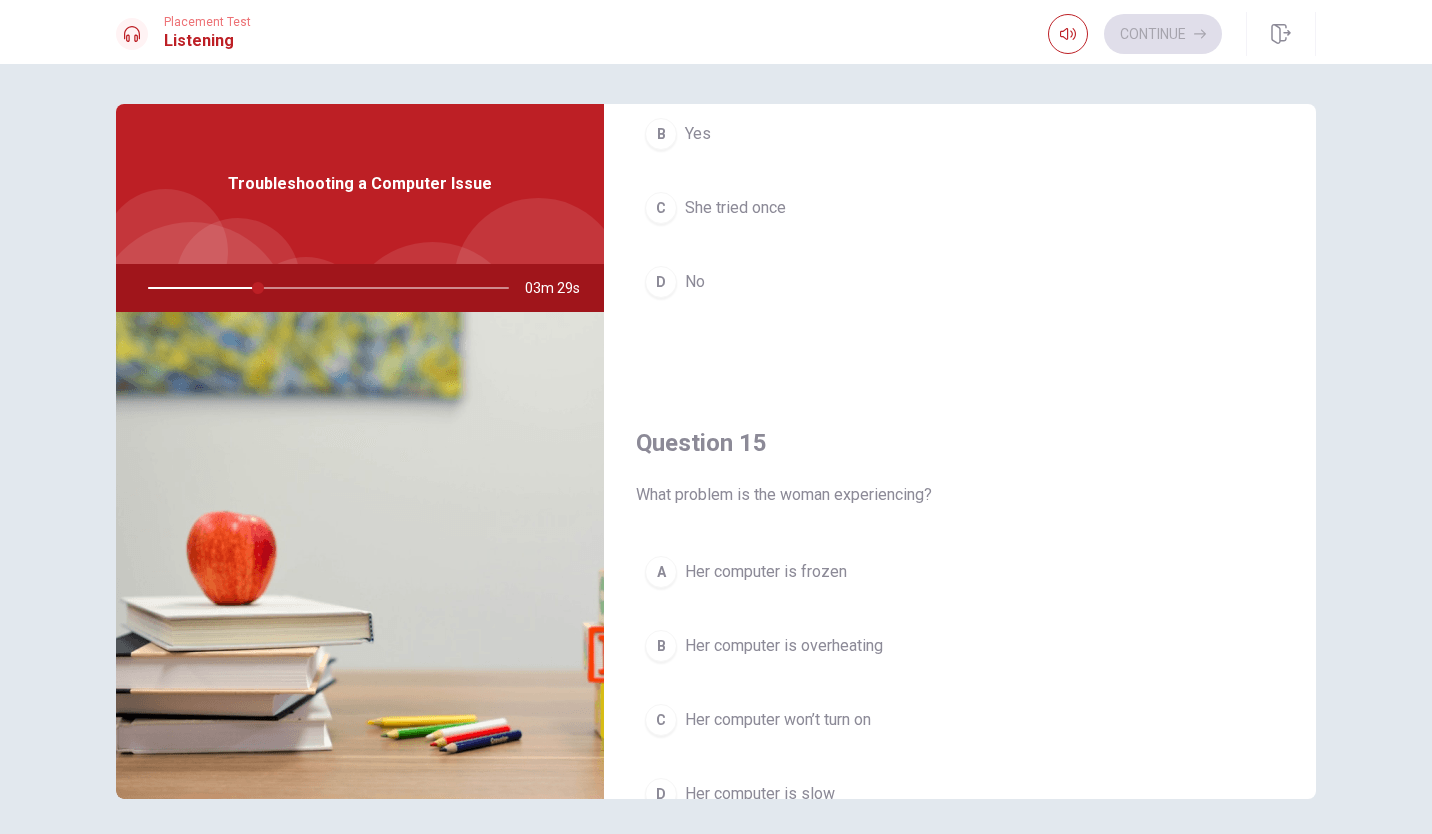 scroll, scrollTop: 1865, scrollLeft: 0, axis: vertical 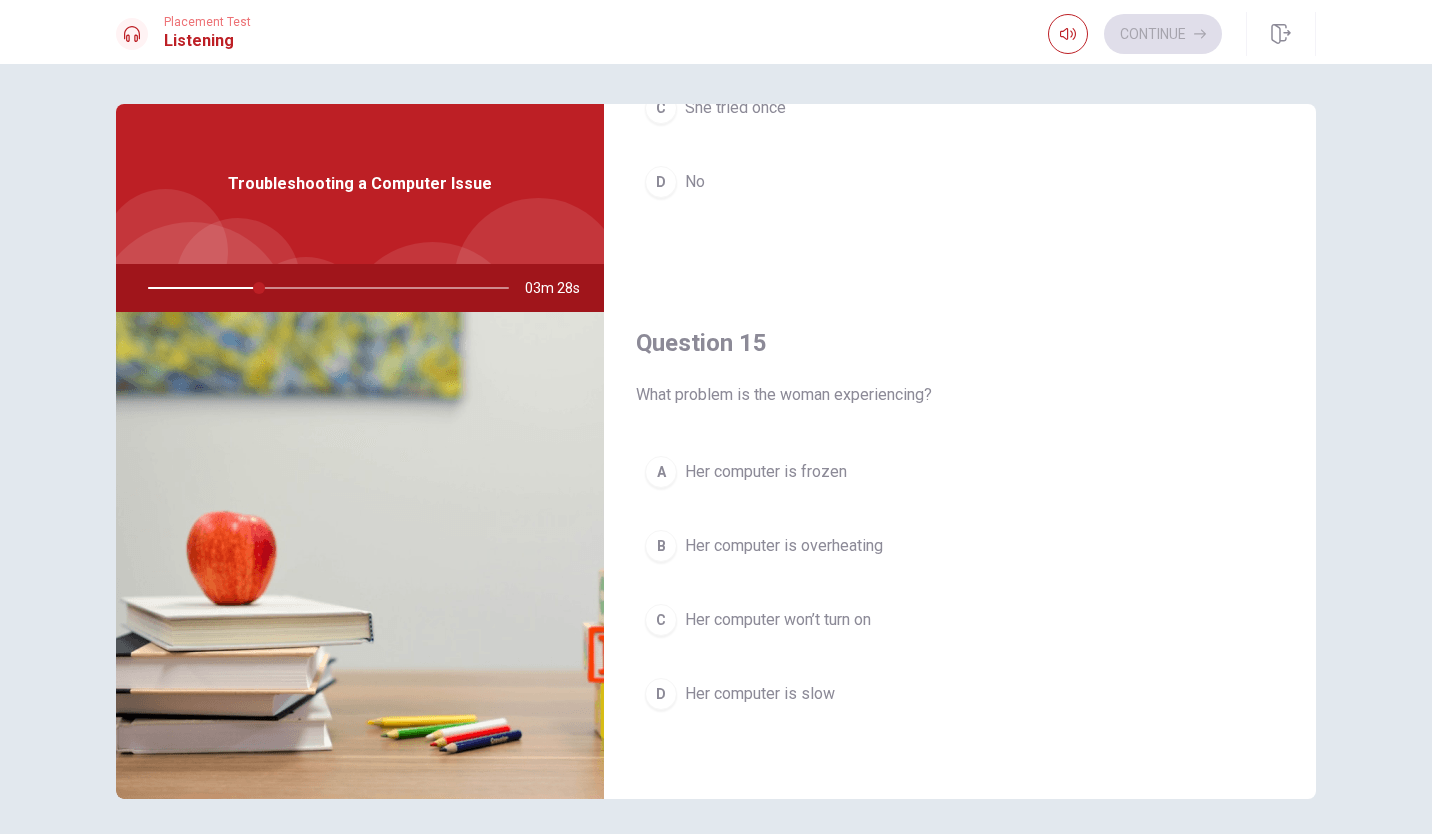 click on "Her computer is slow" at bounding box center [760, 694] 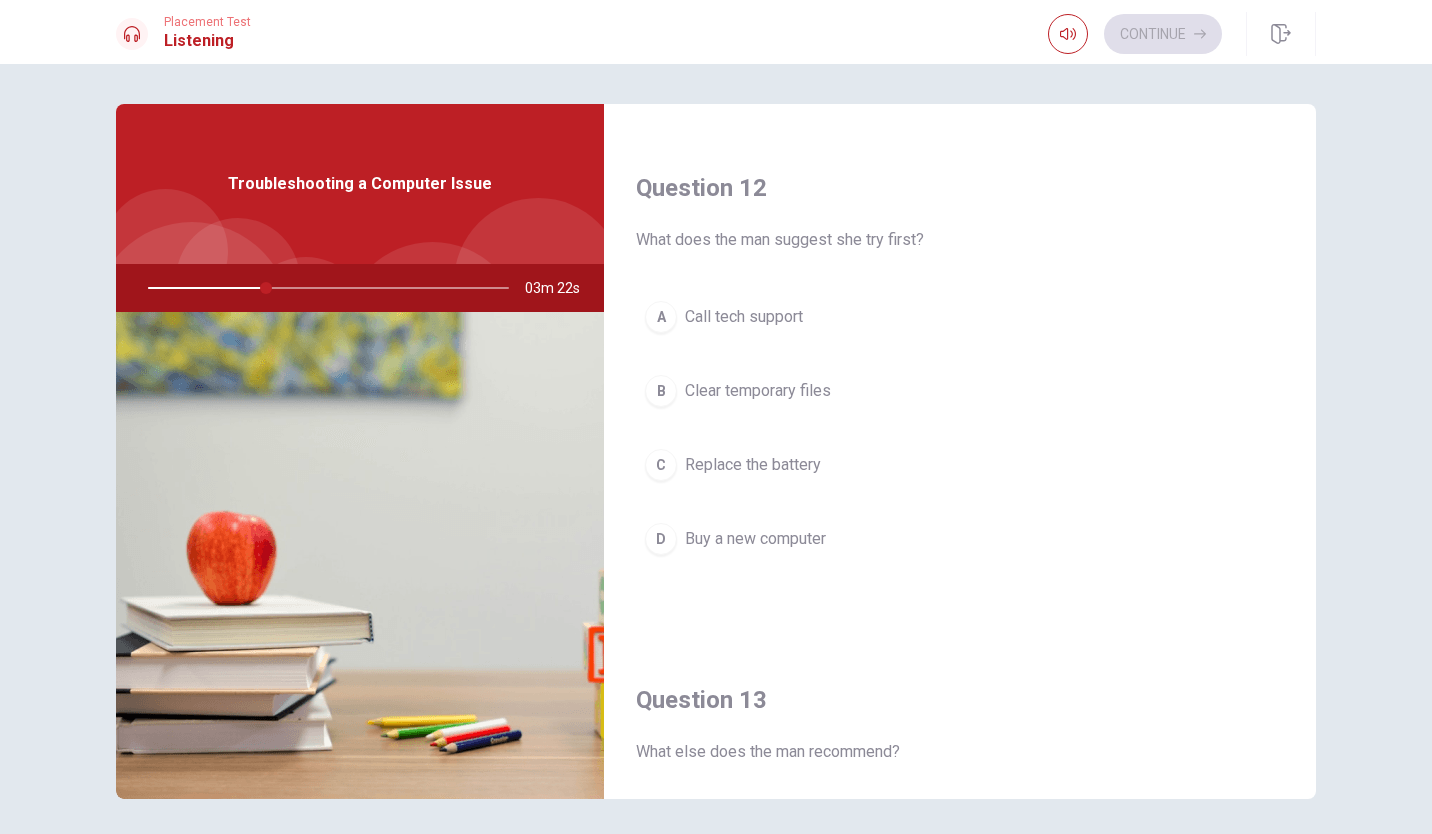 scroll, scrollTop: 483, scrollLeft: 0, axis: vertical 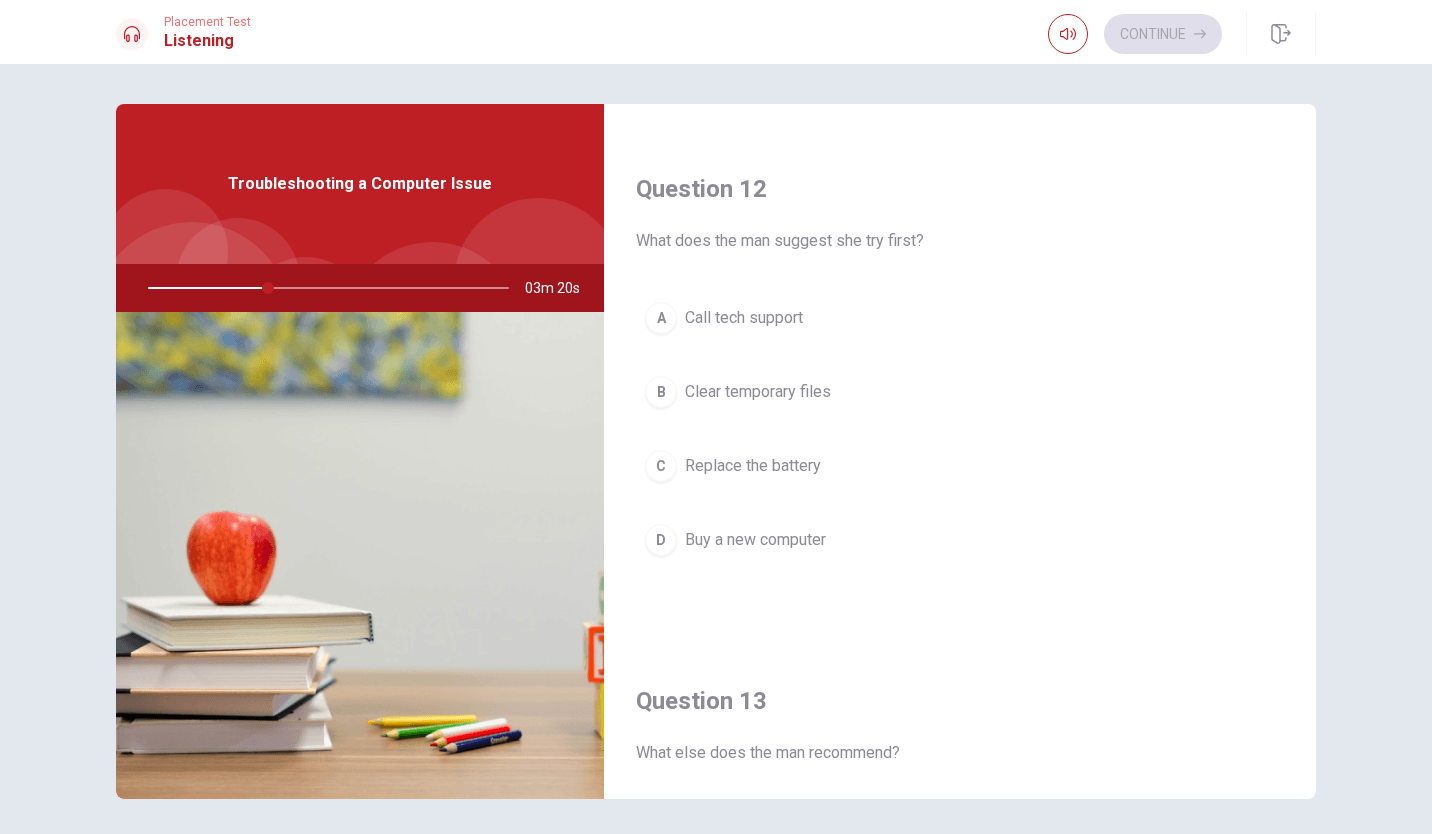 click on "Clear temporary files" at bounding box center [758, 392] 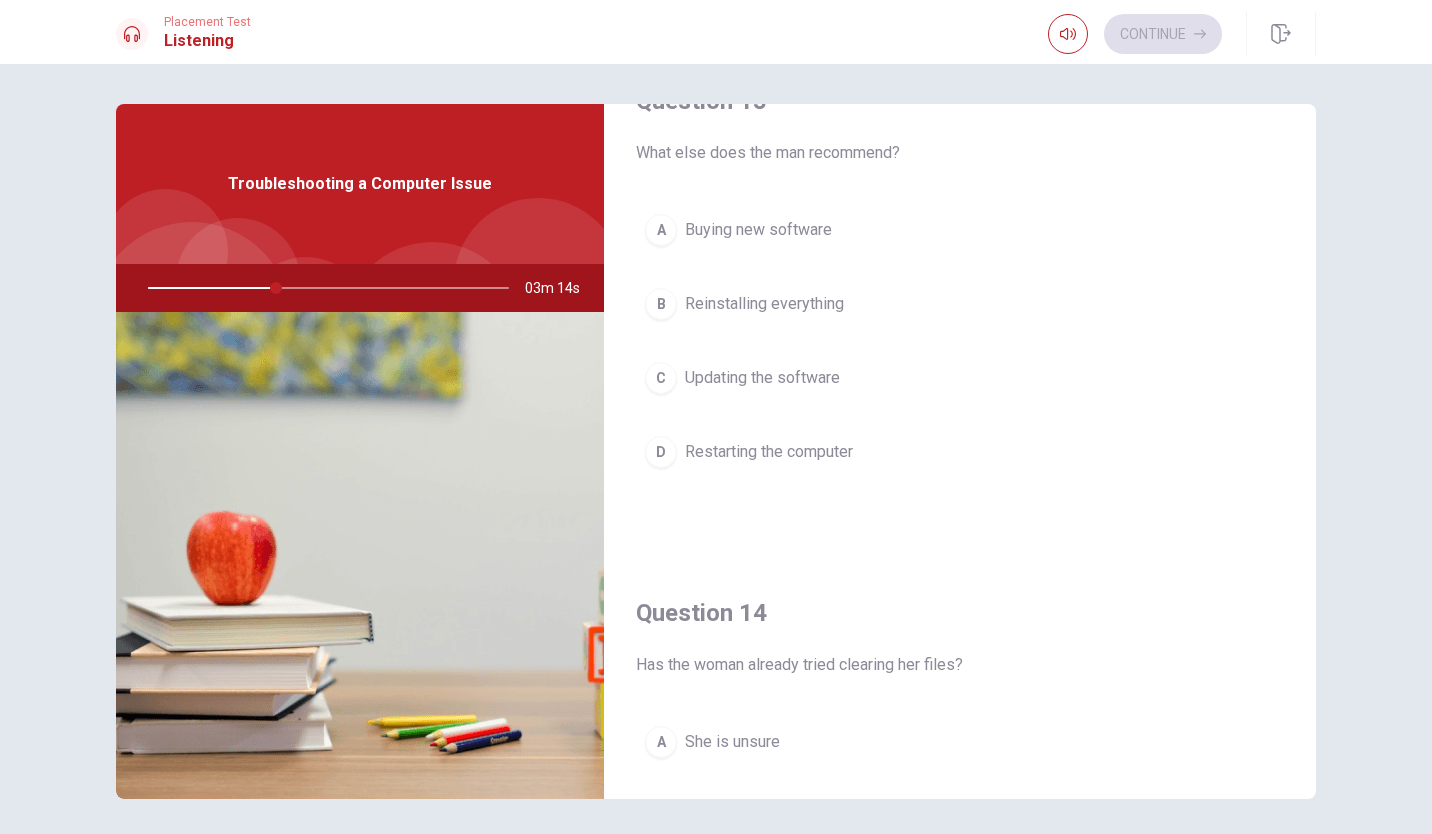 scroll, scrollTop: 1082, scrollLeft: 0, axis: vertical 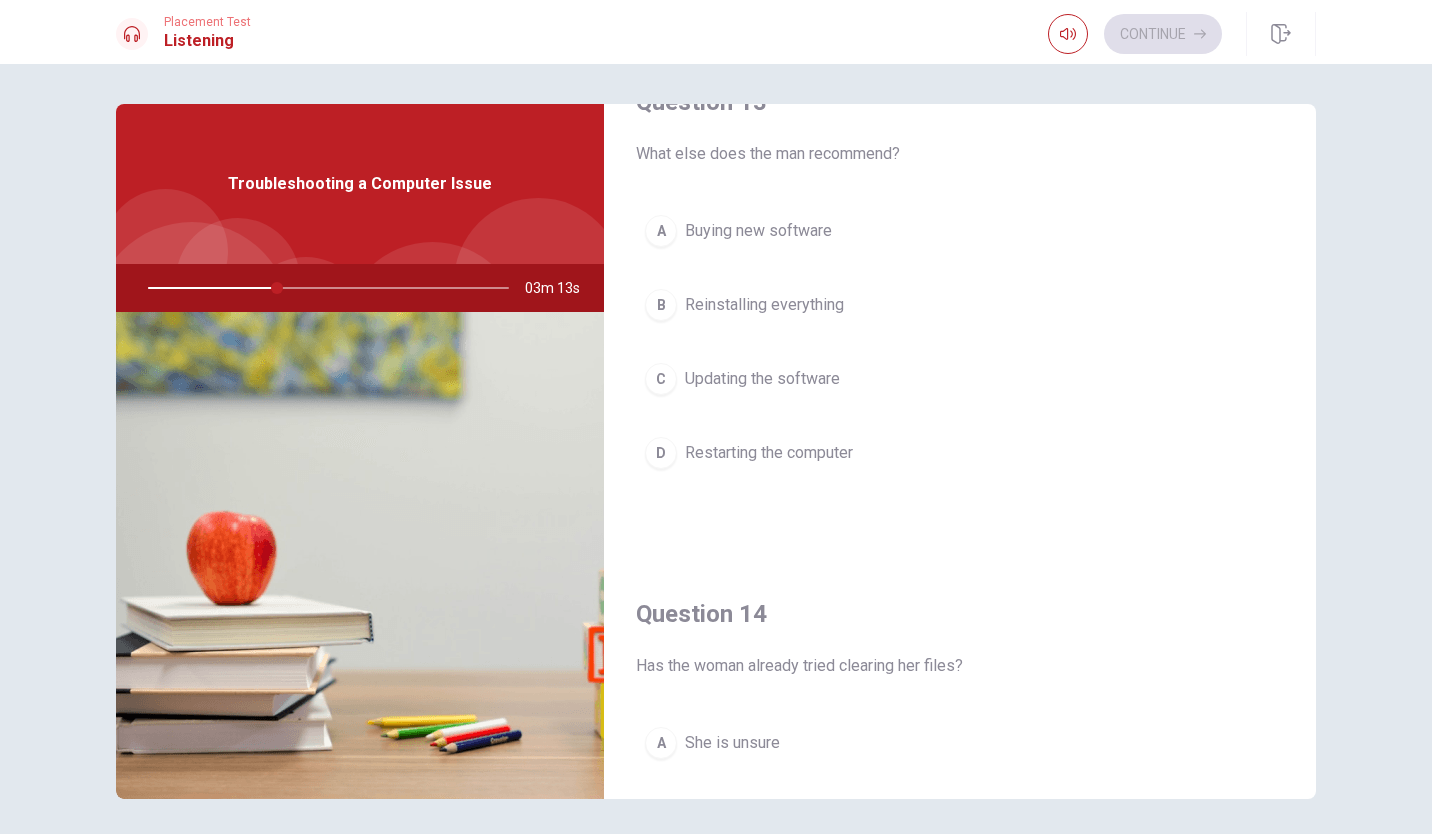 click on "Restarting the computer" at bounding box center [769, 453] 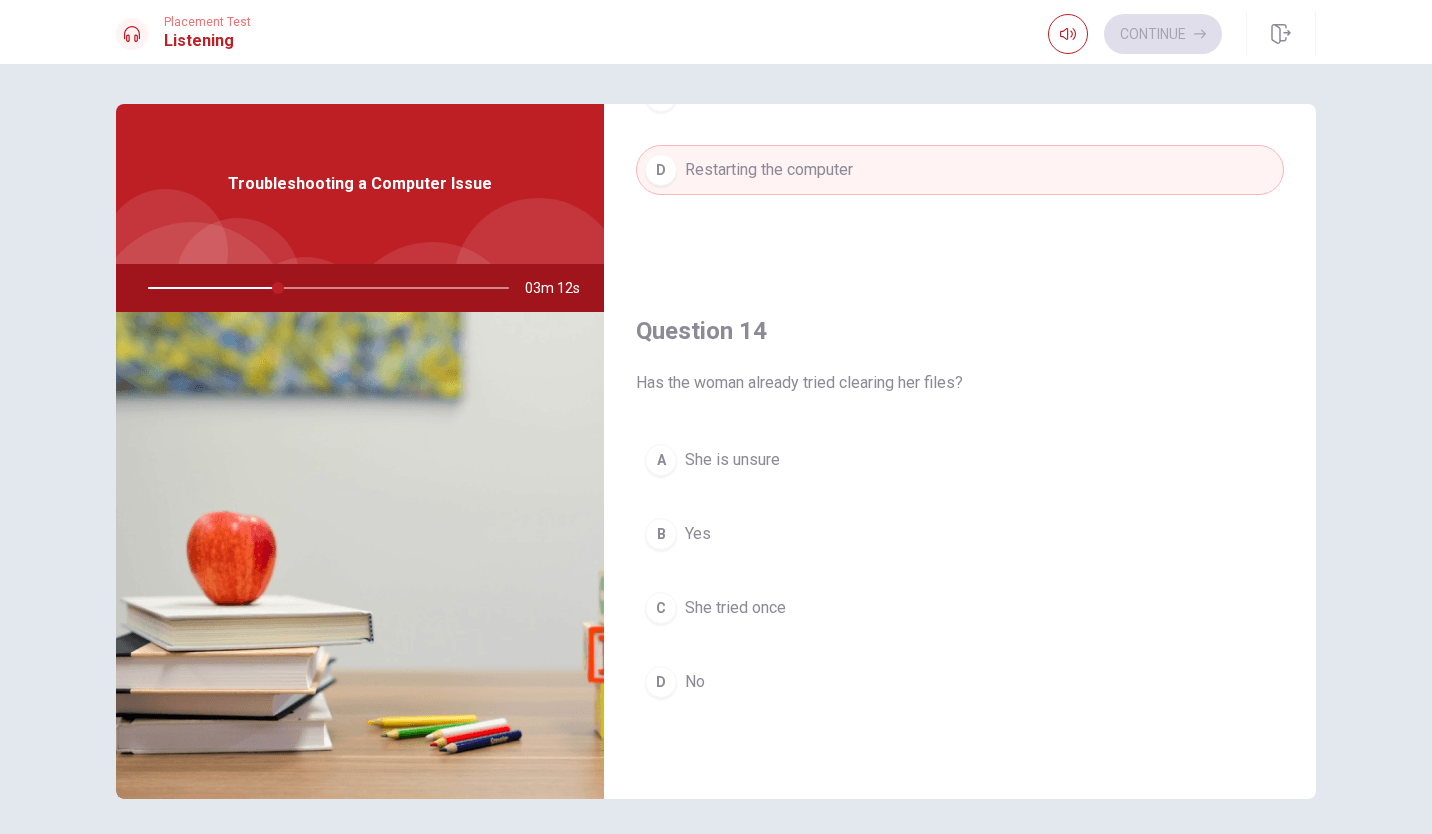 scroll, scrollTop: 1366, scrollLeft: 0, axis: vertical 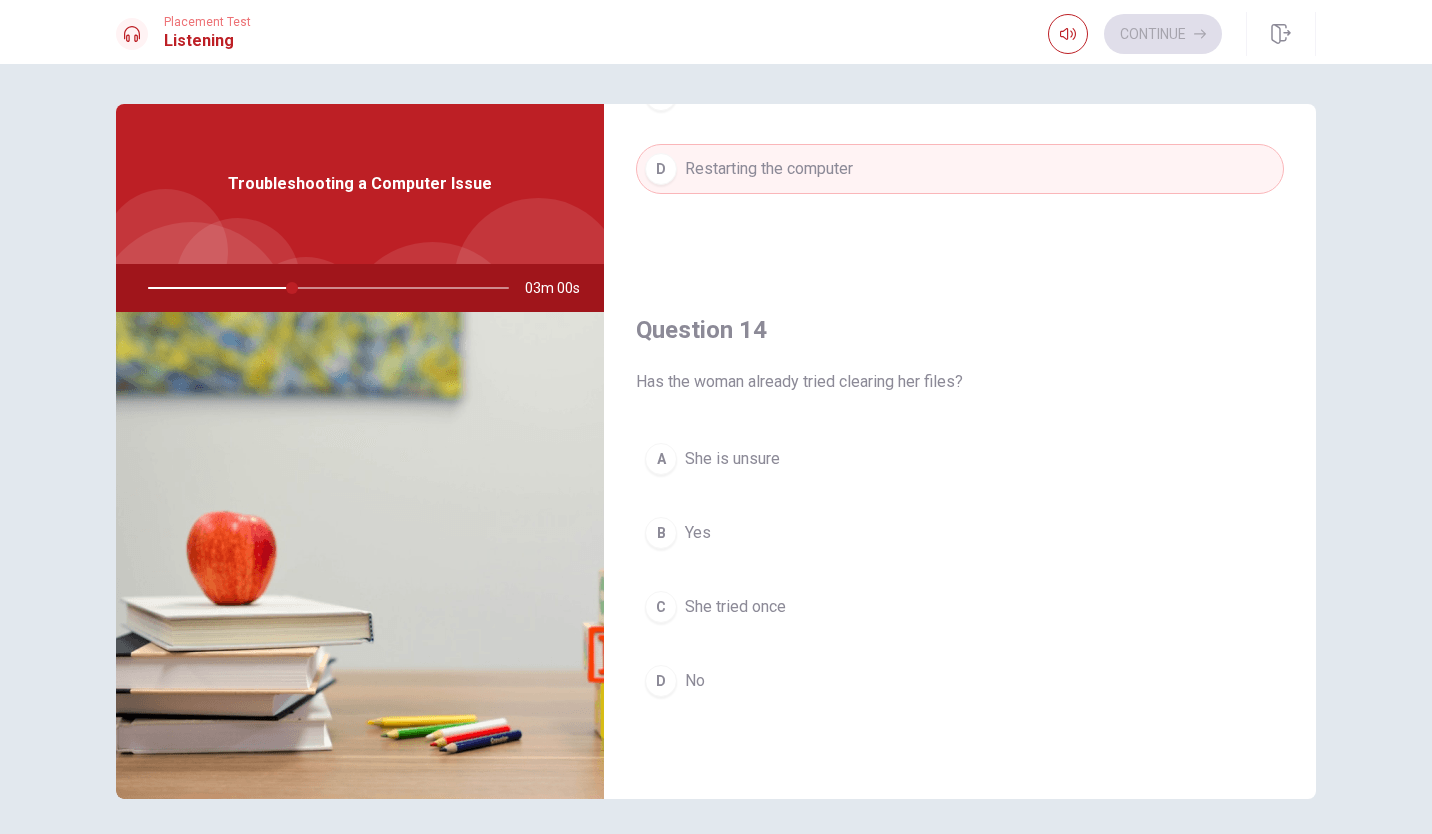 click on "D No" at bounding box center (960, 681) 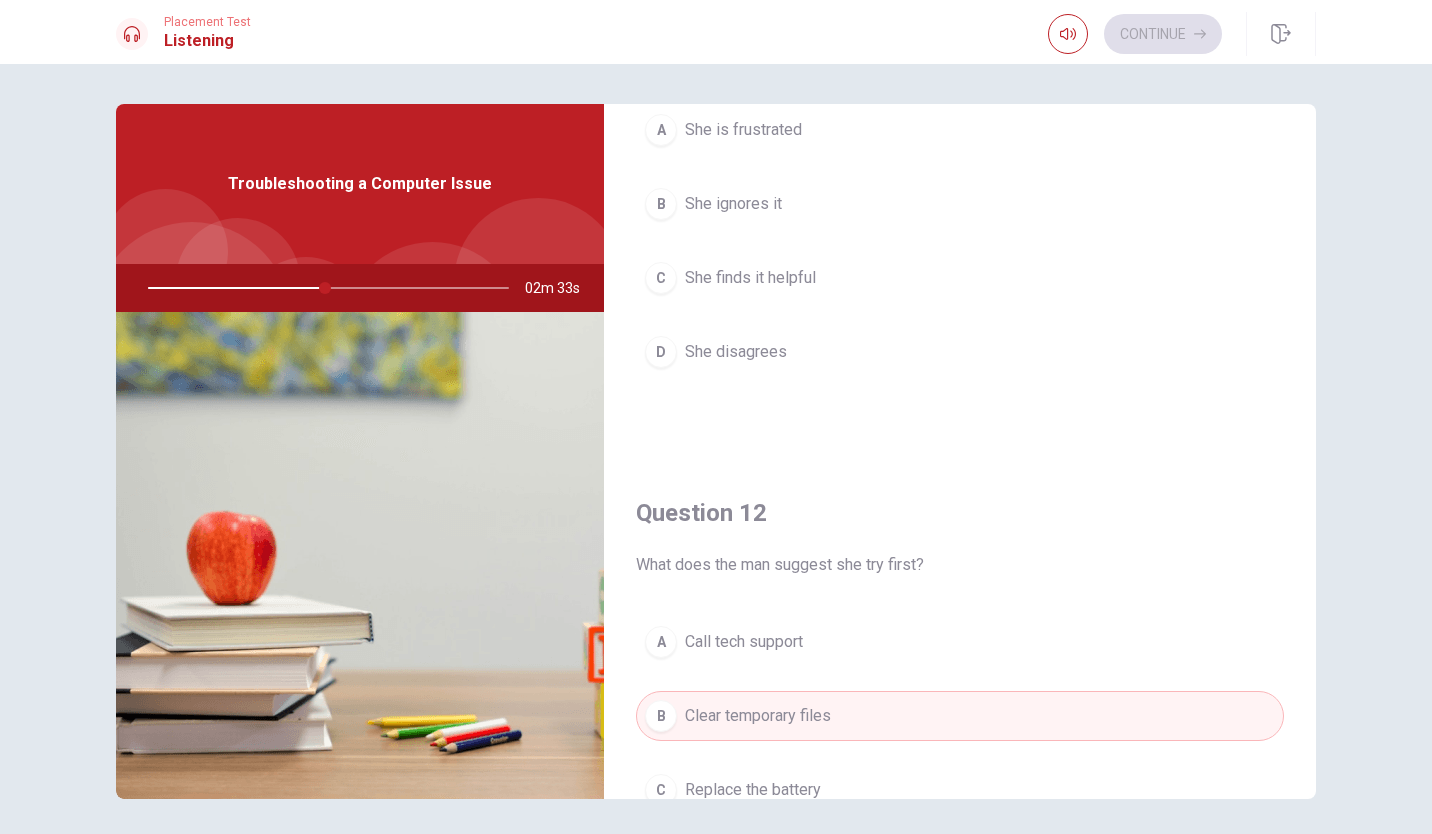 scroll, scrollTop: 0, scrollLeft: 0, axis: both 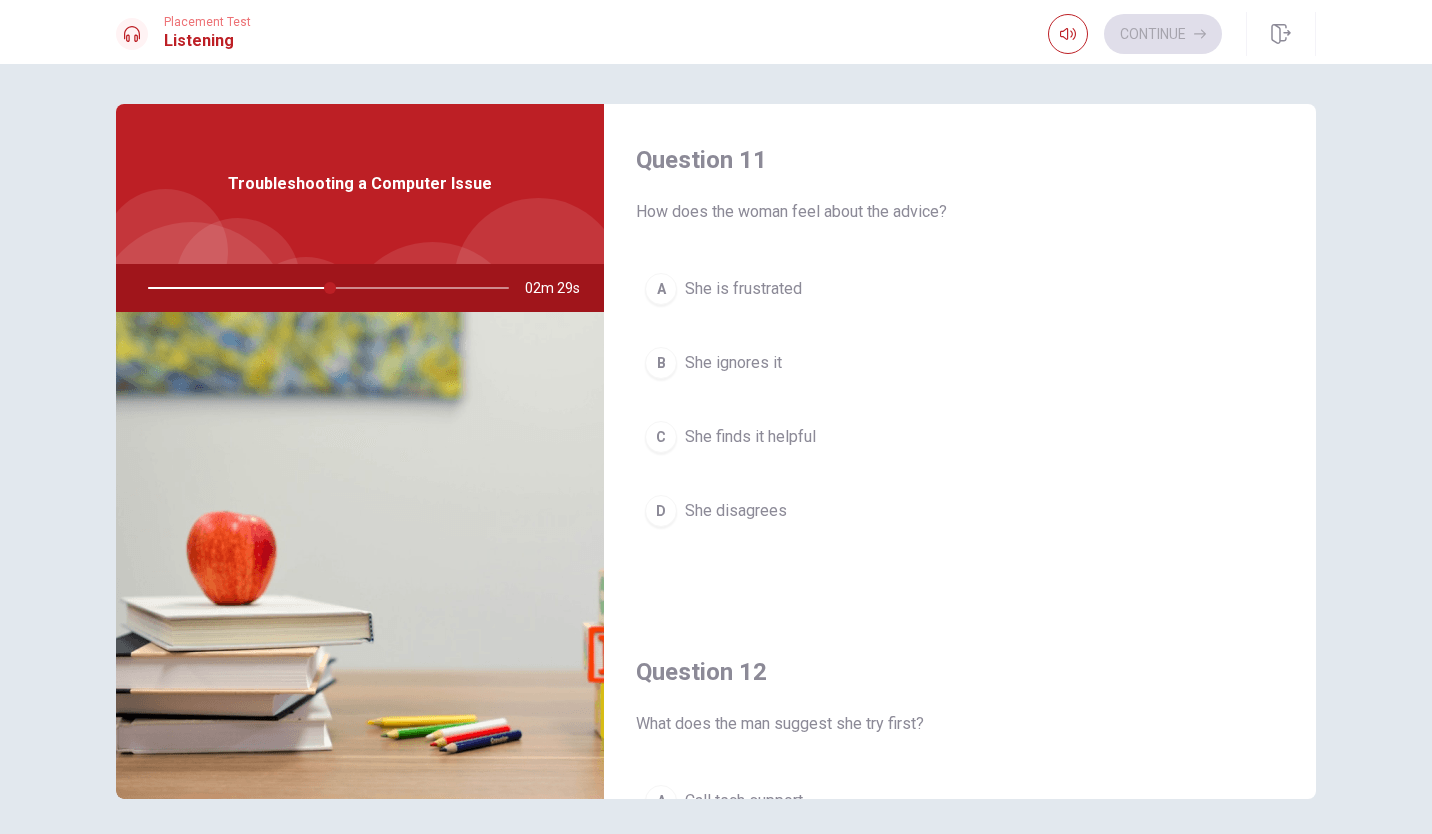 click on "C She finds it helpful" at bounding box center [960, 437] 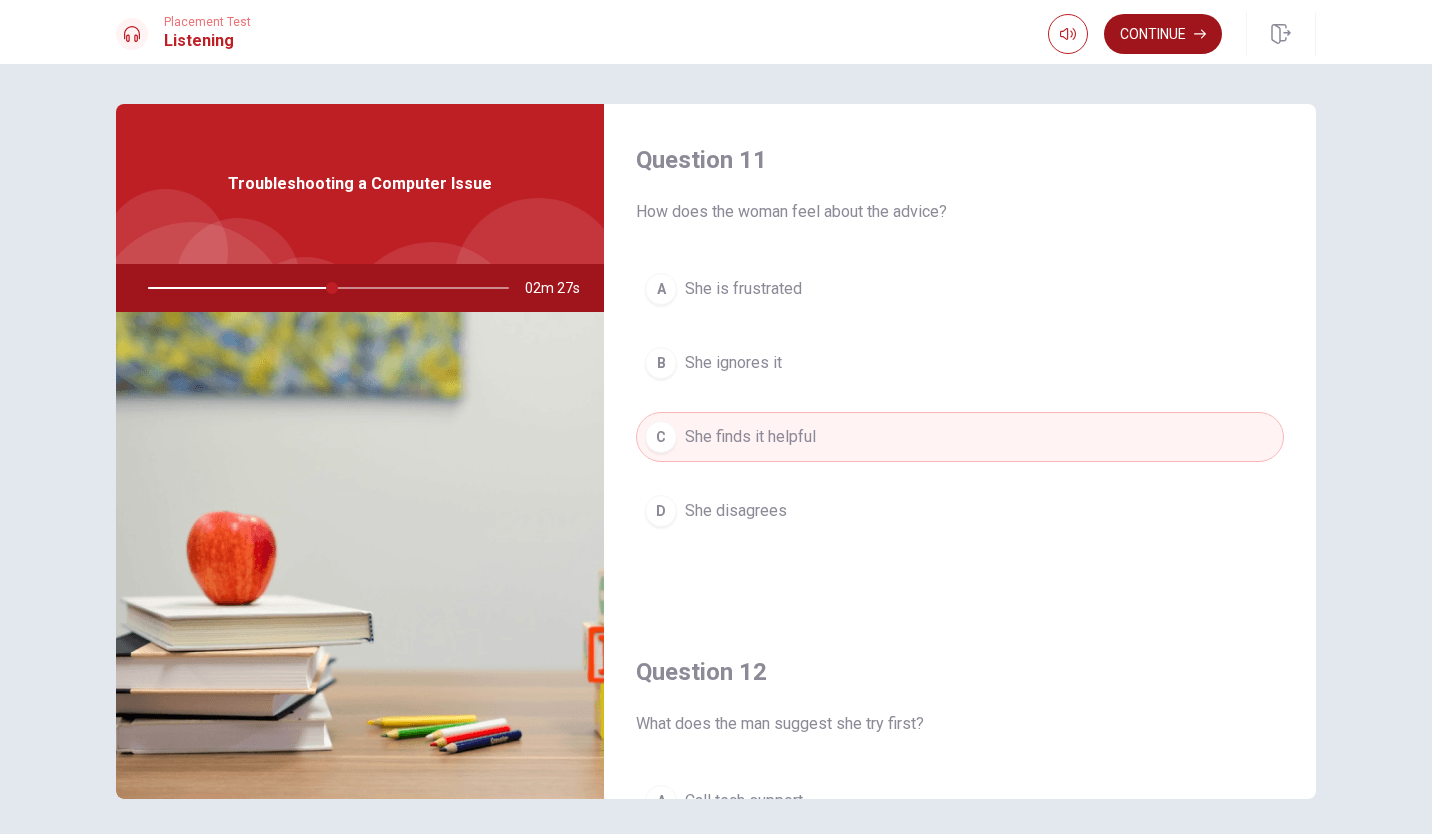 click on "Continue" at bounding box center (1163, 34) 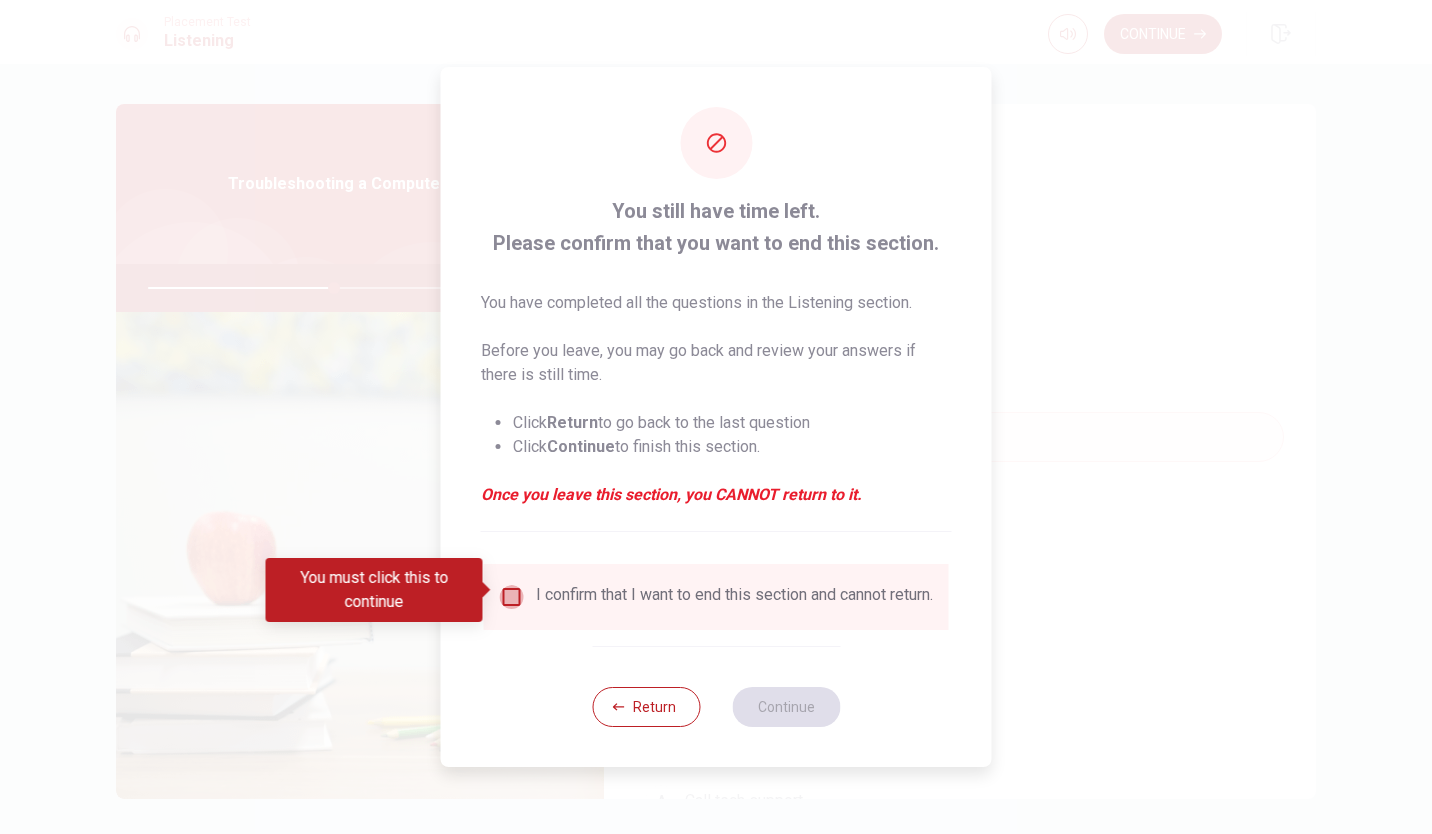 click at bounding box center [512, 597] 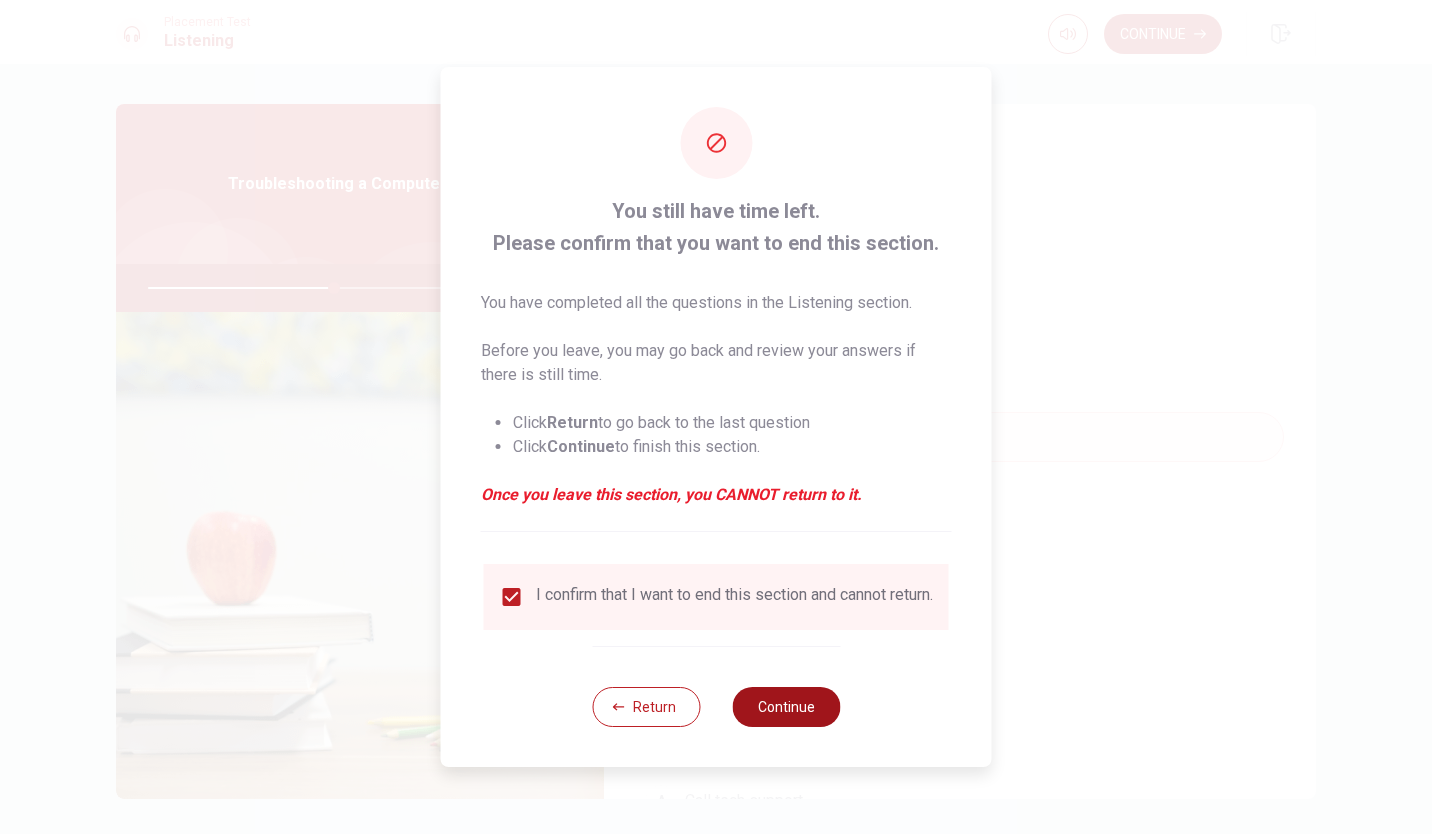click on "Continue" at bounding box center (786, 707) 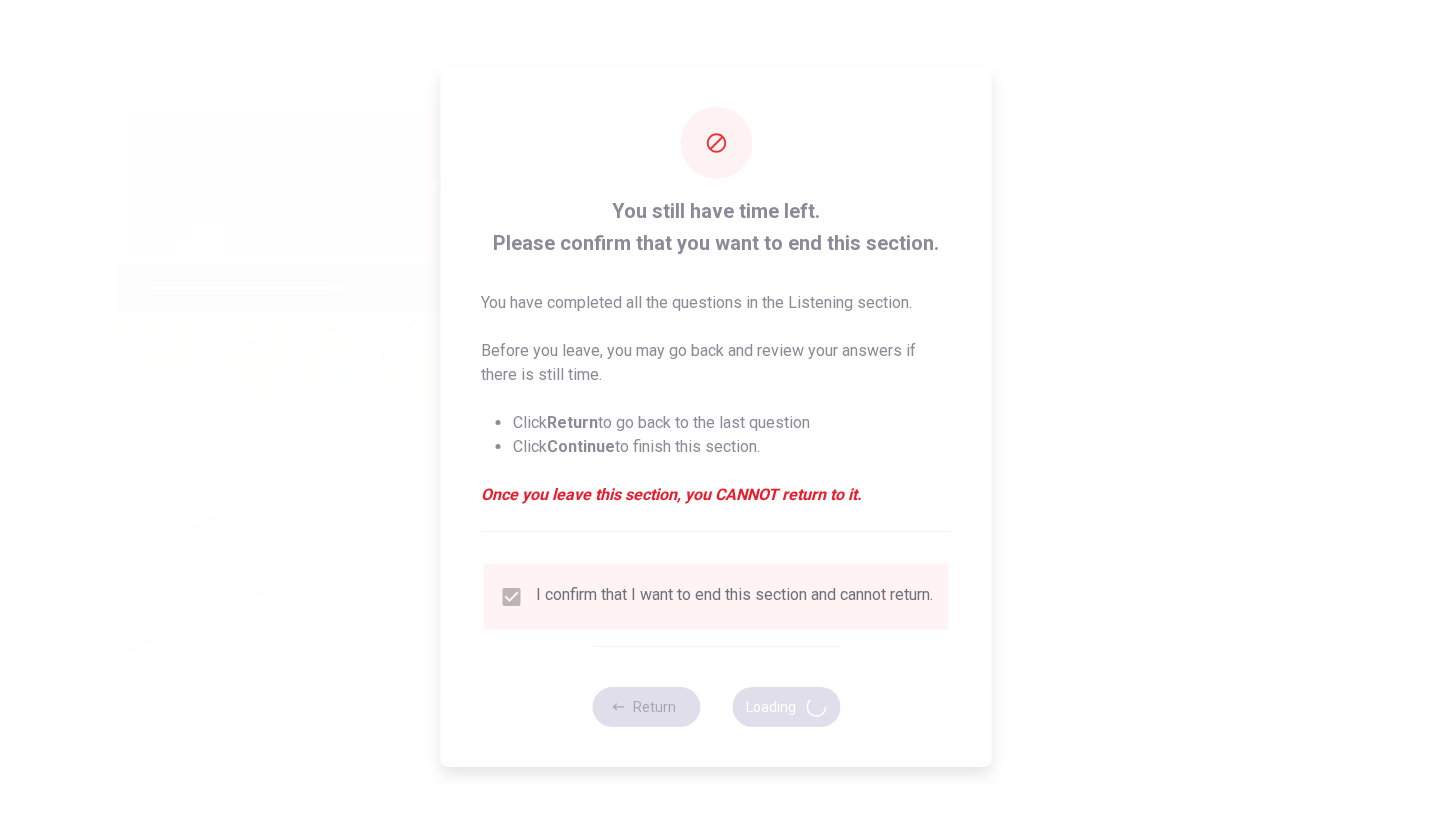 type on "52" 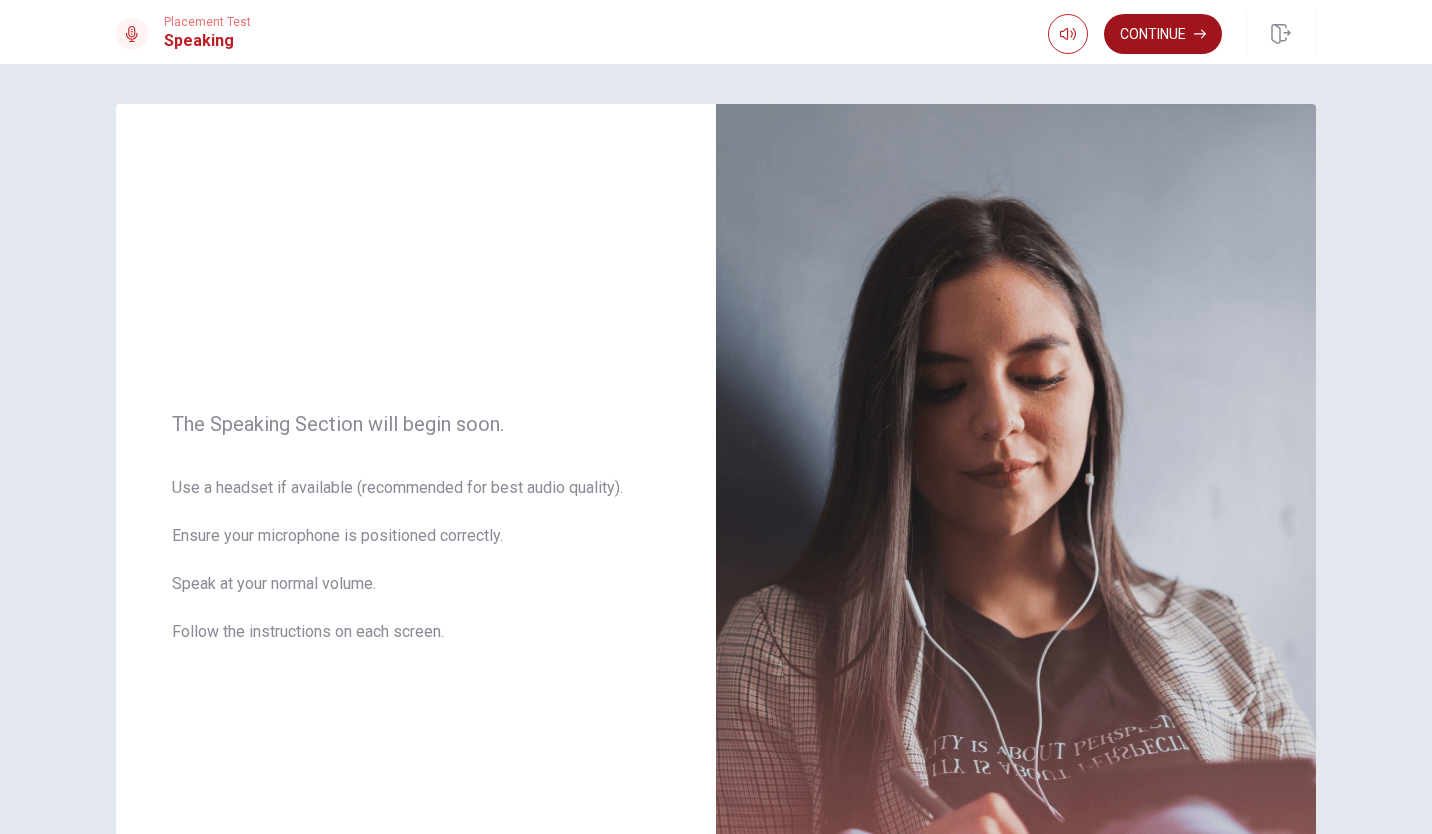 click on "Continue" at bounding box center (1163, 34) 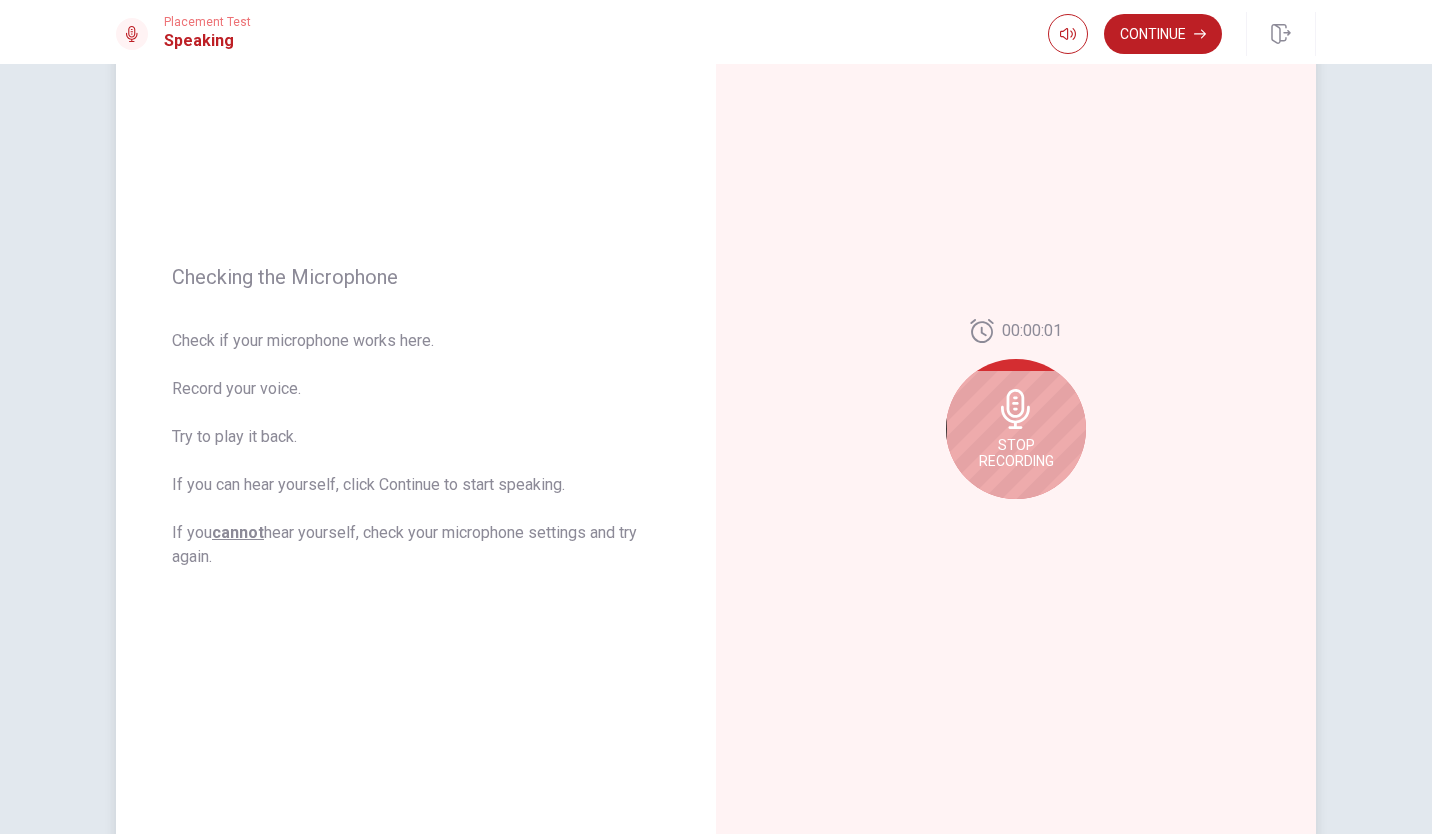 scroll, scrollTop: 121, scrollLeft: 0, axis: vertical 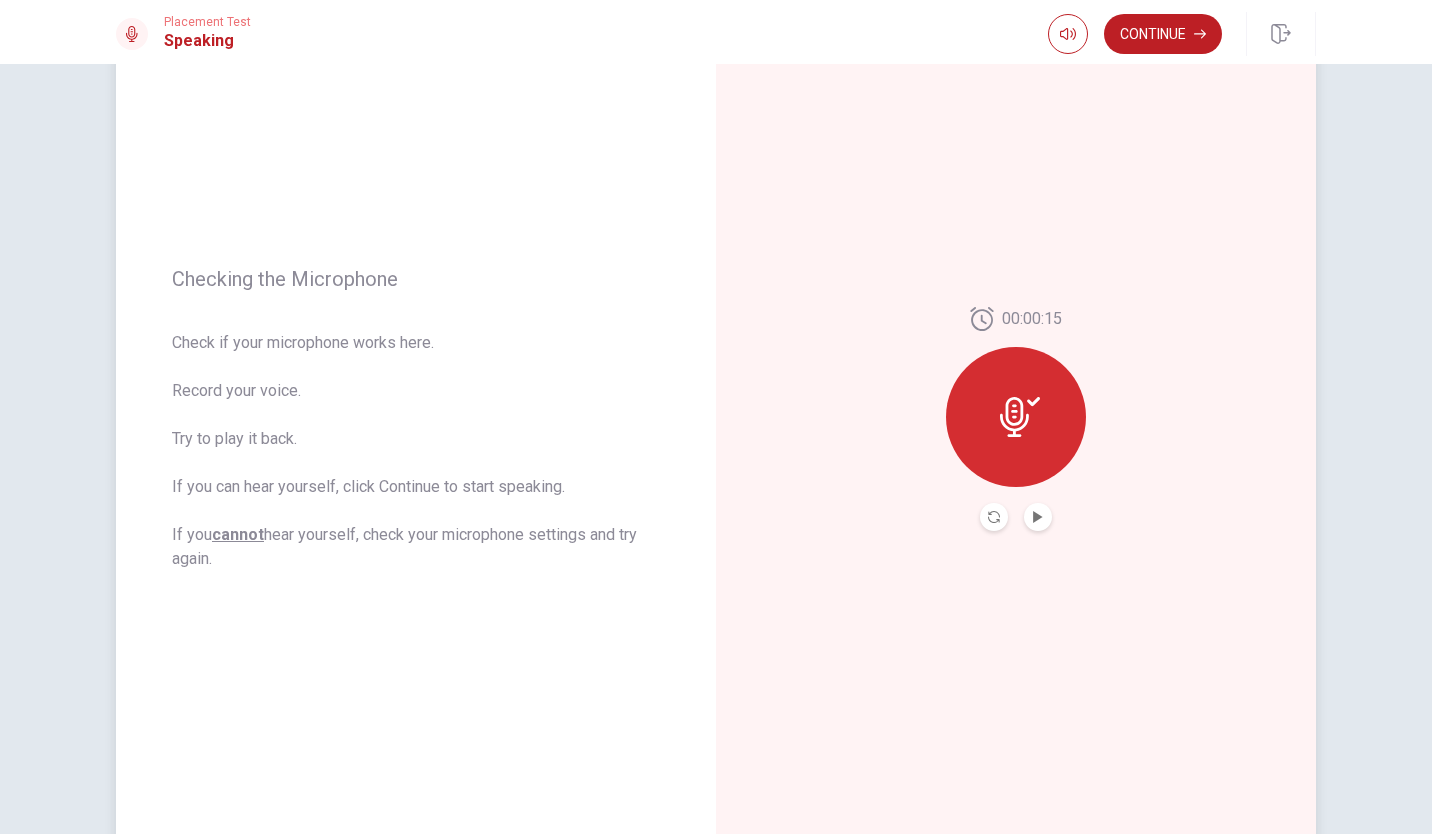 click at bounding box center (1038, 517) 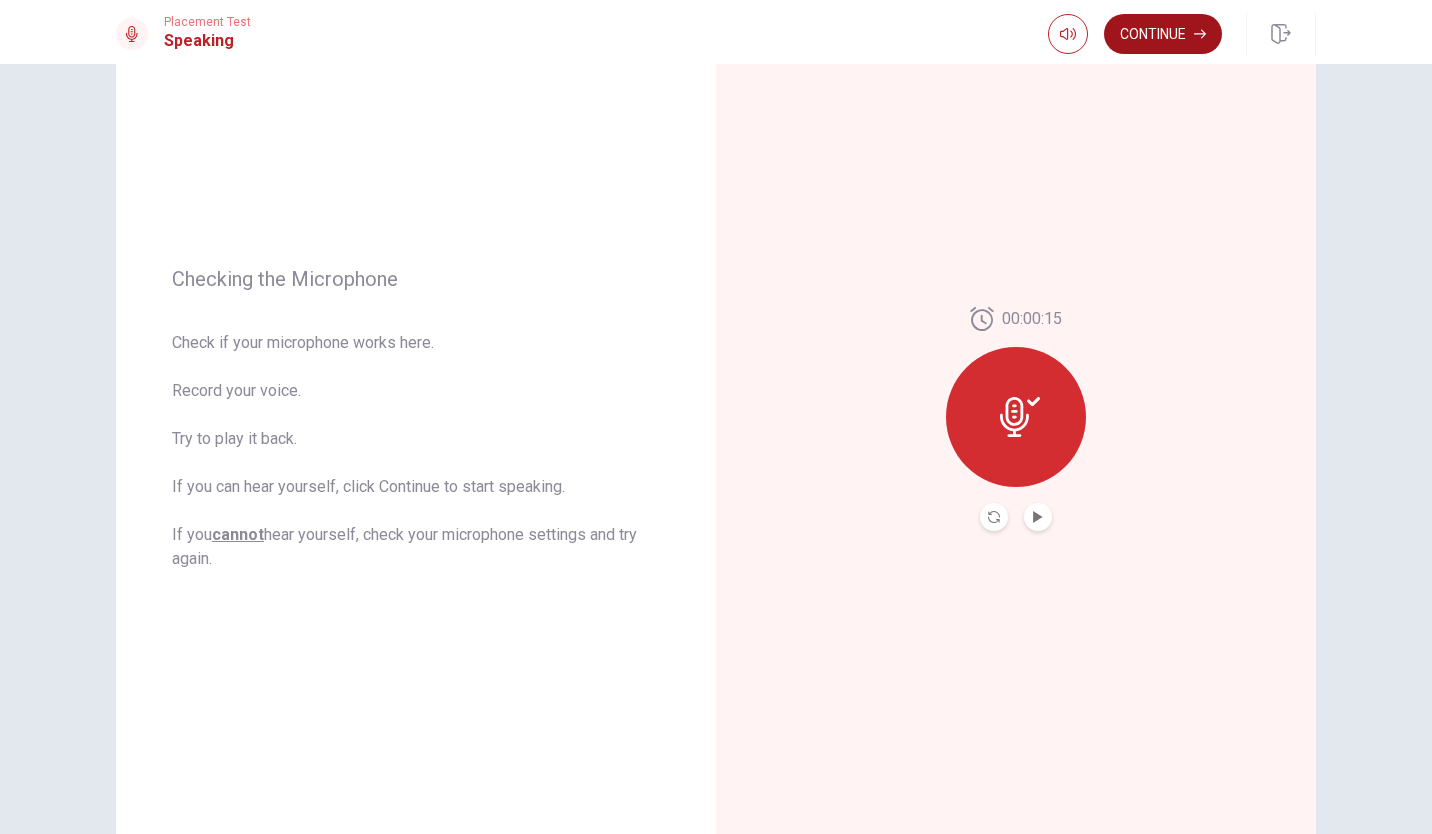 click on "Continue" at bounding box center (1163, 34) 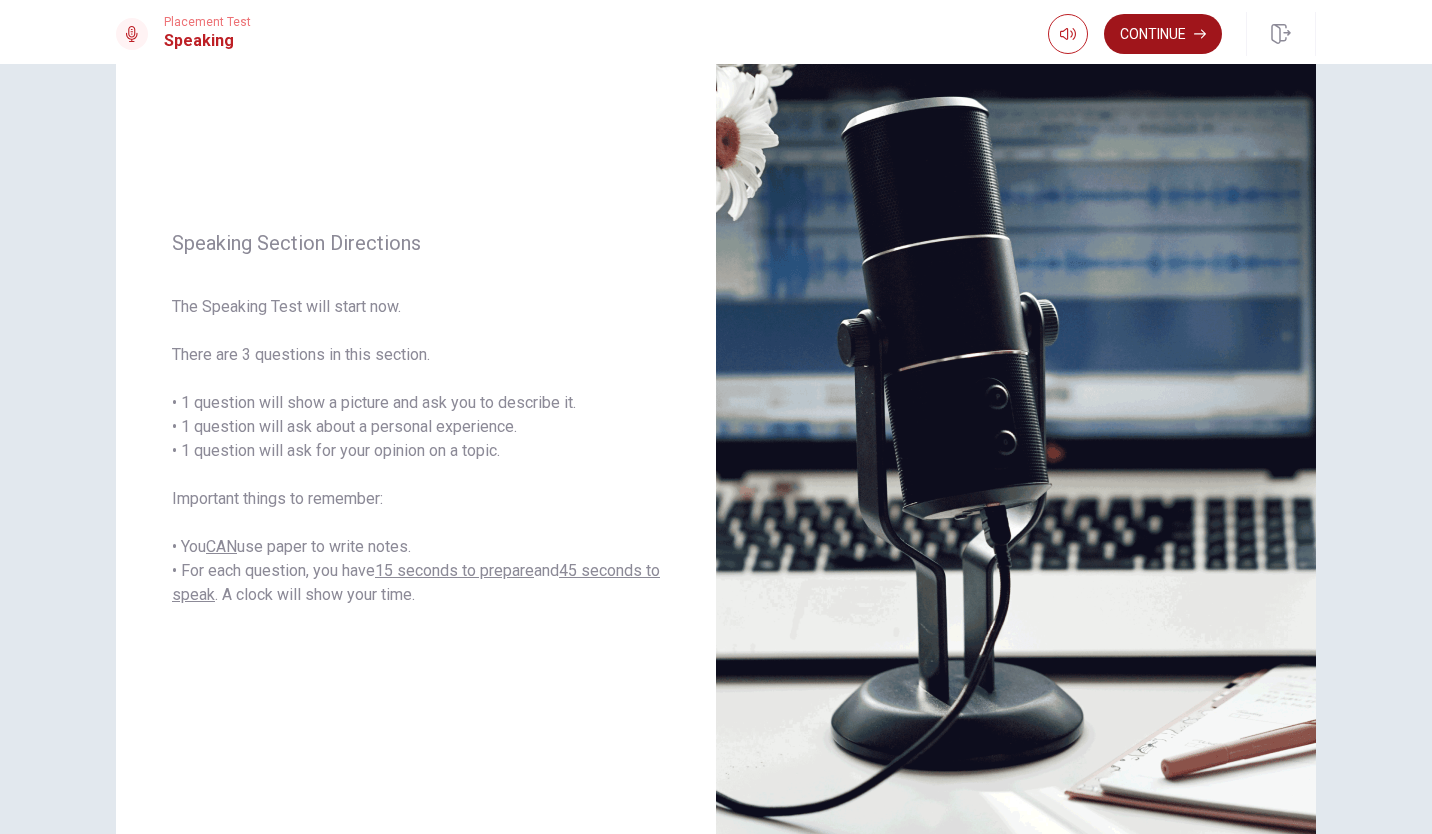 click on "Continue" at bounding box center [1163, 34] 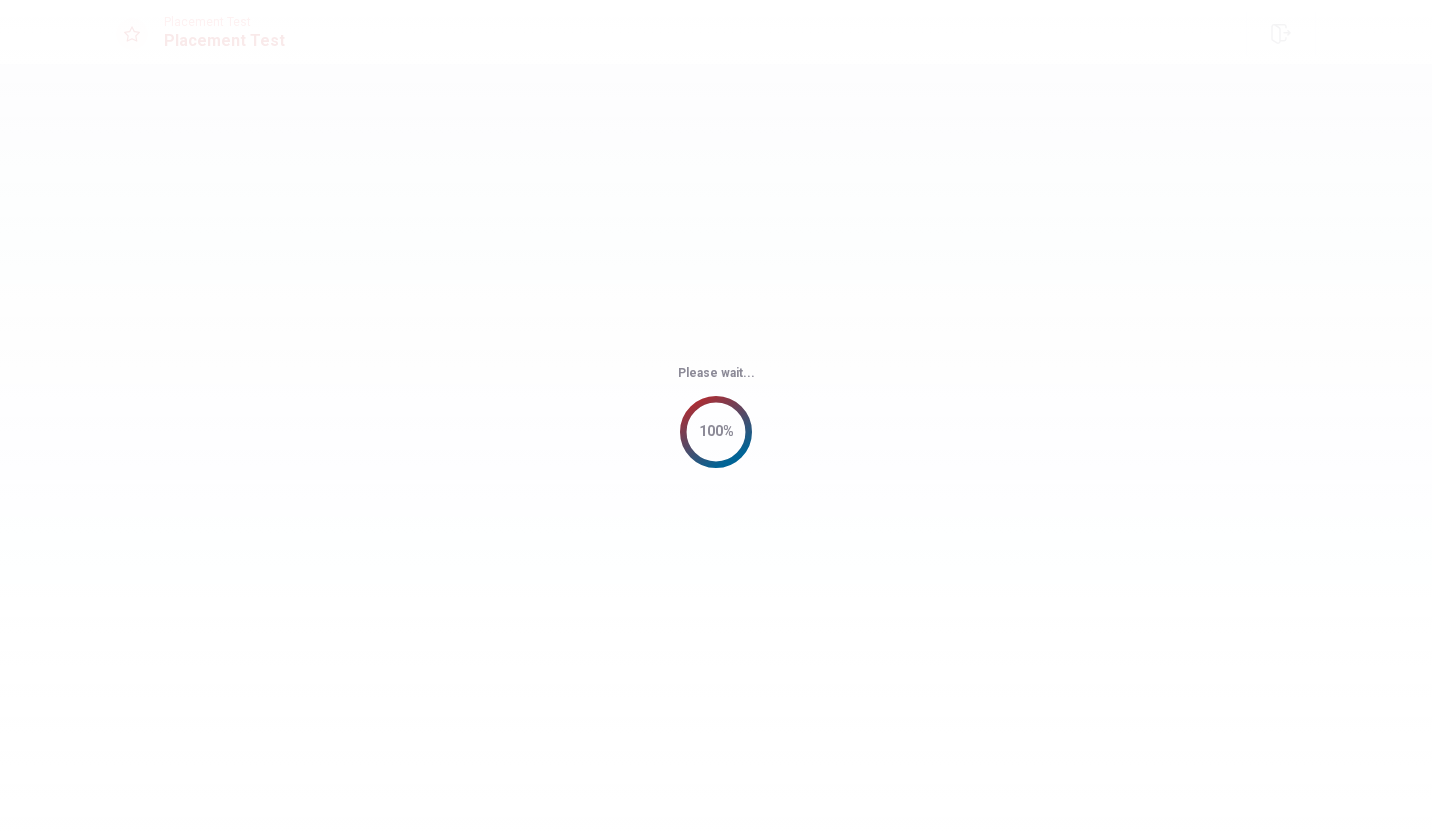 scroll, scrollTop: 0, scrollLeft: 0, axis: both 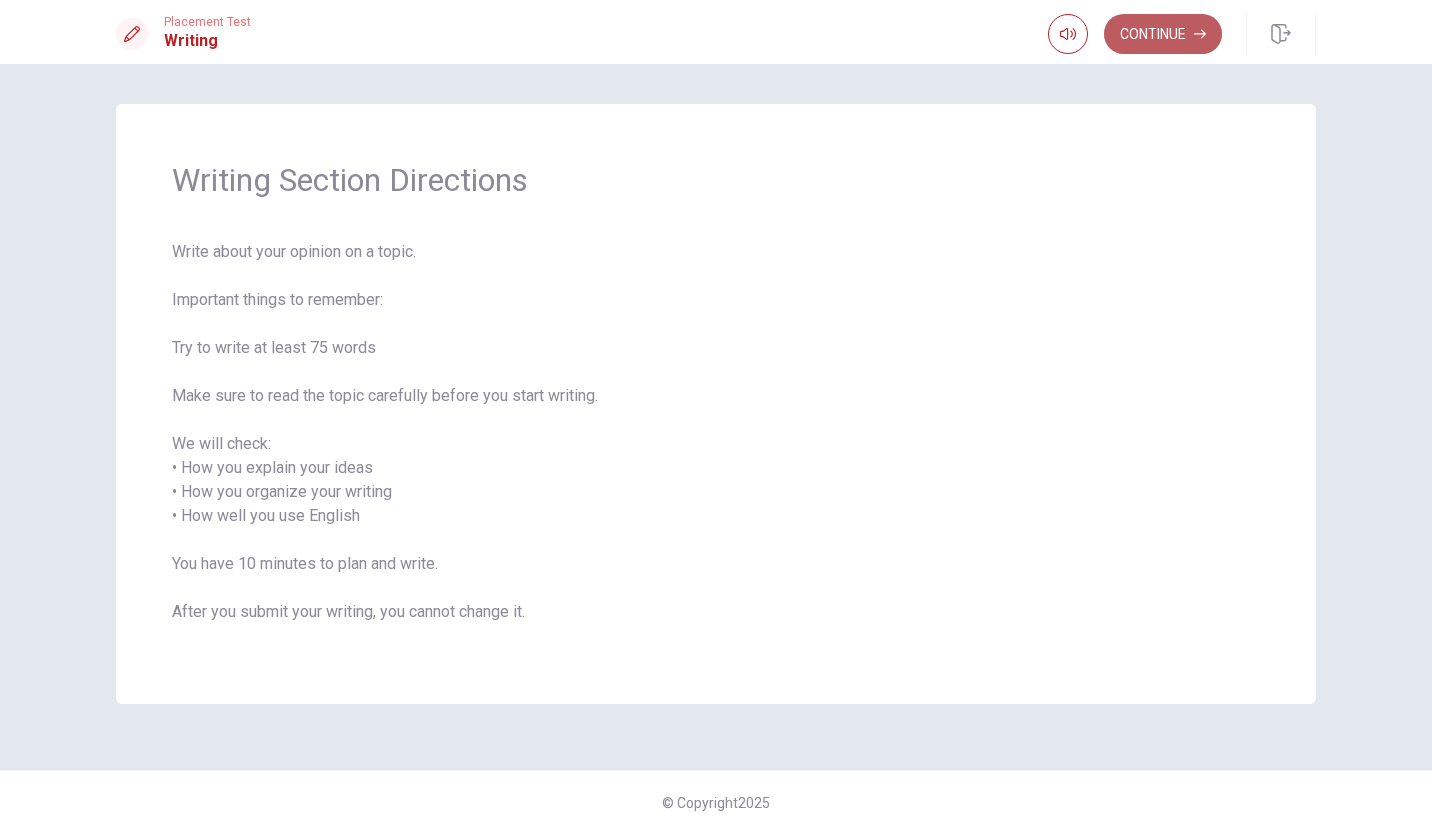 click on "Continue" at bounding box center [1163, 34] 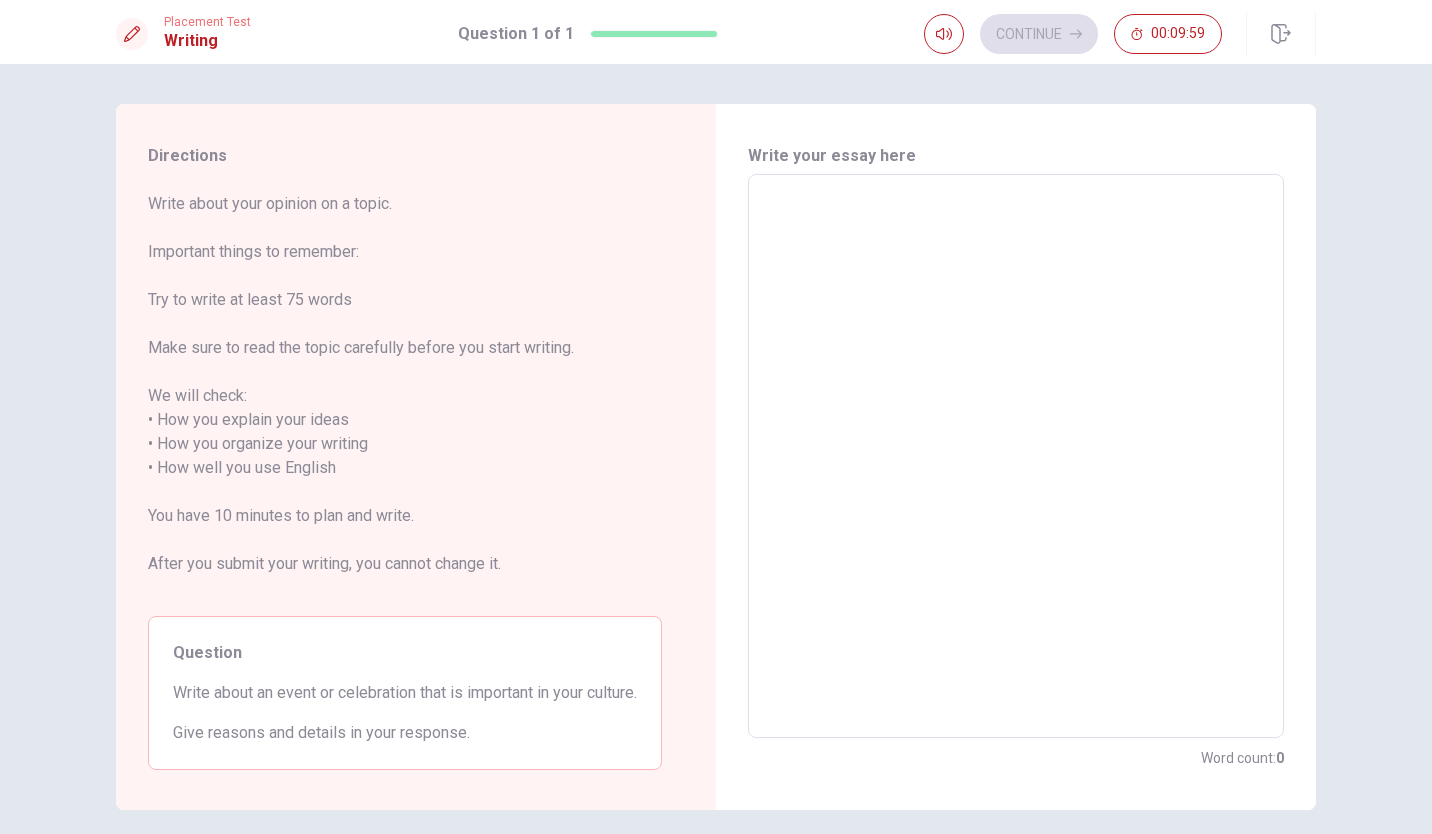 click at bounding box center [1016, 456] 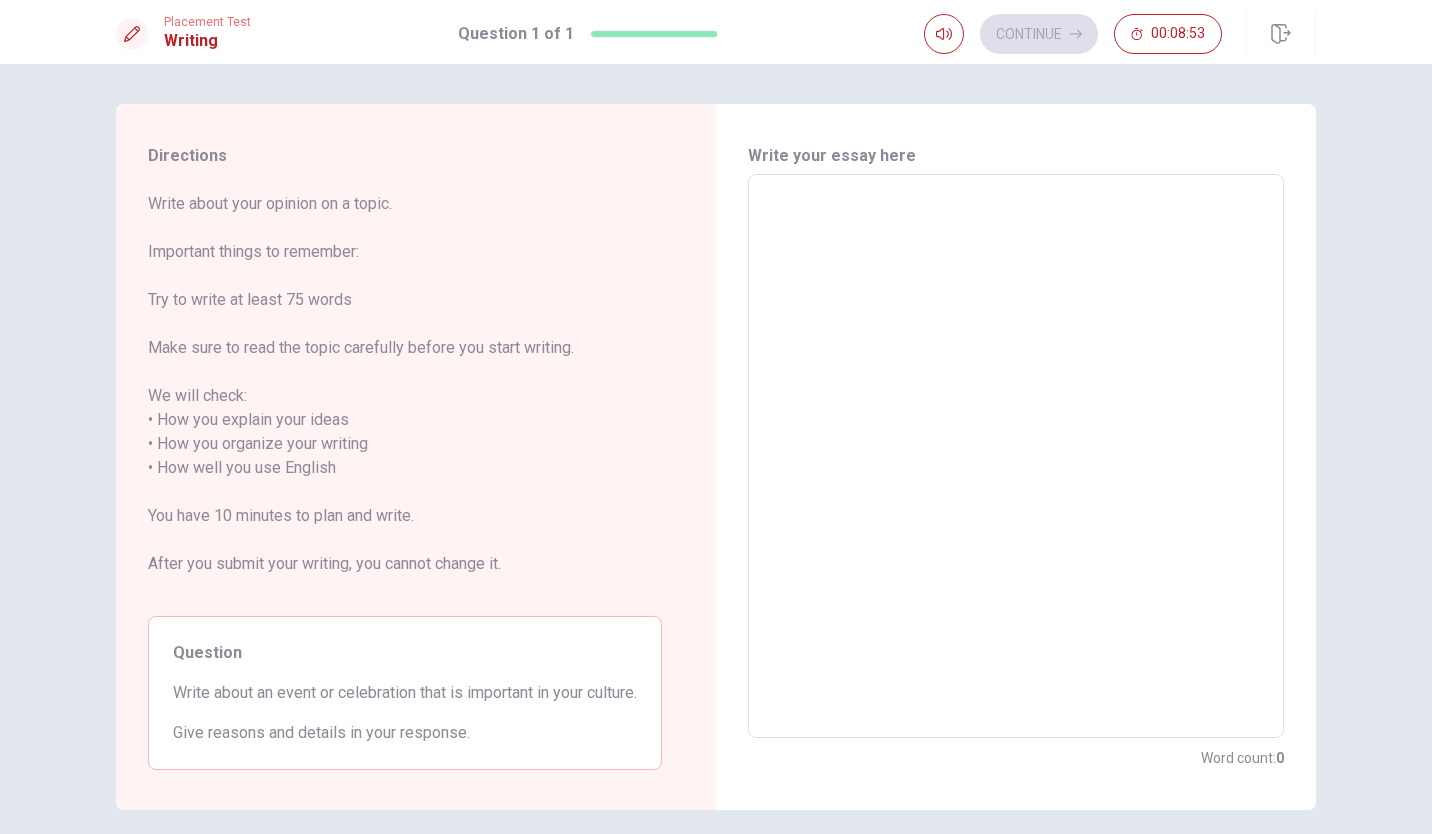 type on "m" 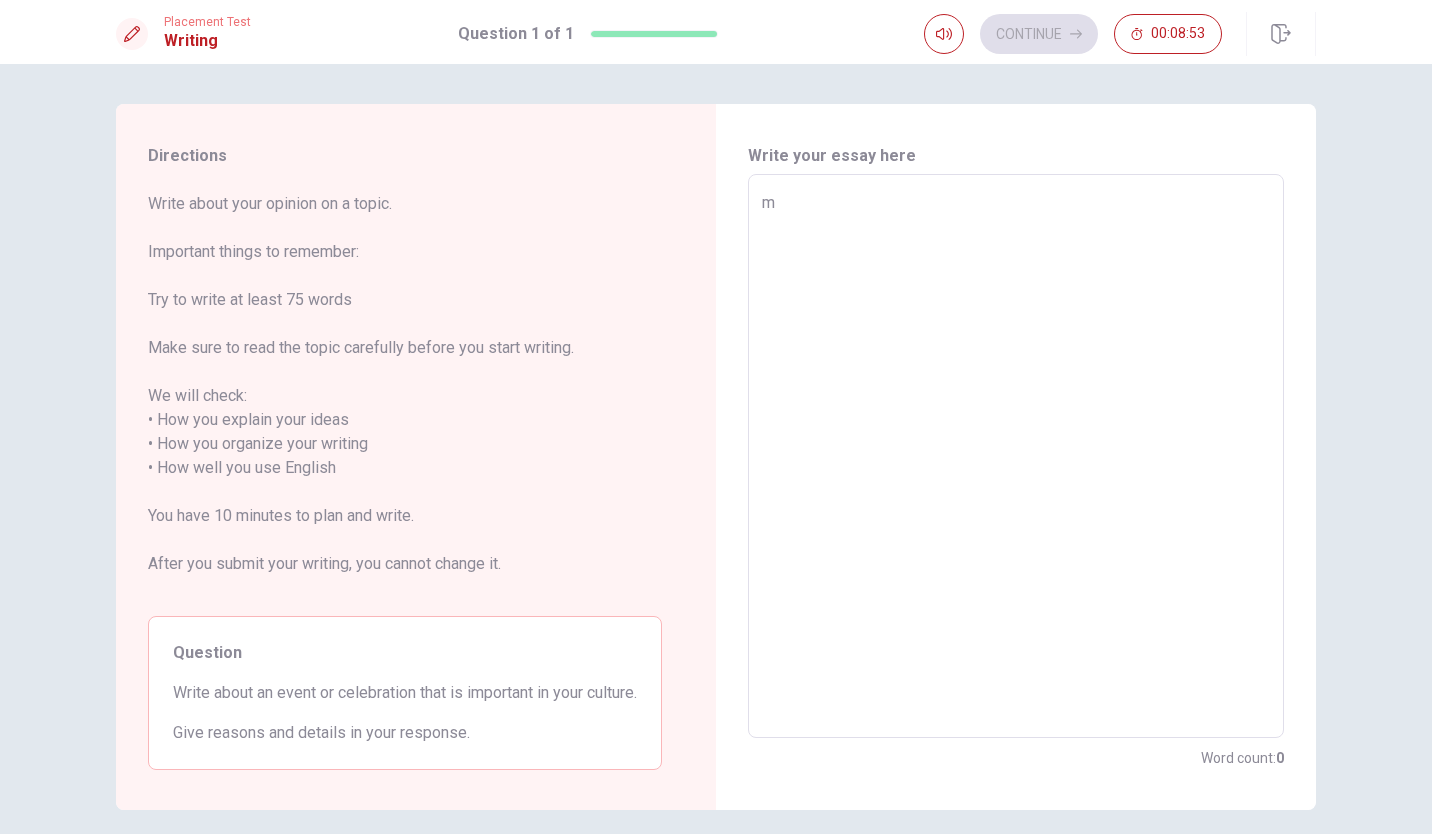type on "x" 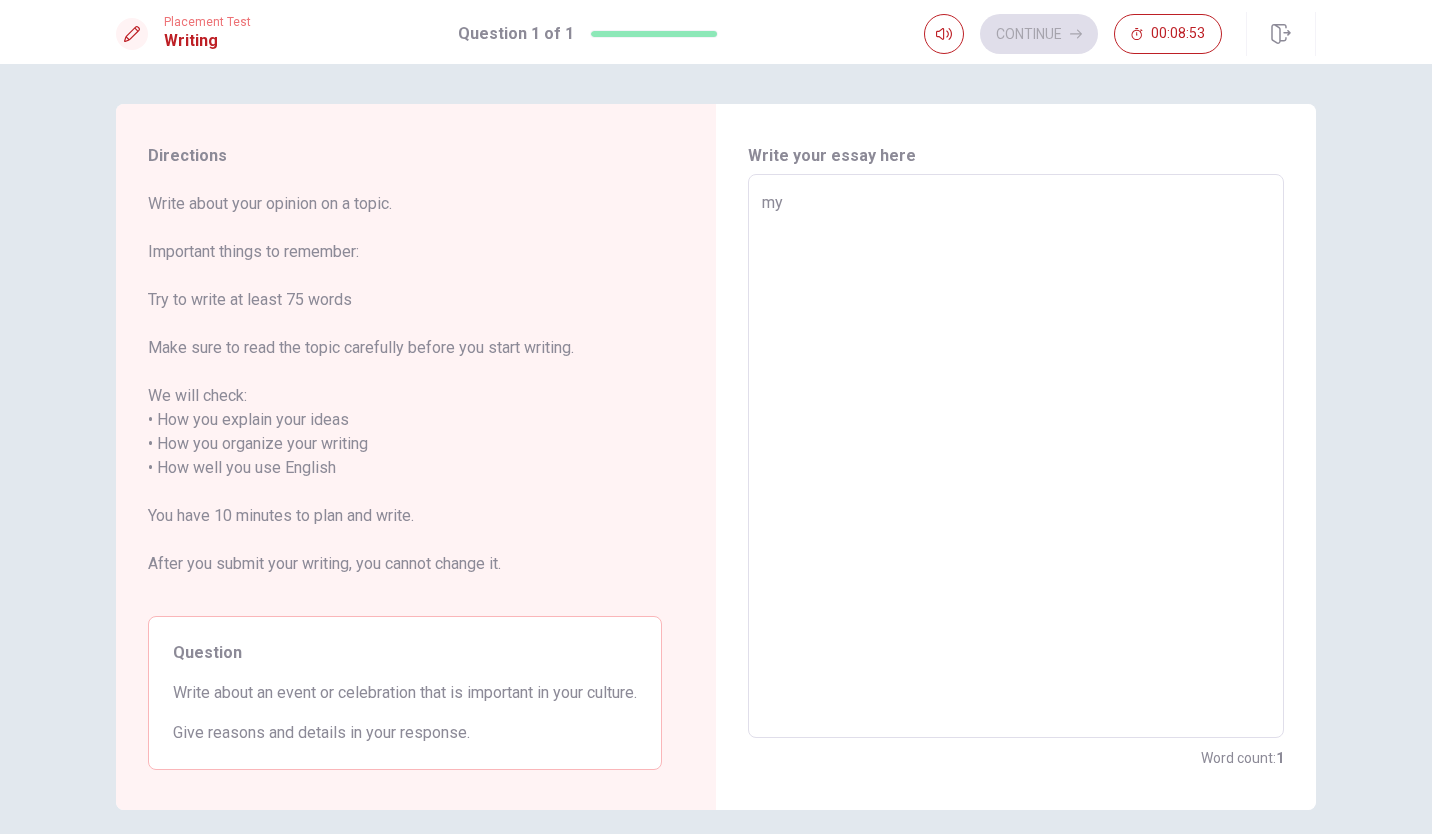 type on "m" 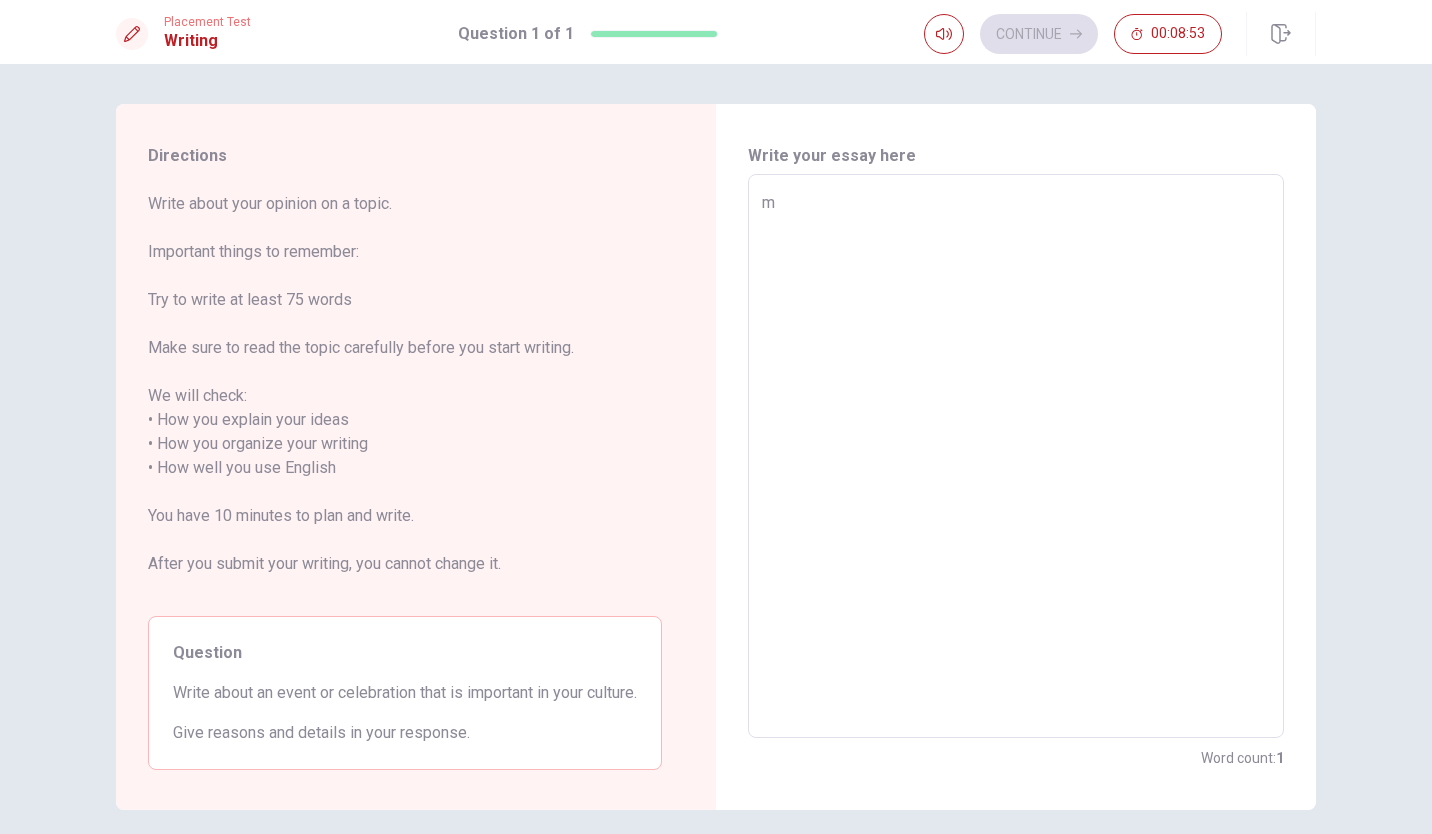 type on "x" 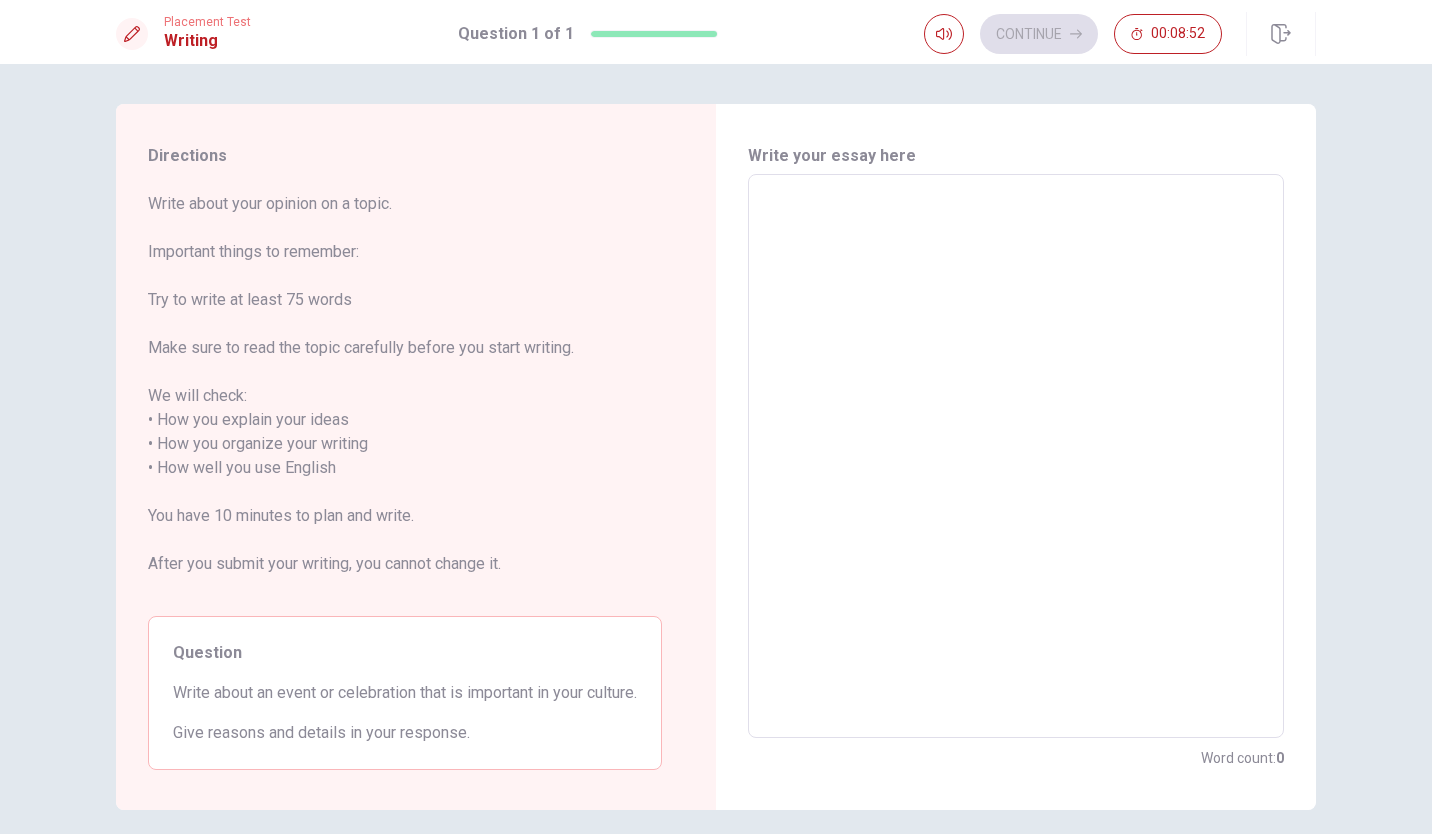 type on "m" 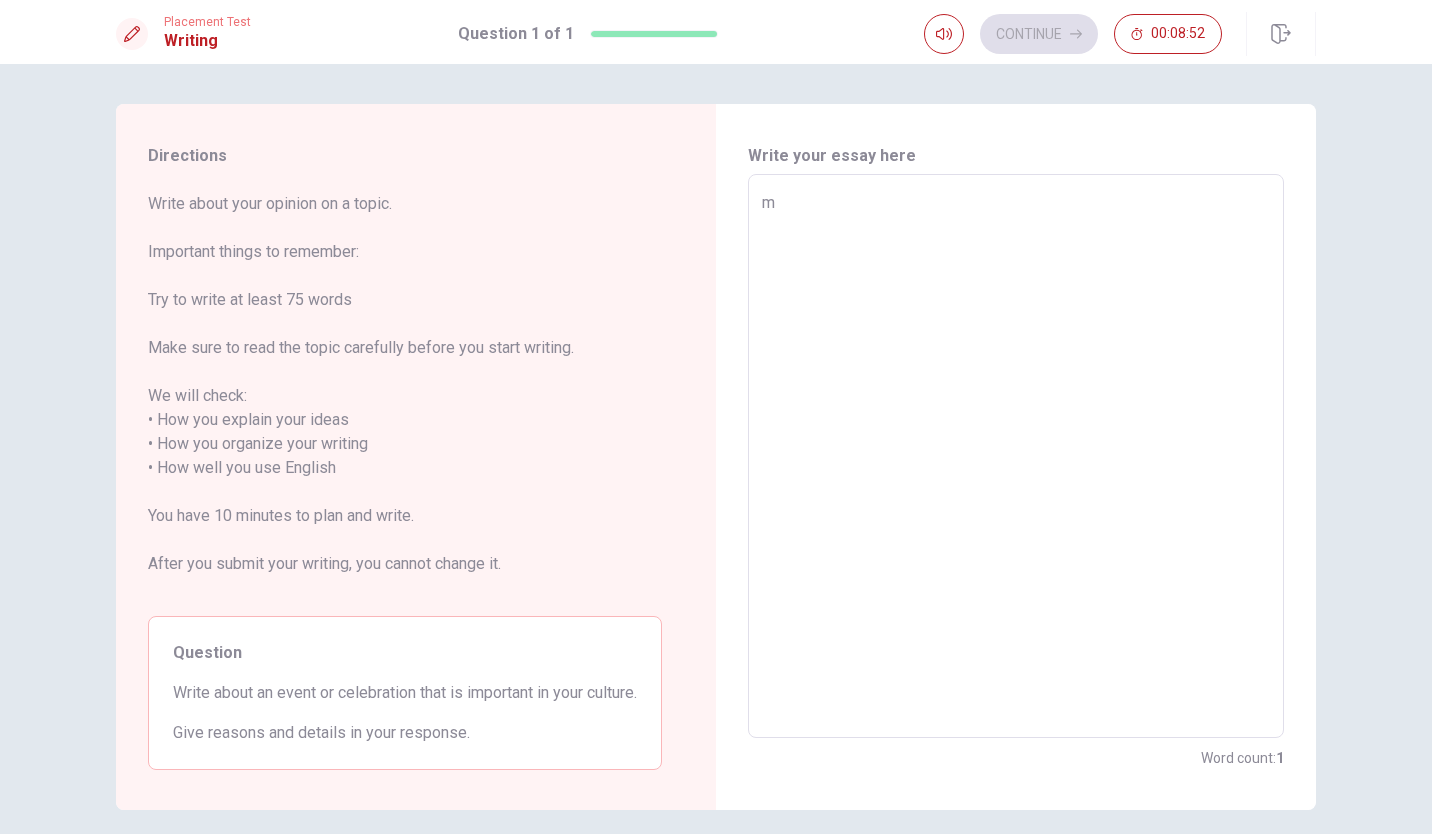type on "x" 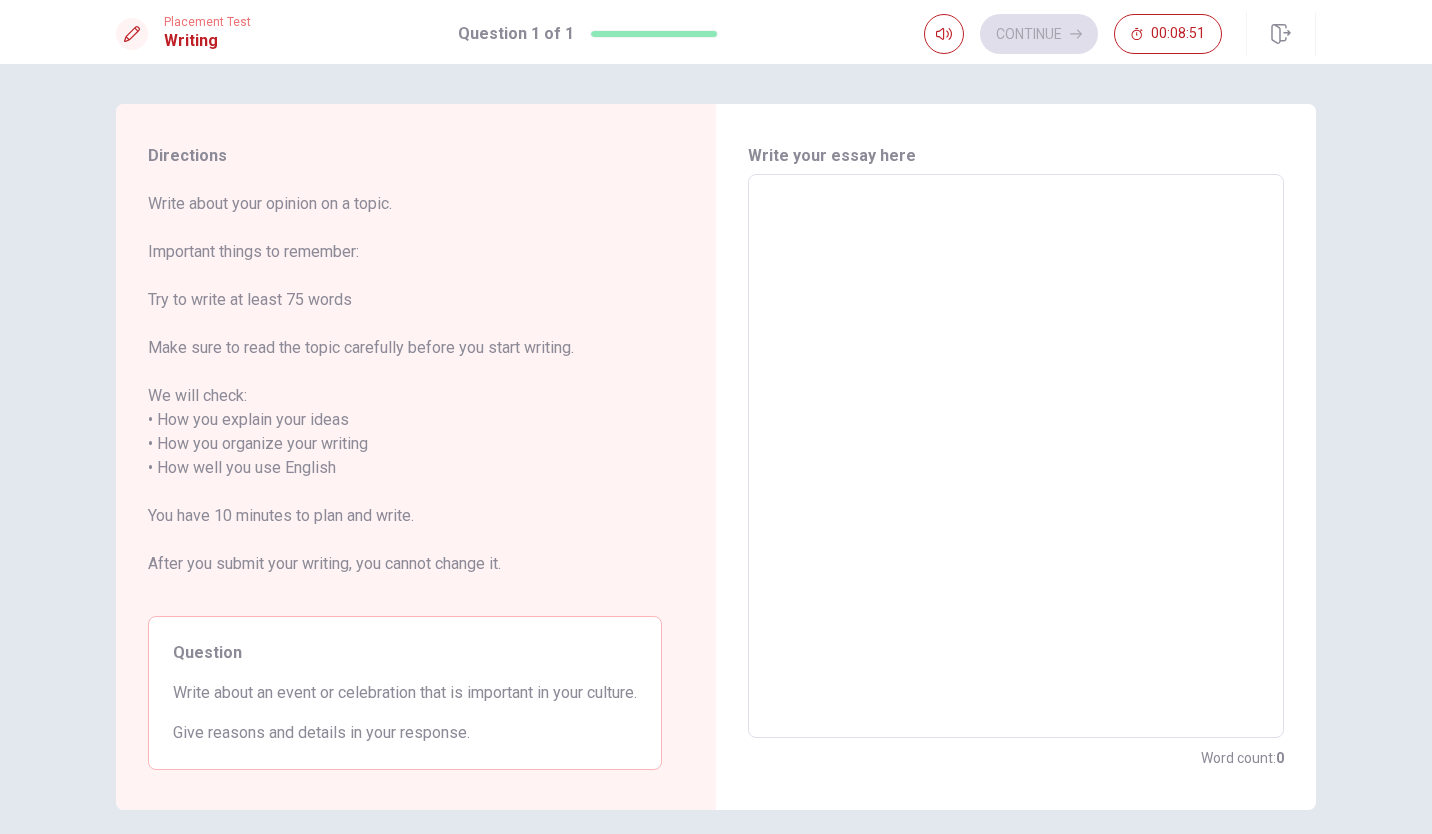 type on "M" 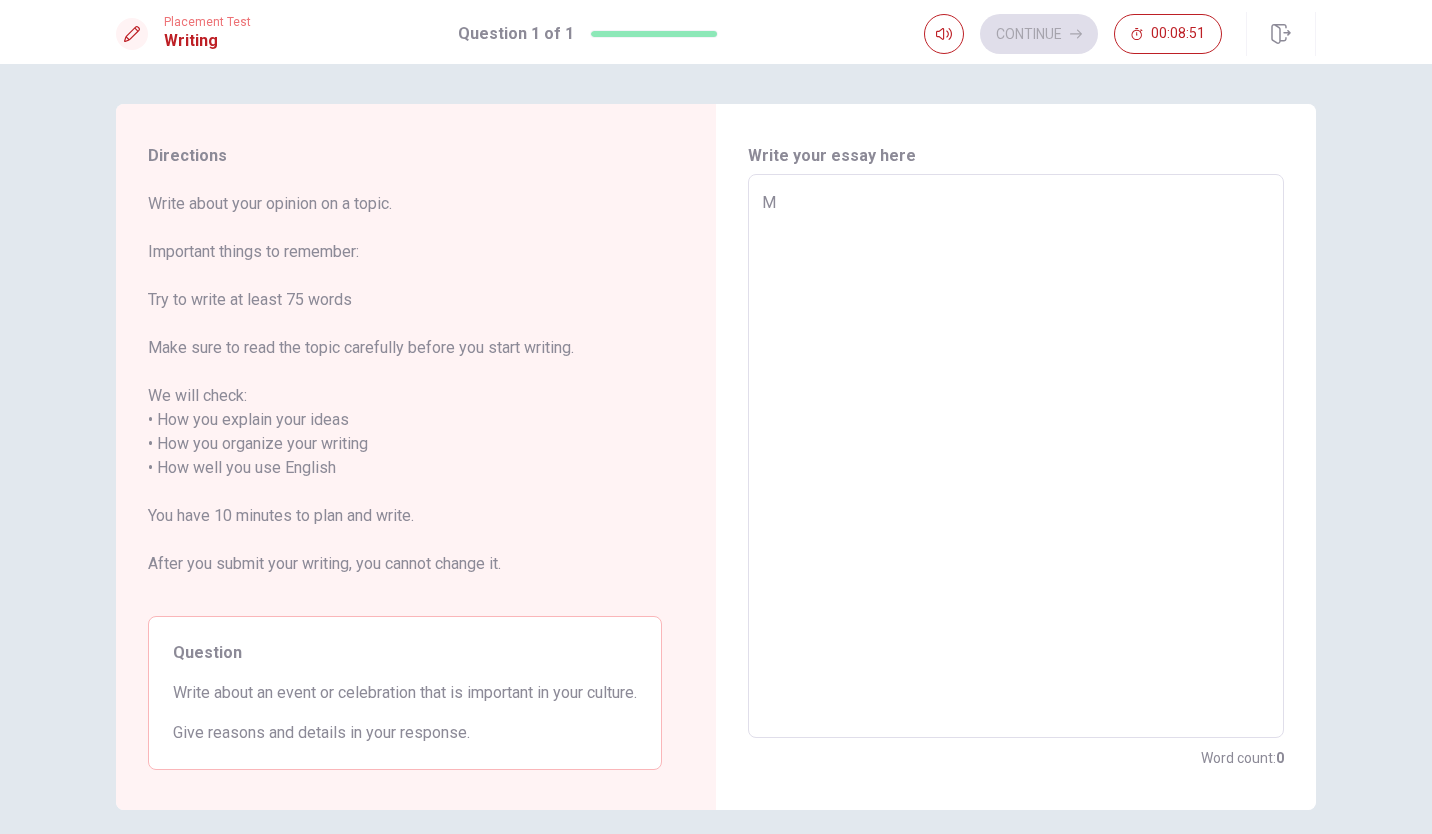 type on "x" 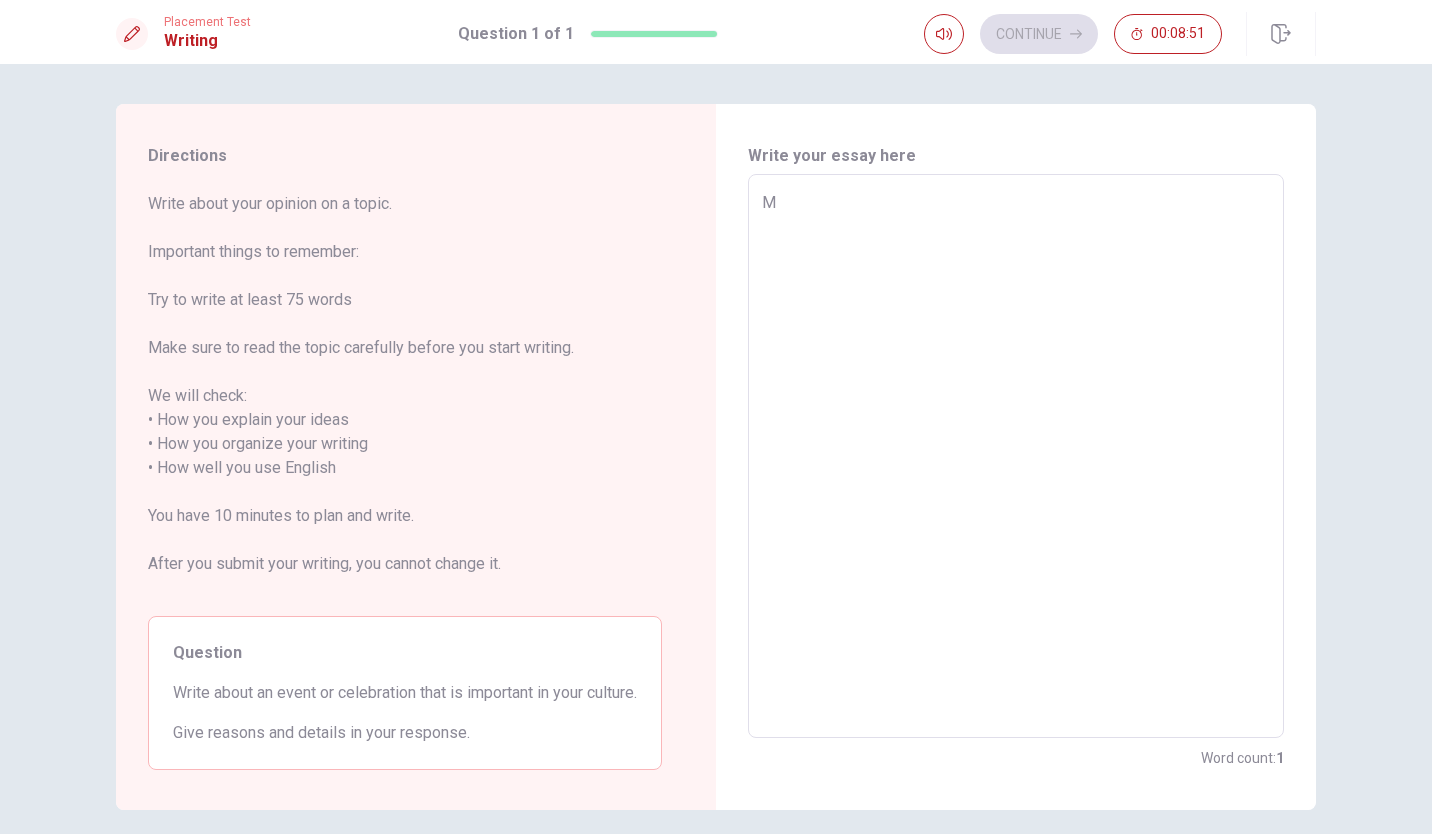 type on "MY" 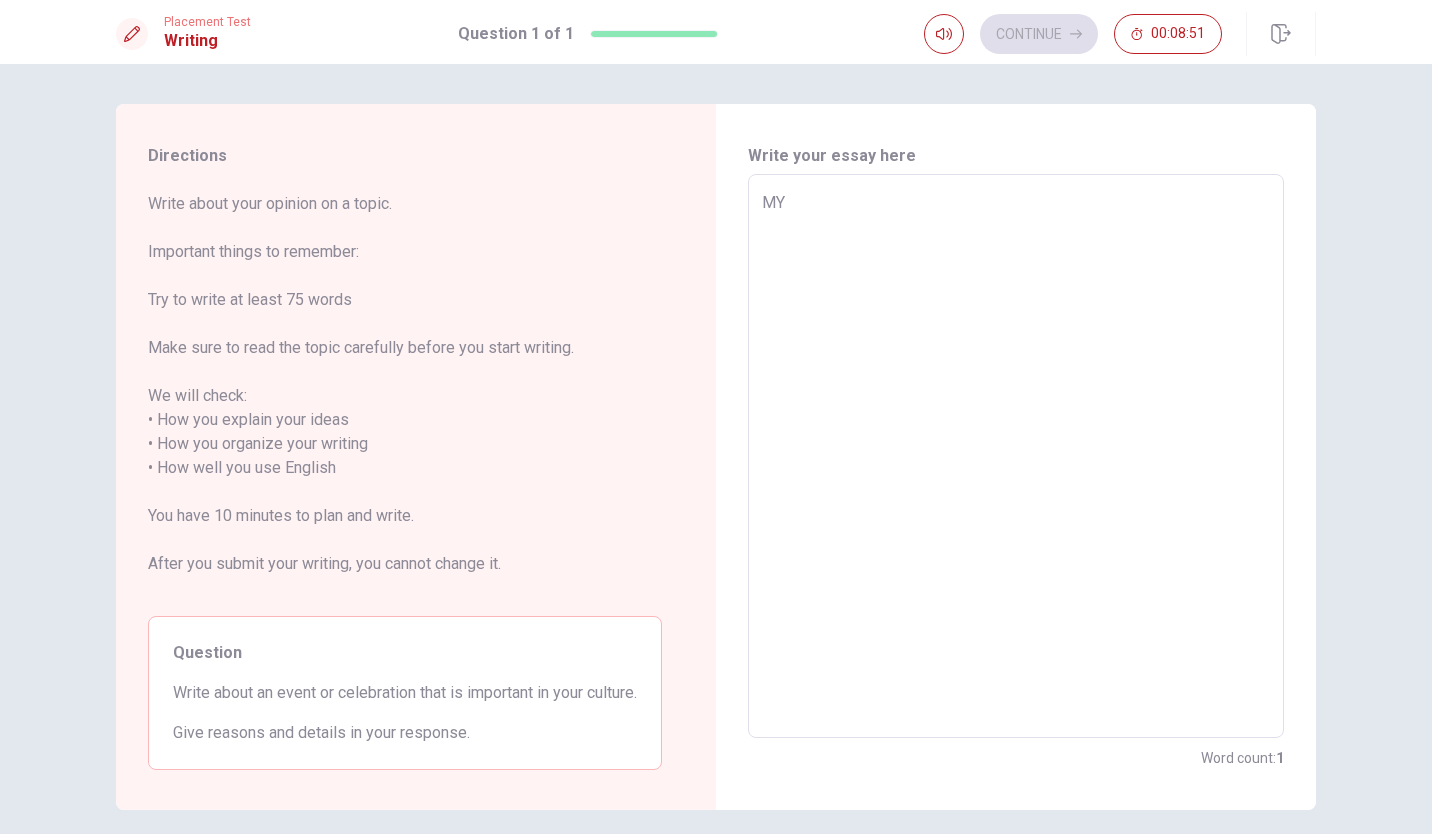 type on "x" 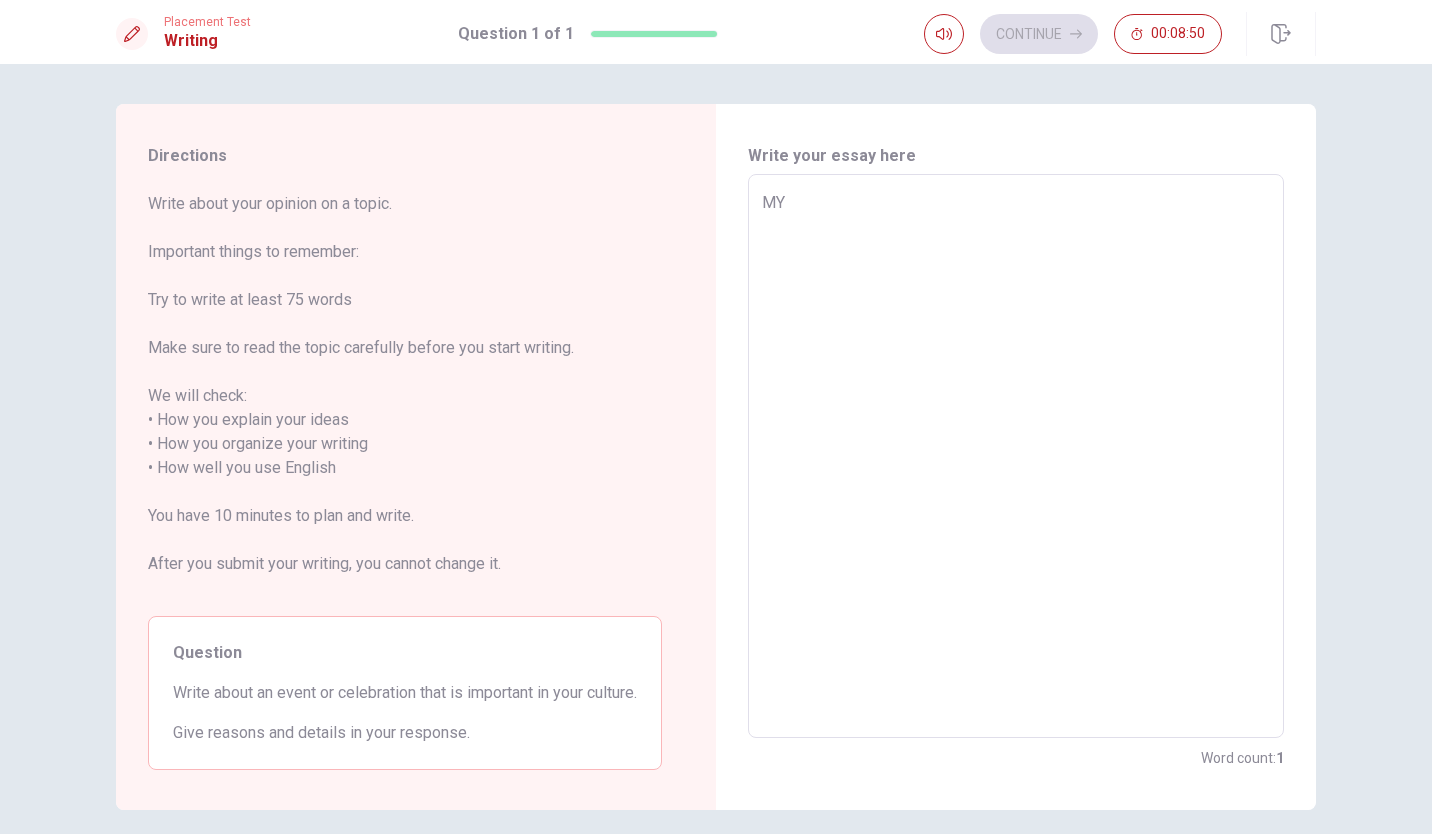 type on "M" 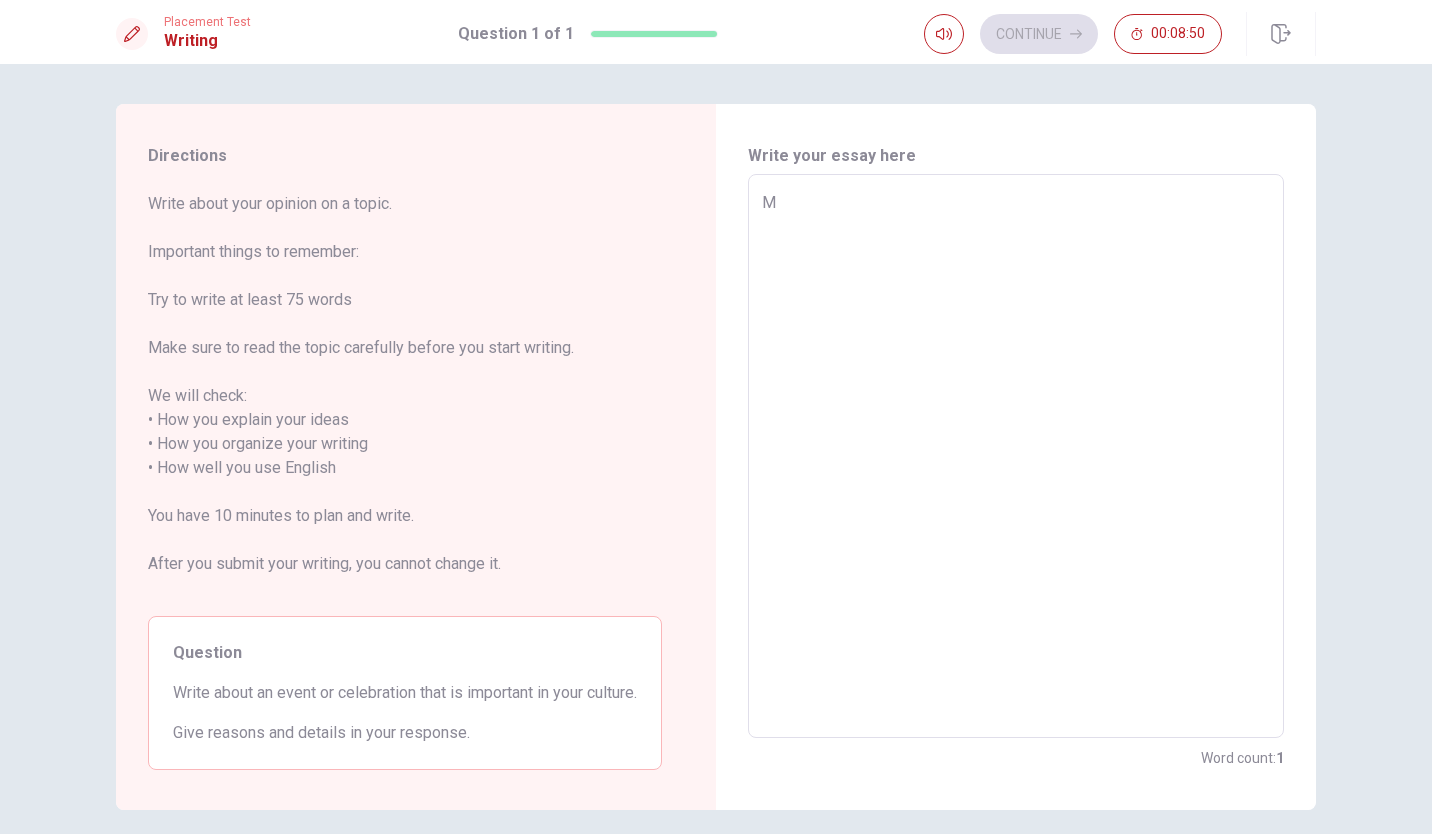 type on "x" 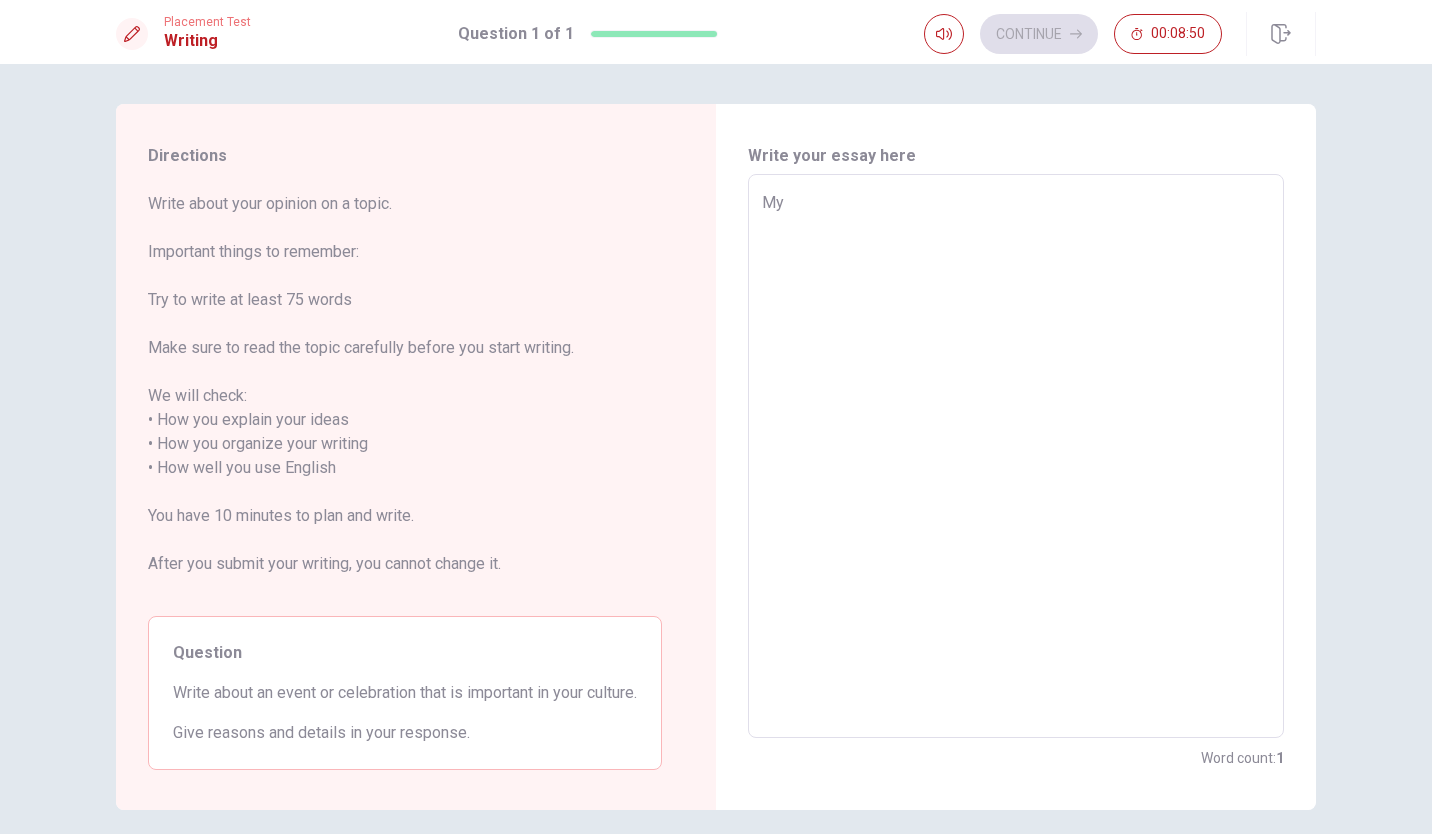 type on "x" 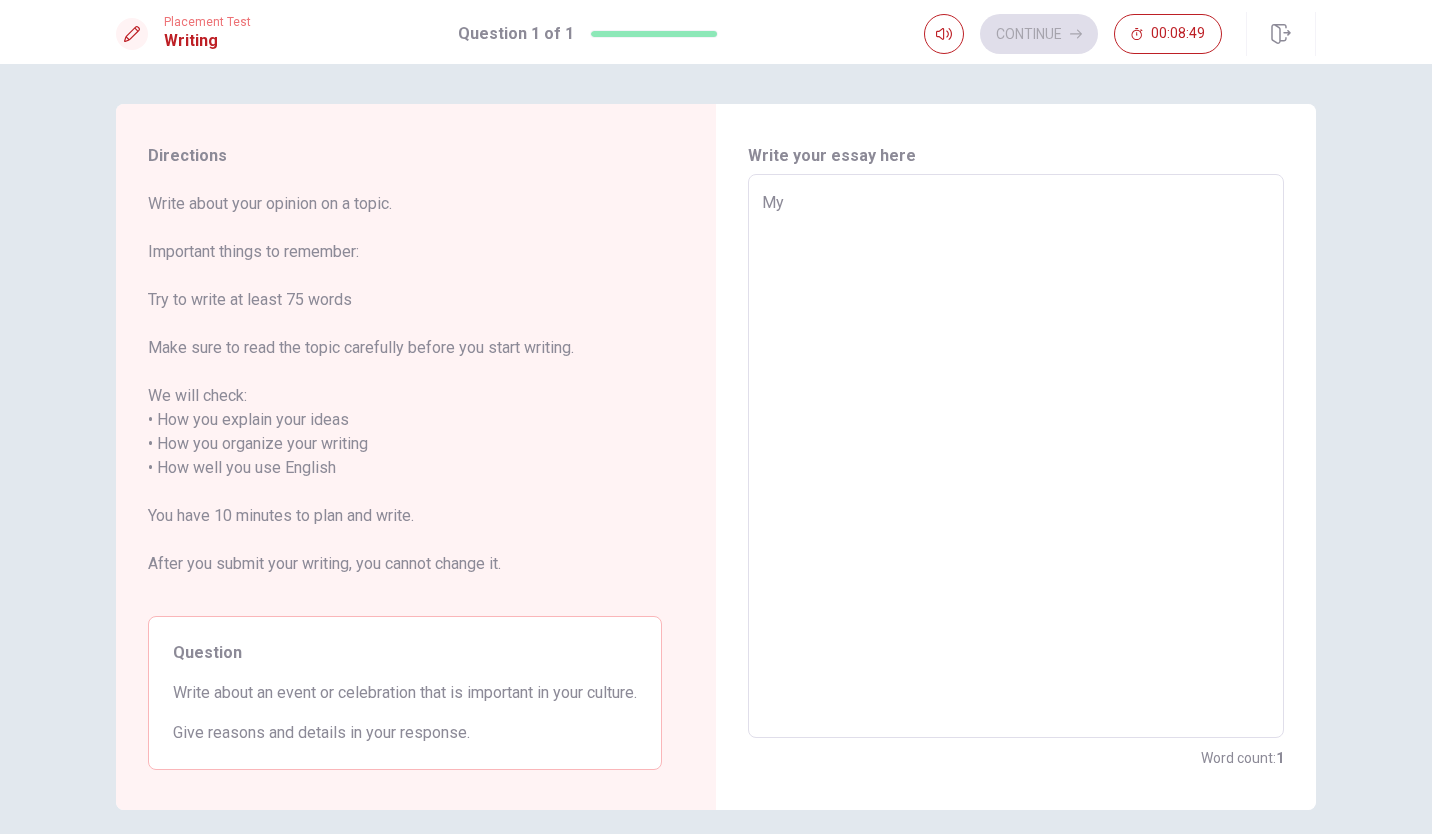 type on "My" 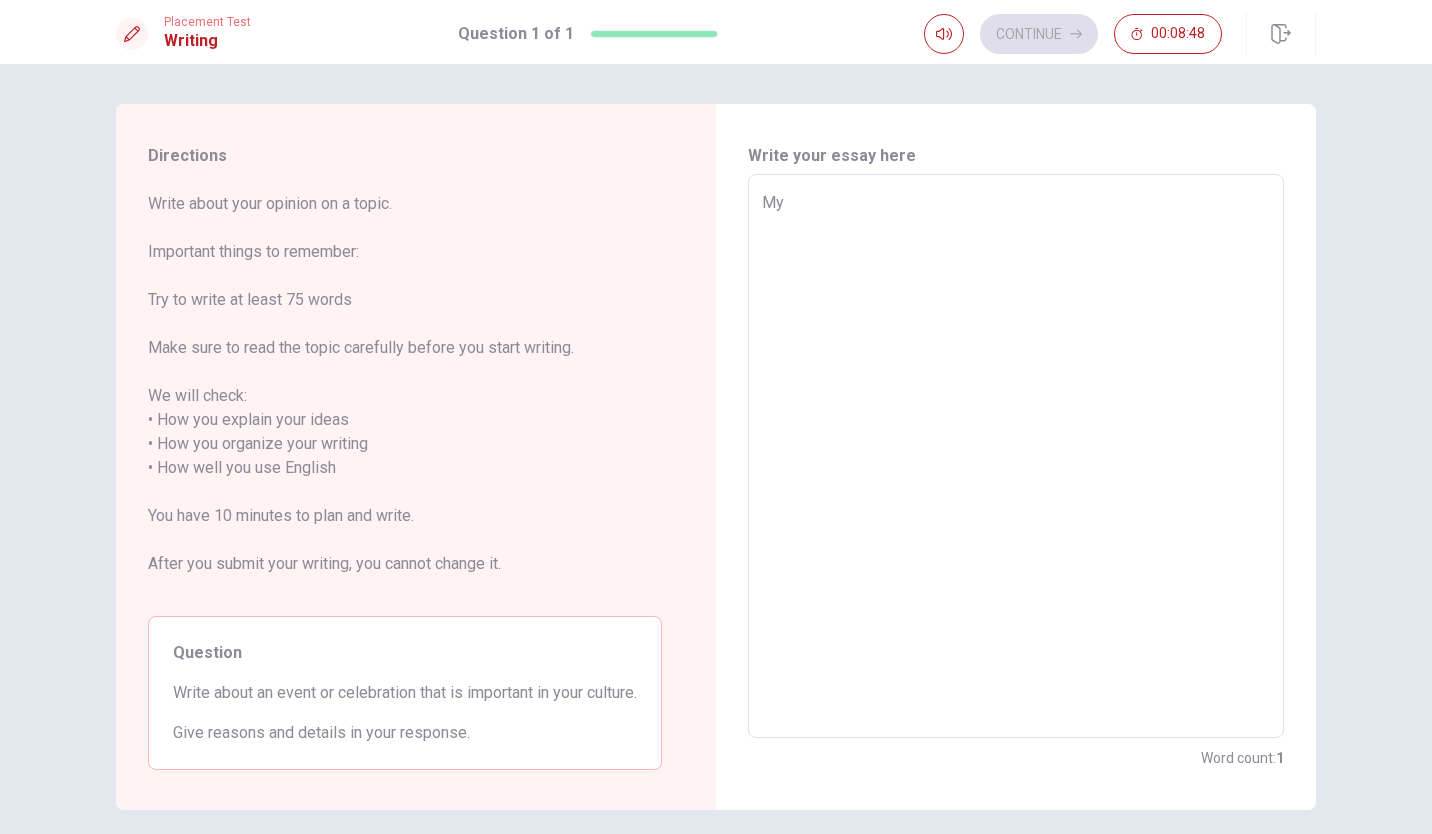 type on "My i" 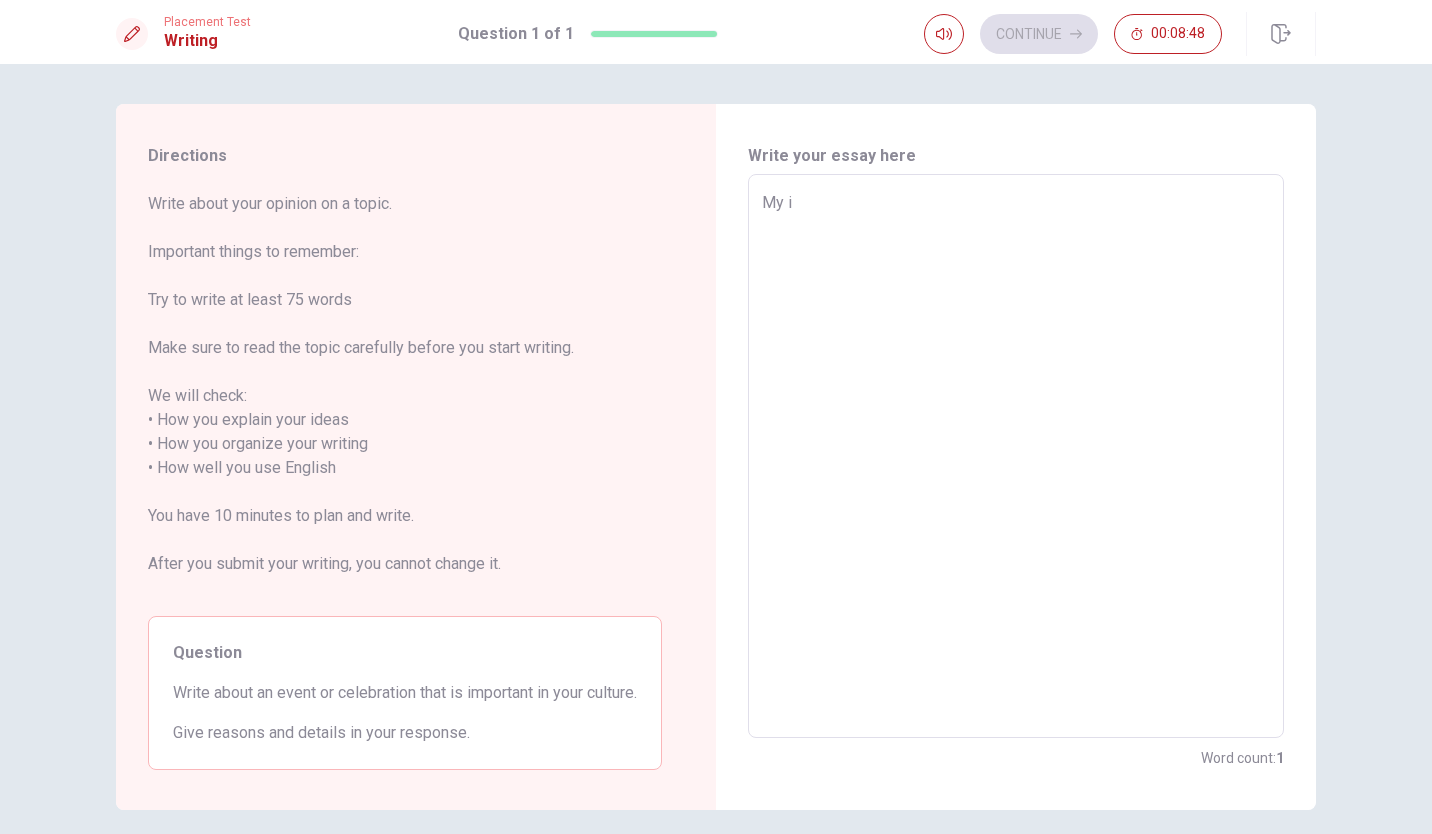 type on "x" 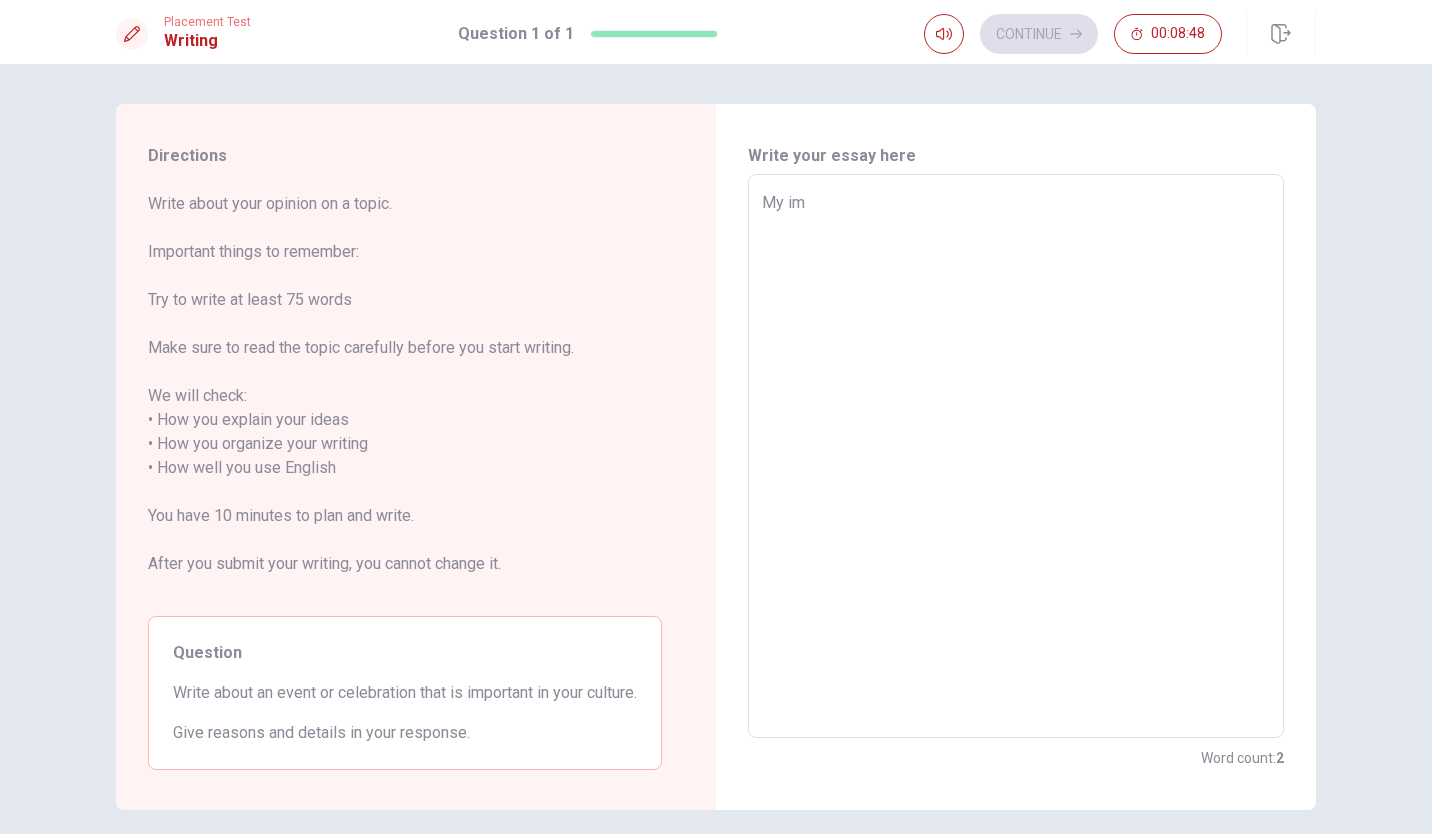 type on "x" 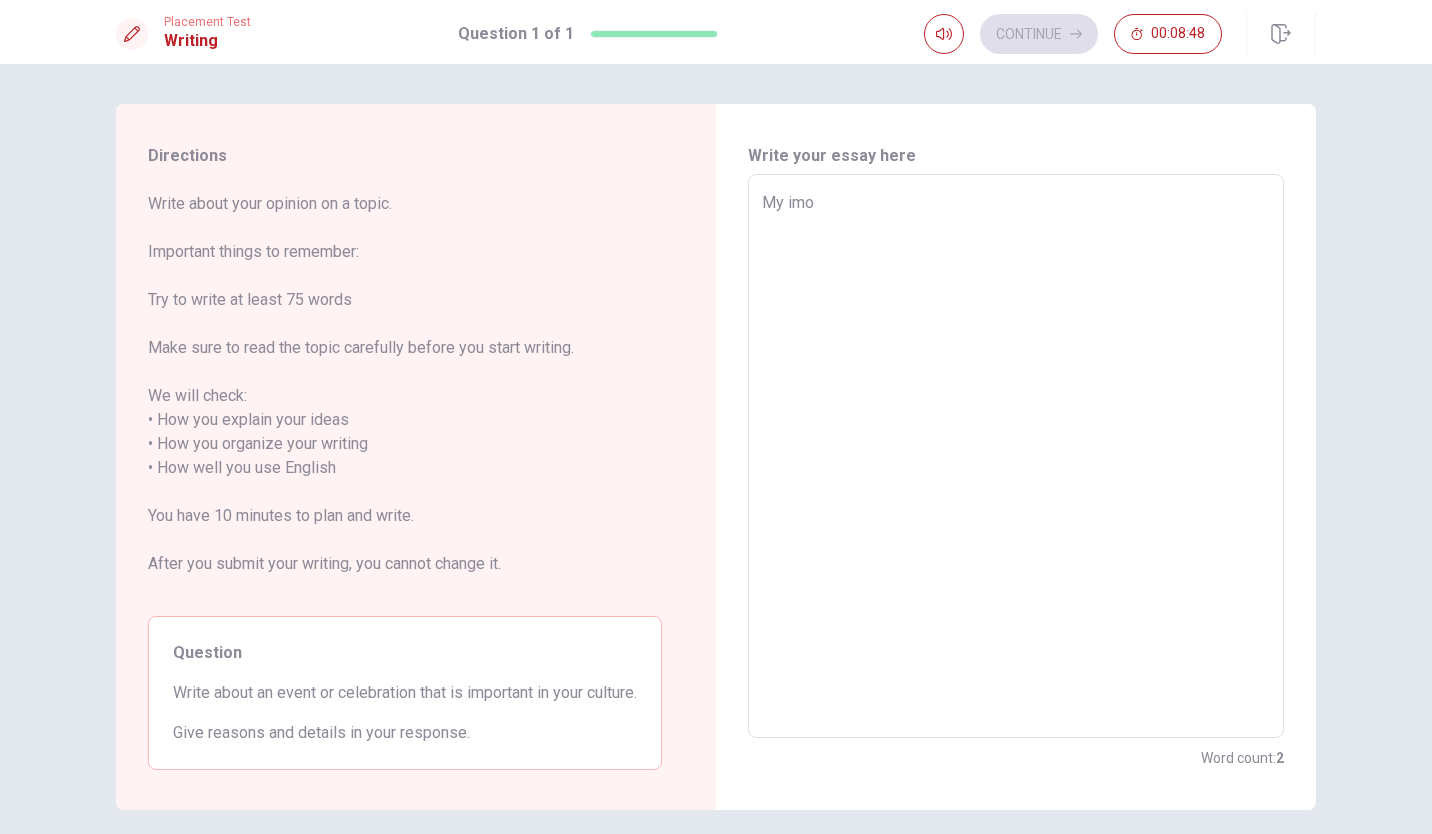 type on "x" 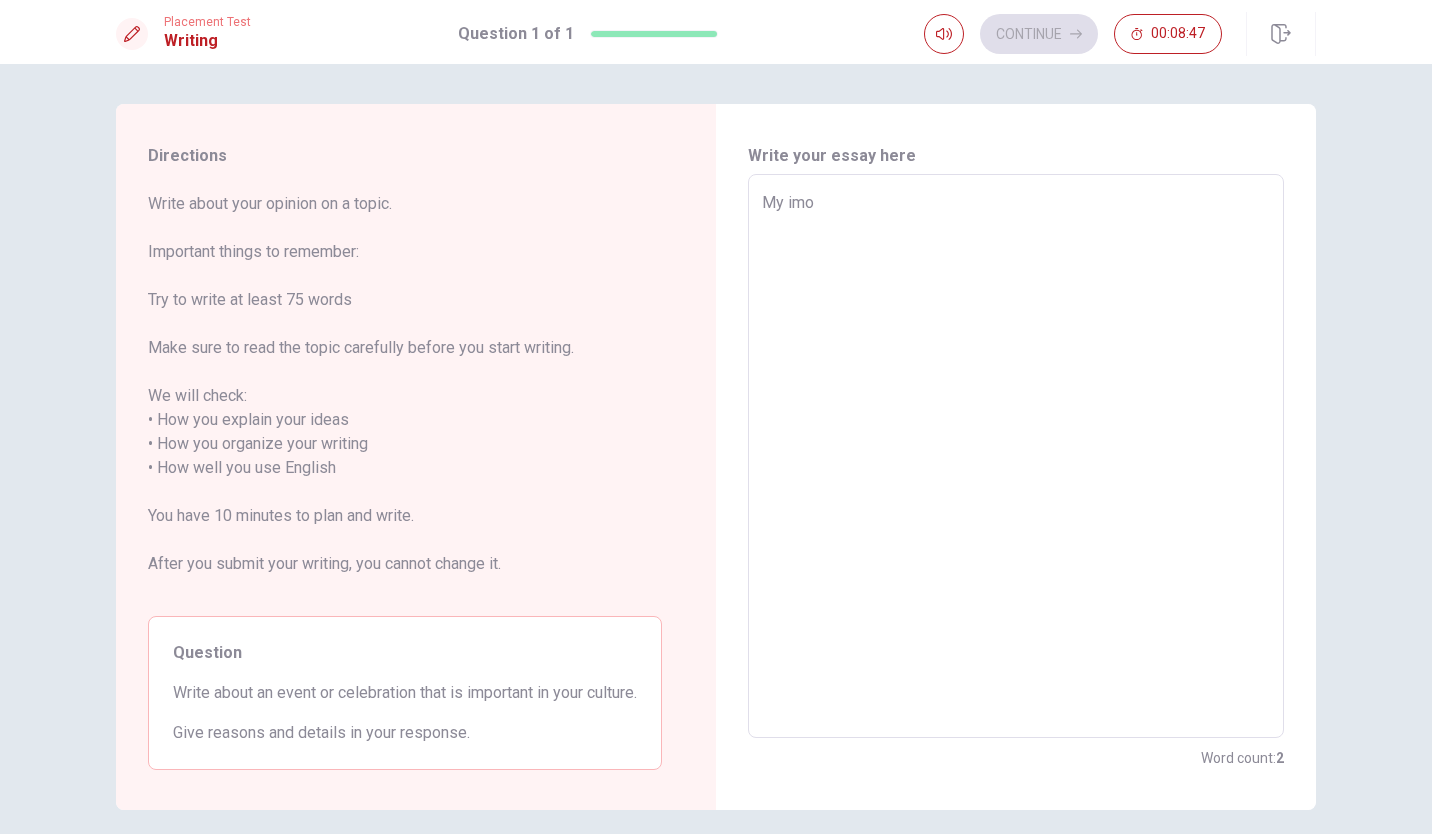 type on "My imoi" 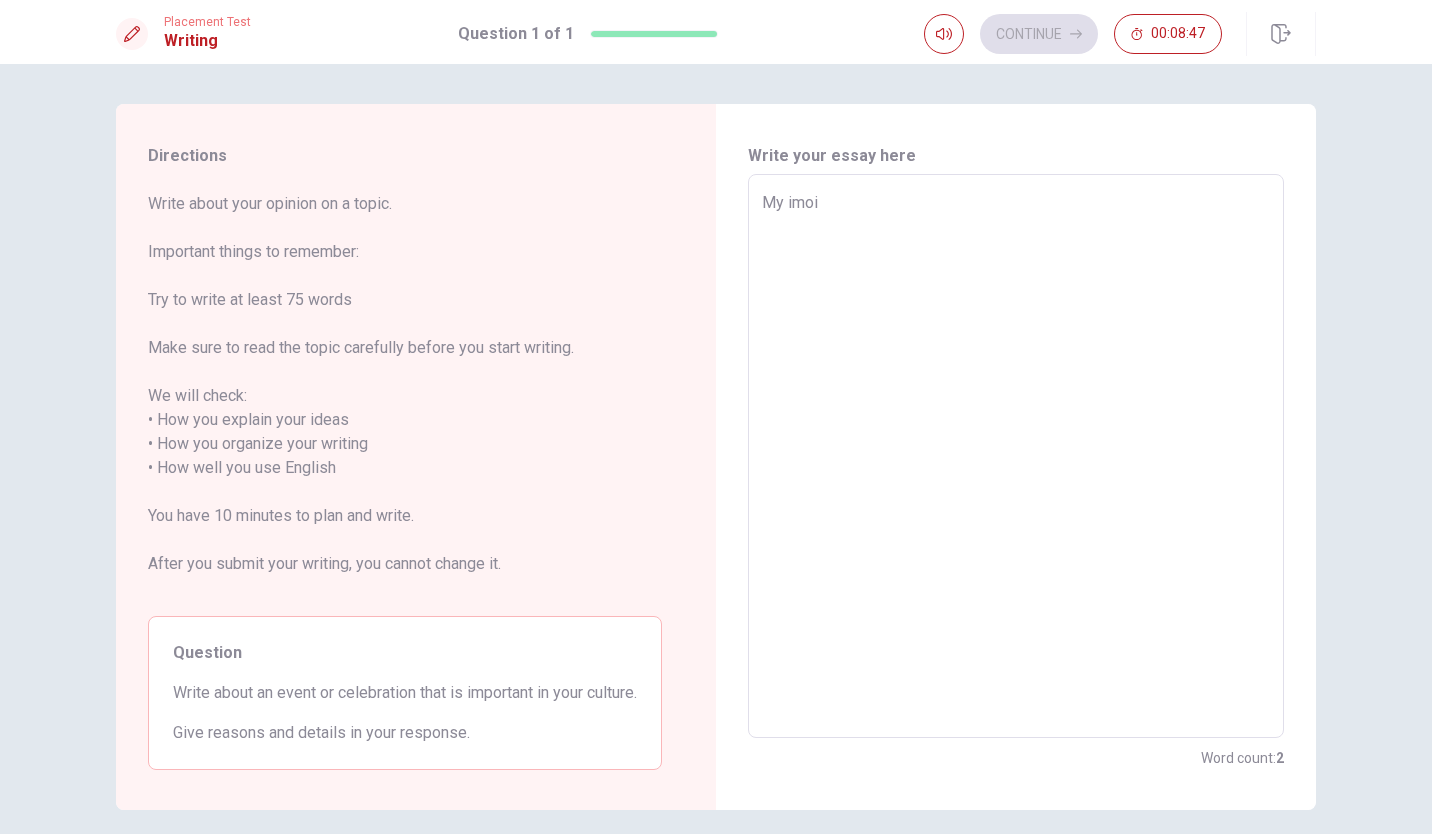 type on "x" 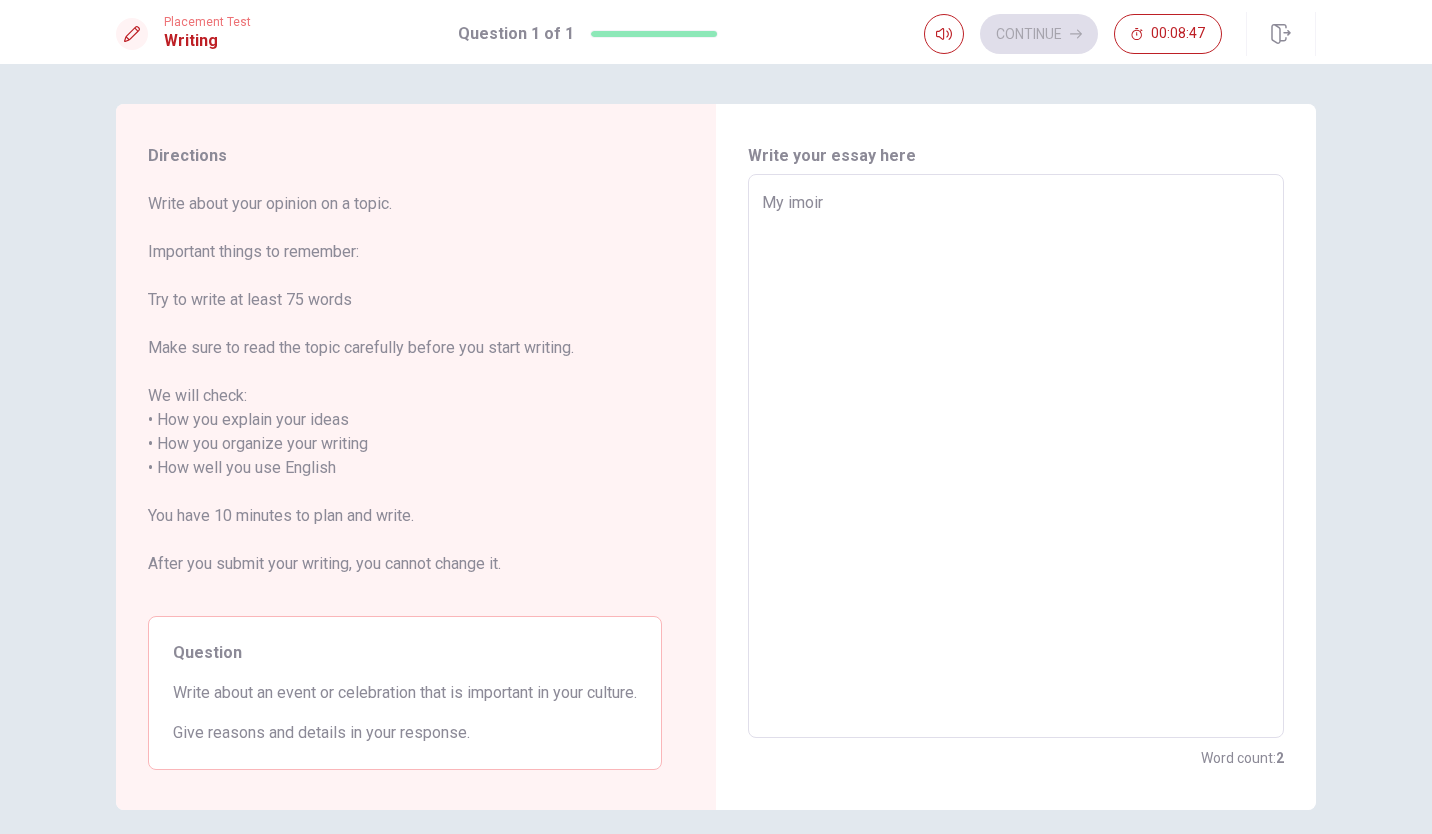 type on "x" 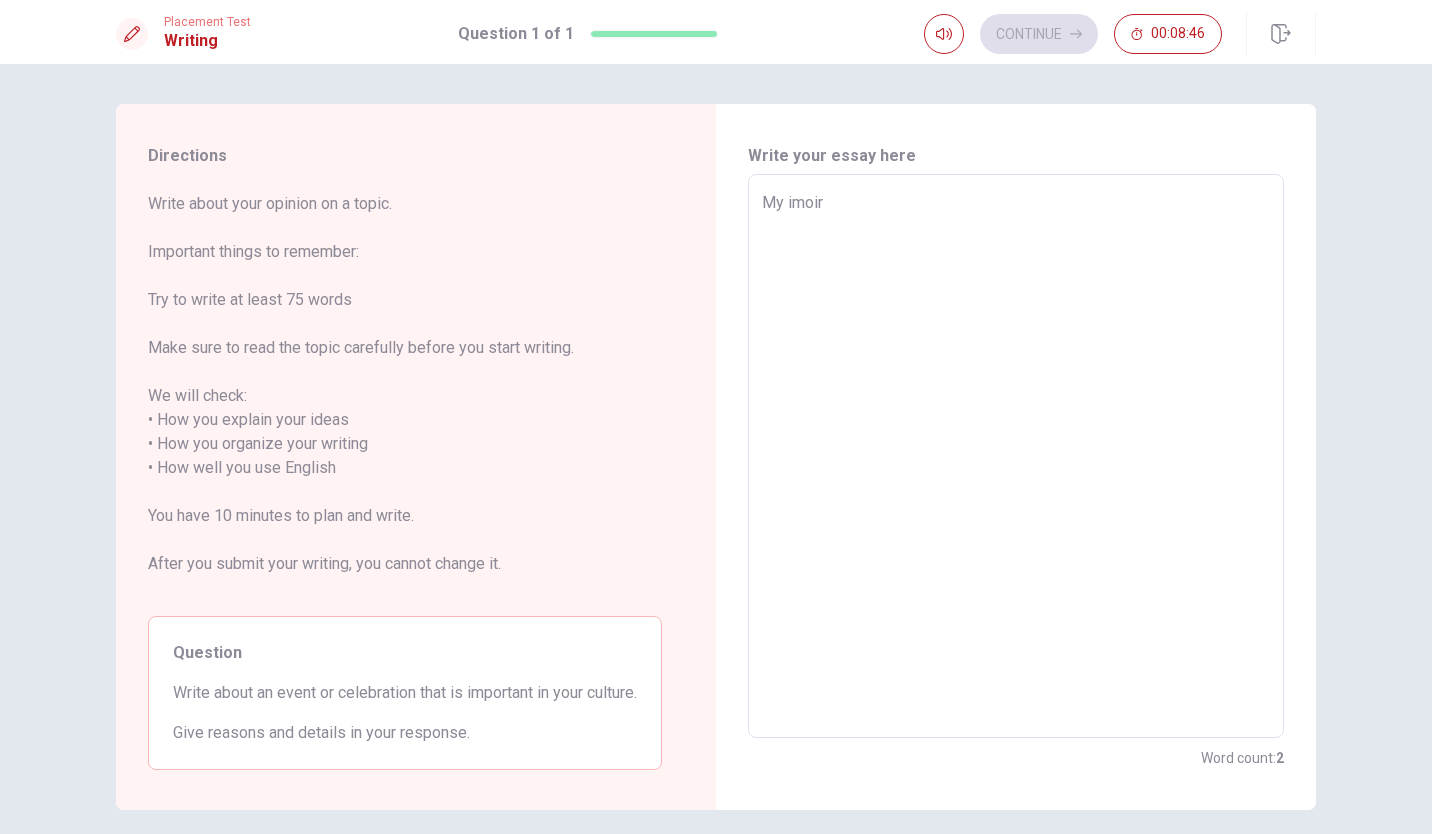 type on "My imoi" 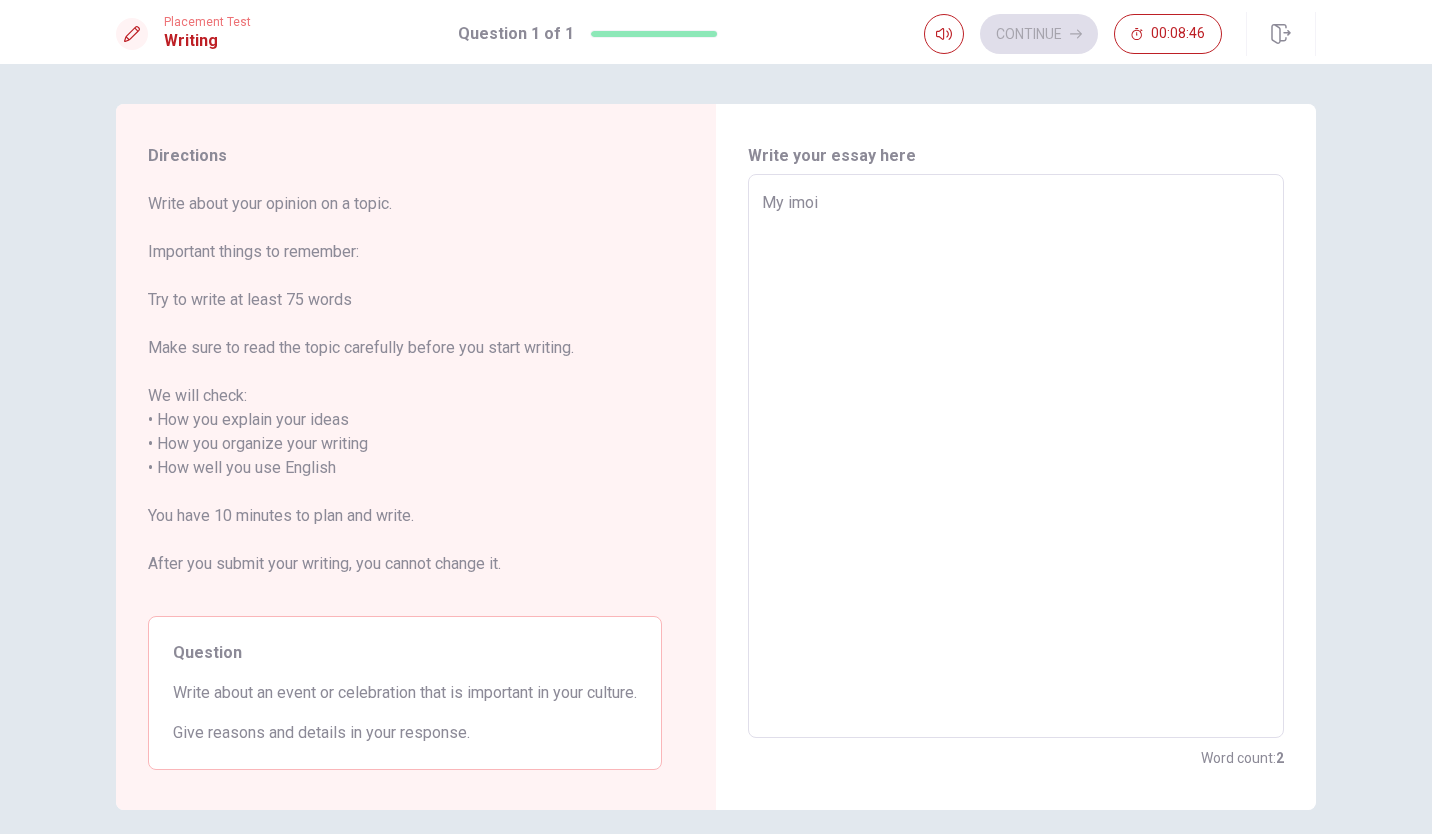 type on "x" 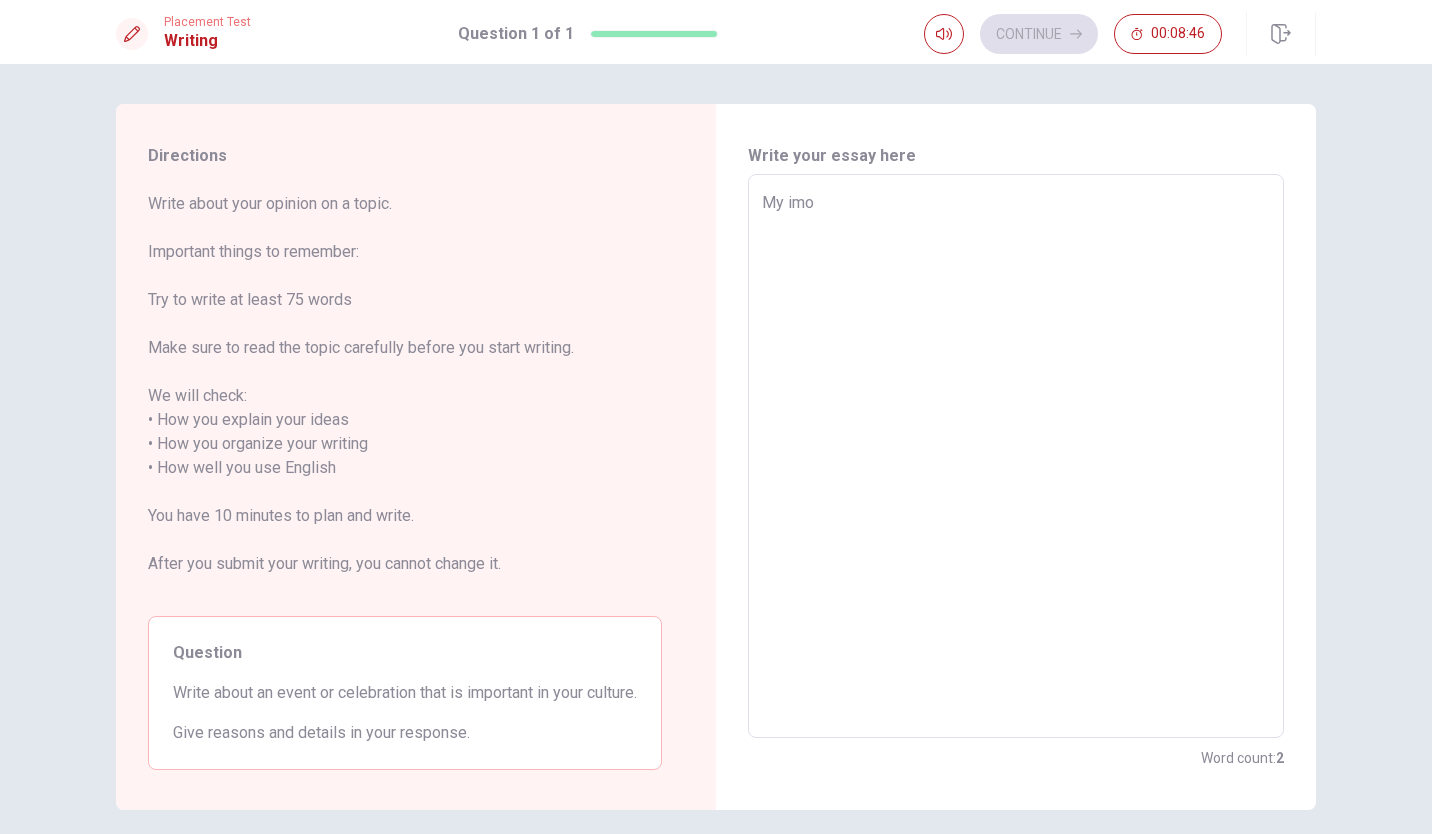 type on "x" 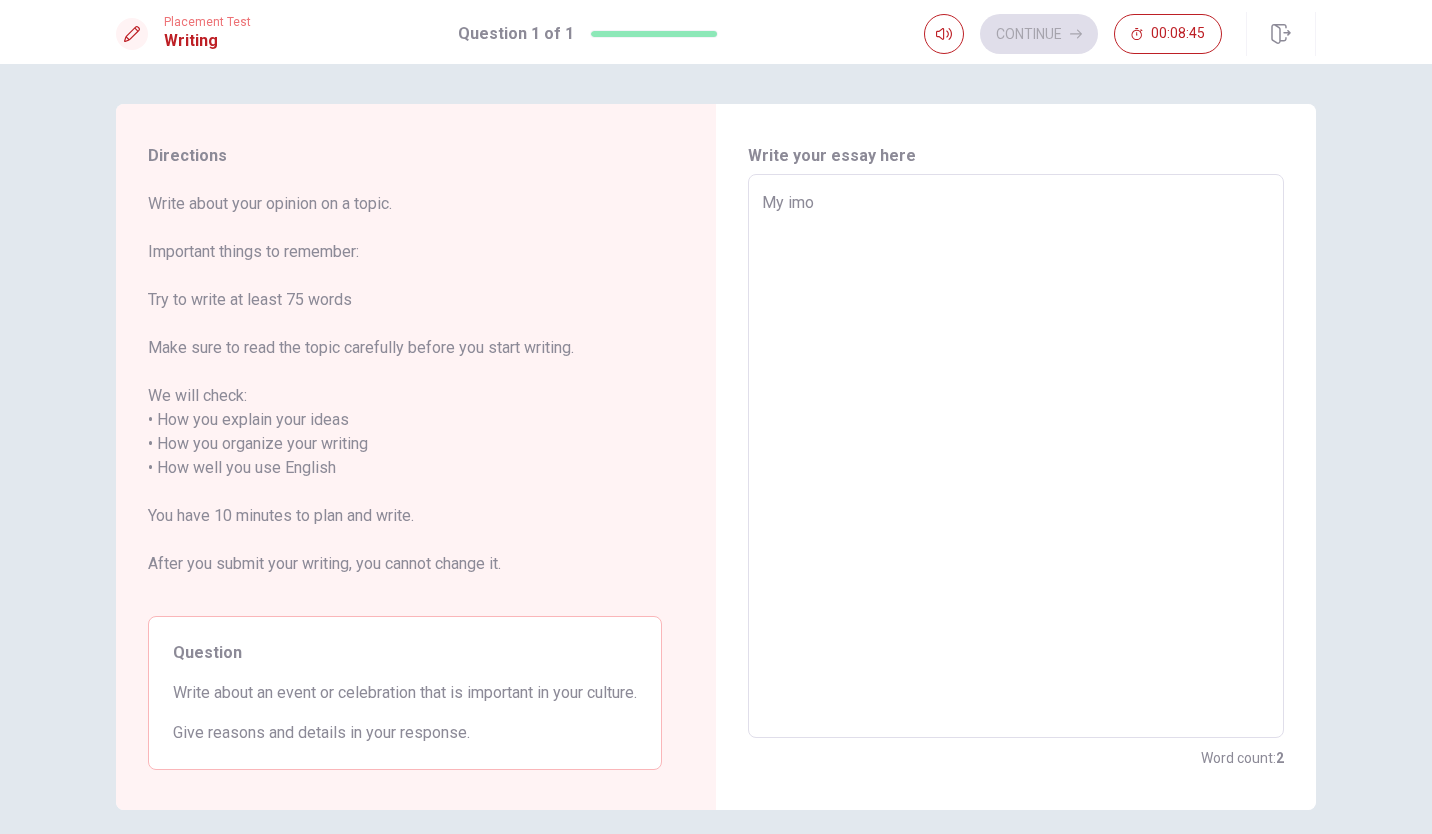 type on "My im" 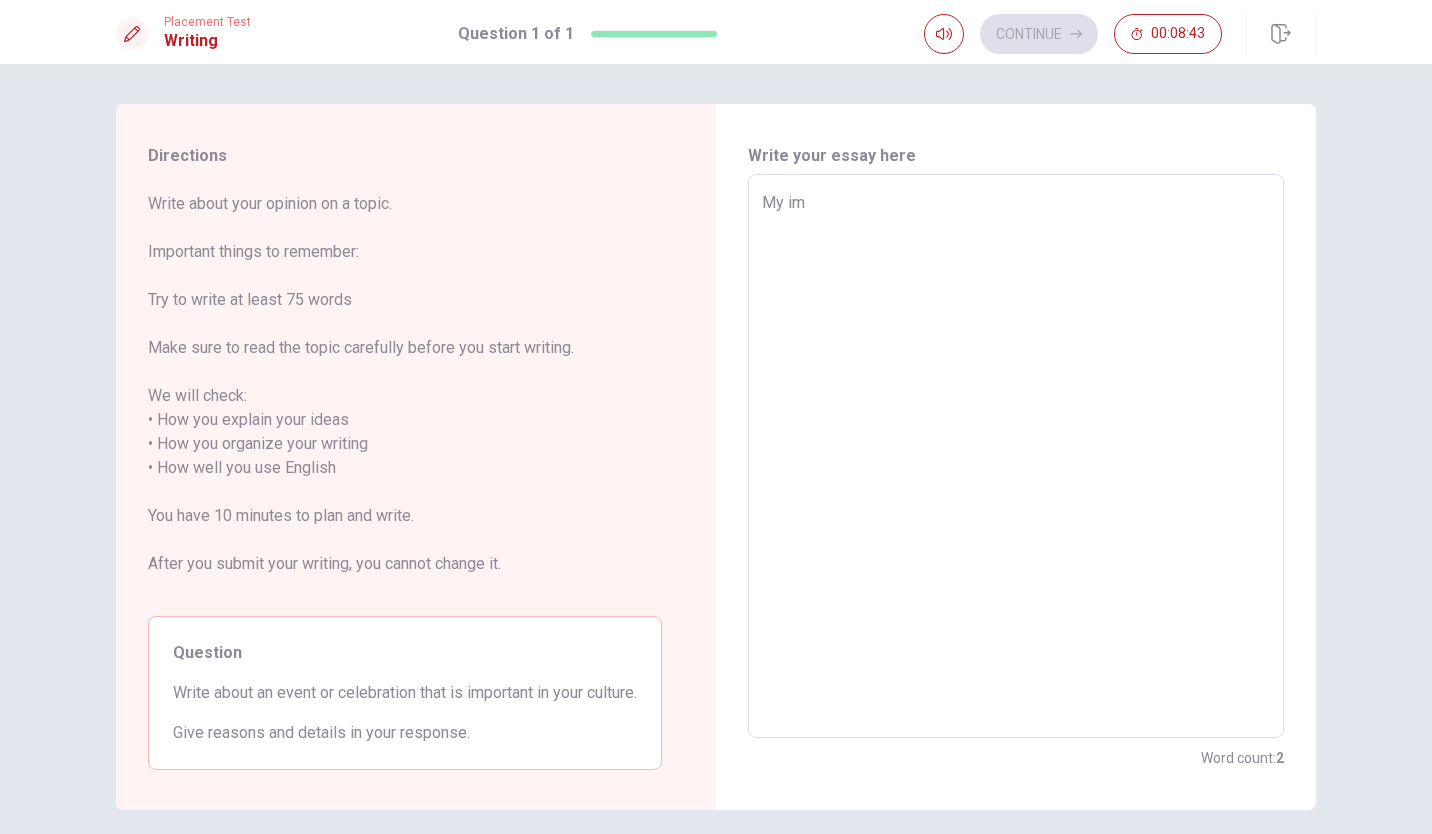 type on "x" 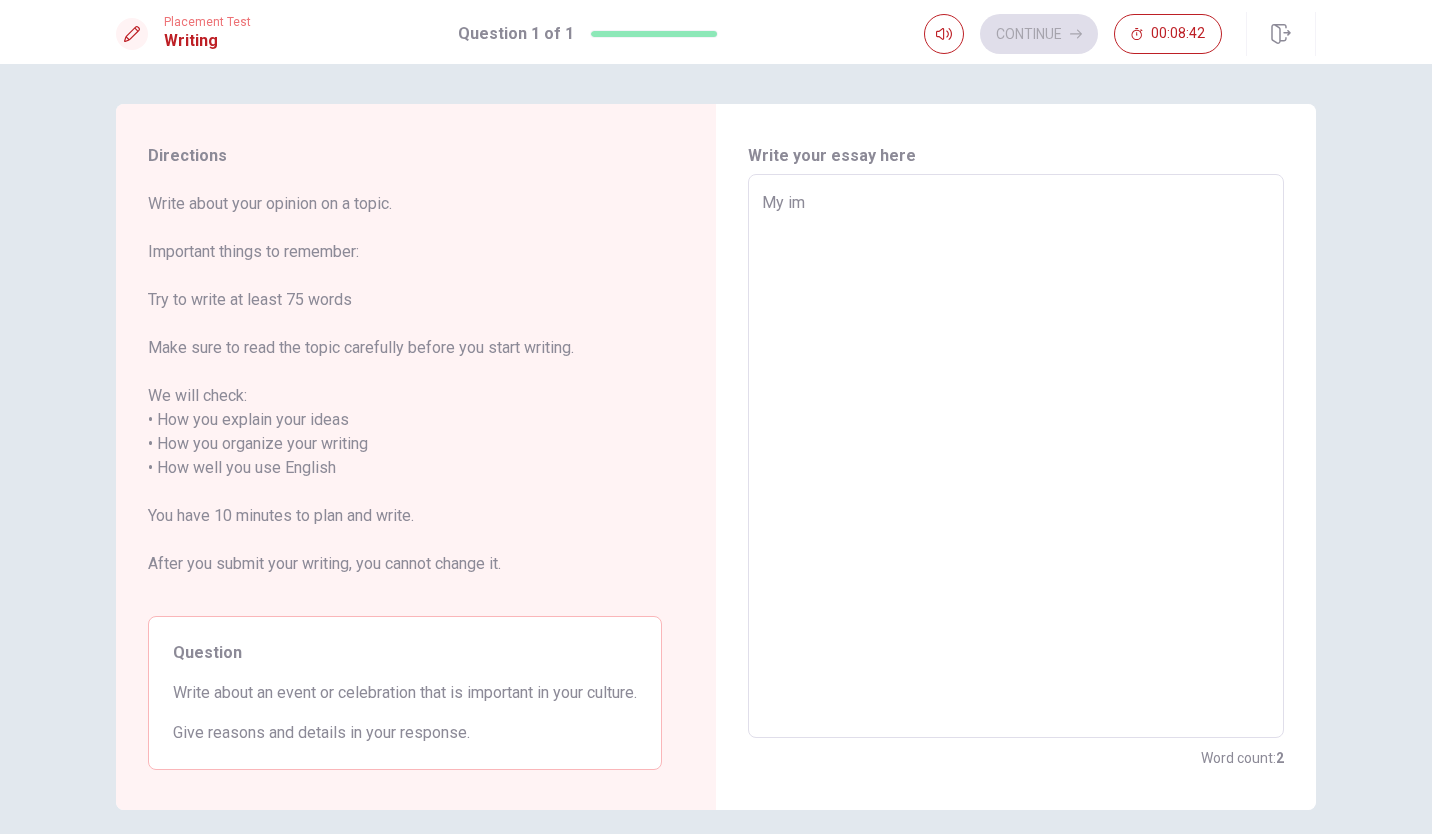 type on "My imp" 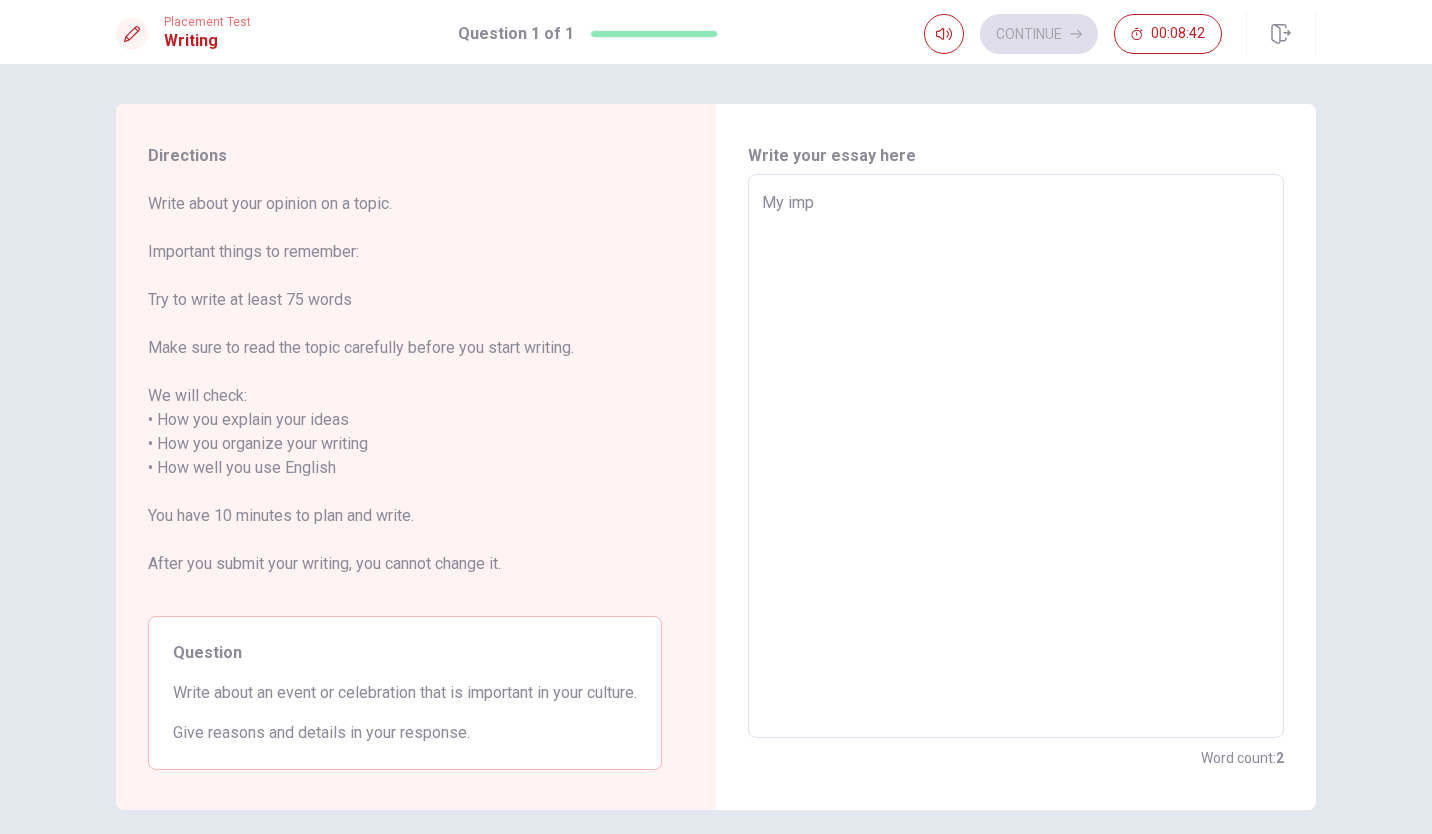 type on "x" 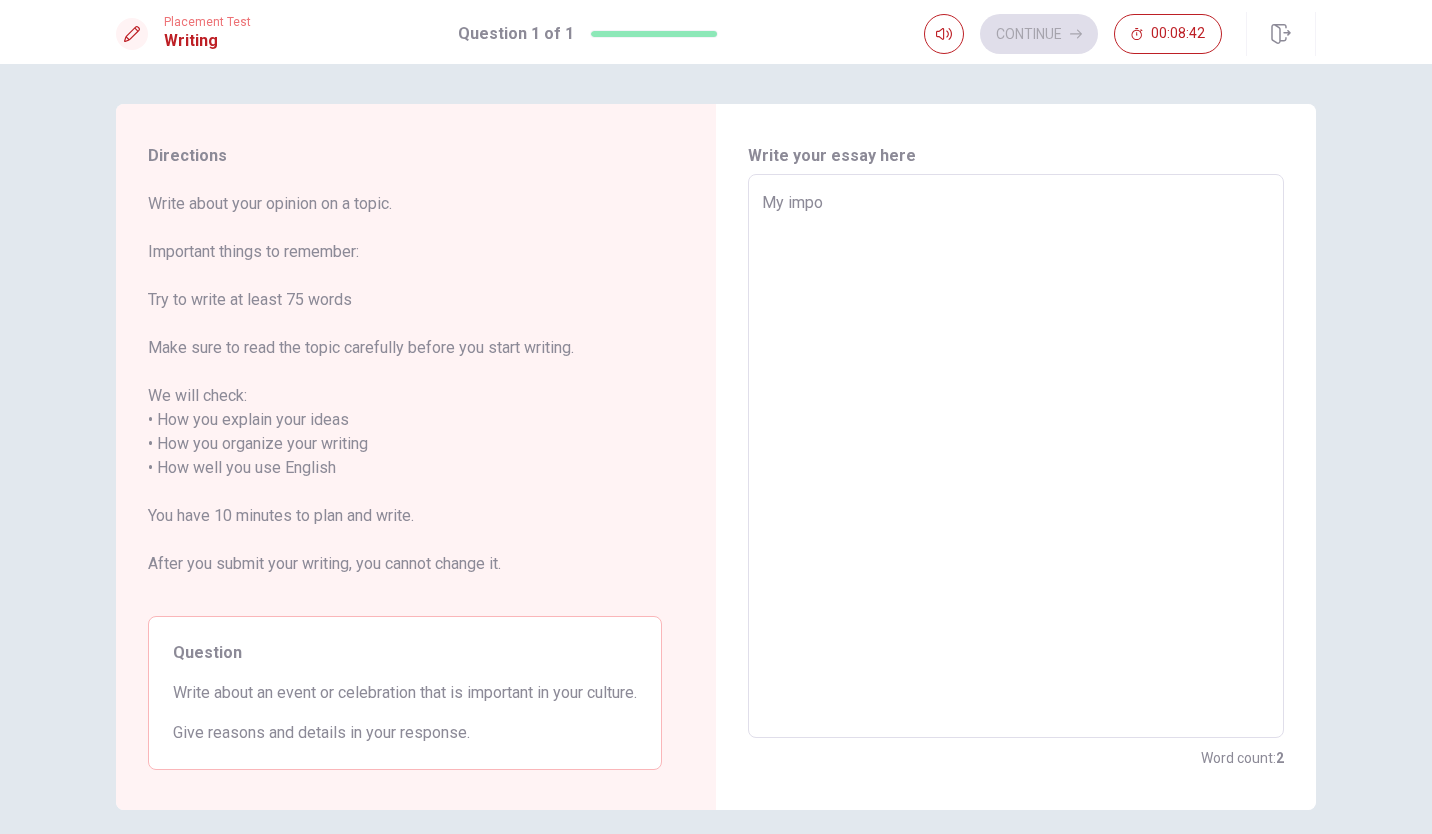 type on "x" 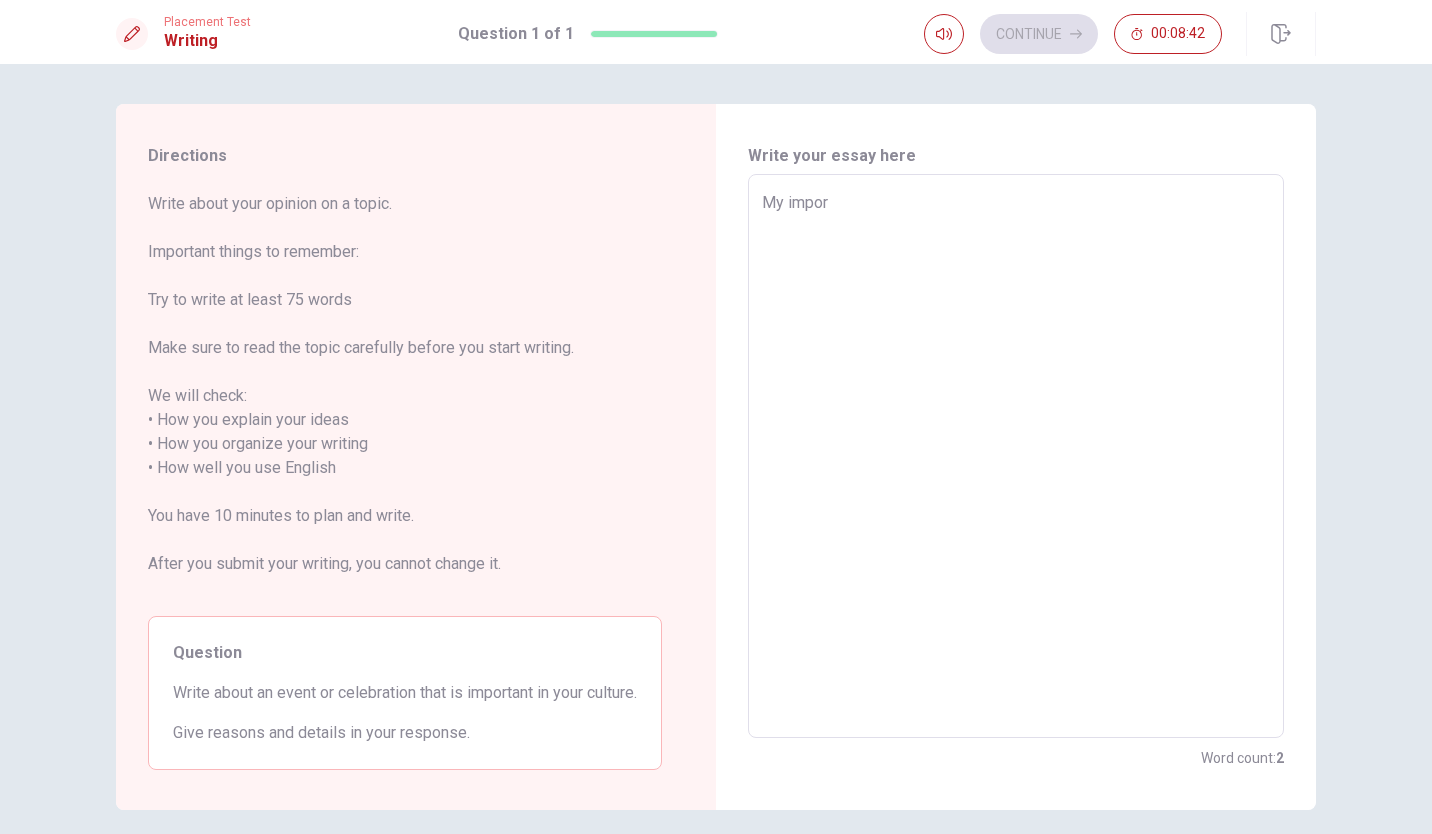 type on "x" 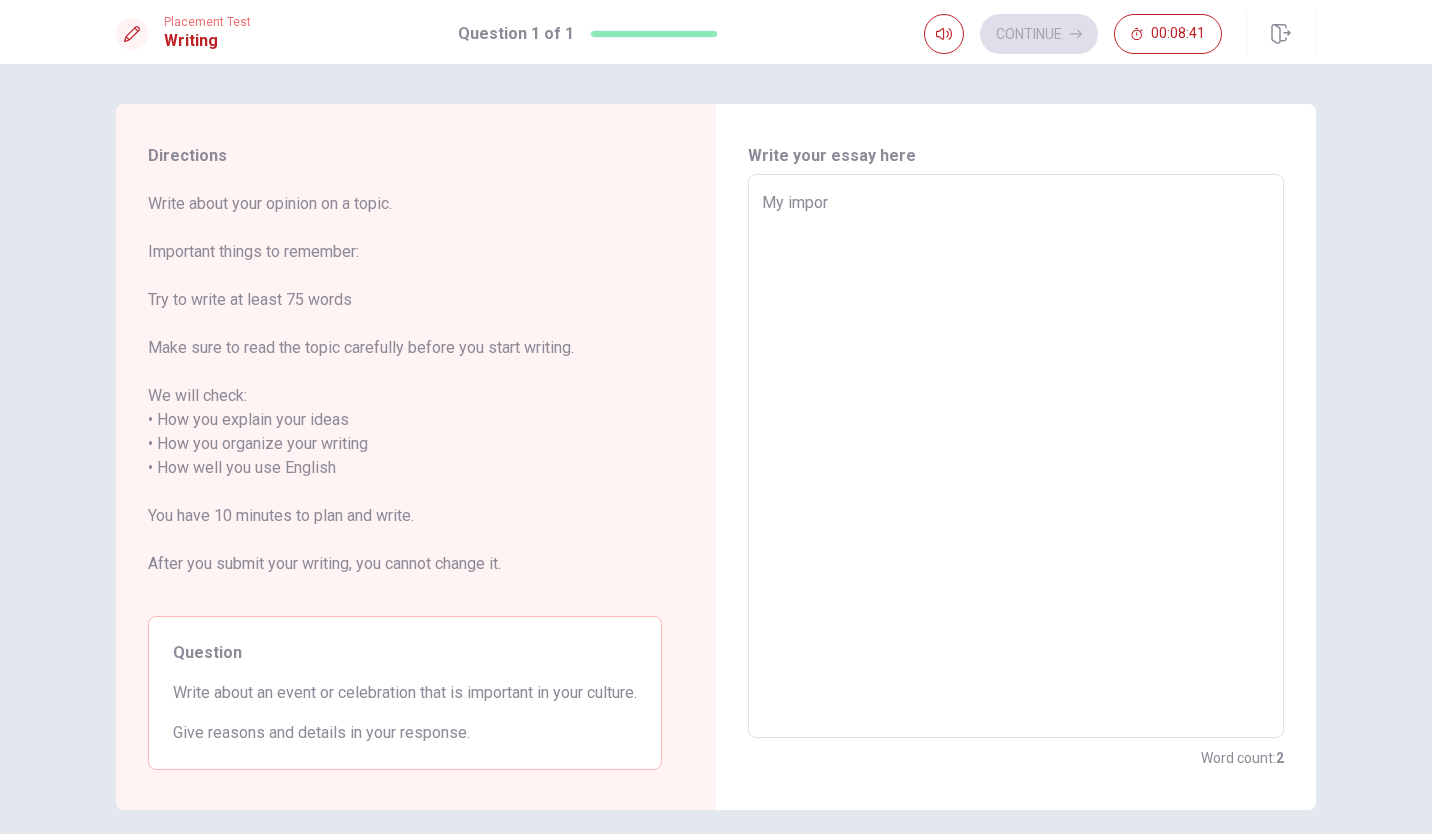 type on "My import" 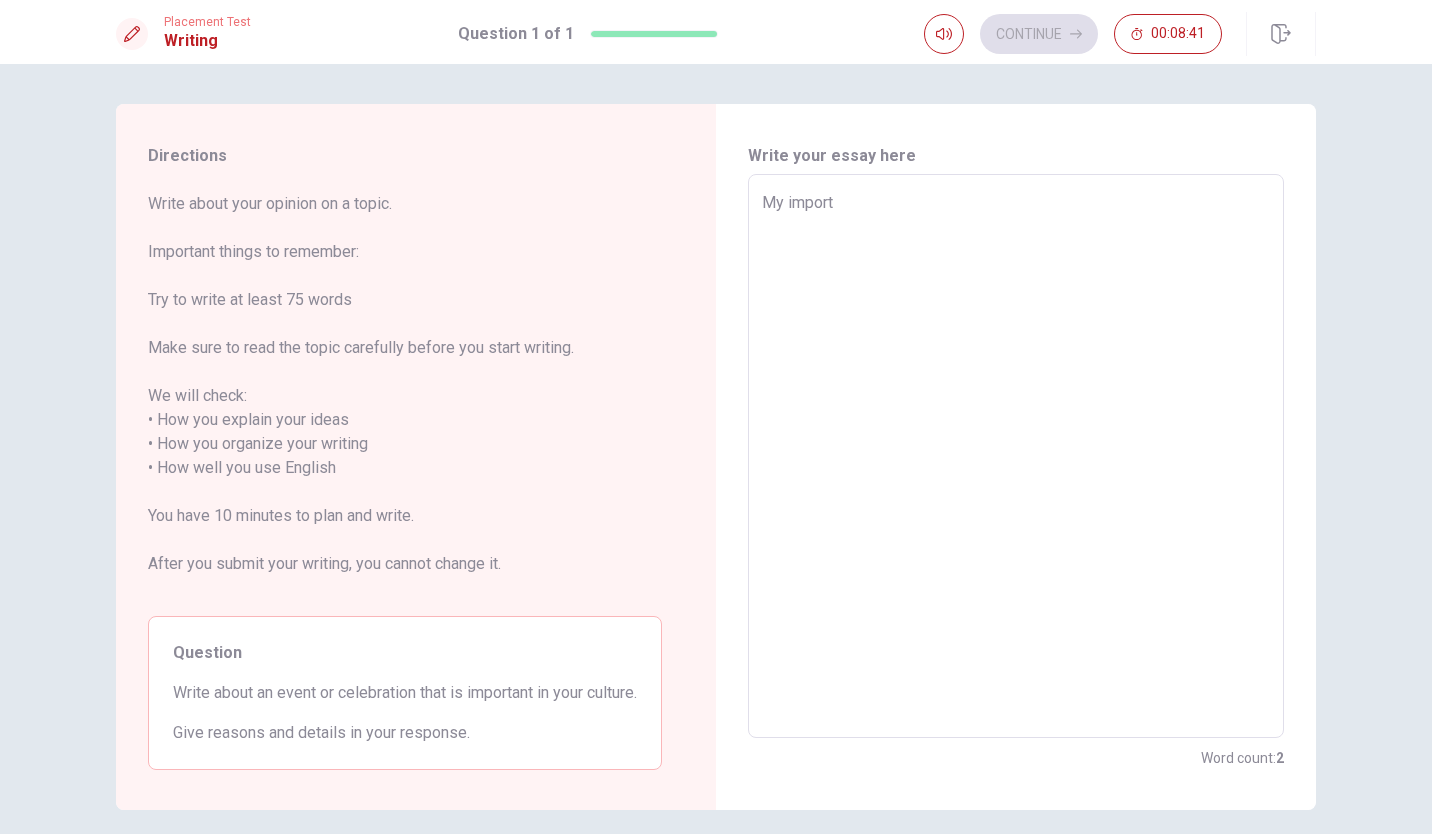 type on "x" 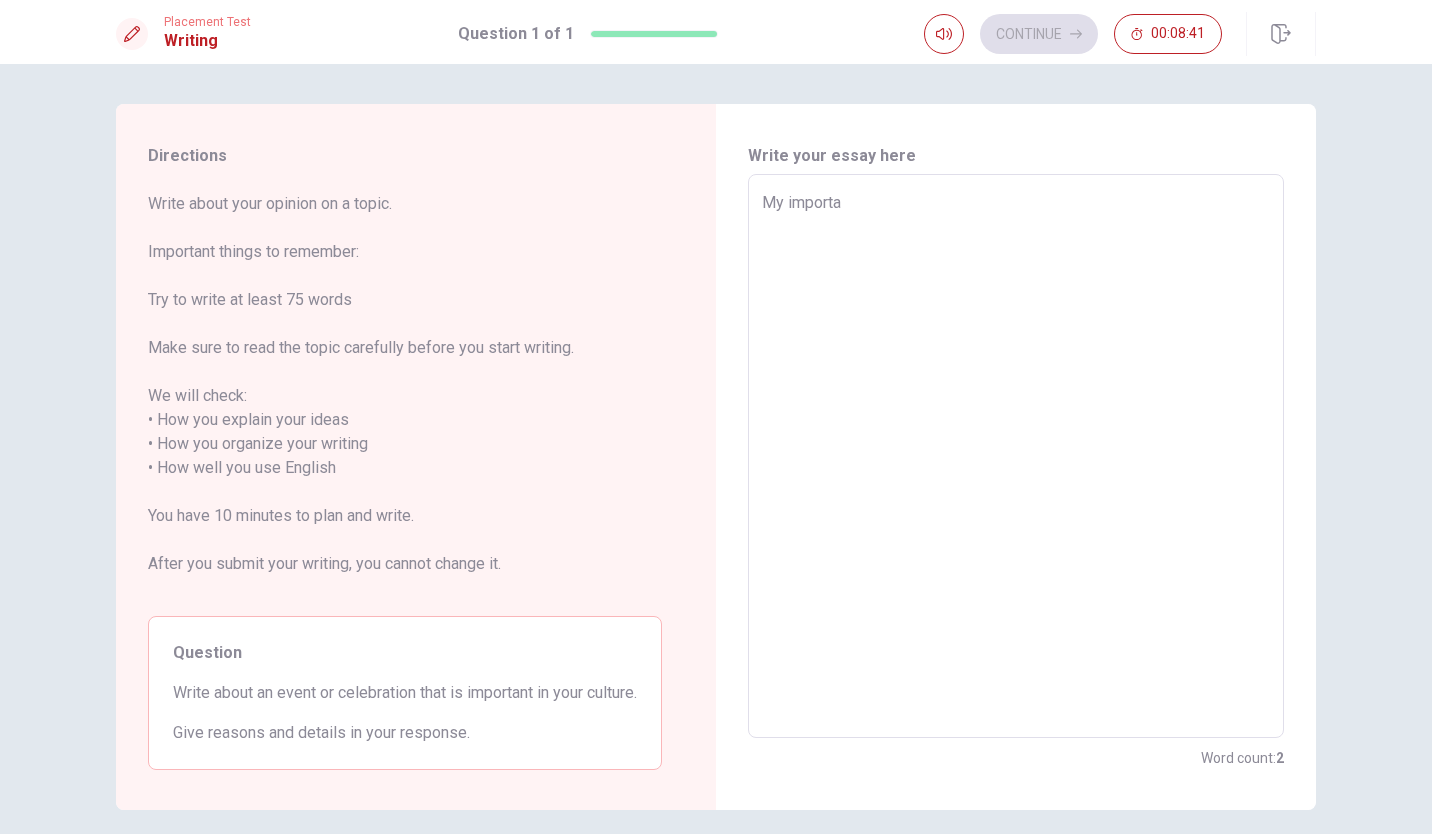 type on "x" 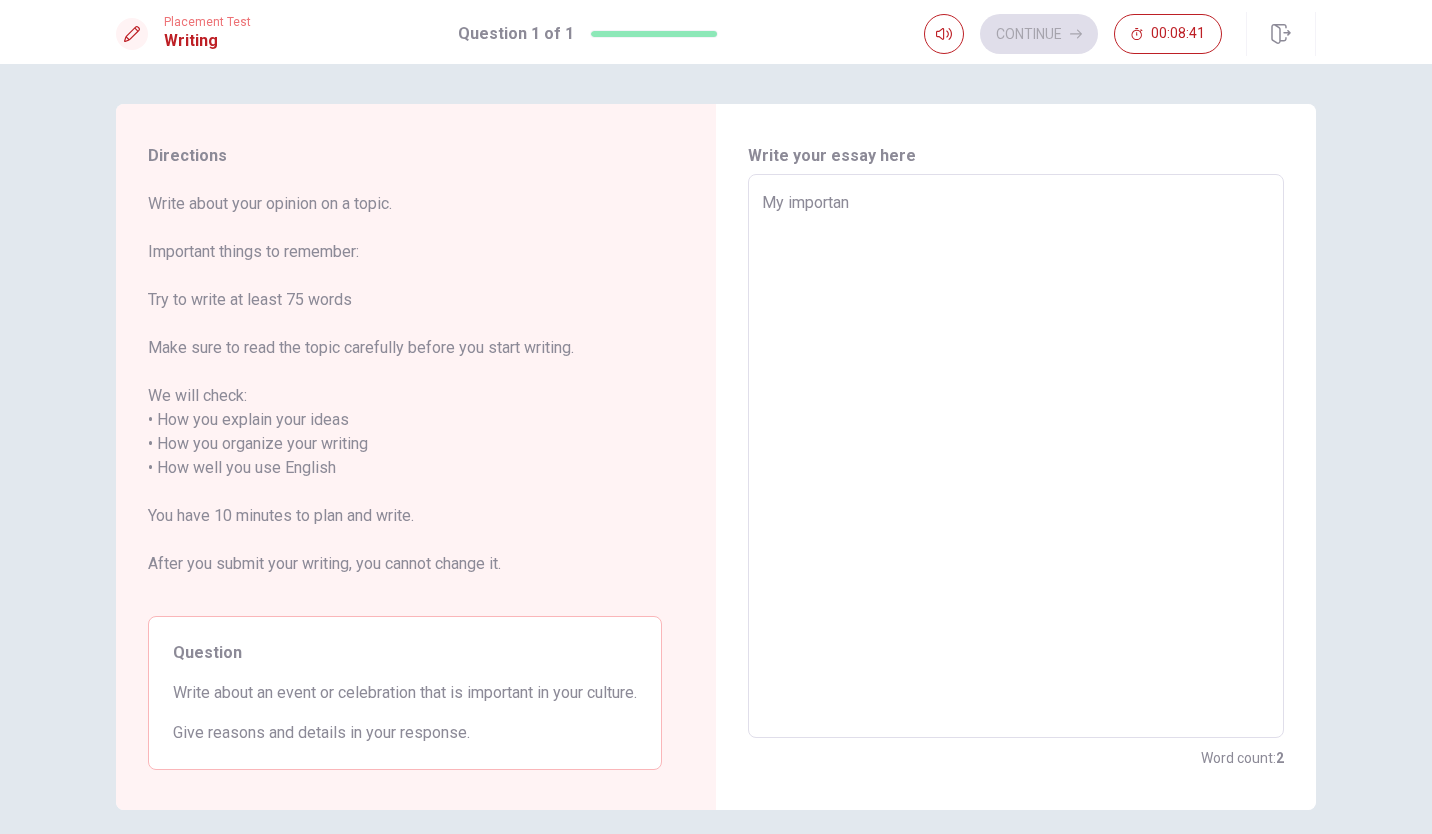 type on "x" 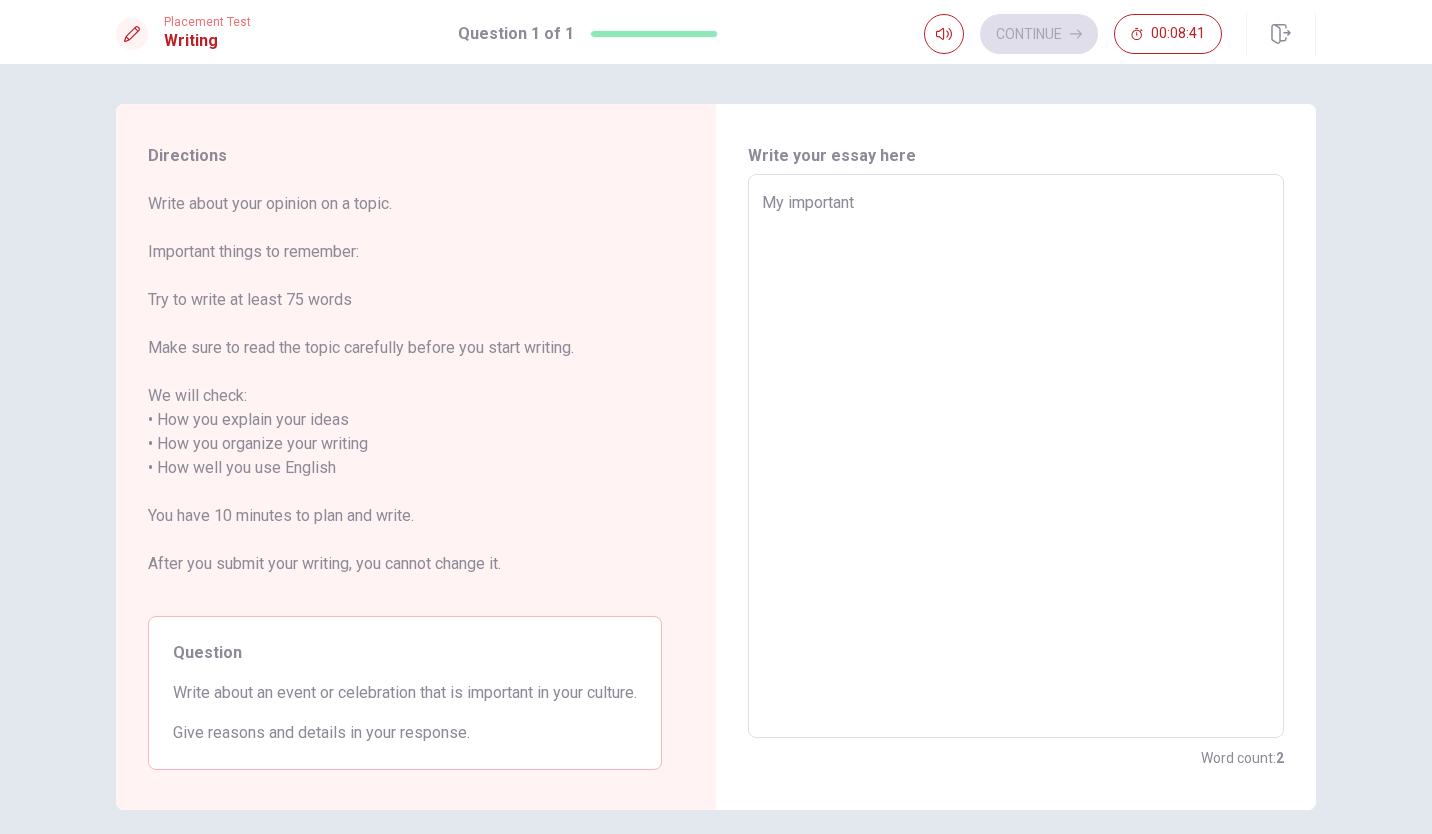 type on "x" 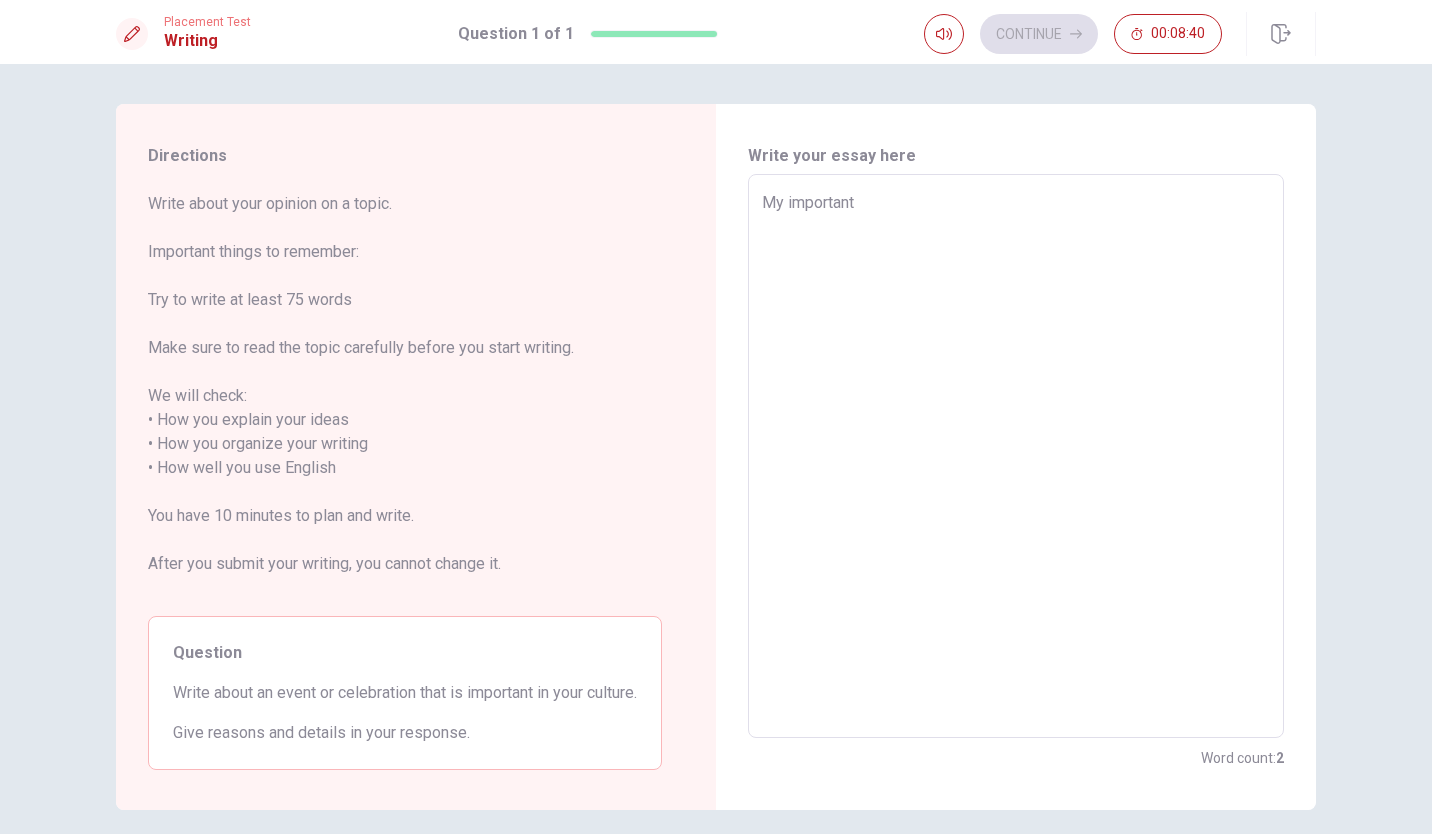 type on "My important" 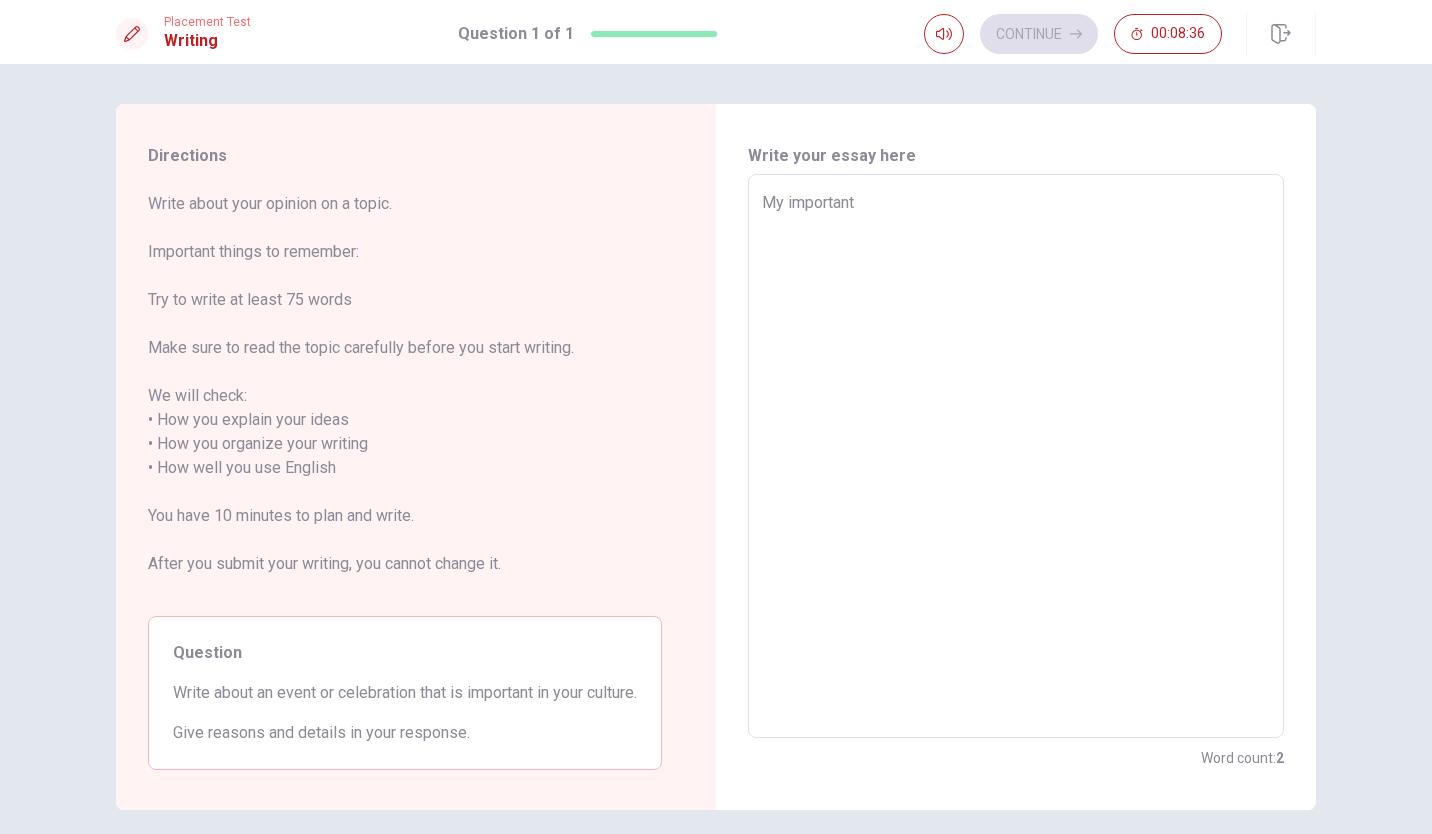 type on "x" 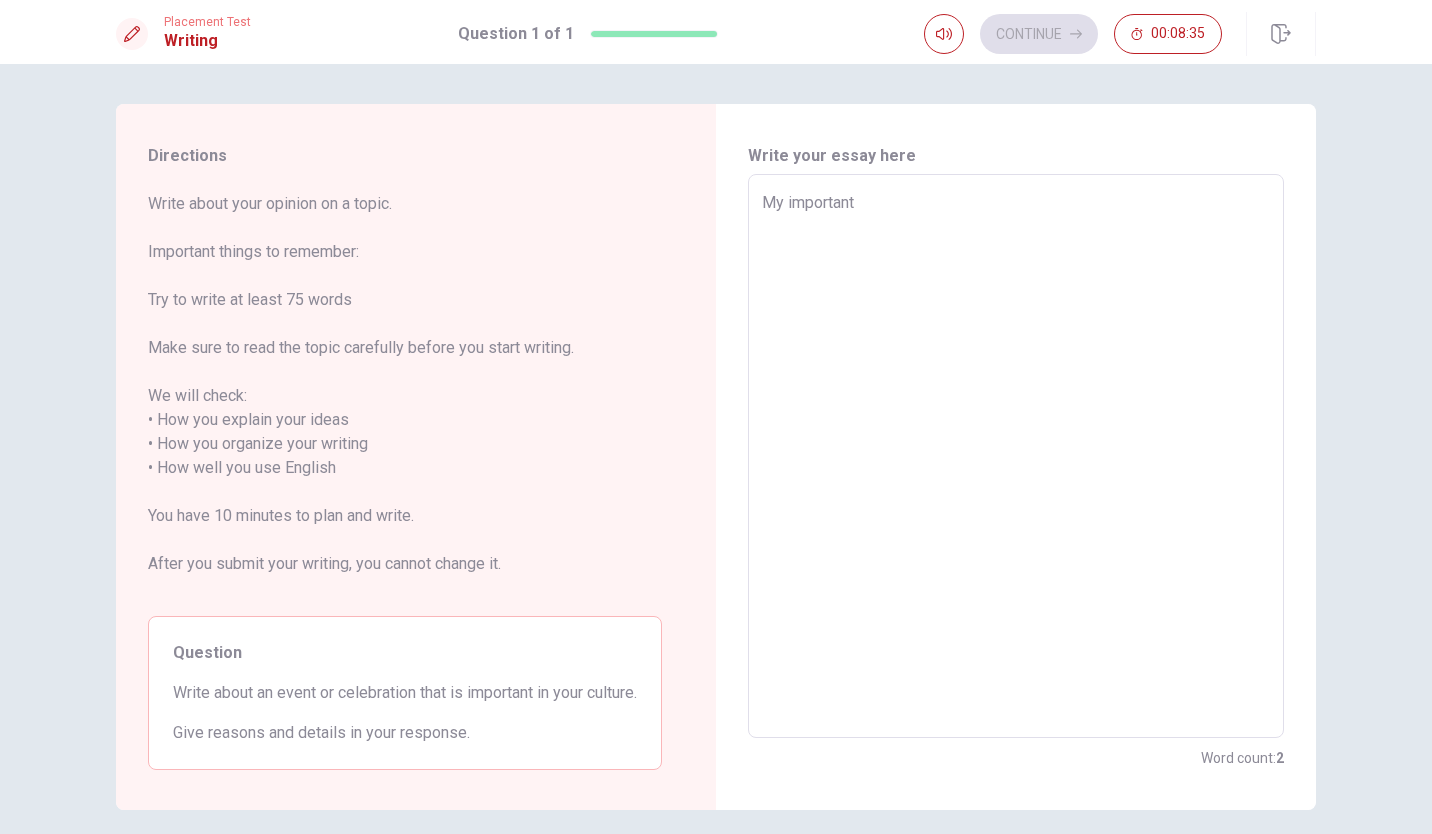 type on "My important c" 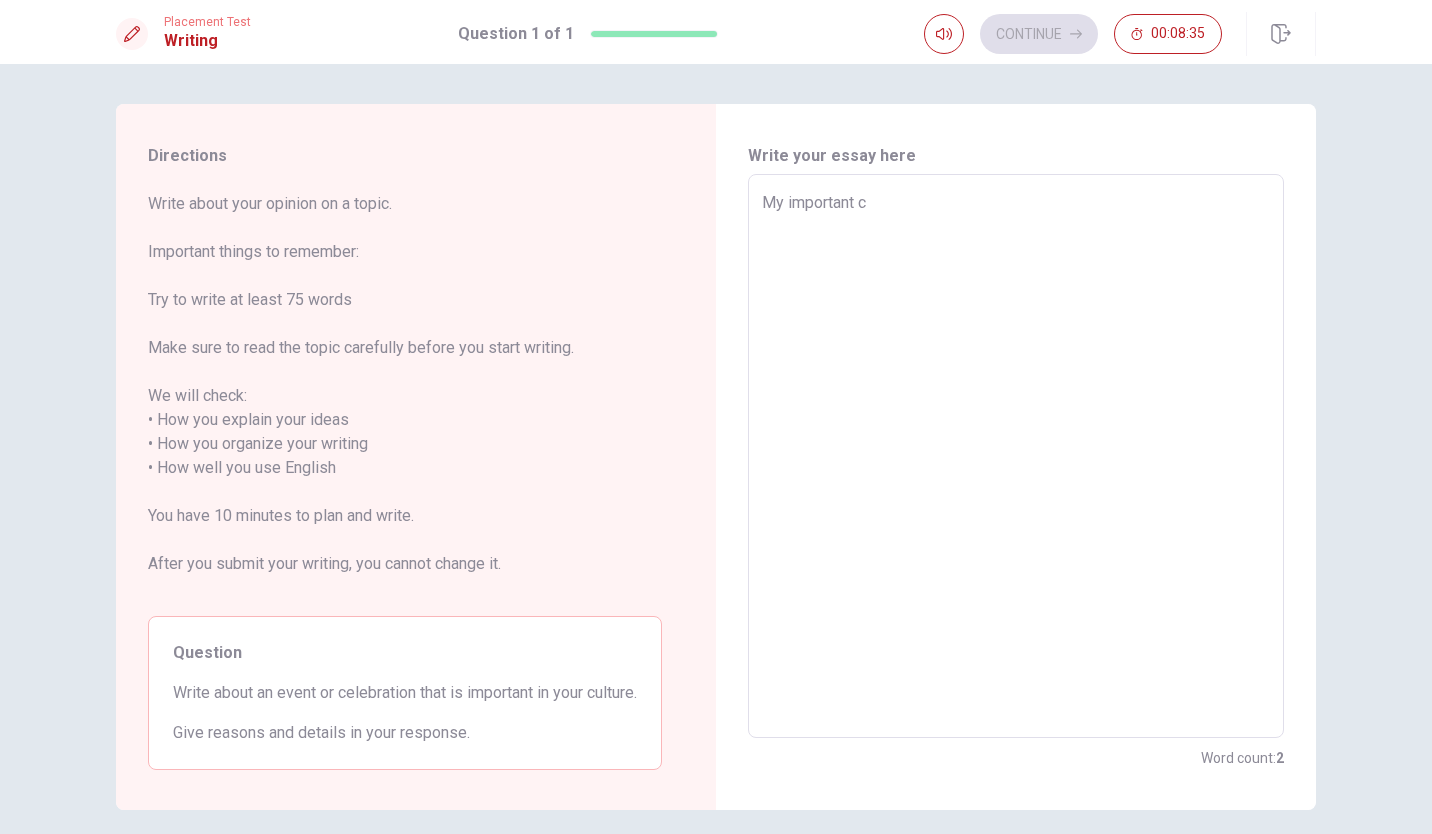 type on "x" 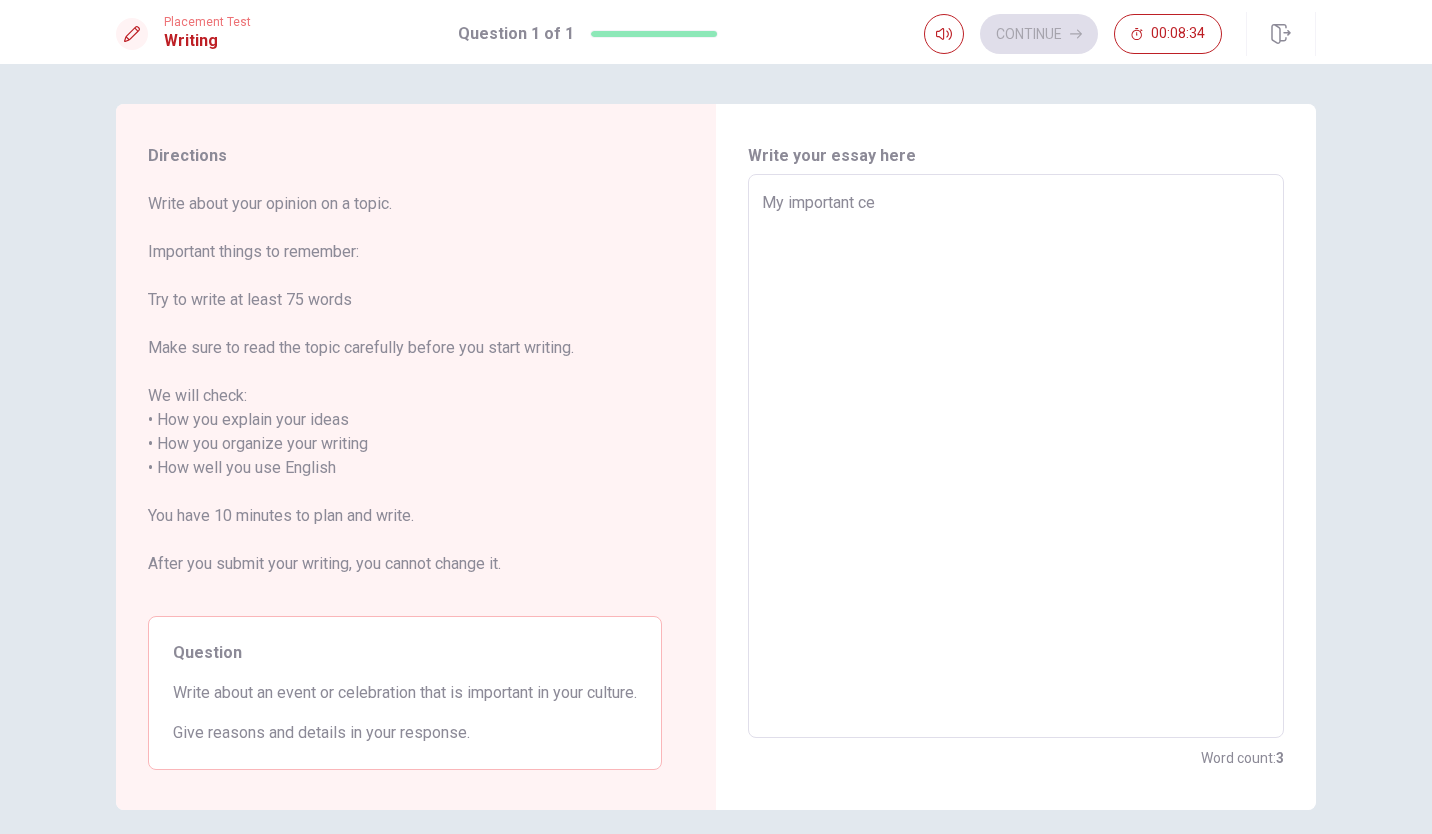 type on "x" 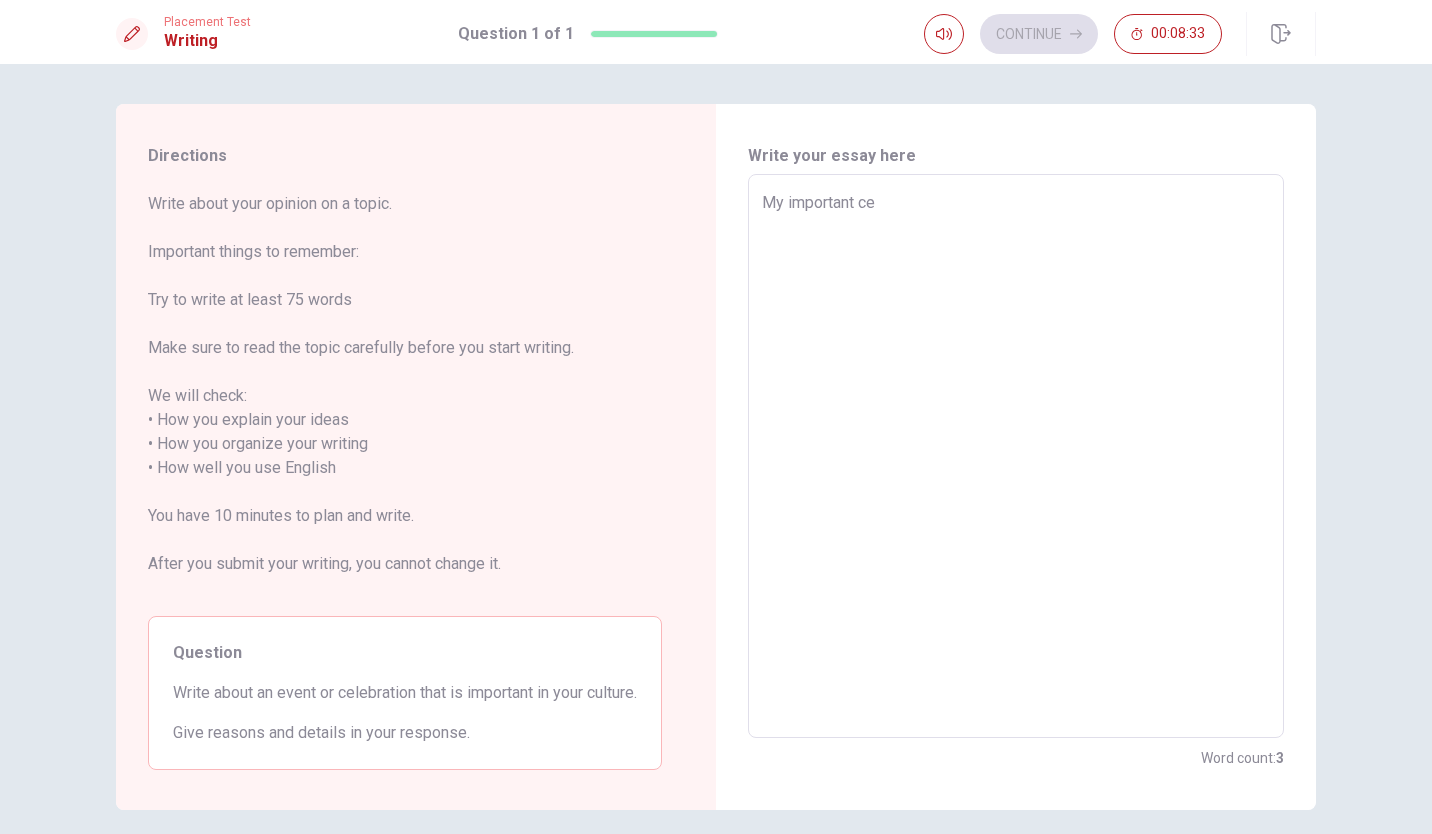 type on "My important cek" 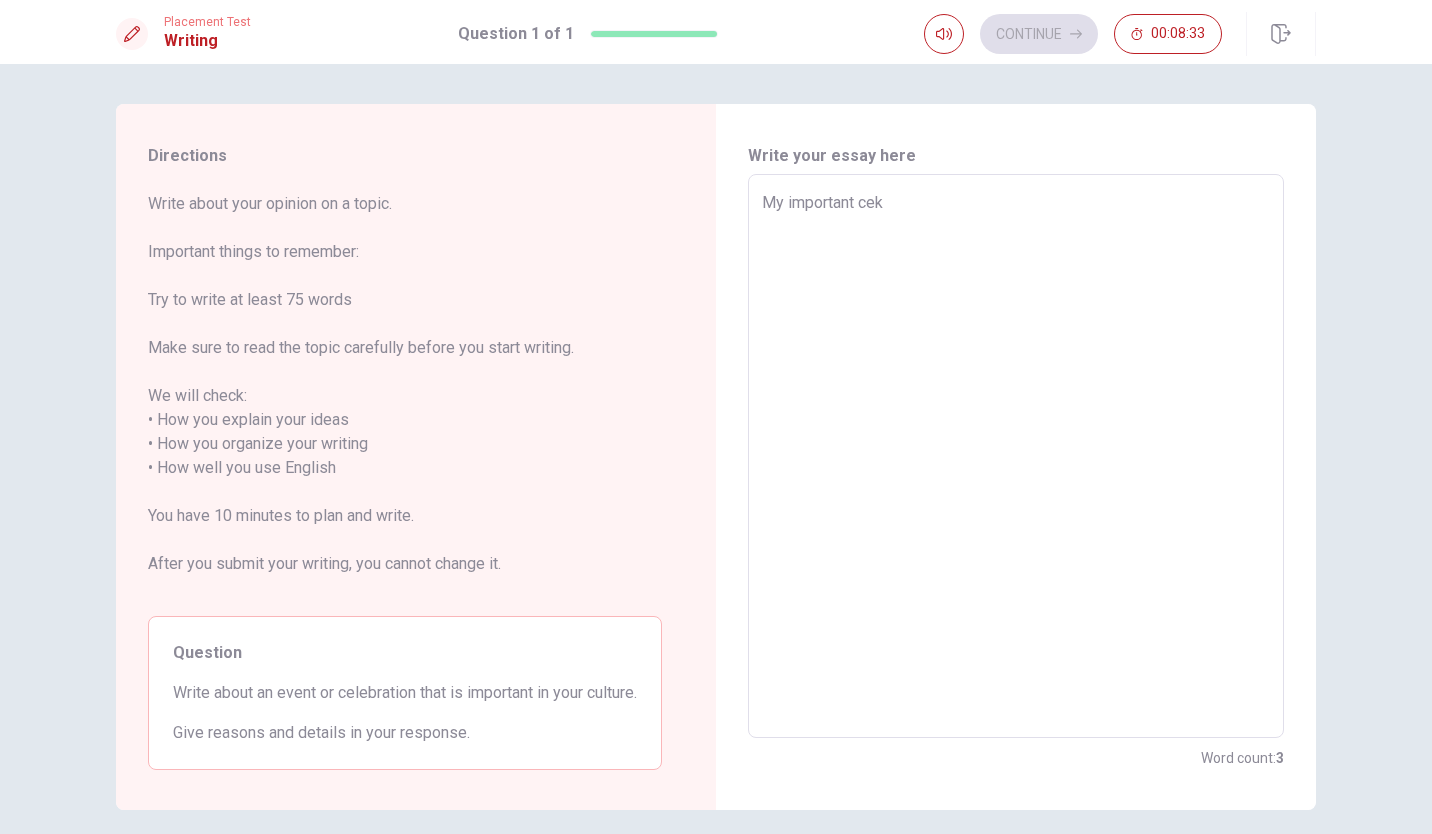 type on "x" 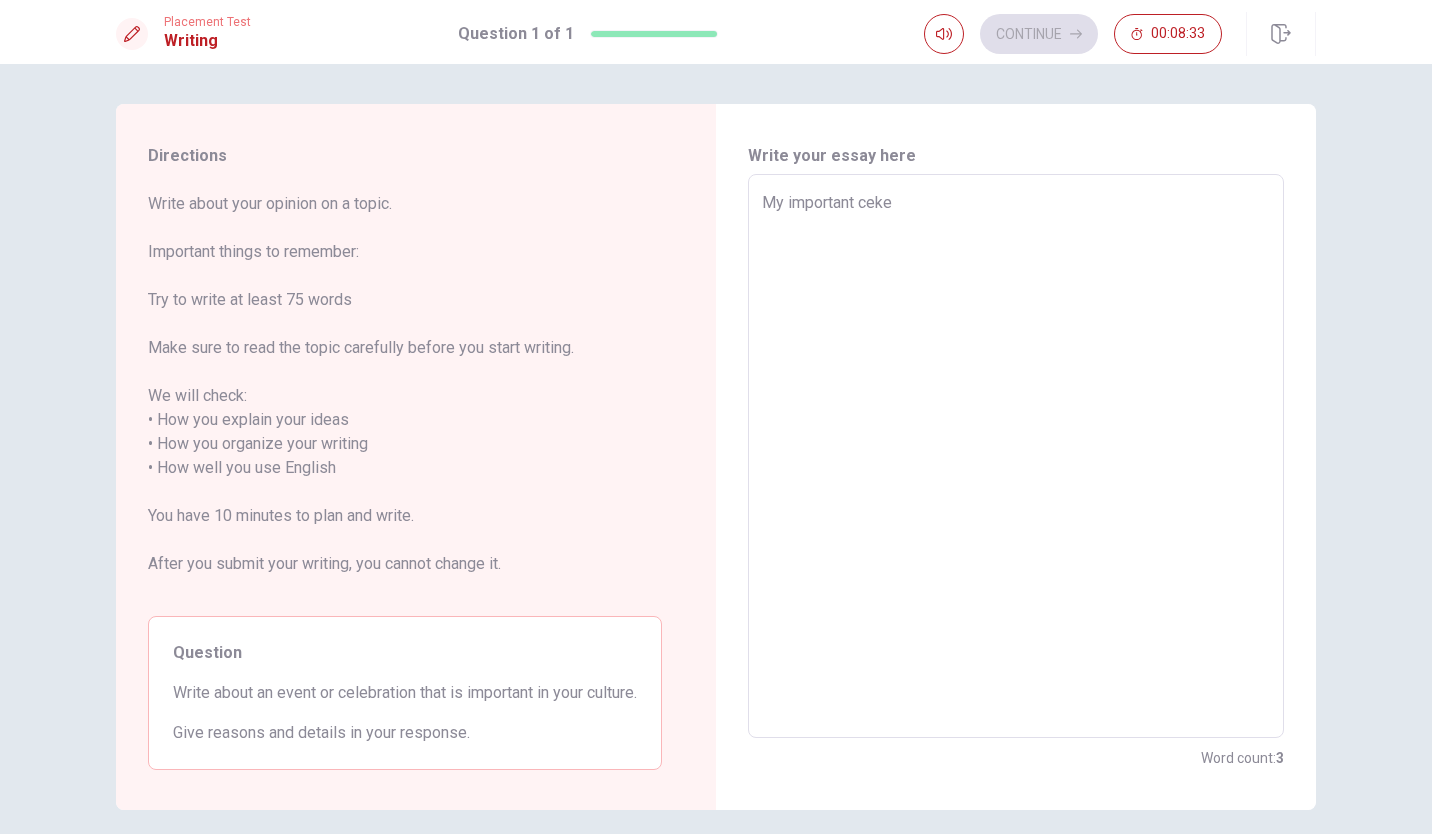 type on "x" 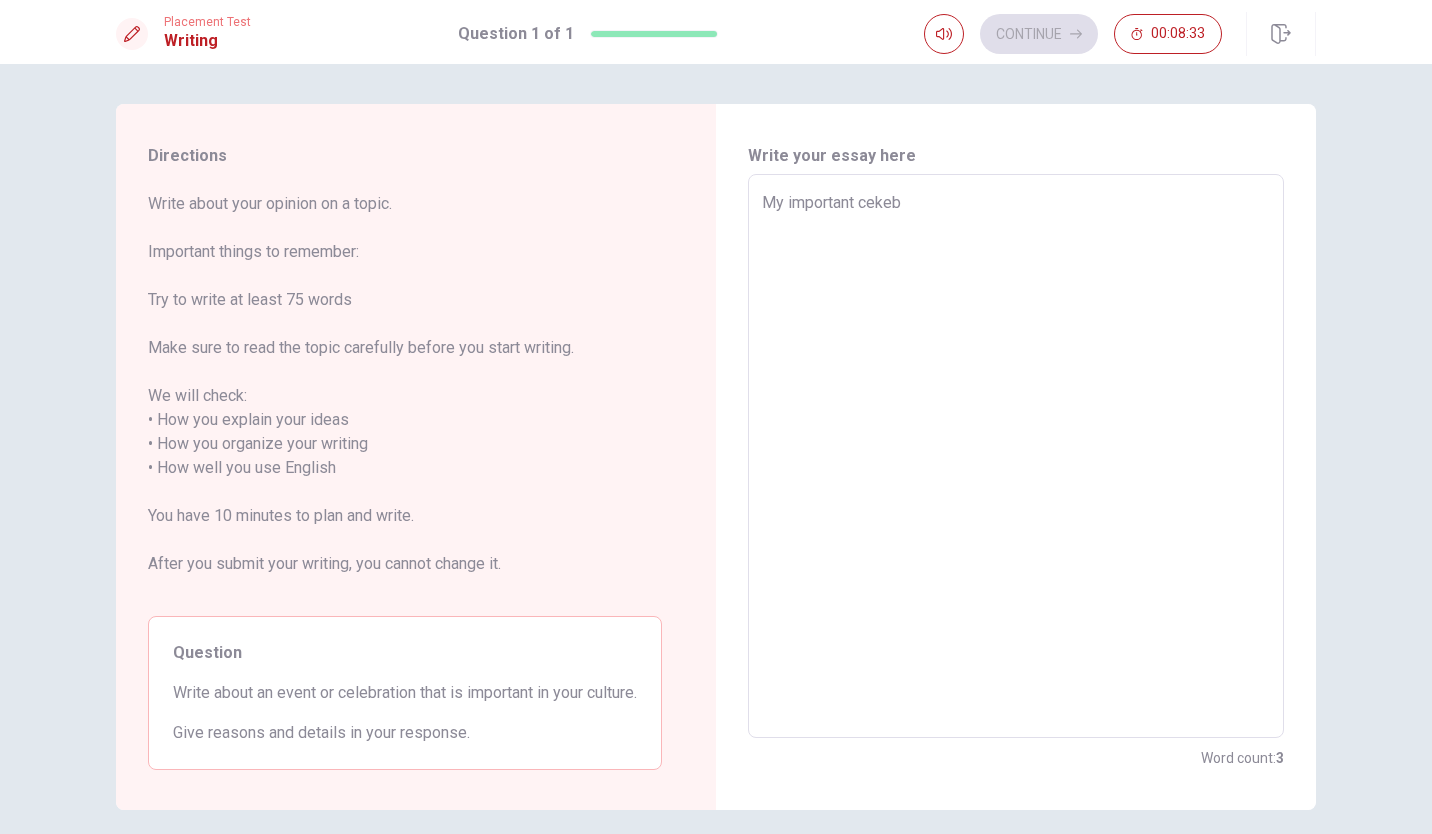 type on "x" 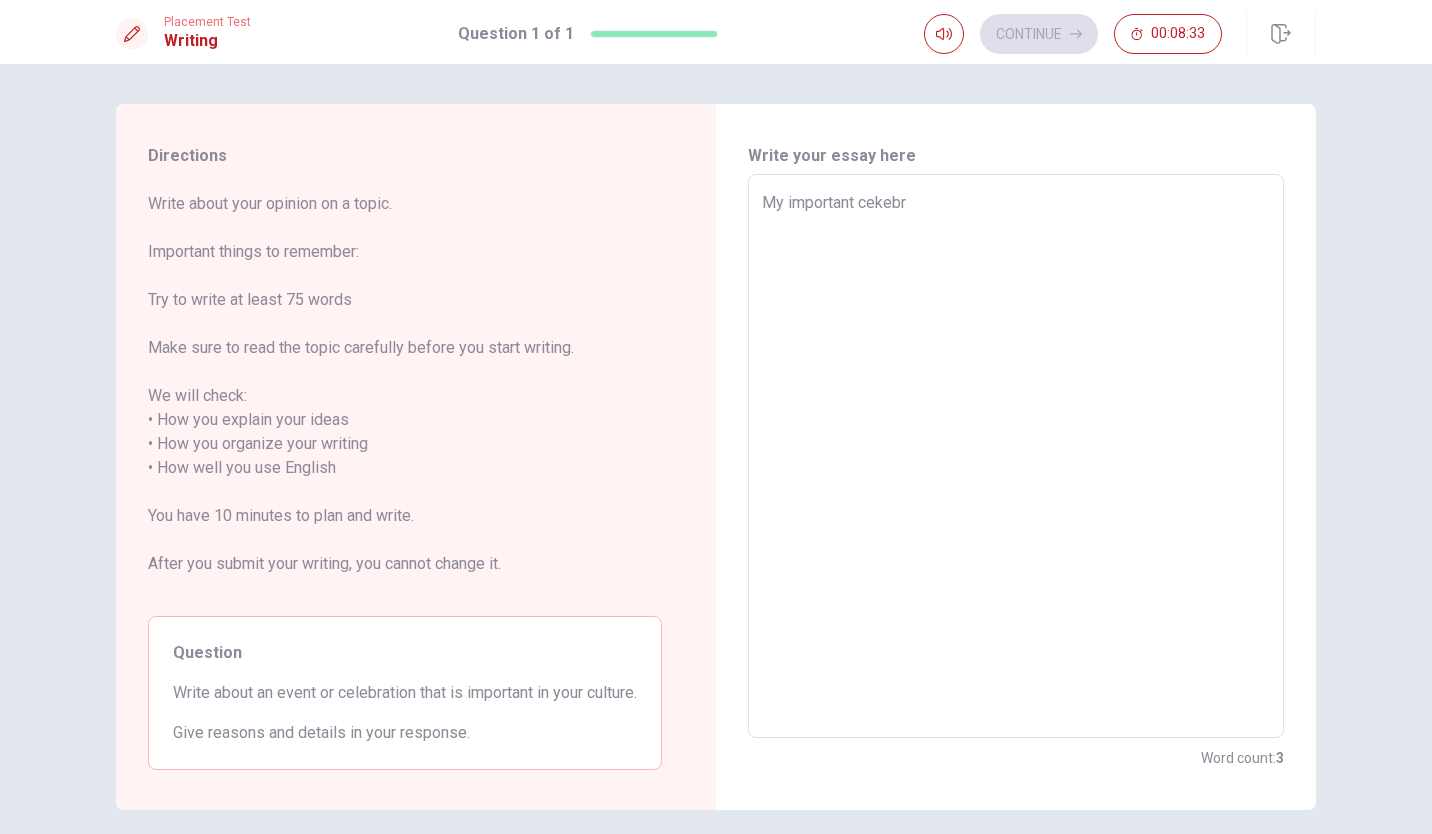 type on "x" 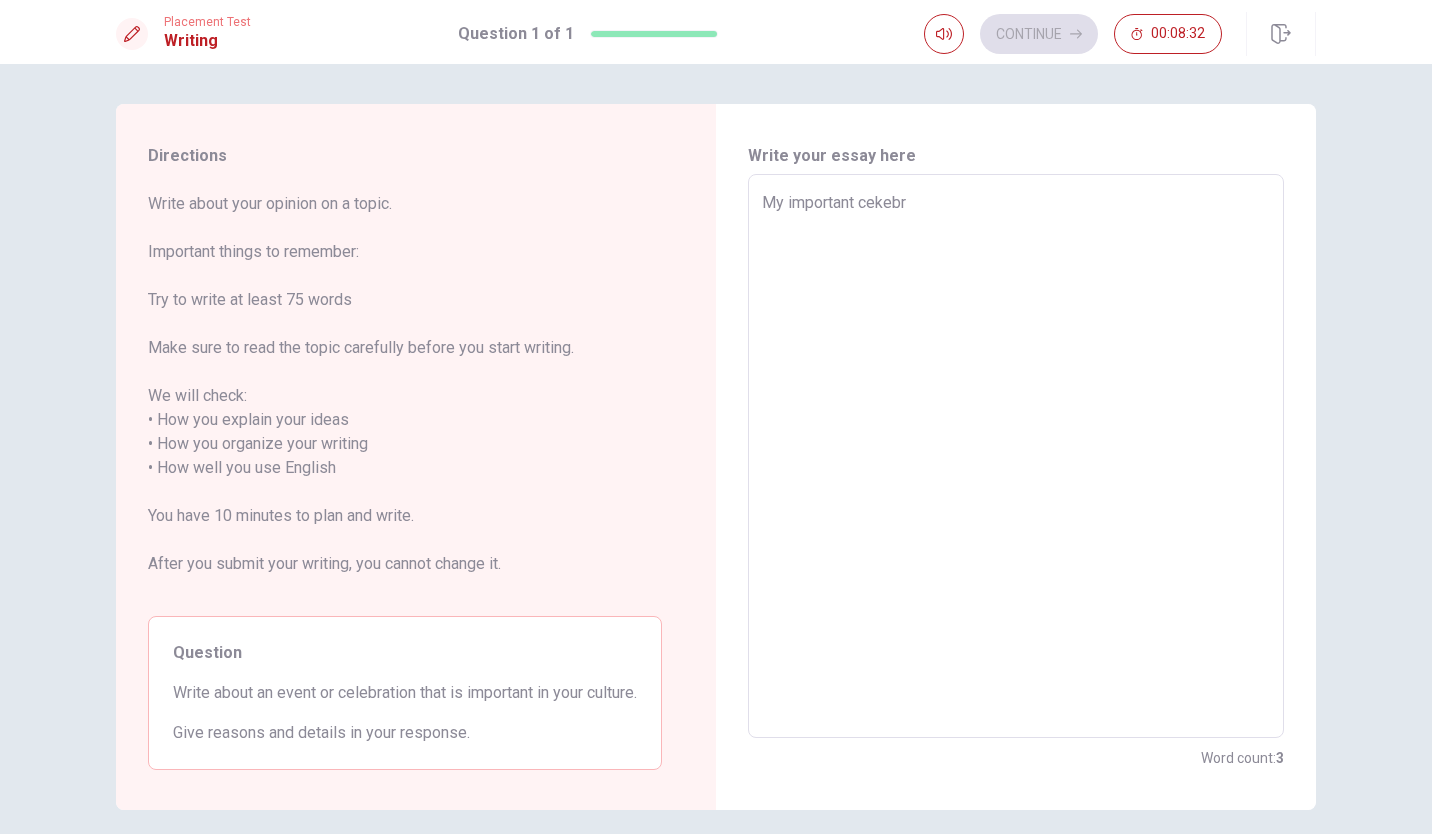 type on "My important cekebra" 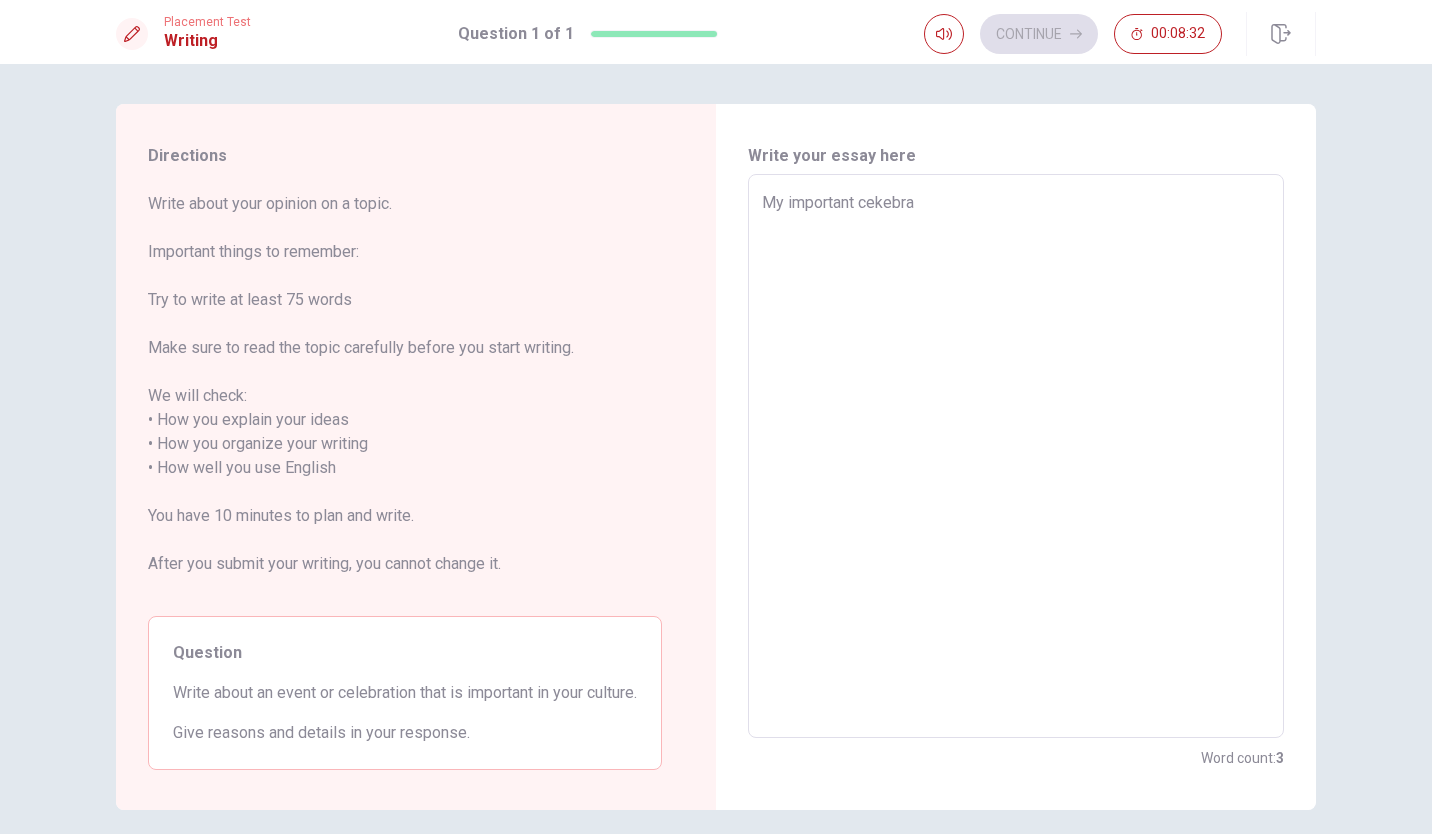 type on "x" 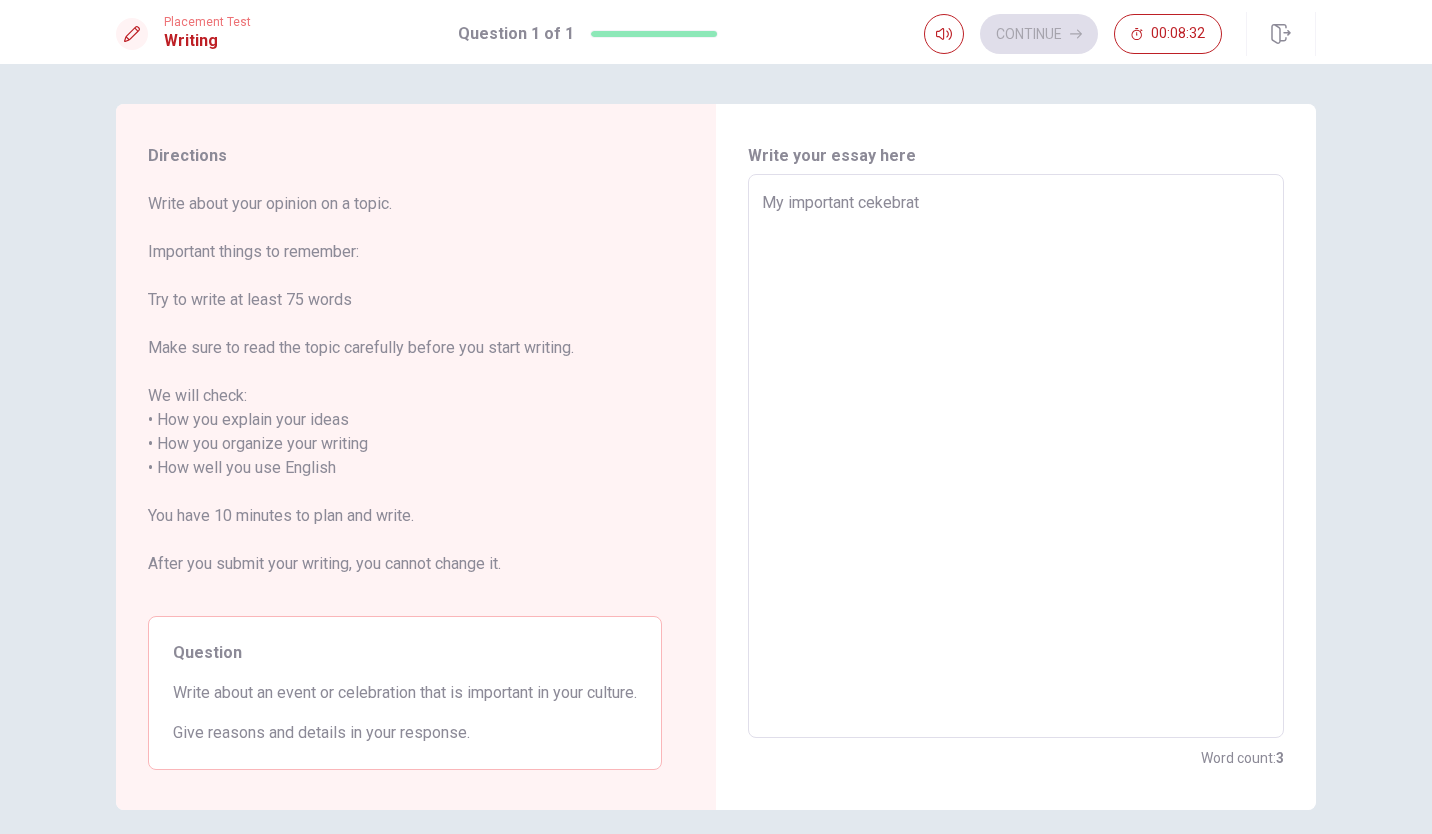 type on "x" 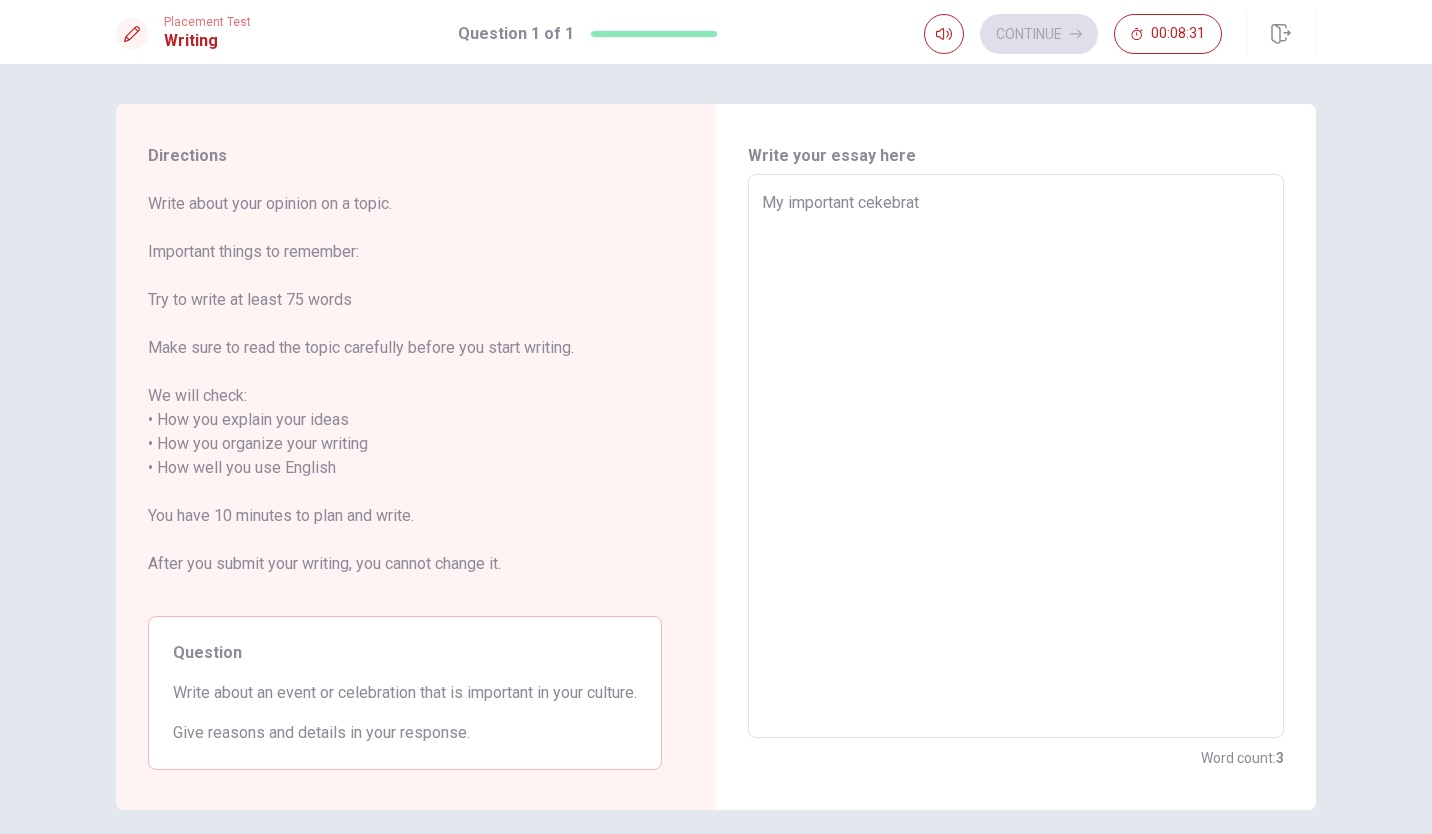 type on "My important cekebrati" 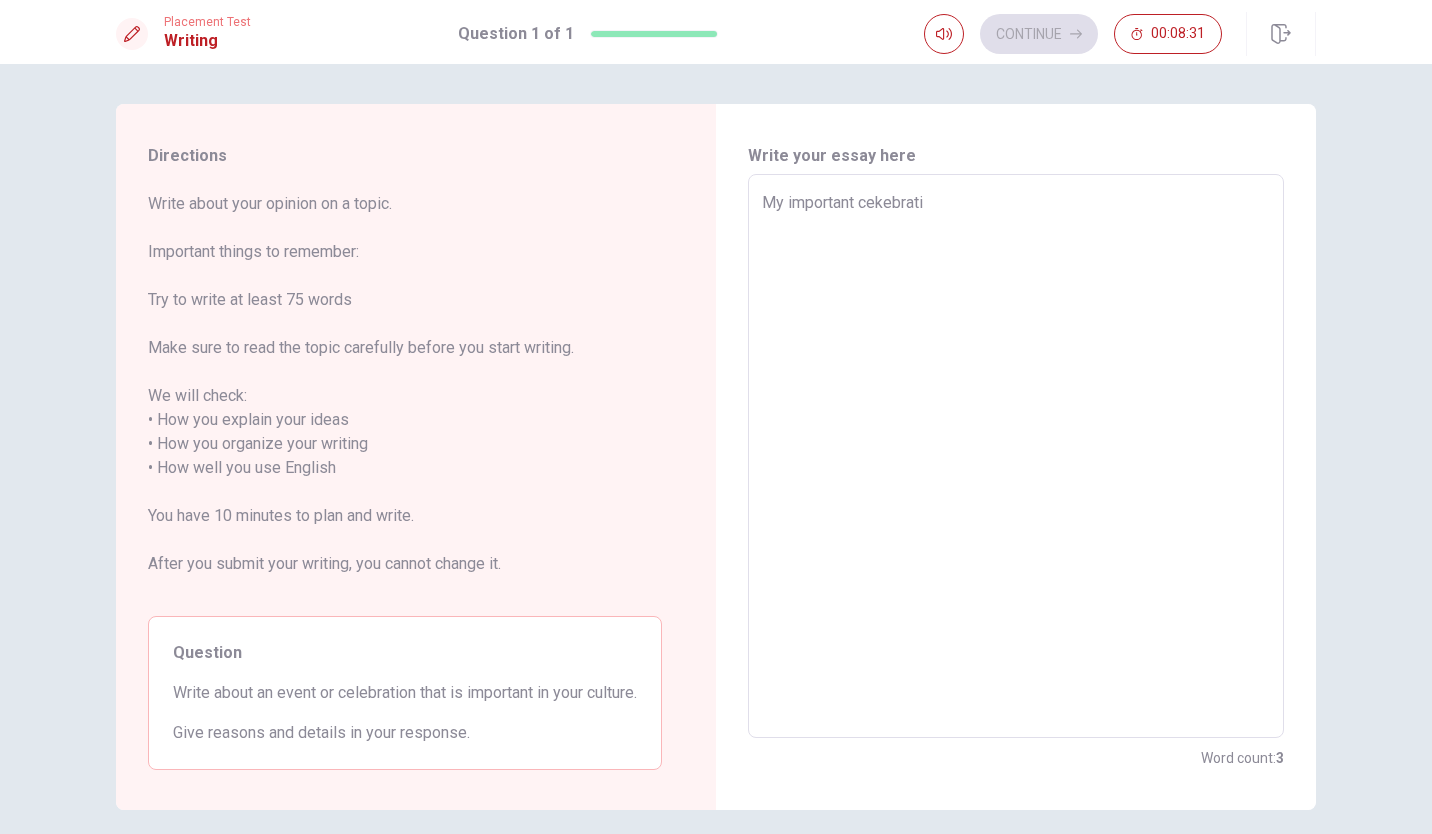 type on "x" 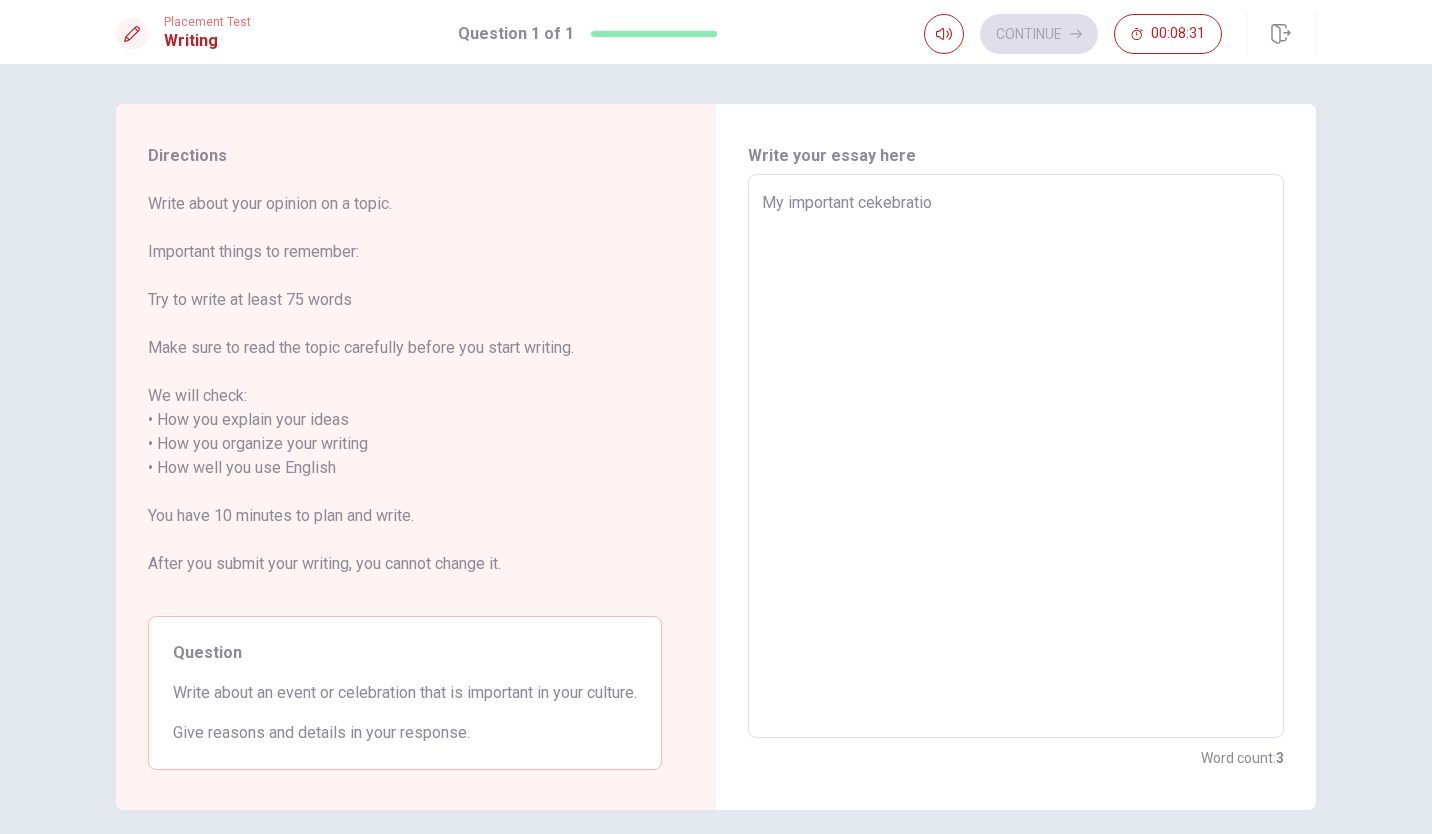 type on "x" 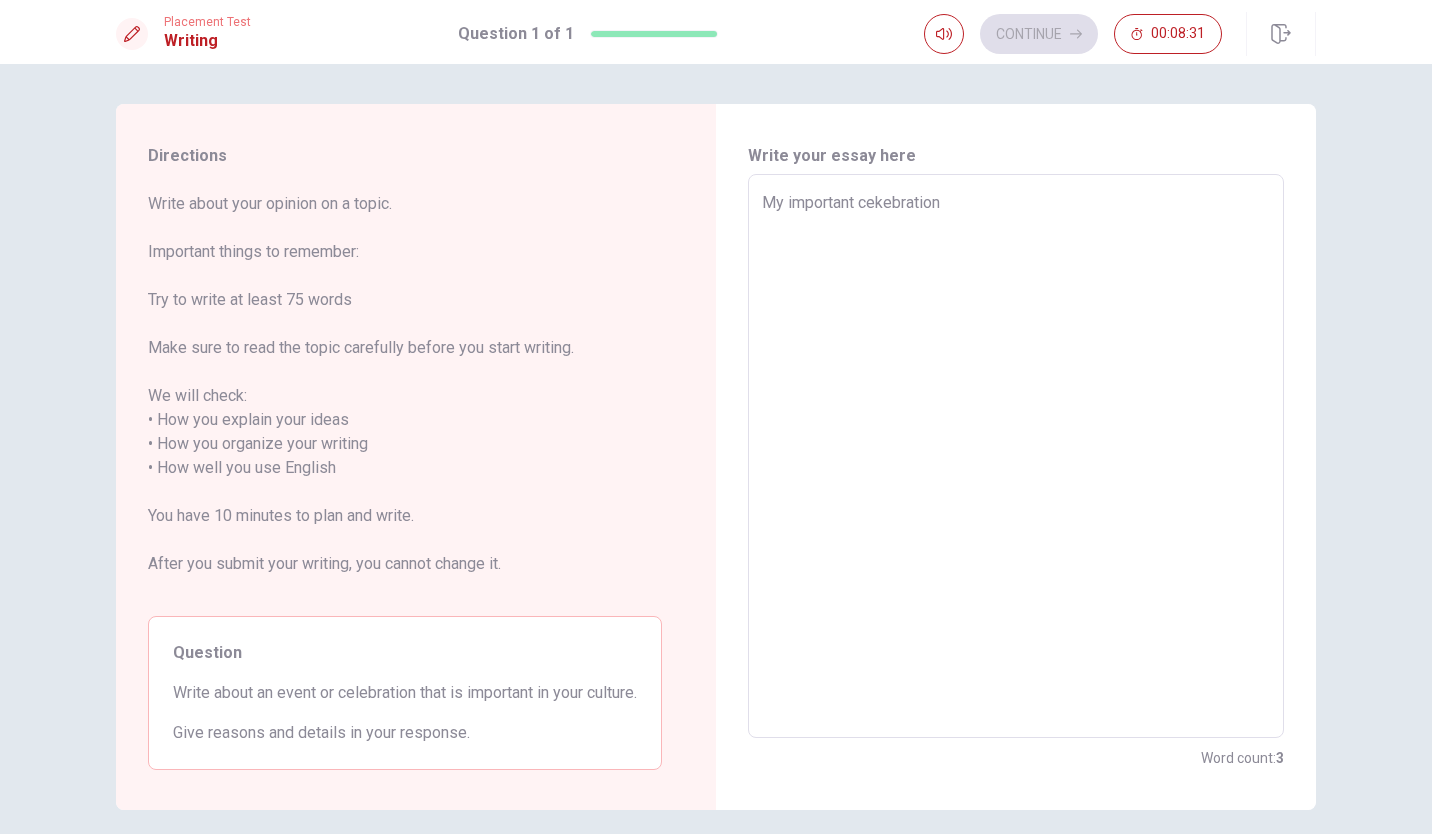 type on "x" 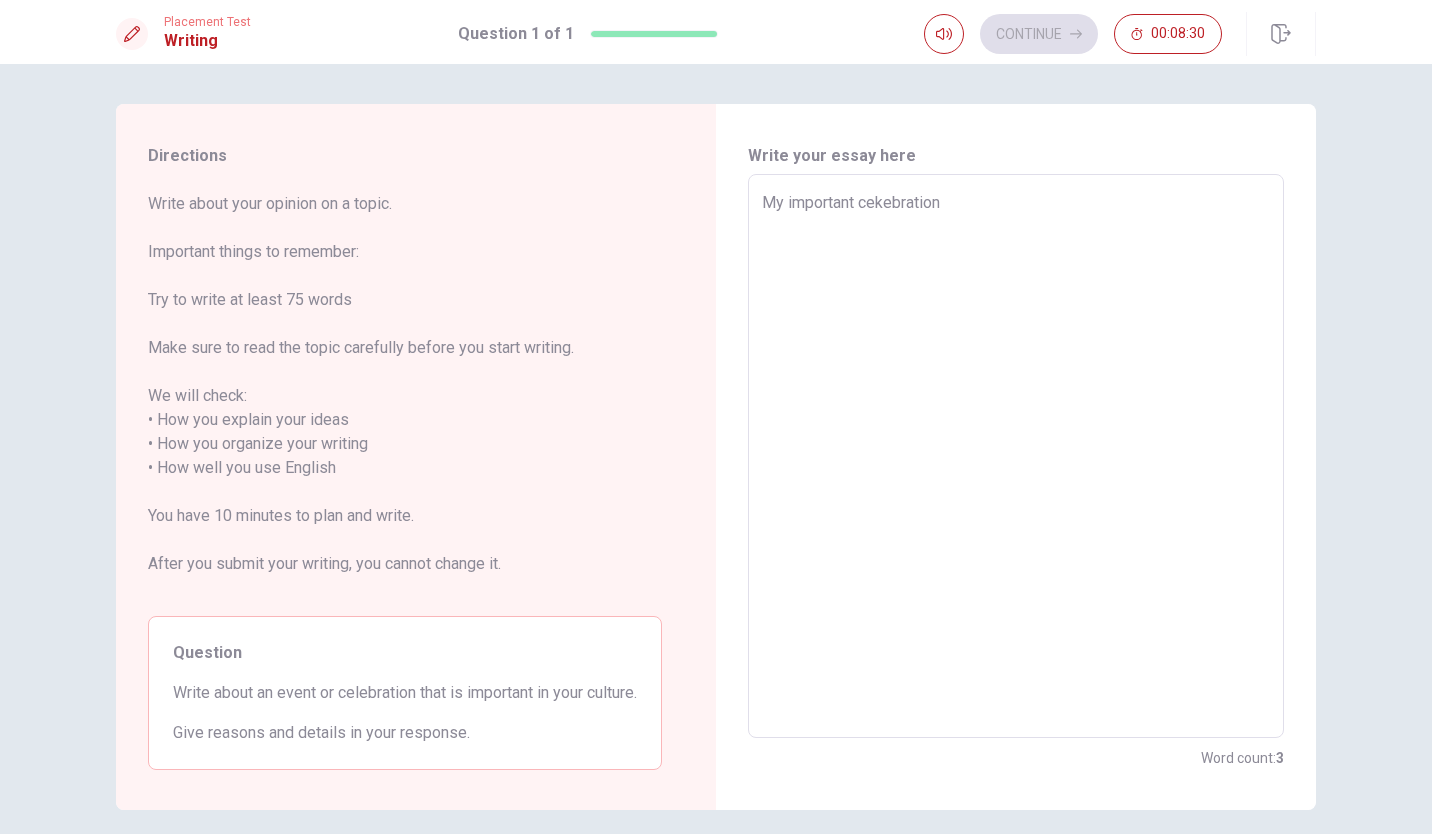 type on "My important cekebration" 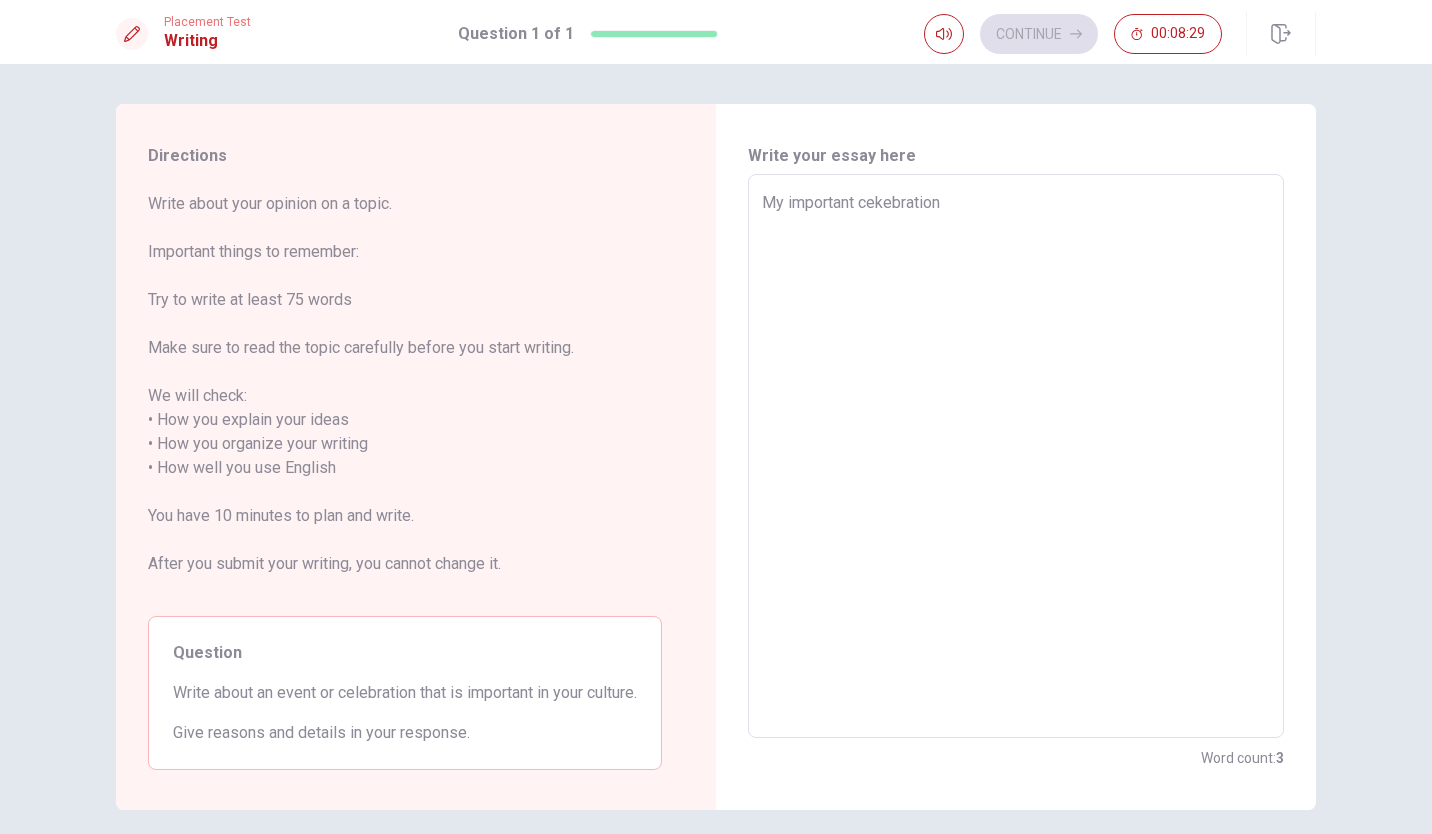 type on "My important cekebration c" 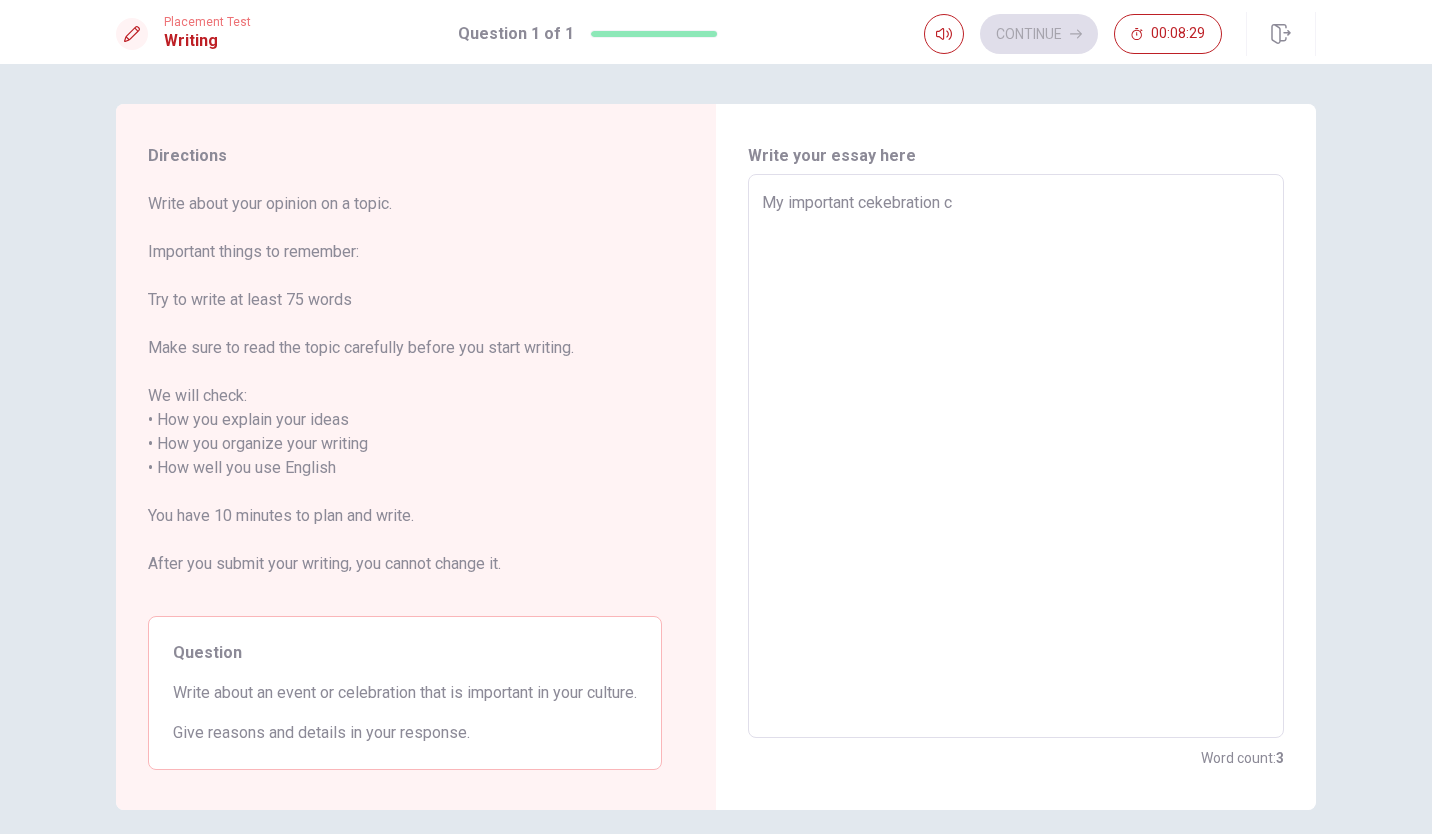 type on "x" 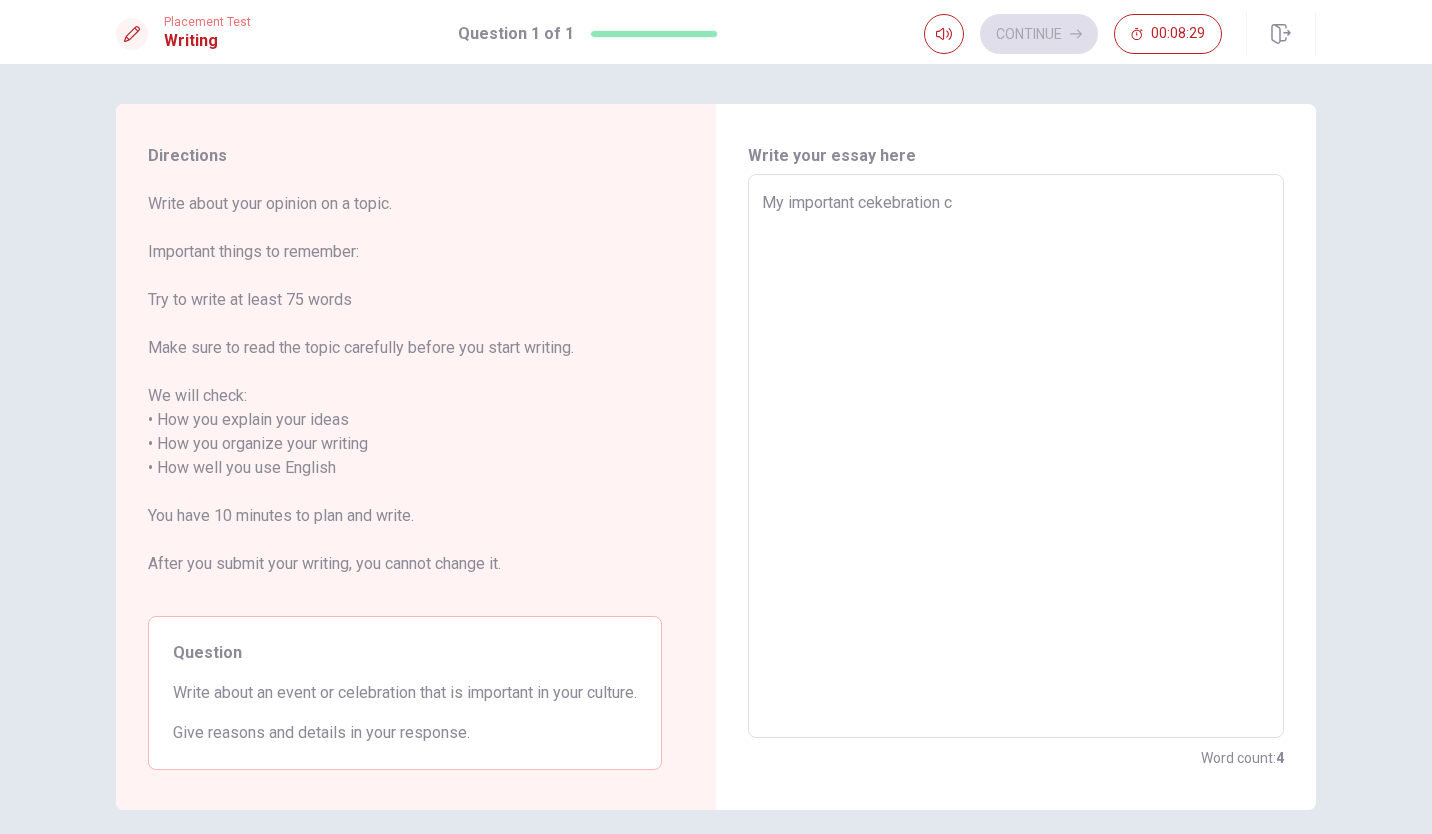 type on "My important cekebration cu" 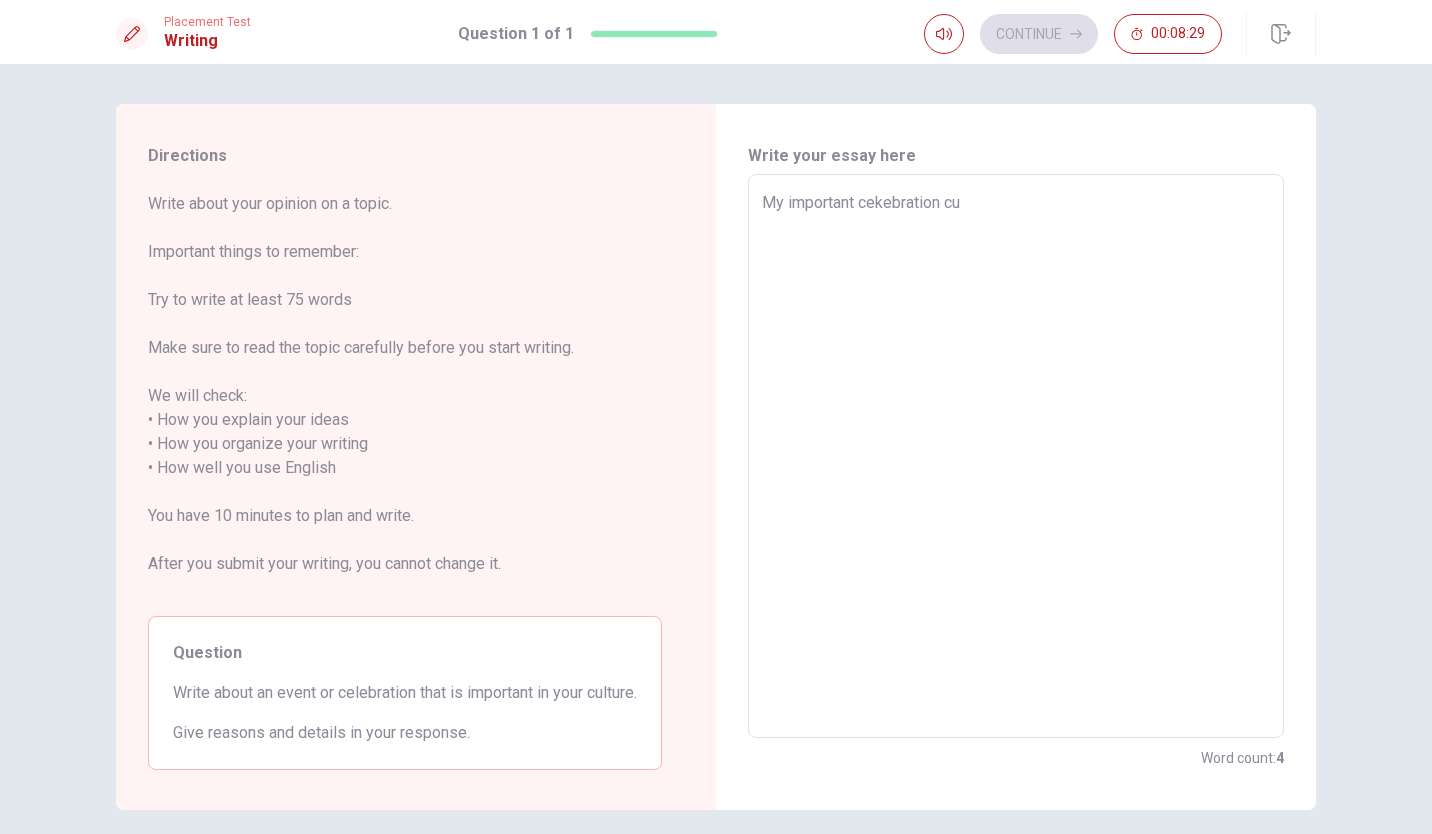 type on "x" 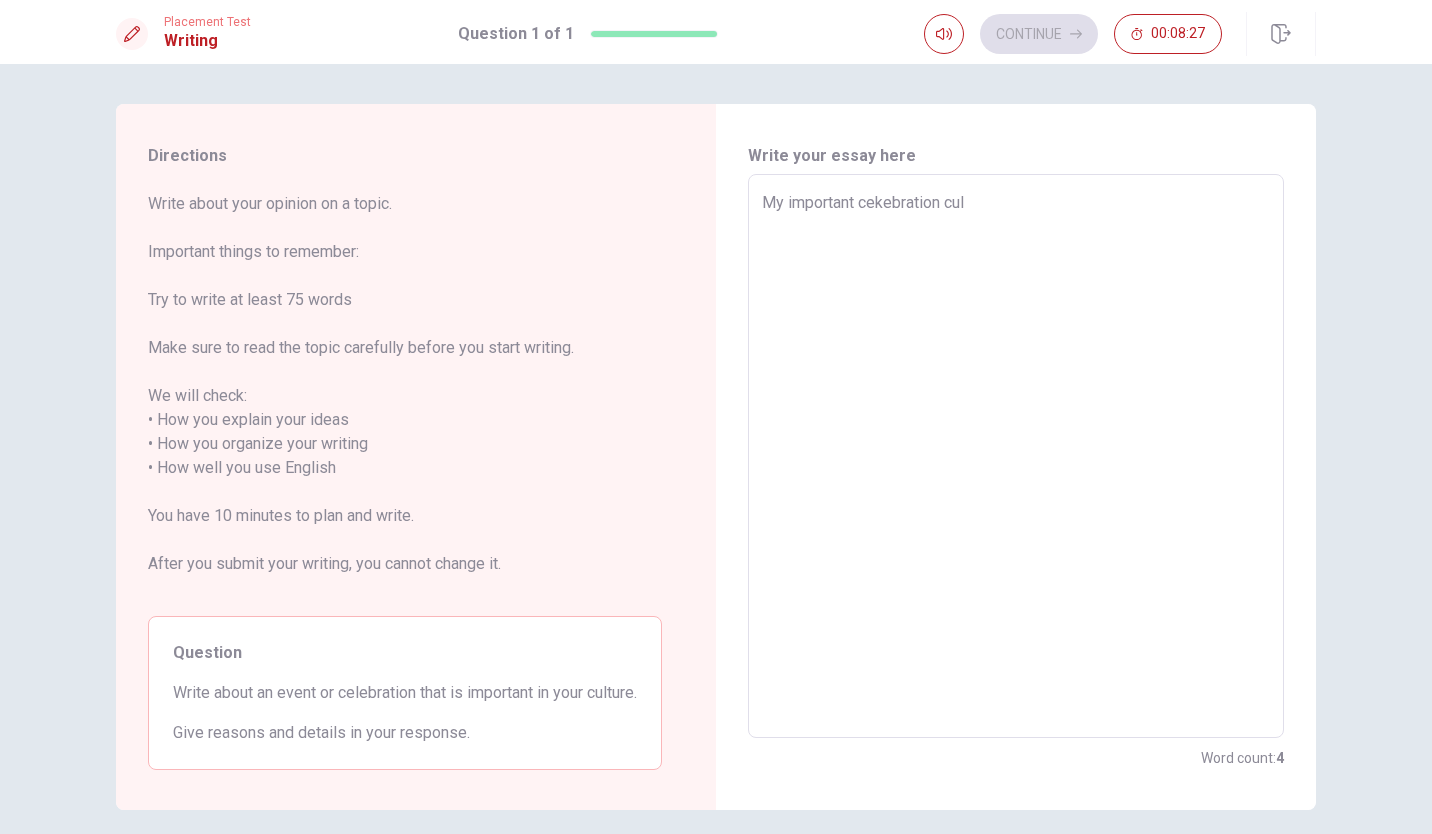 type on "x" 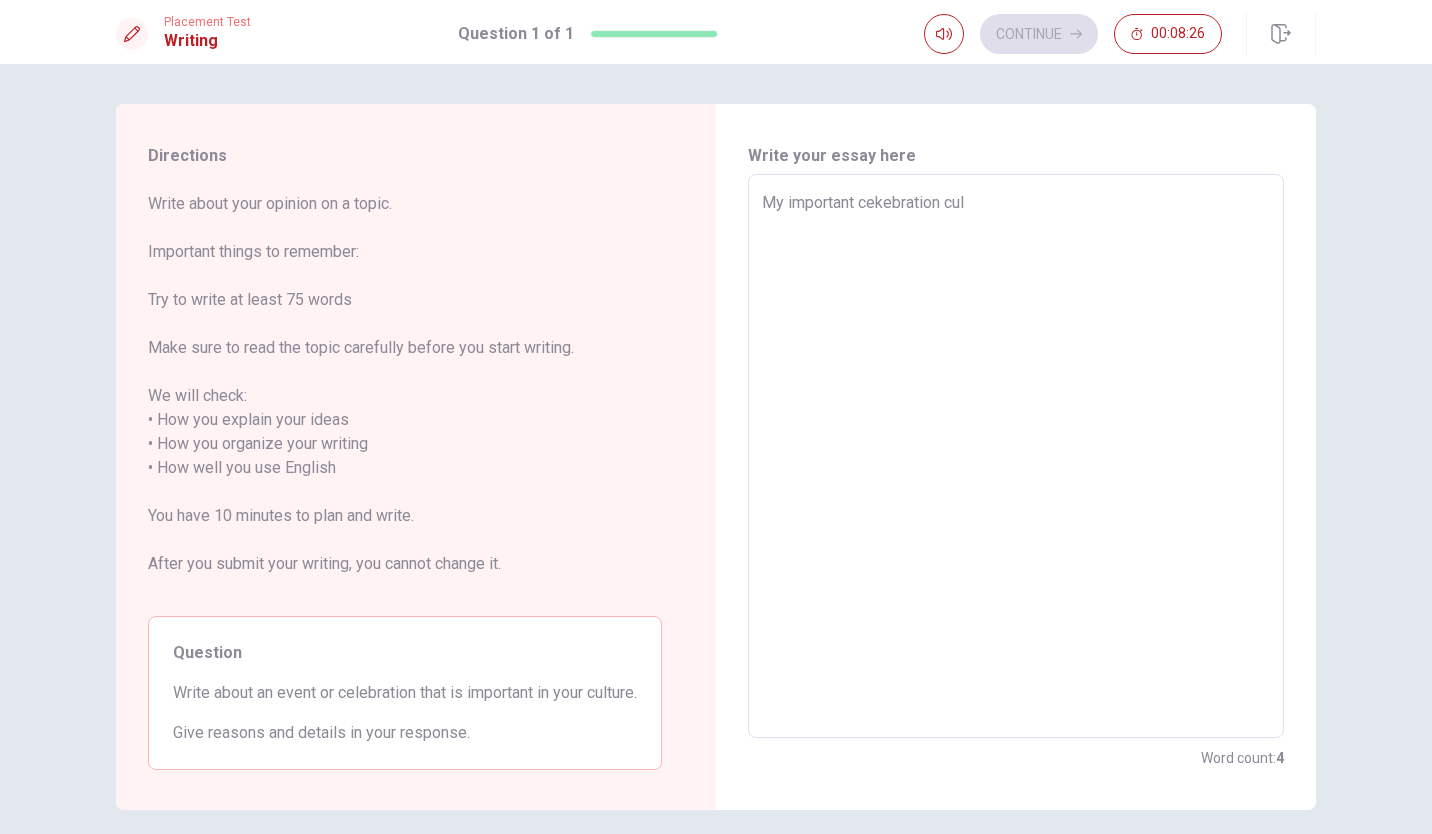 type on "My important cekebration cult" 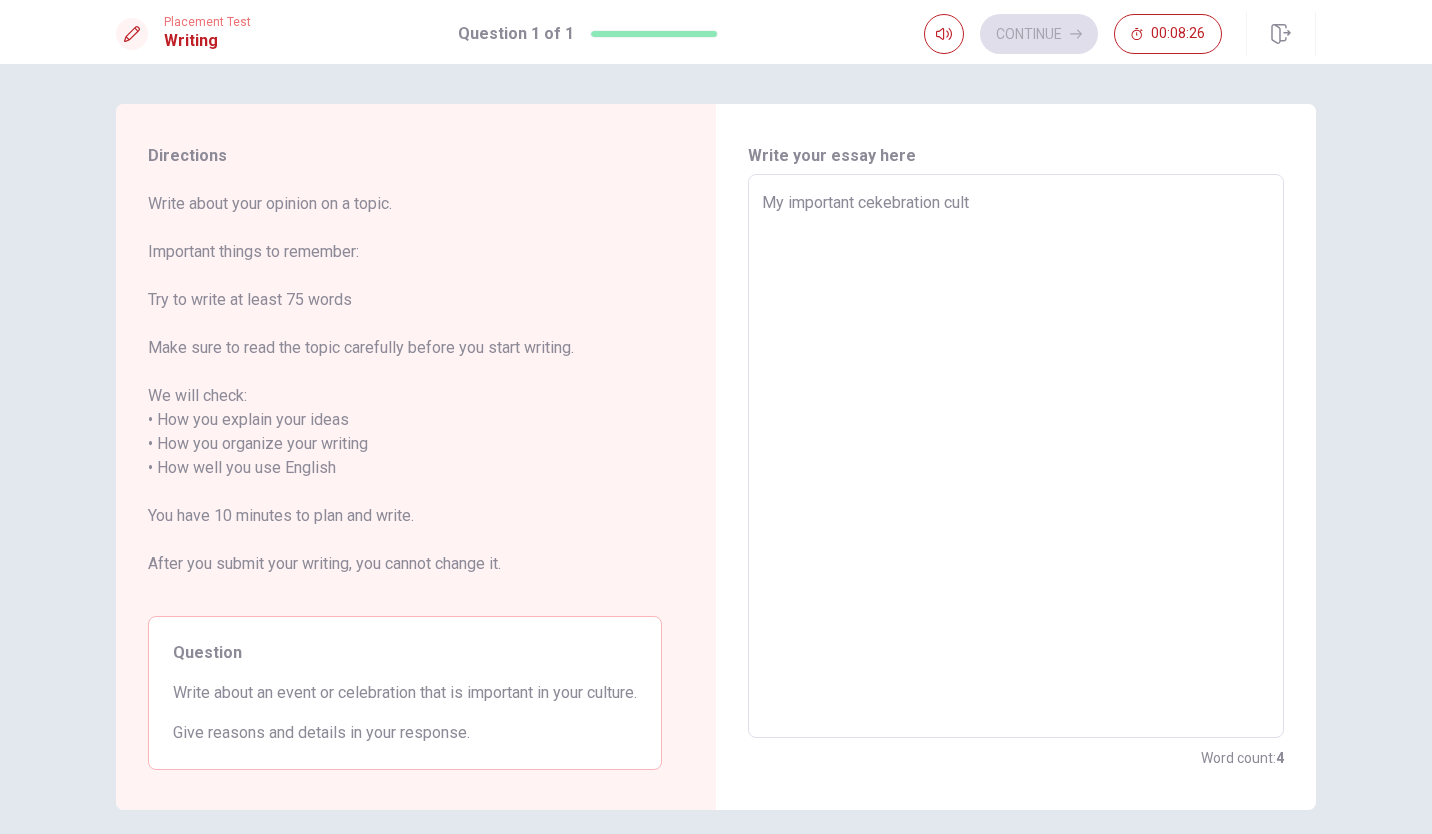 type on "x" 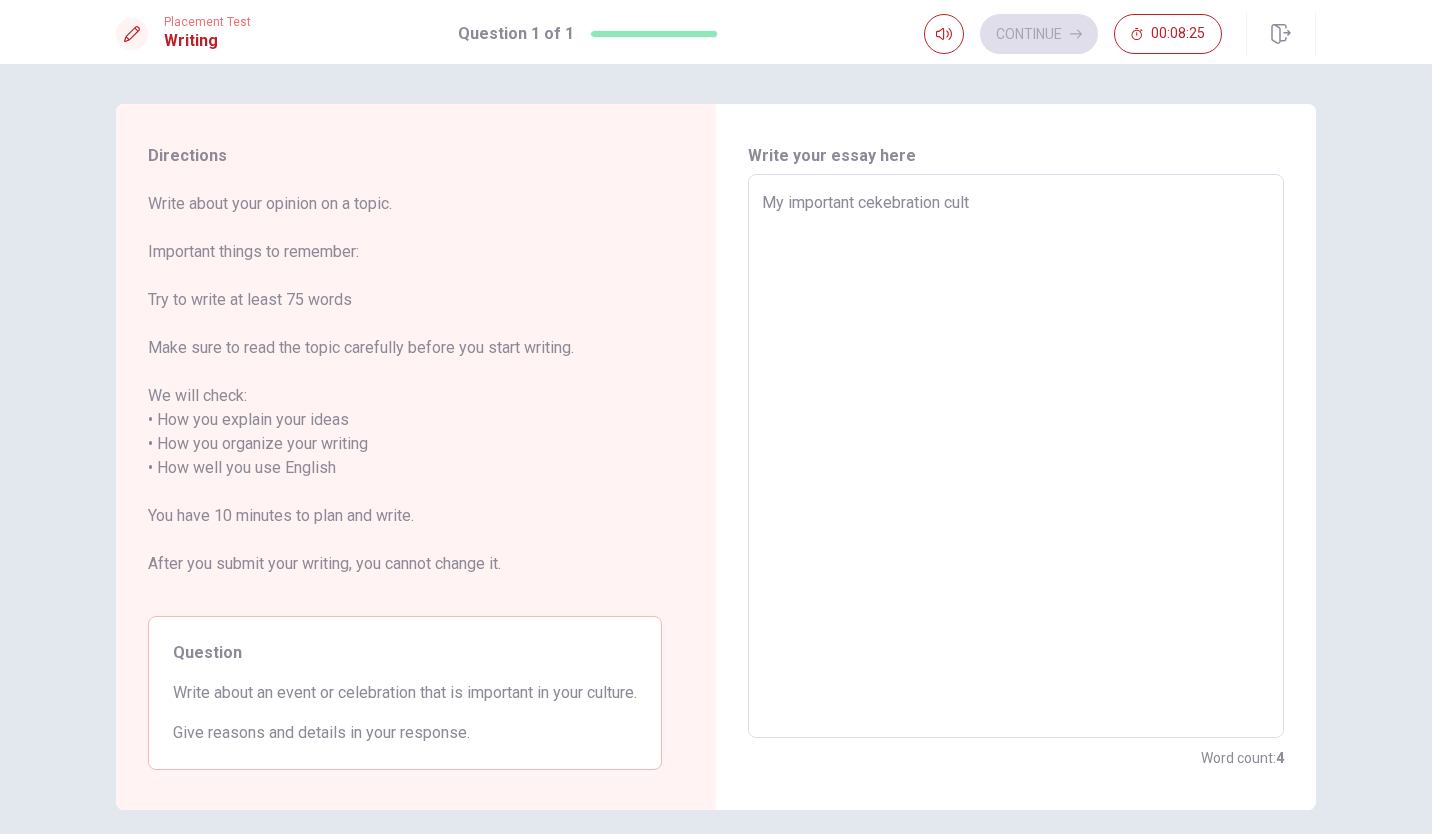 type on "My important cekebration cultu" 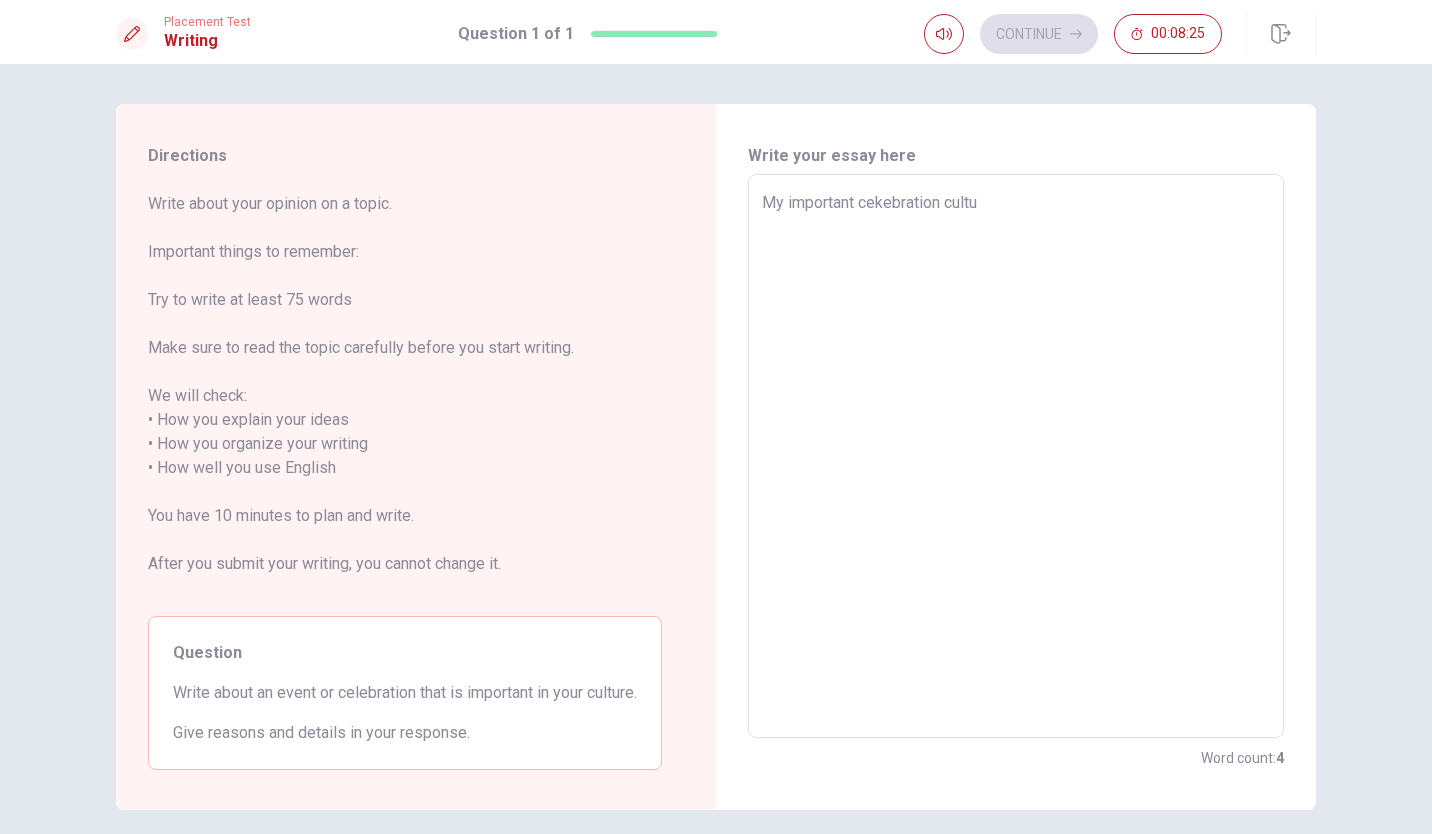 type on "x" 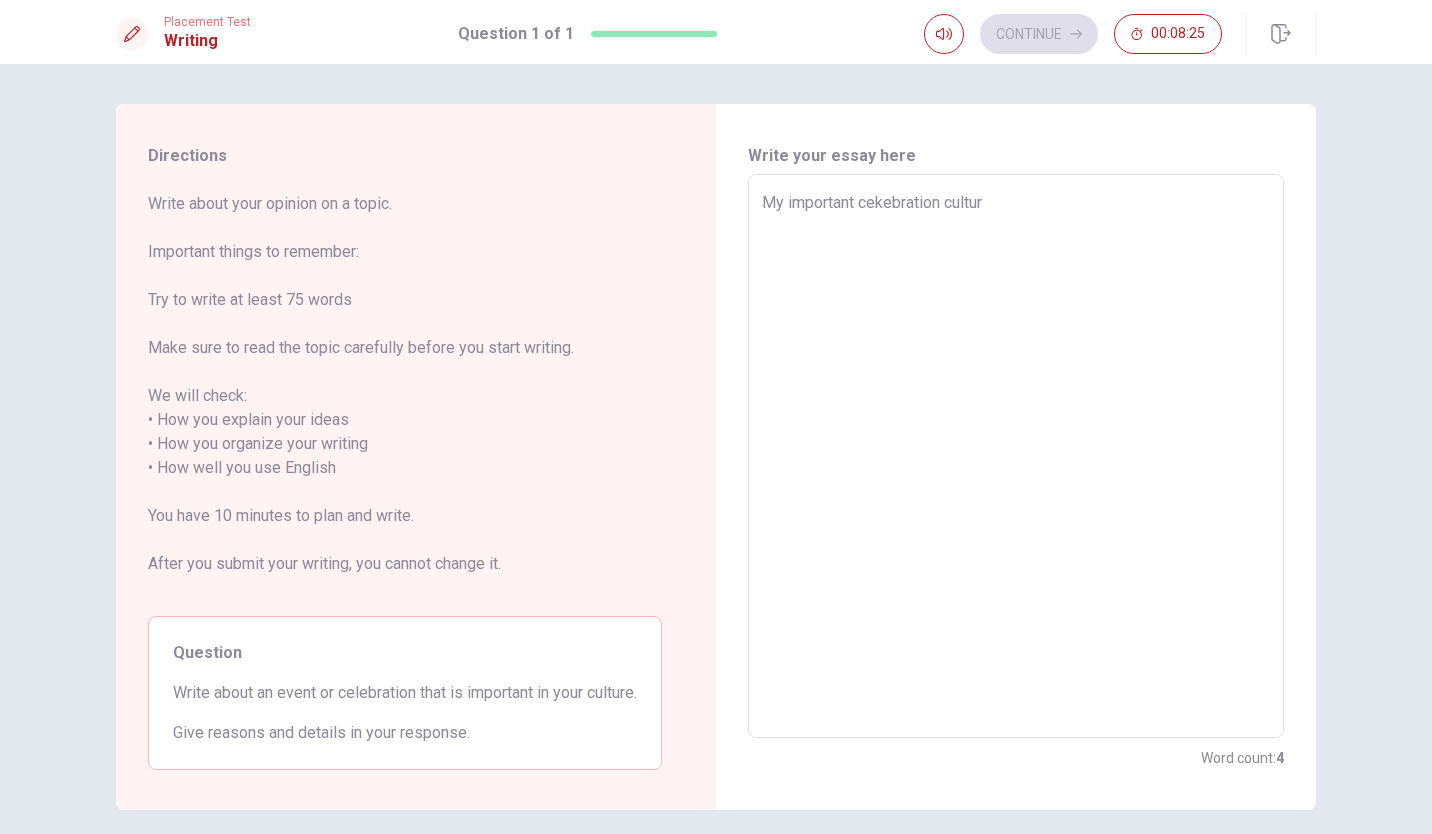type on "x" 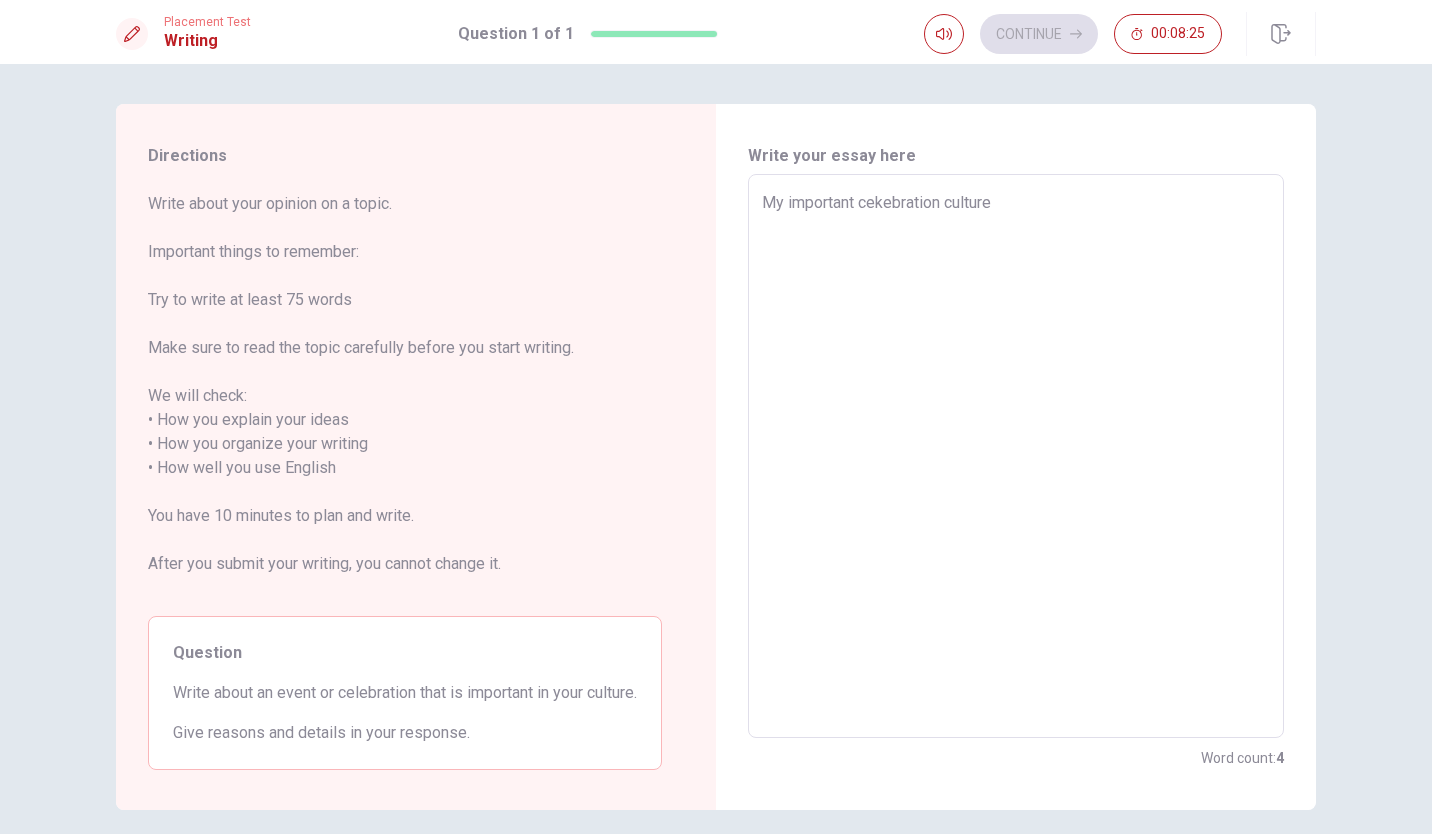 type on "x" 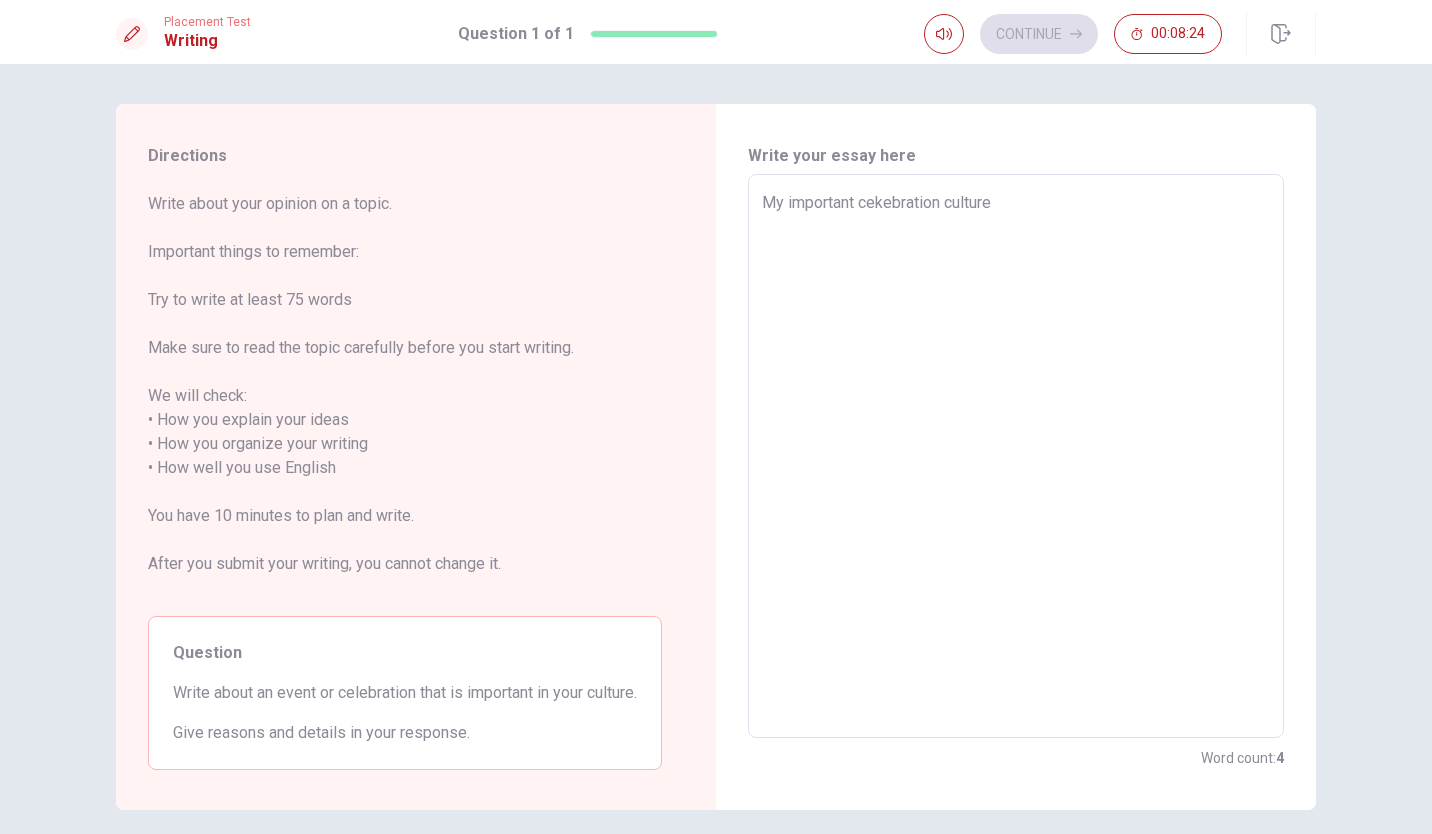 type on "My important cekebration culture i" 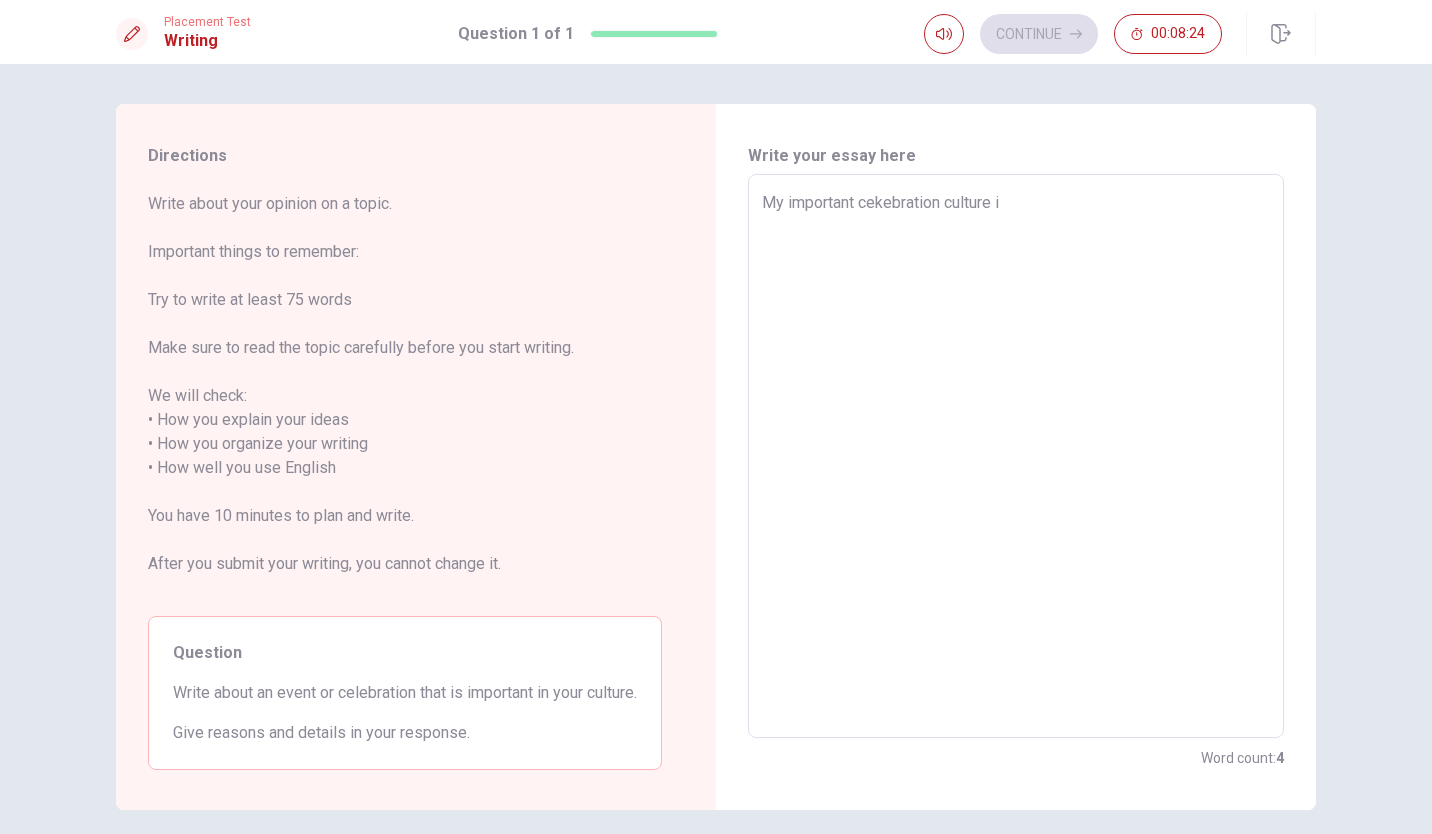 type on "x" 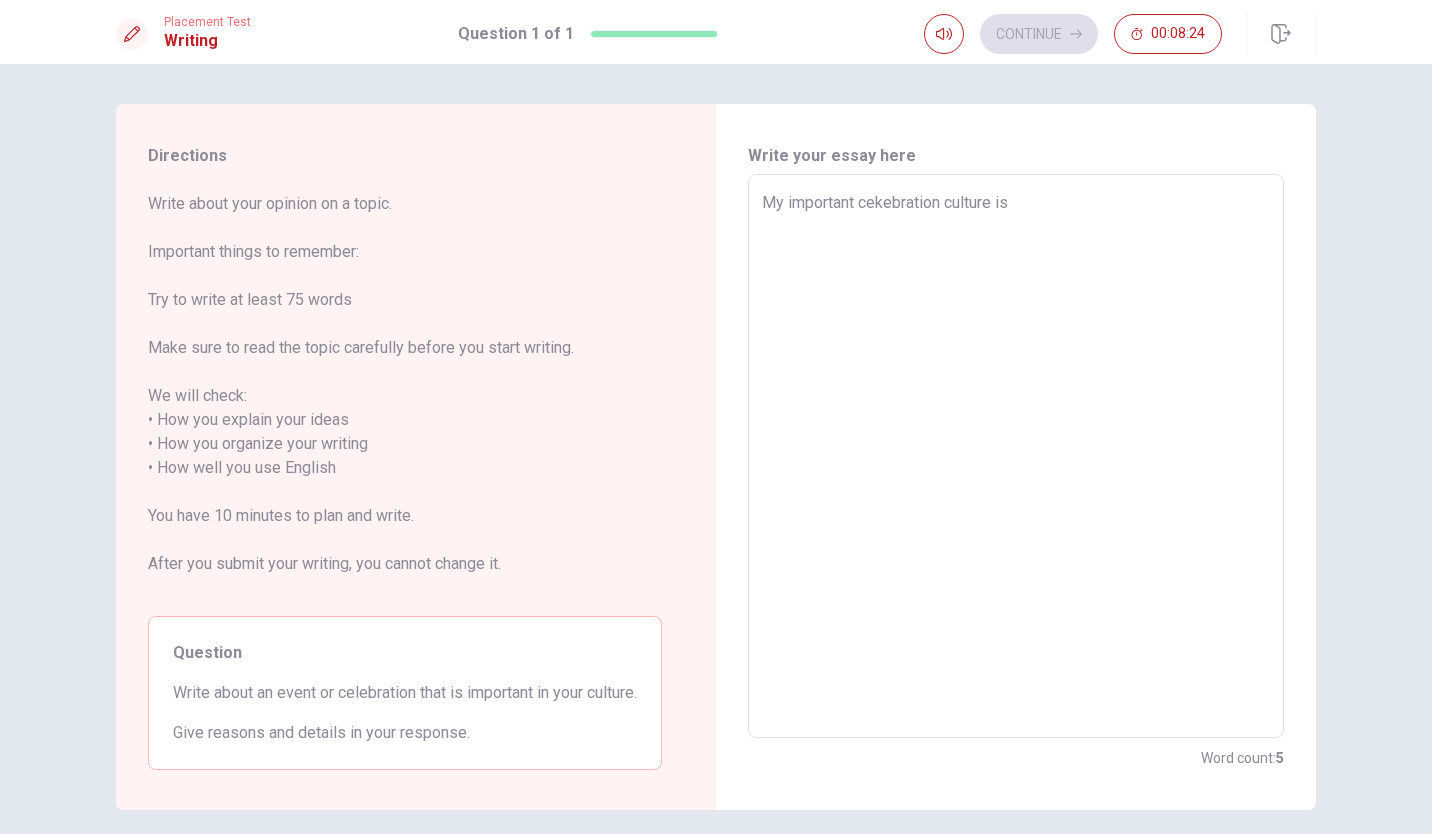 type on "x" 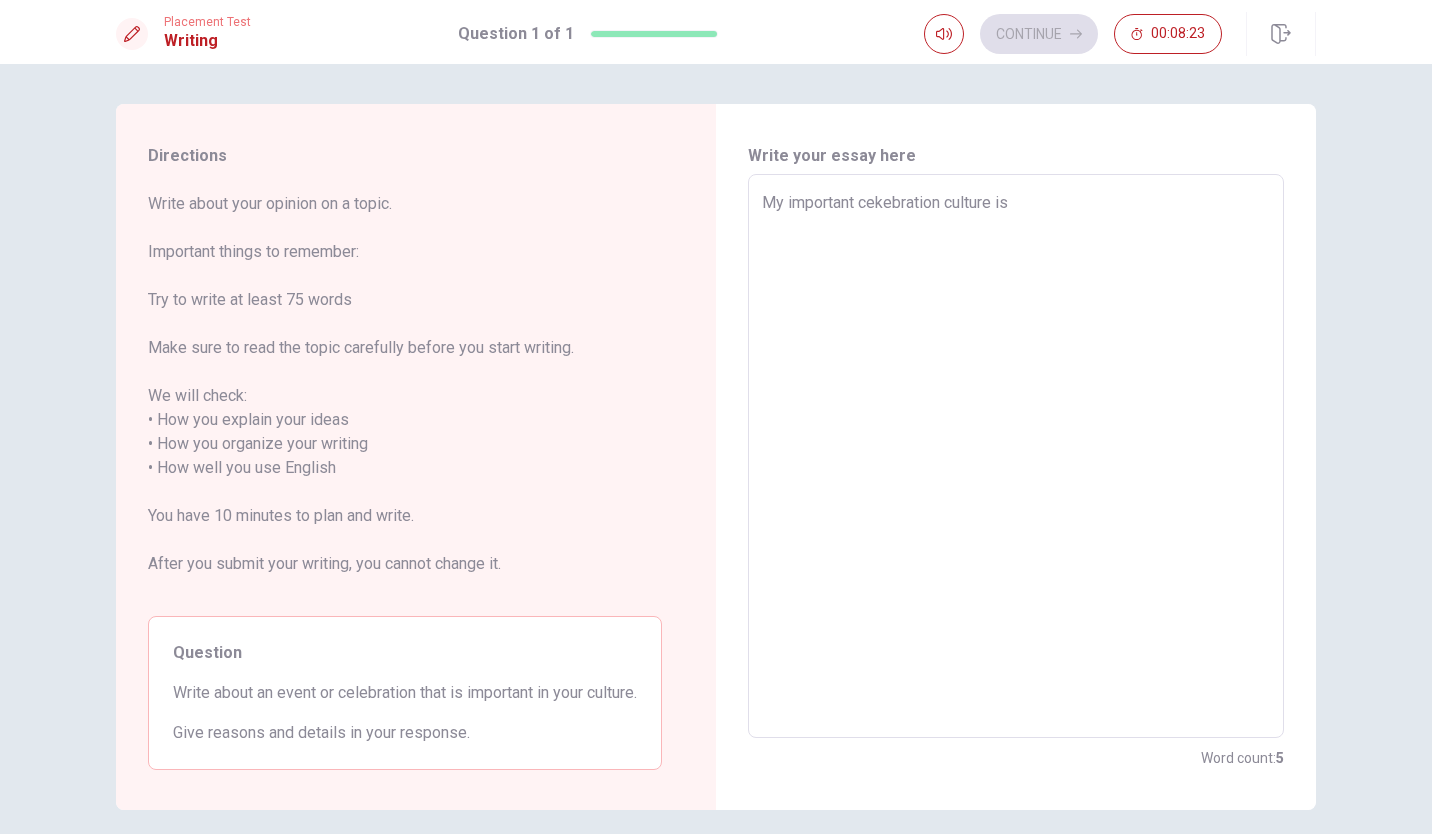 type on "My important cekebration culture is" 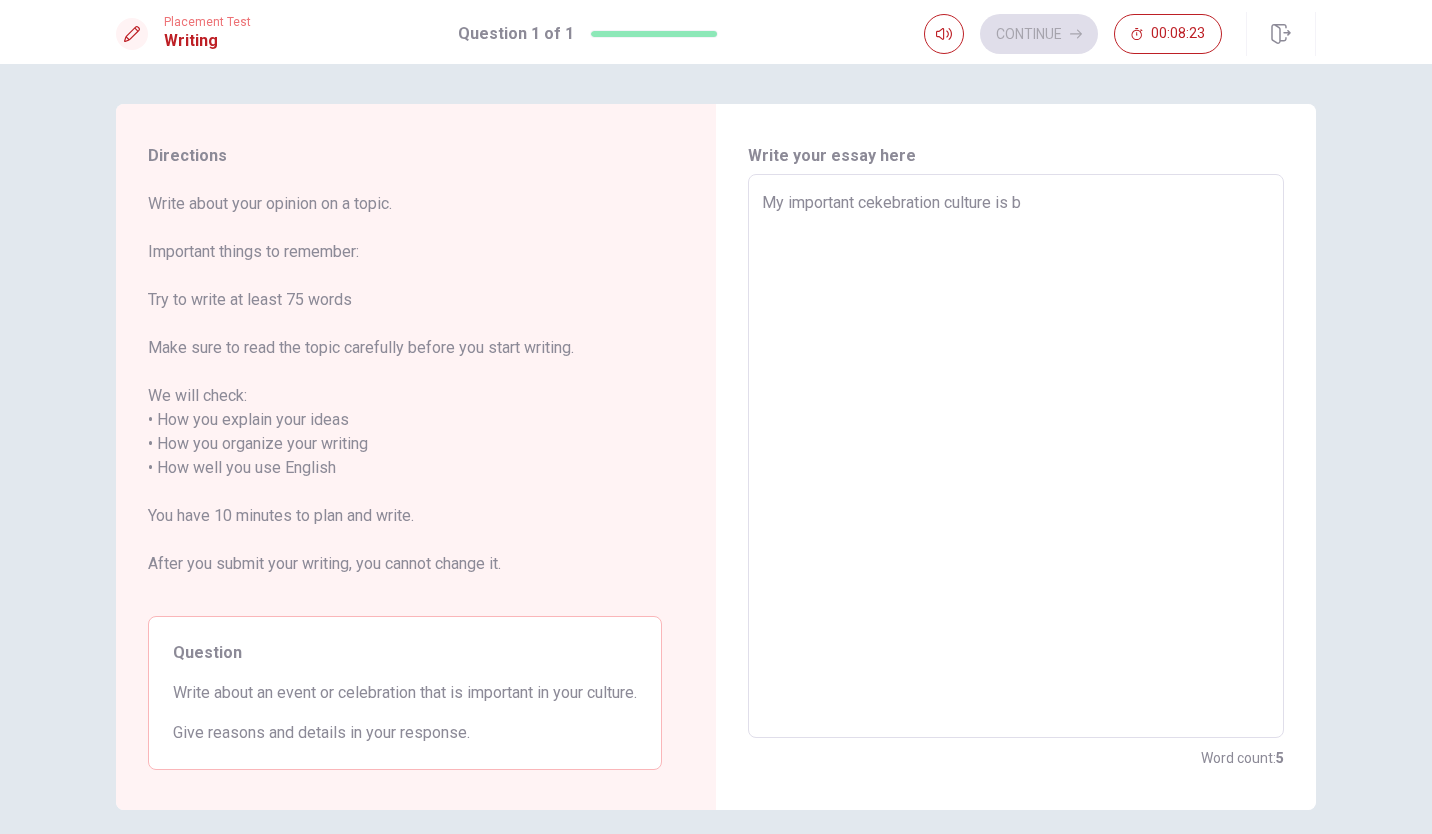 type on "x" 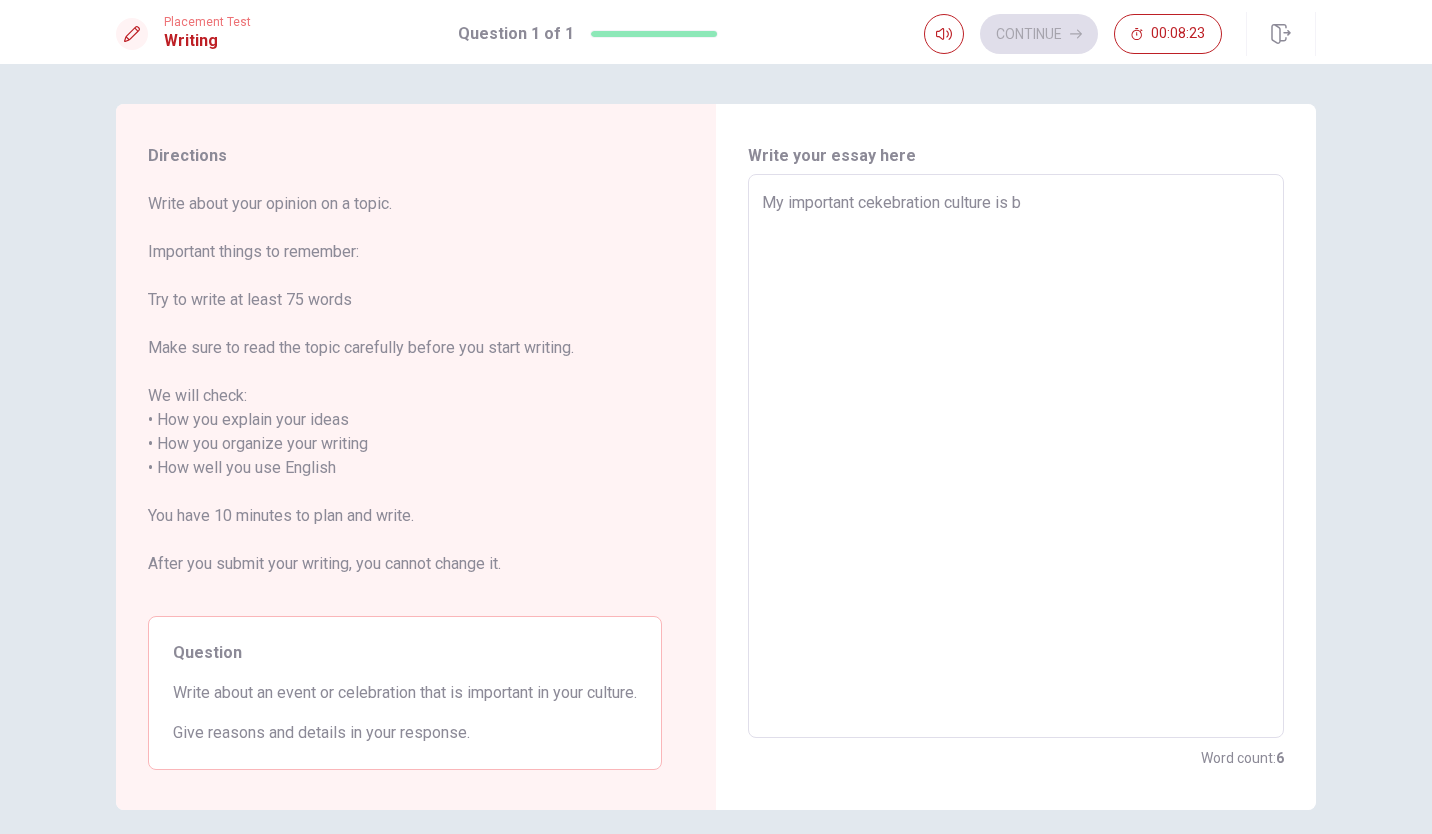 type on "My important cekebration culture is bi" 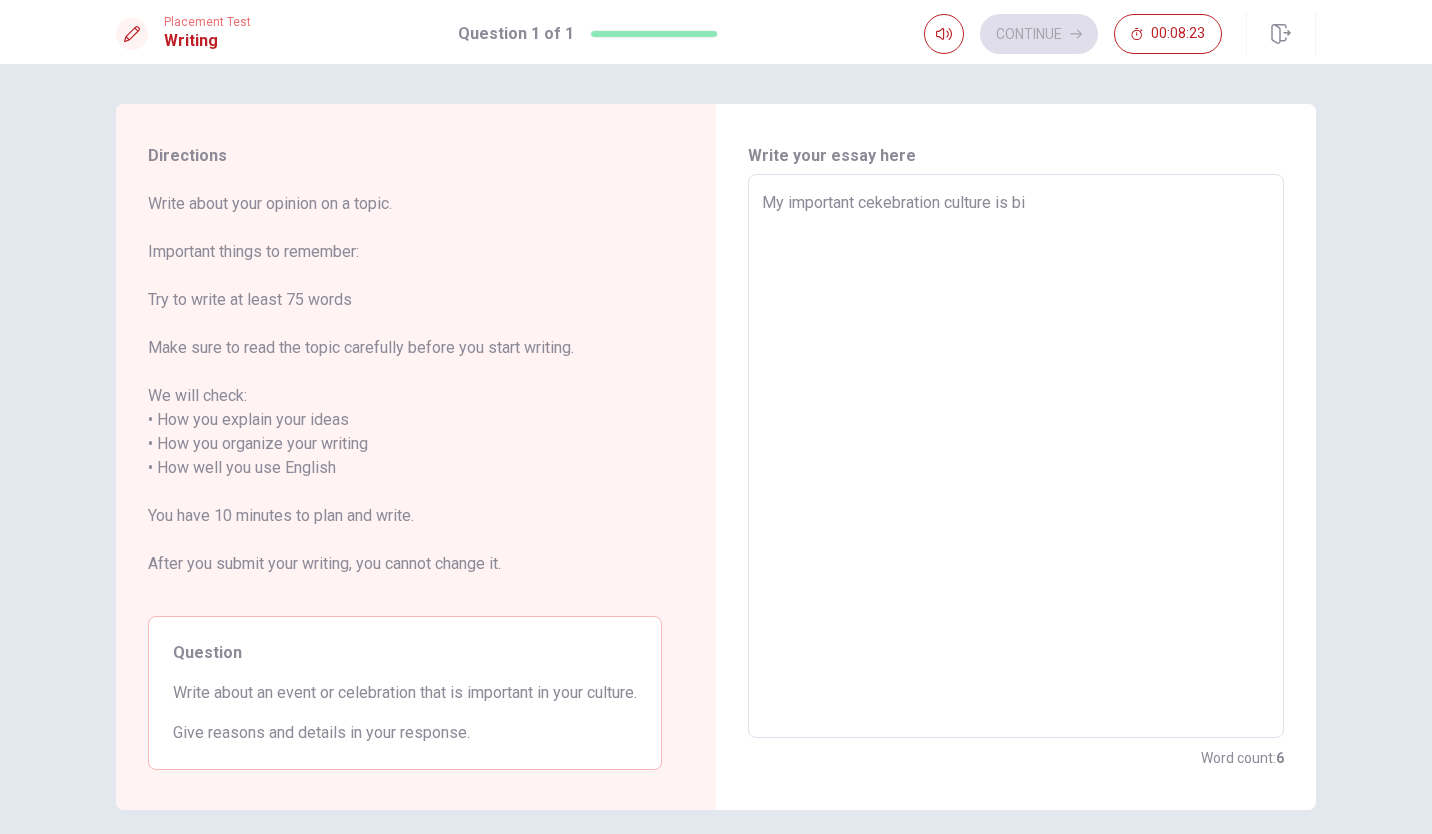 type on "x" 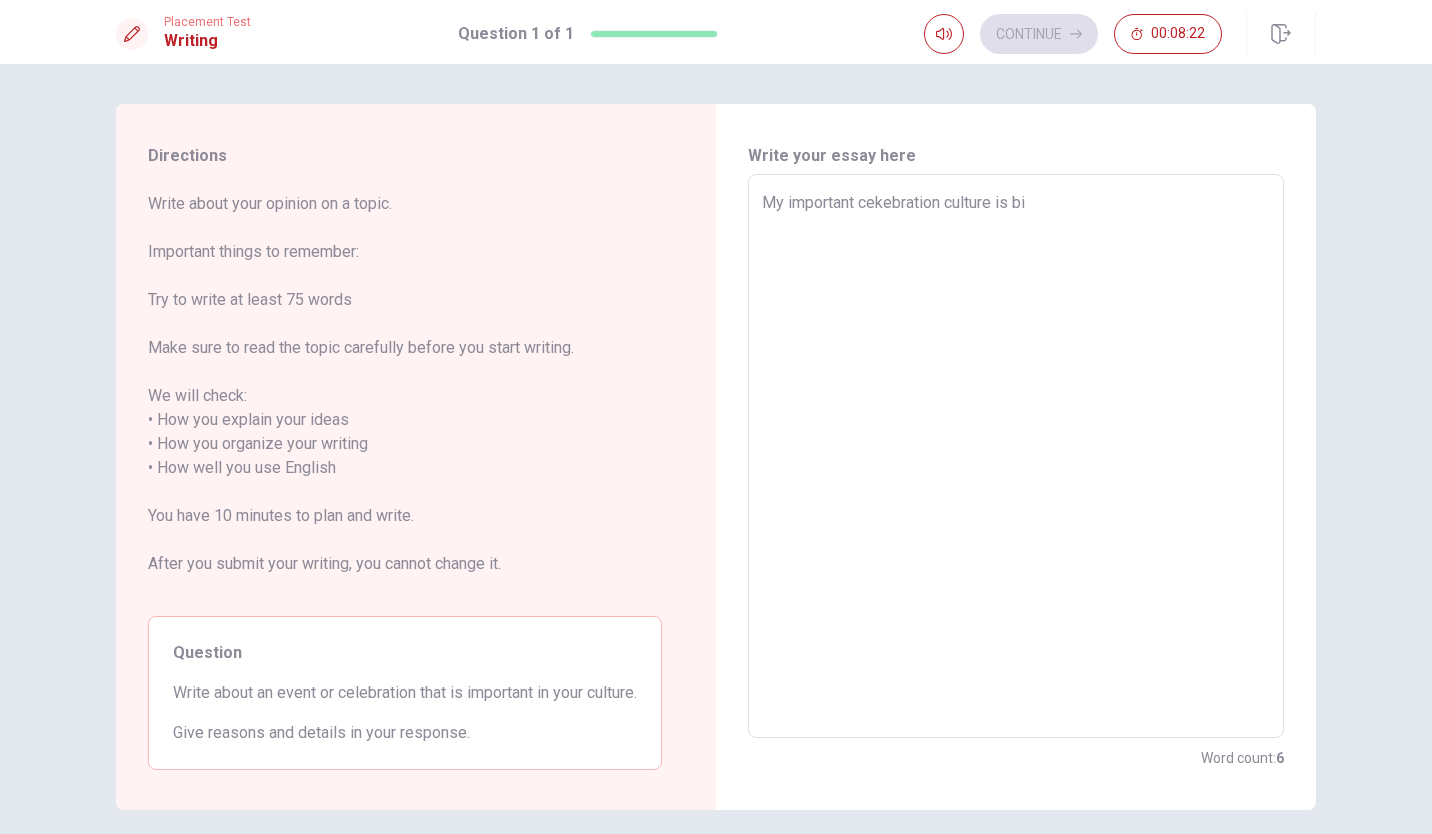 type on "My important cekebration culture is bit" 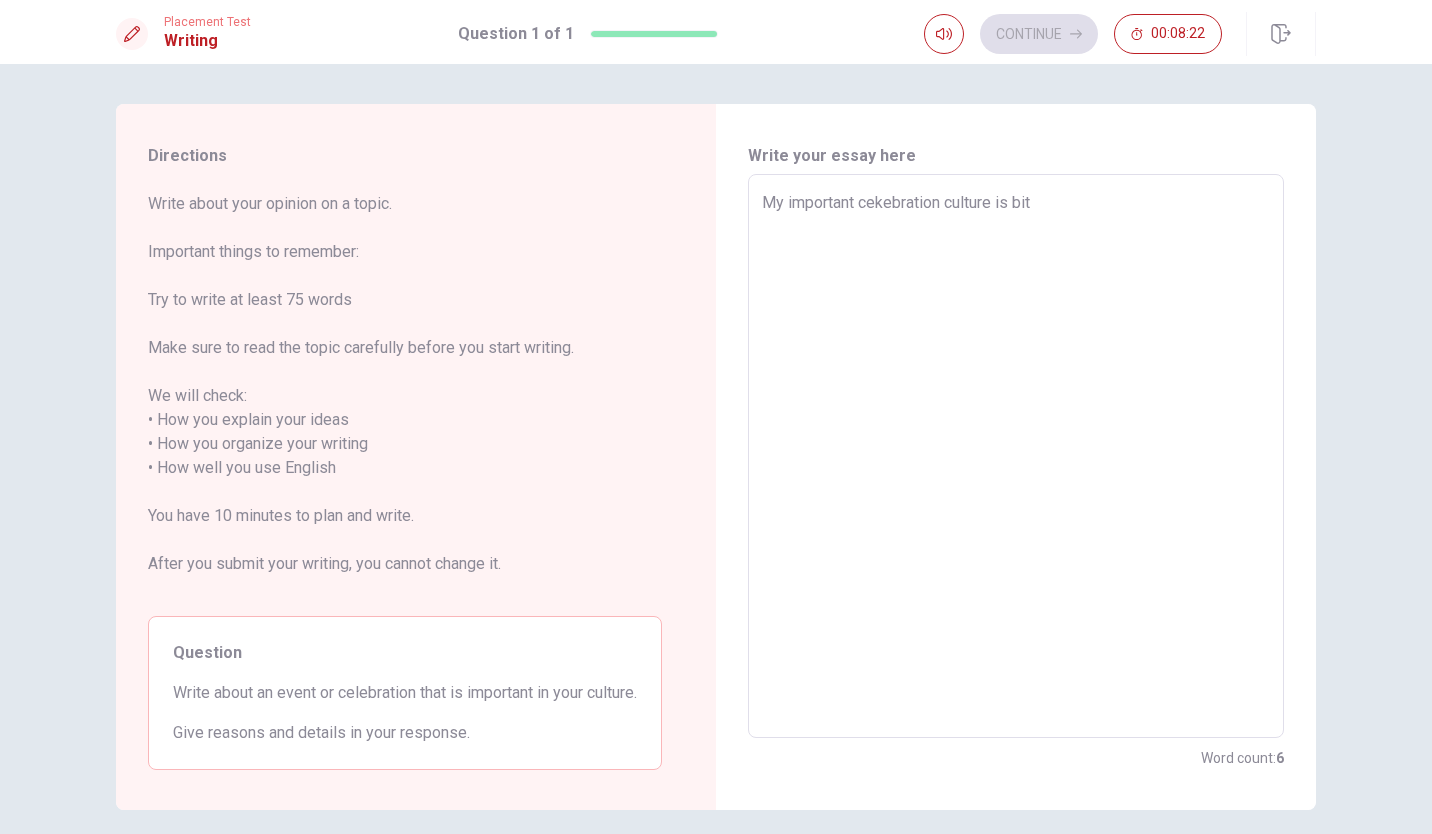 type on "x" 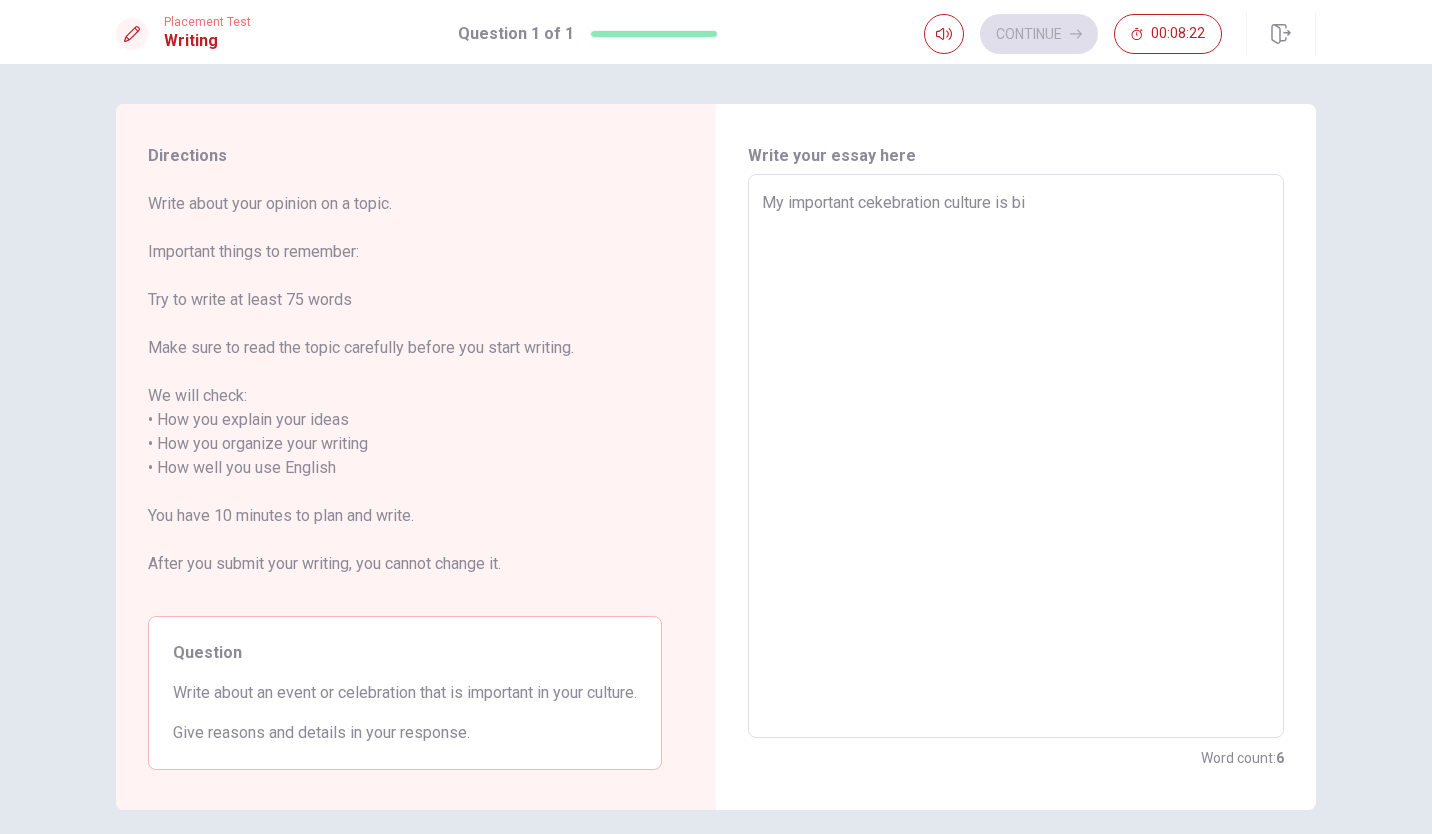 type on "x" 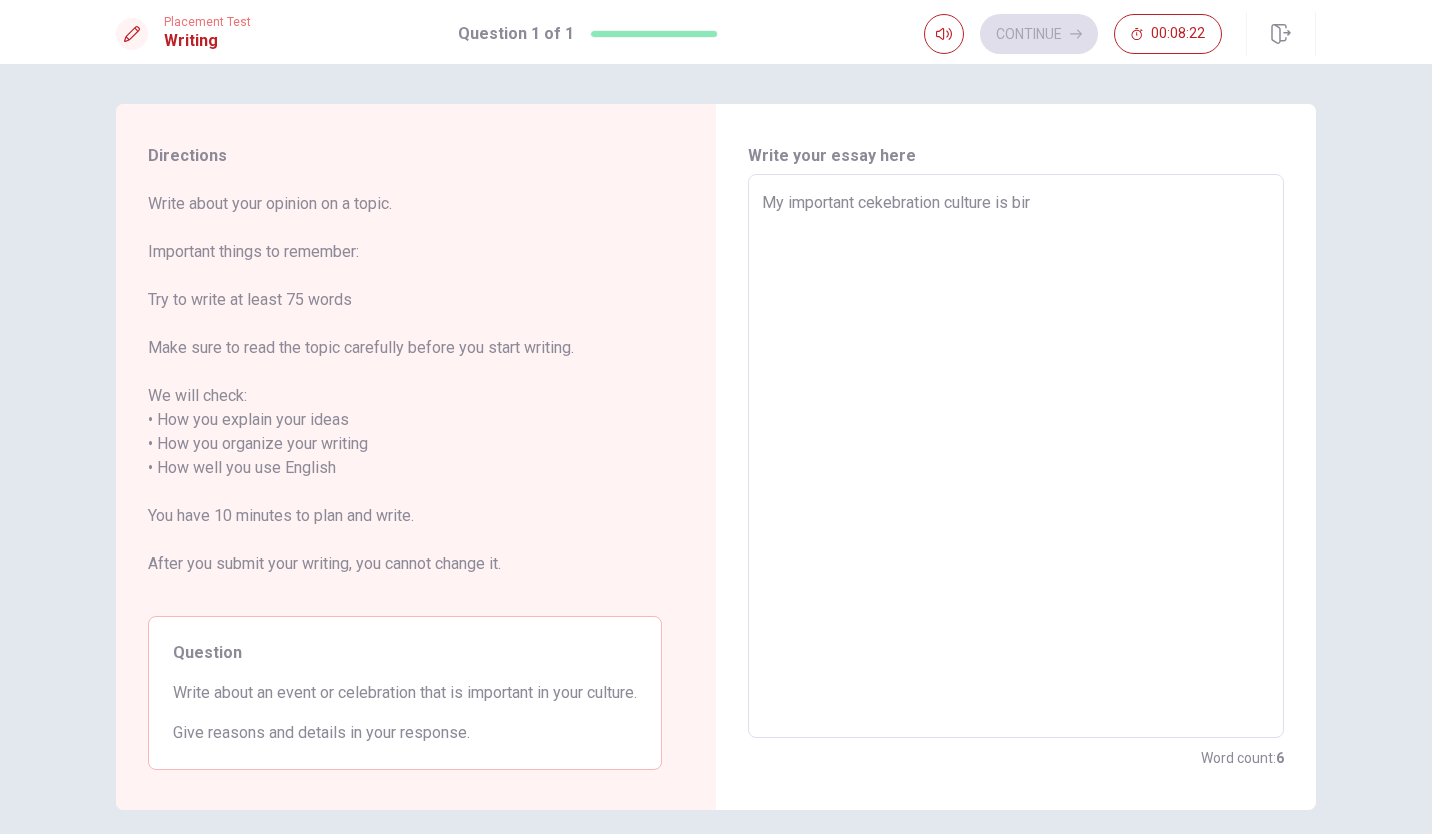 type on "x" 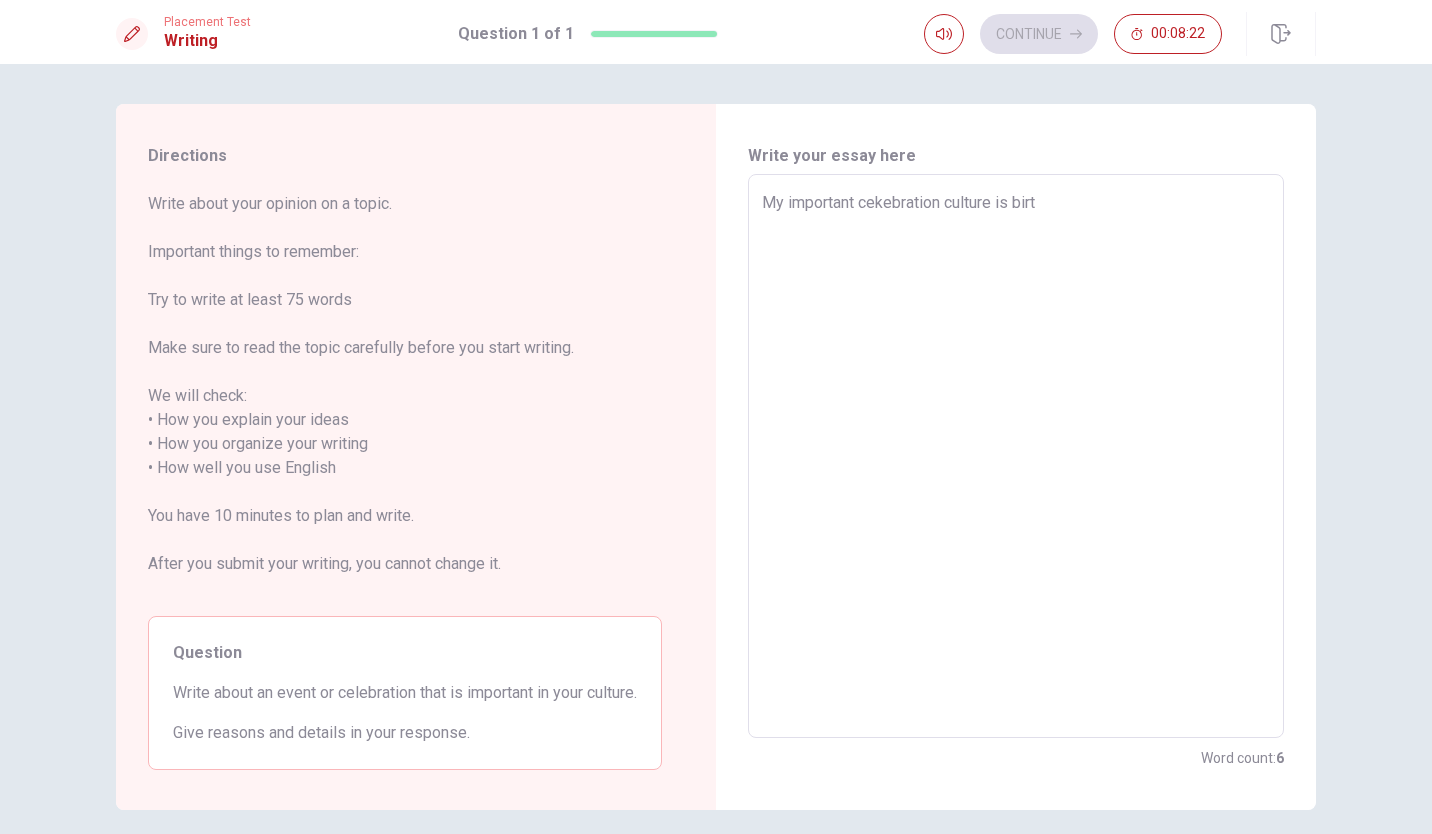 type on "My important cekebration culture is birth" 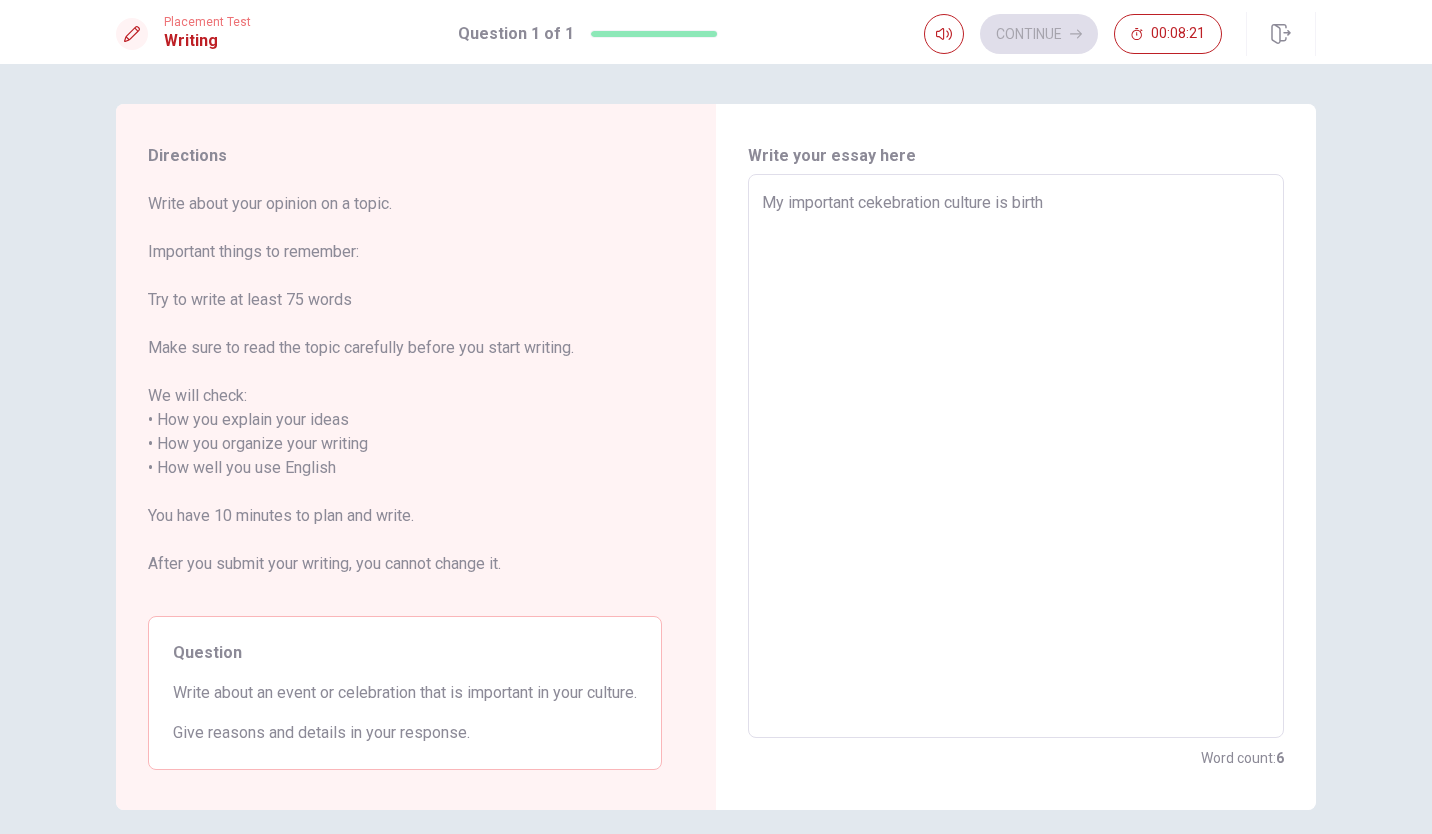 type on "x" 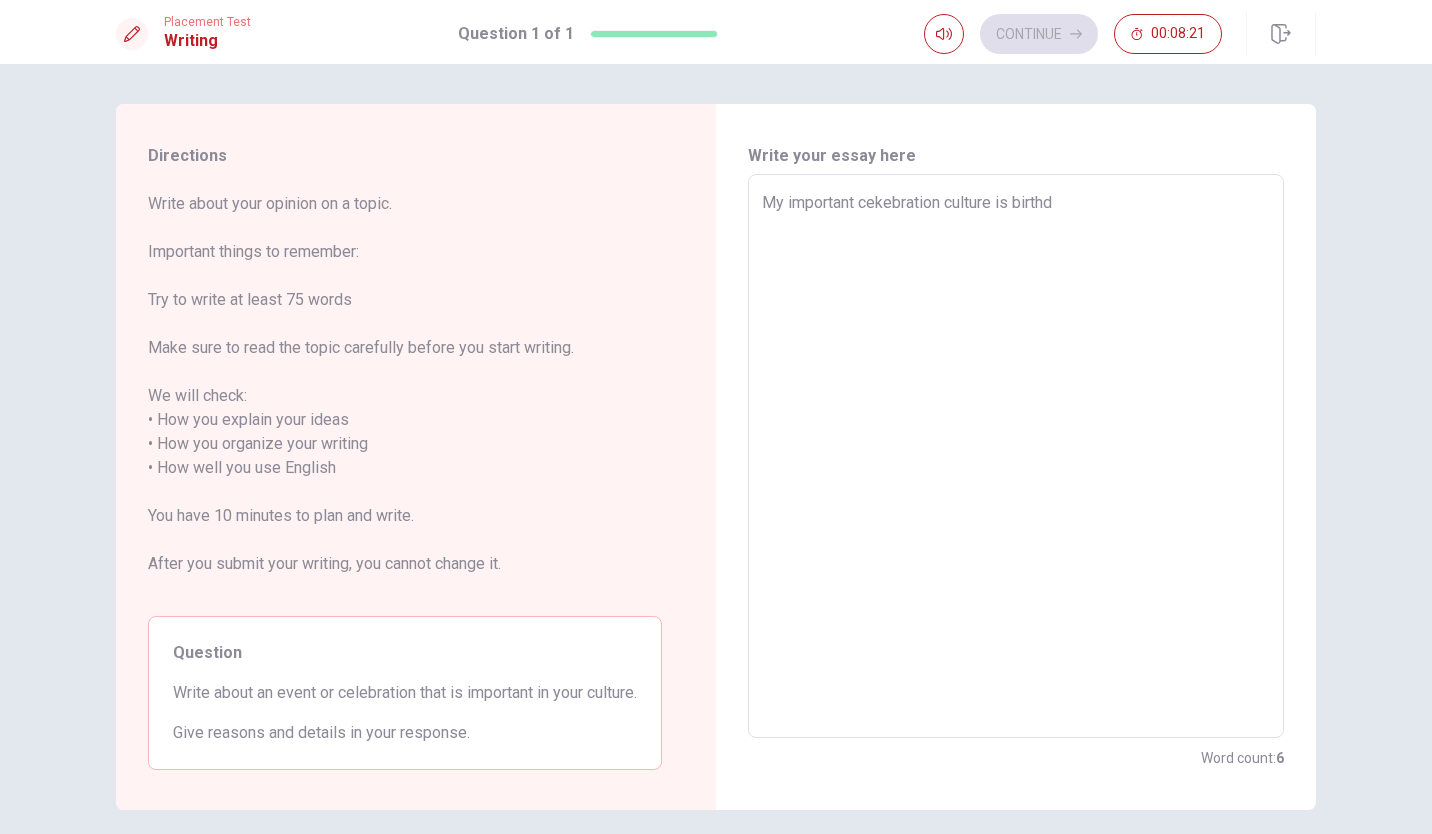 type on "x" 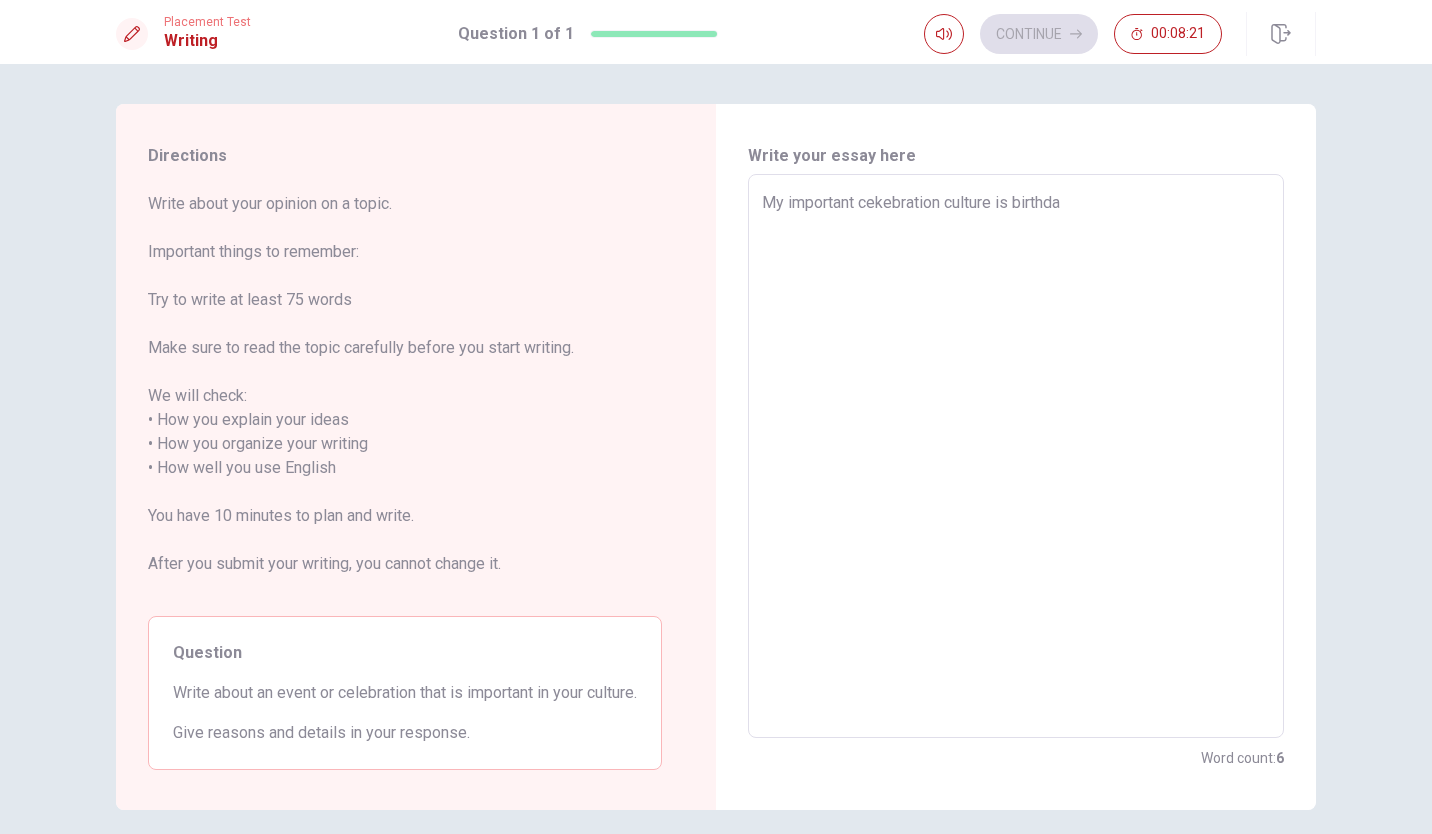 type on "x" 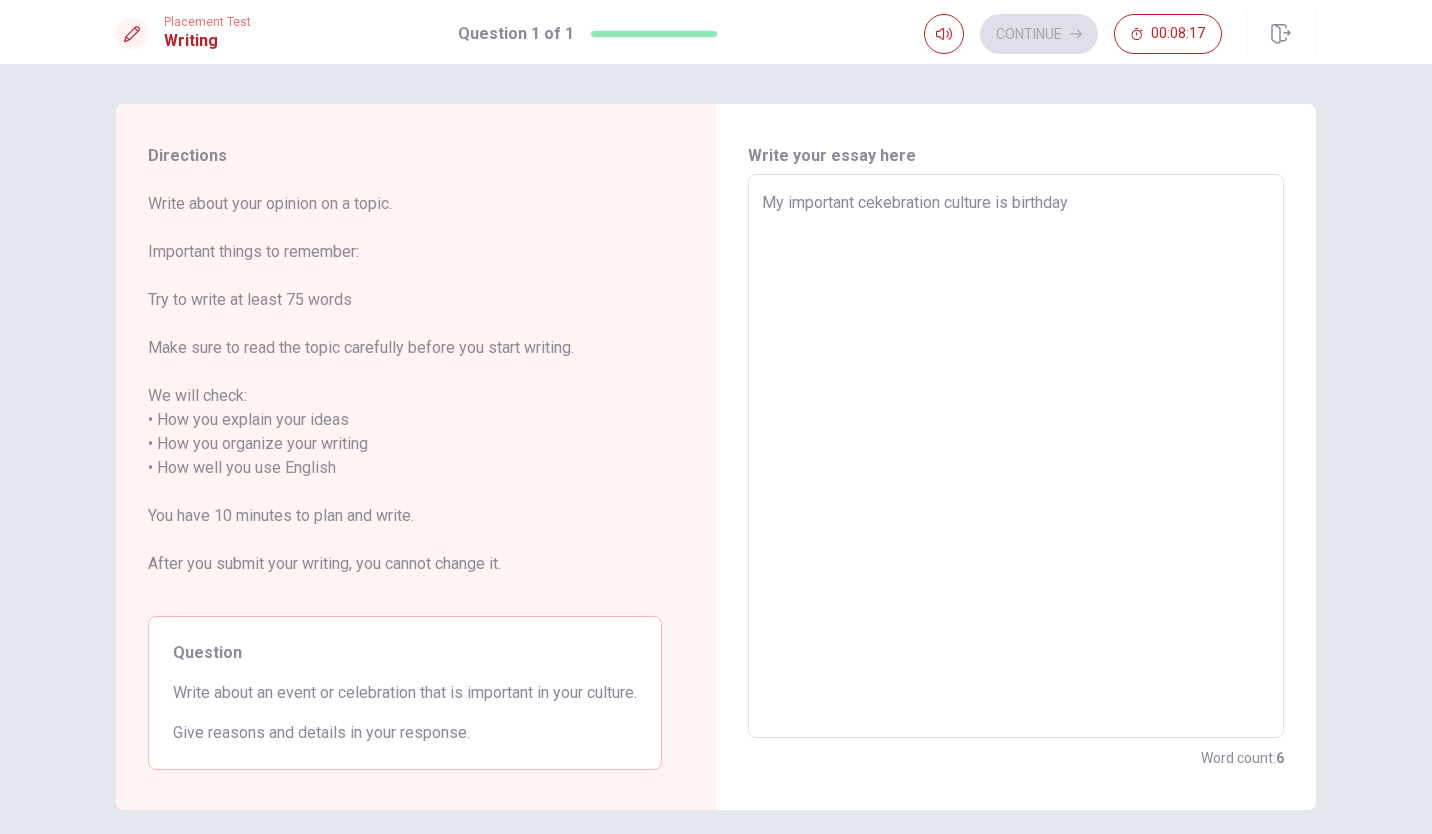 click on "My important cekebration culture is birthday" at bounding box center (1016, 456) 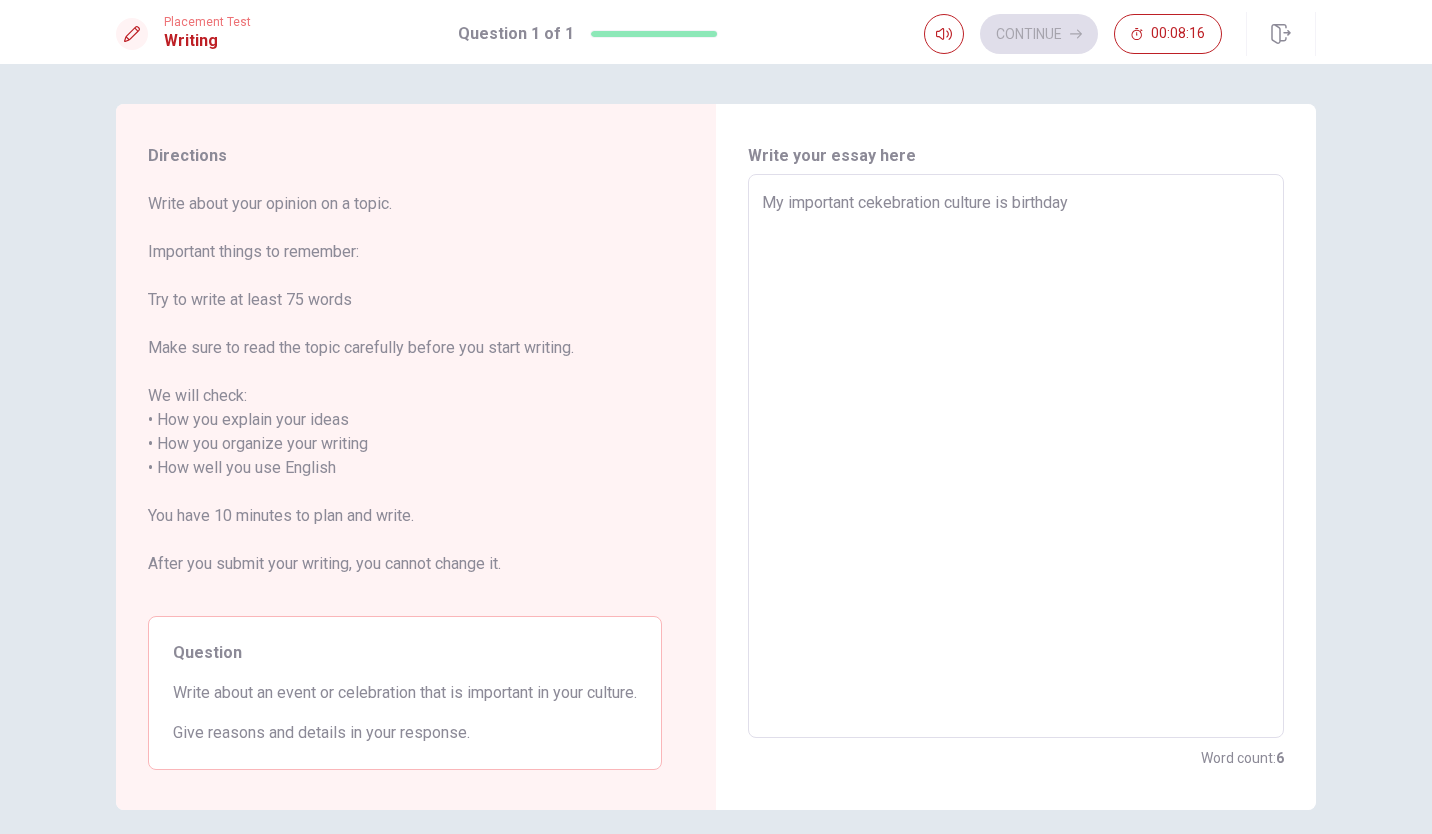 type on "My important ceebration culture is birthday" 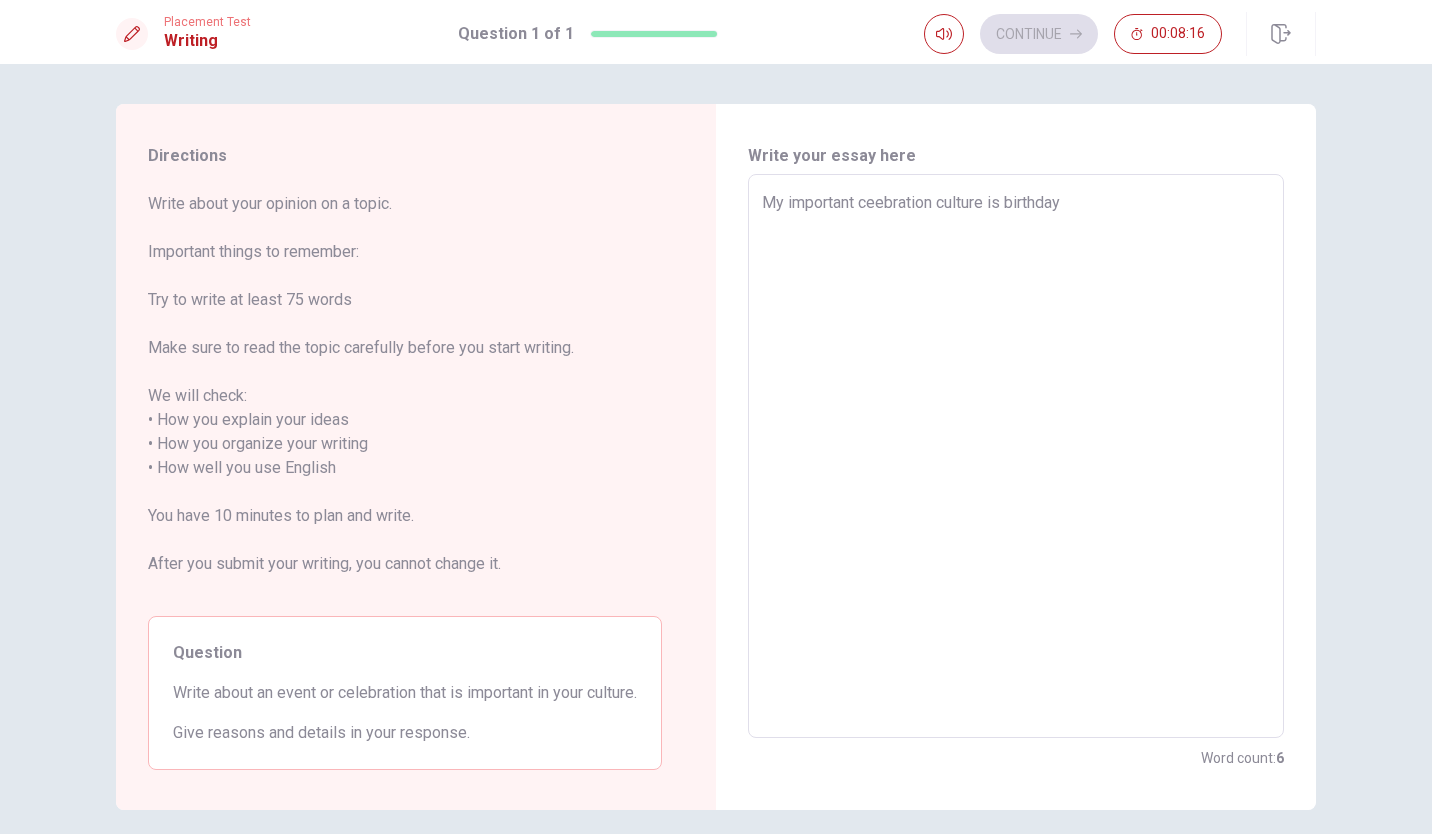 type on "x" 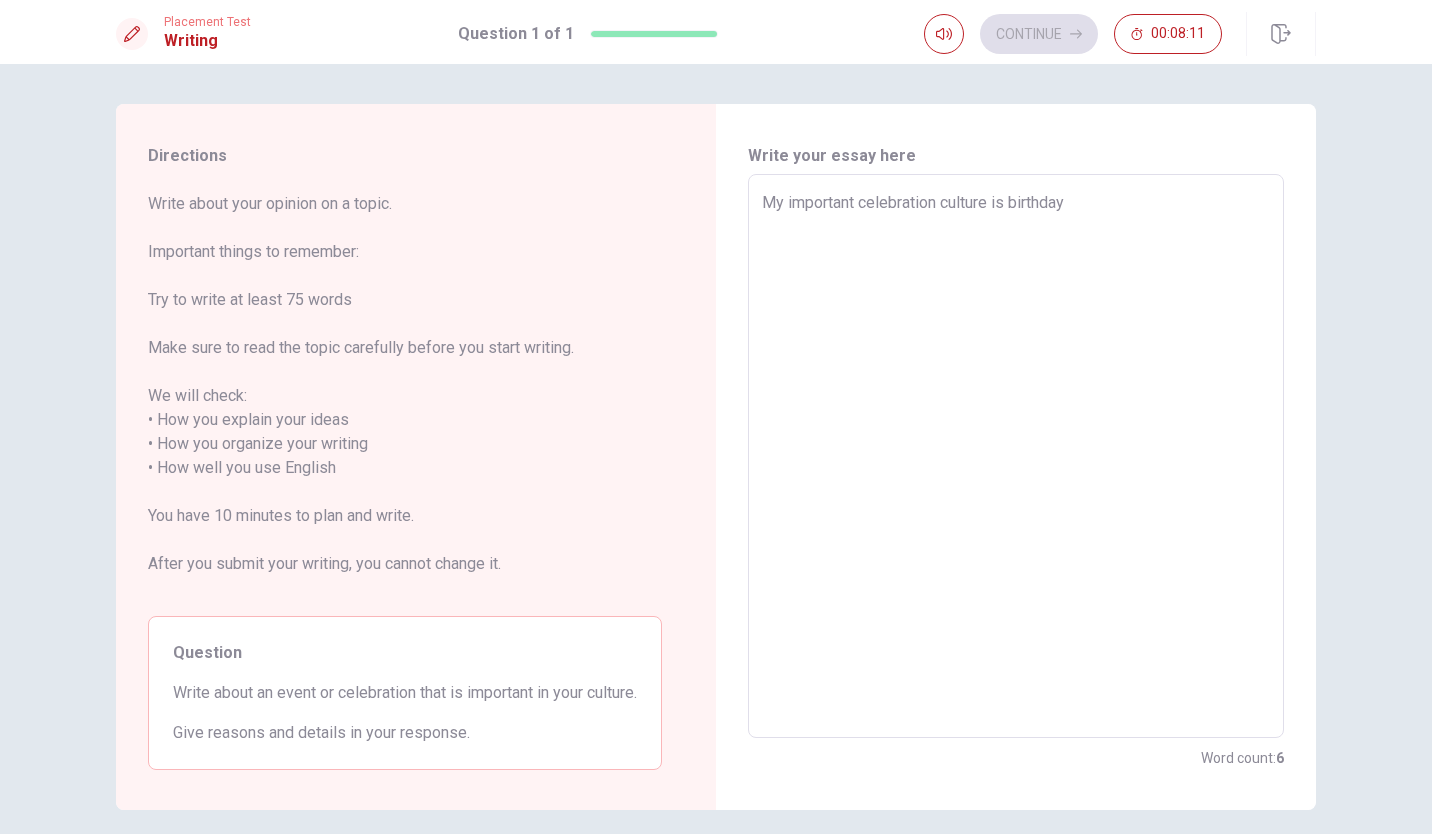 click on "My important celebration culture is birthday" at bounding box center (1016, 456) 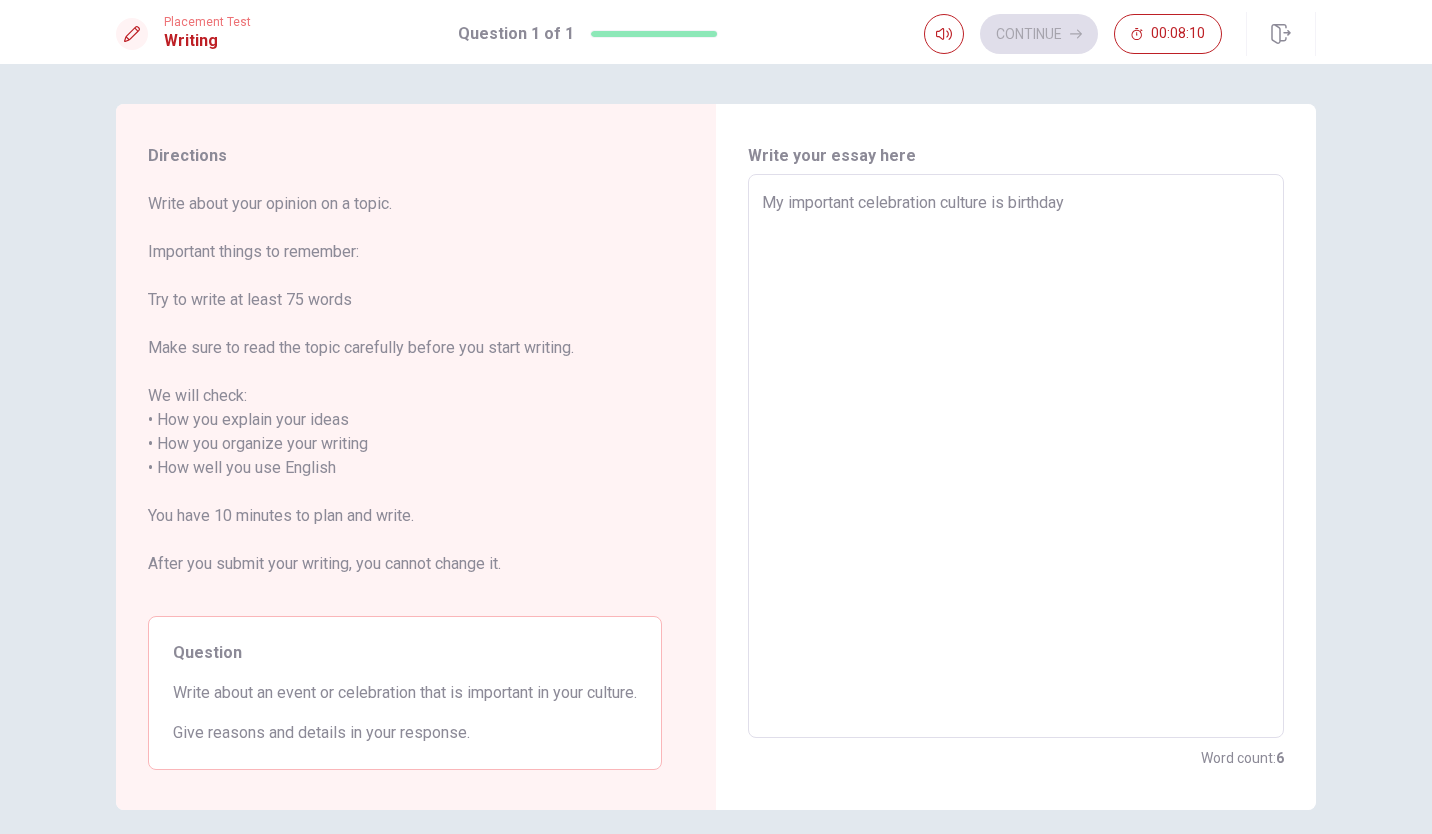 type on "My important celebration culture is birthday." 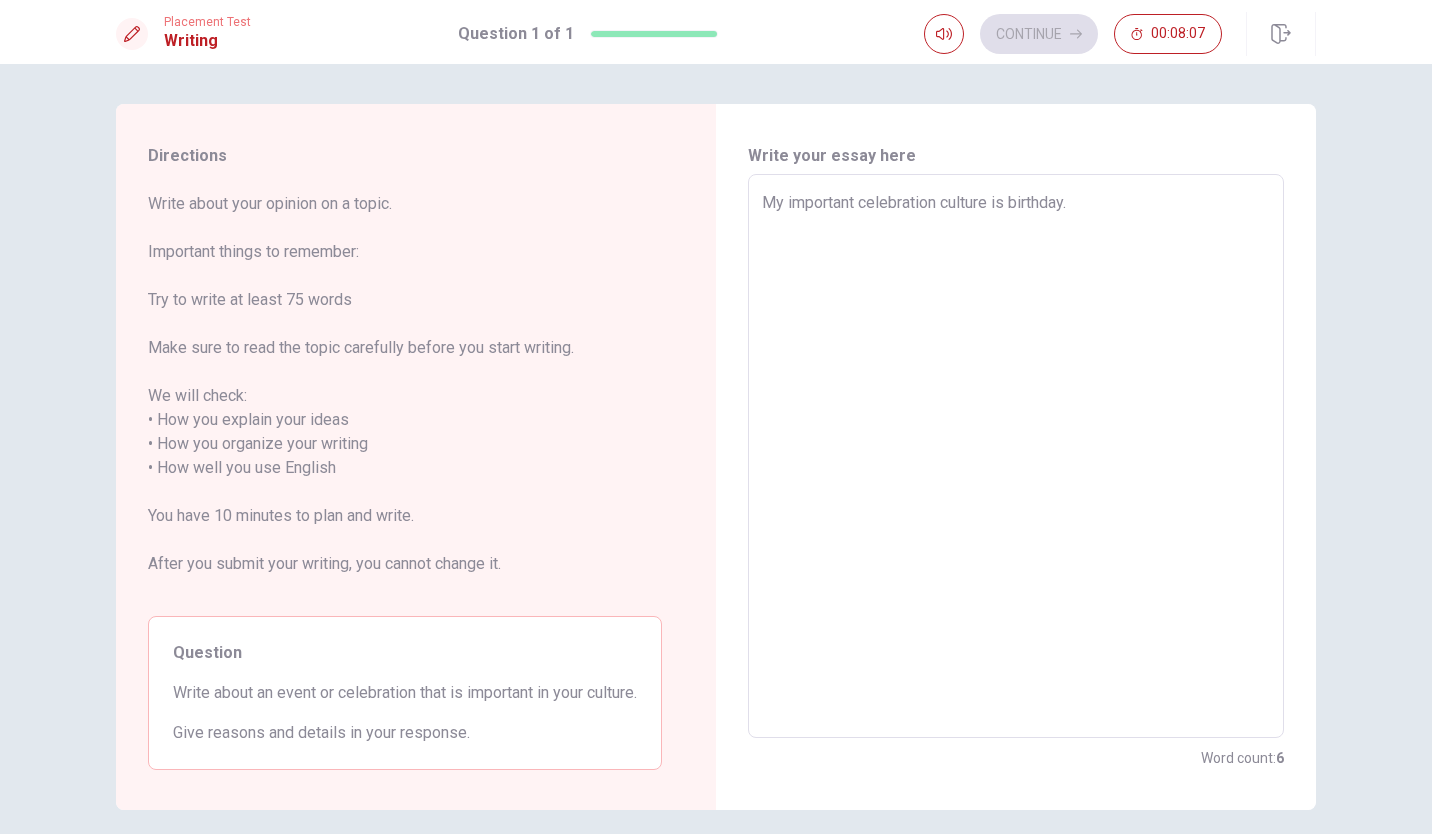 type on "x" 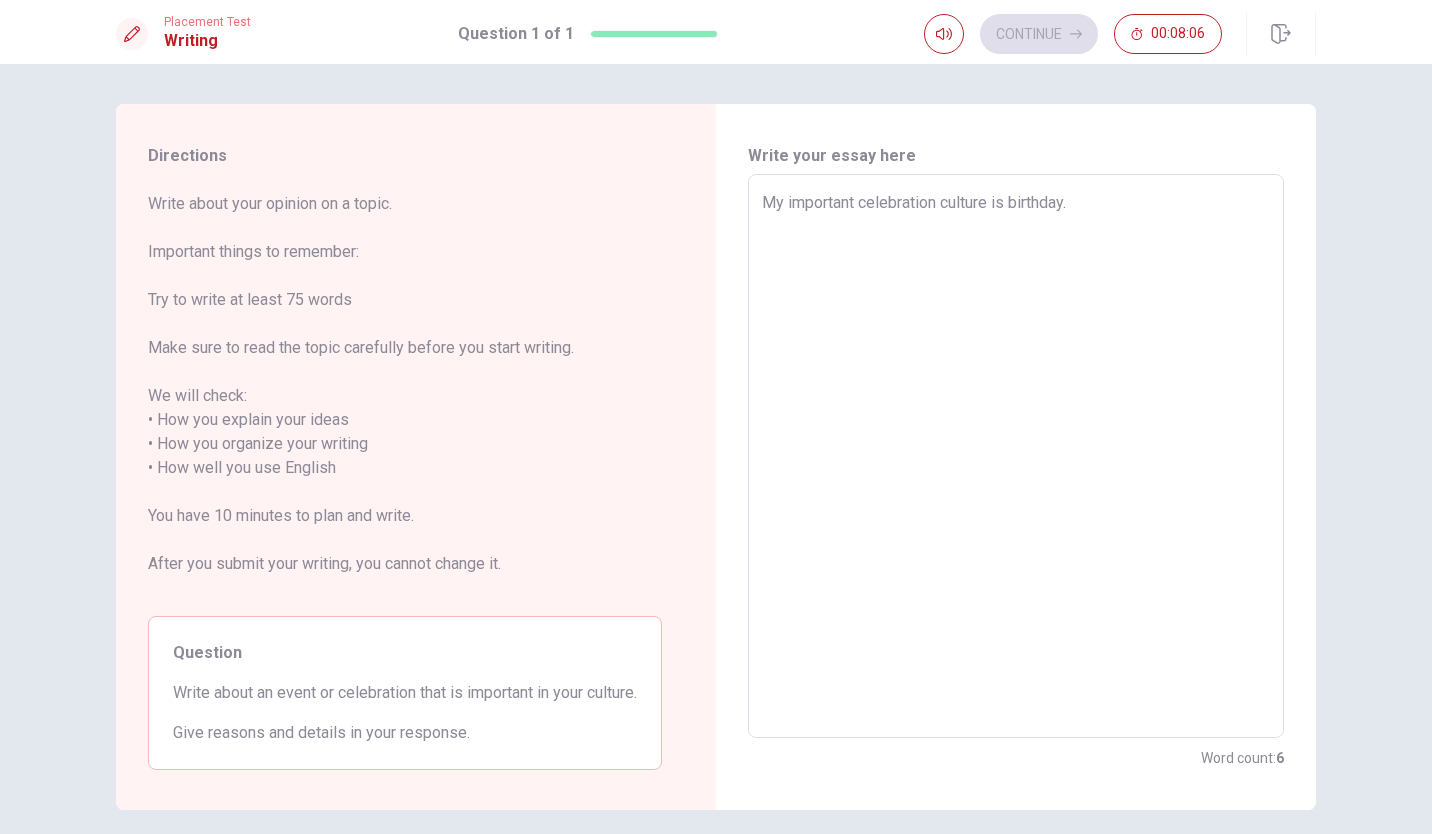 type on "My important celebration culture is birthday." 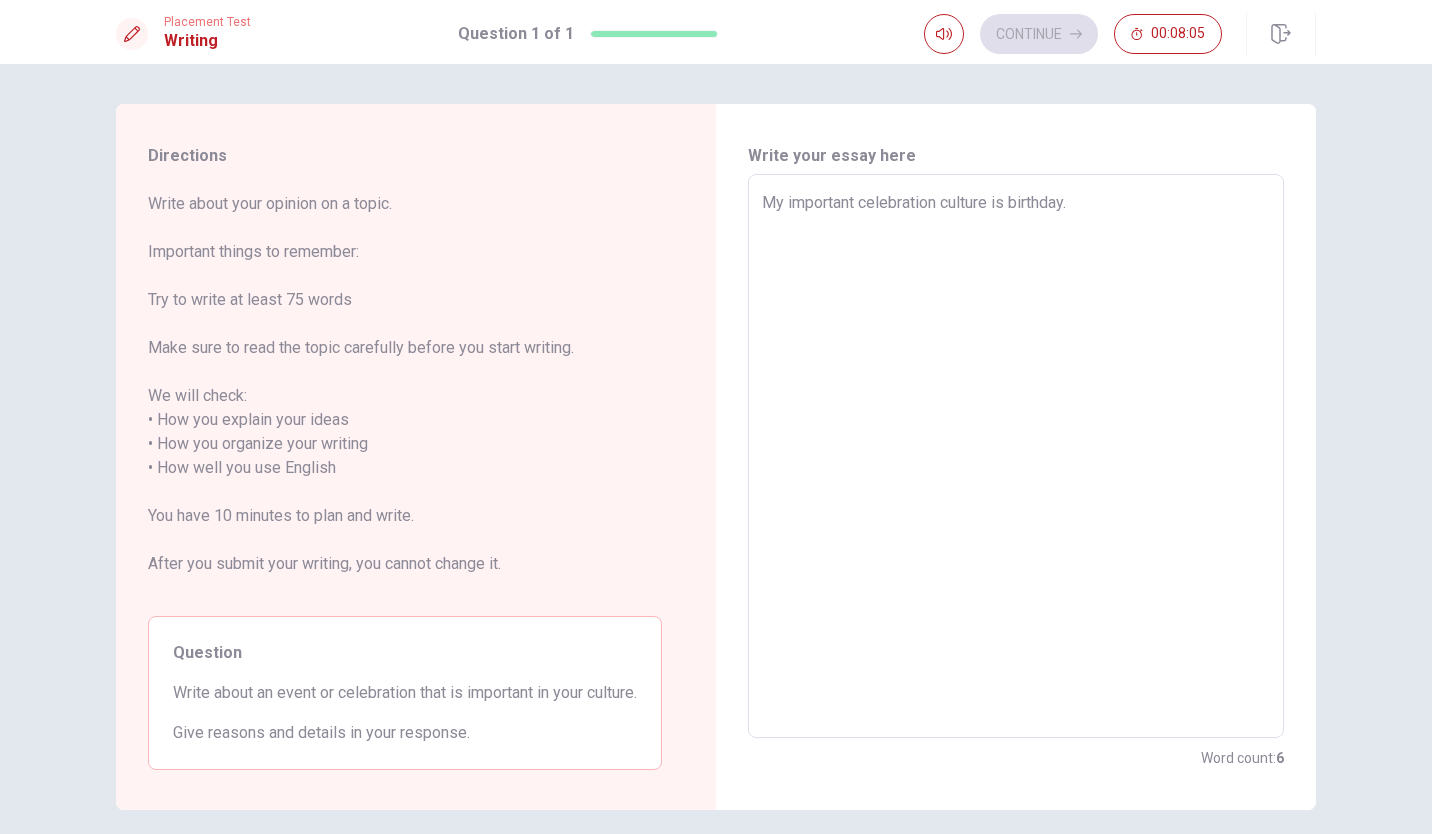 type on "My important celebration culture is birthday." 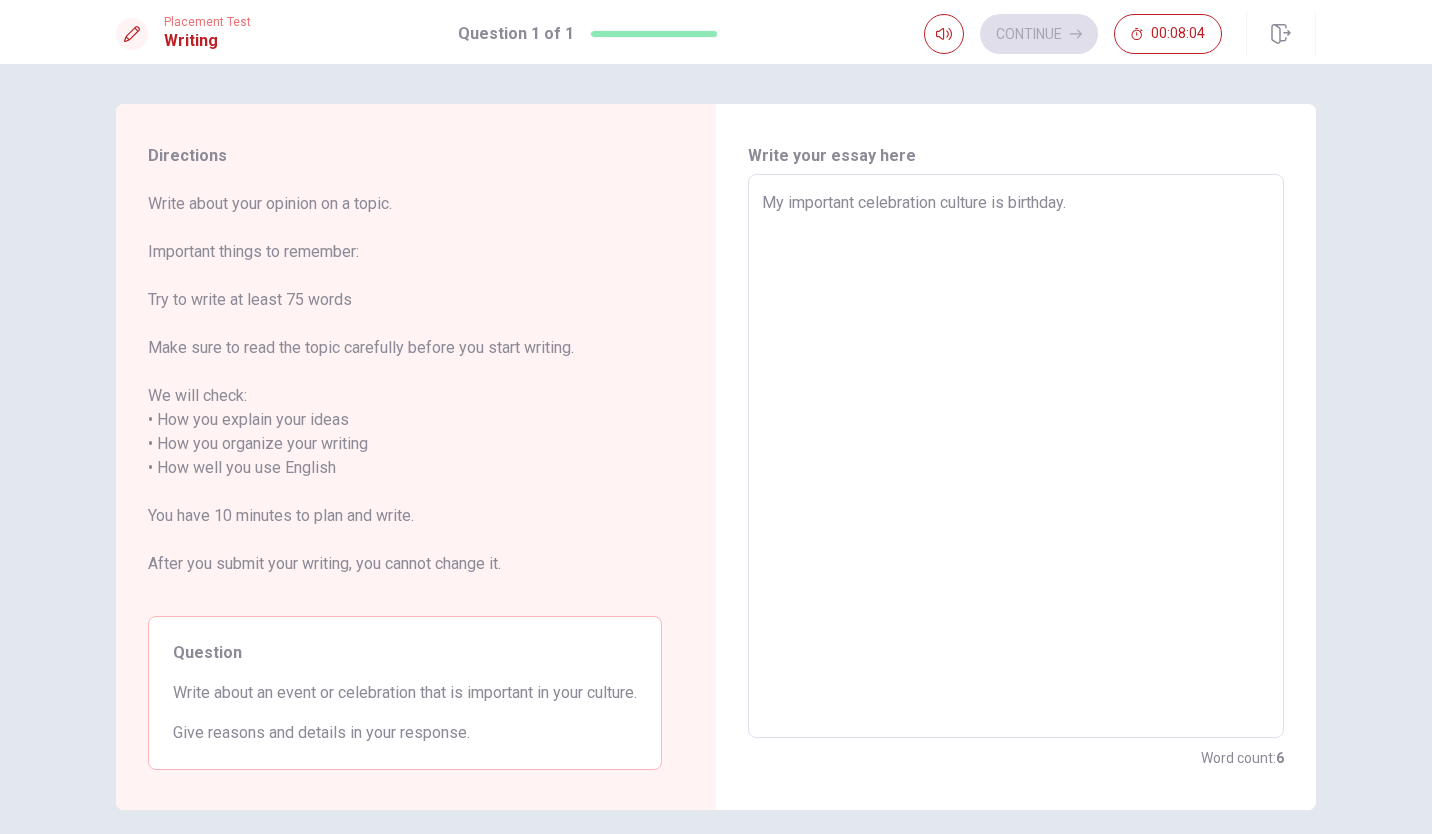 type on "My important celebration culture is birthday.
B" 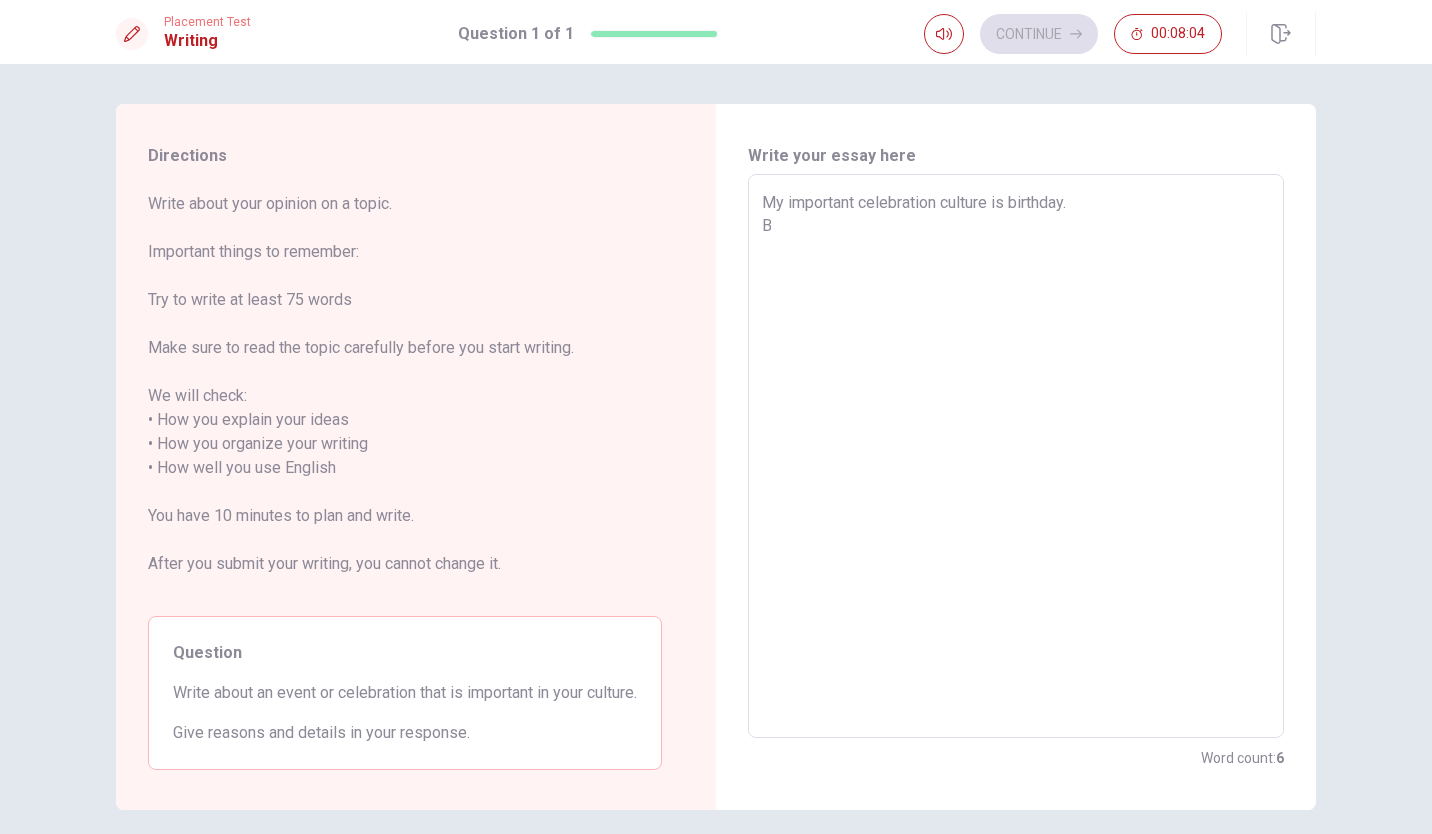 type on "x" 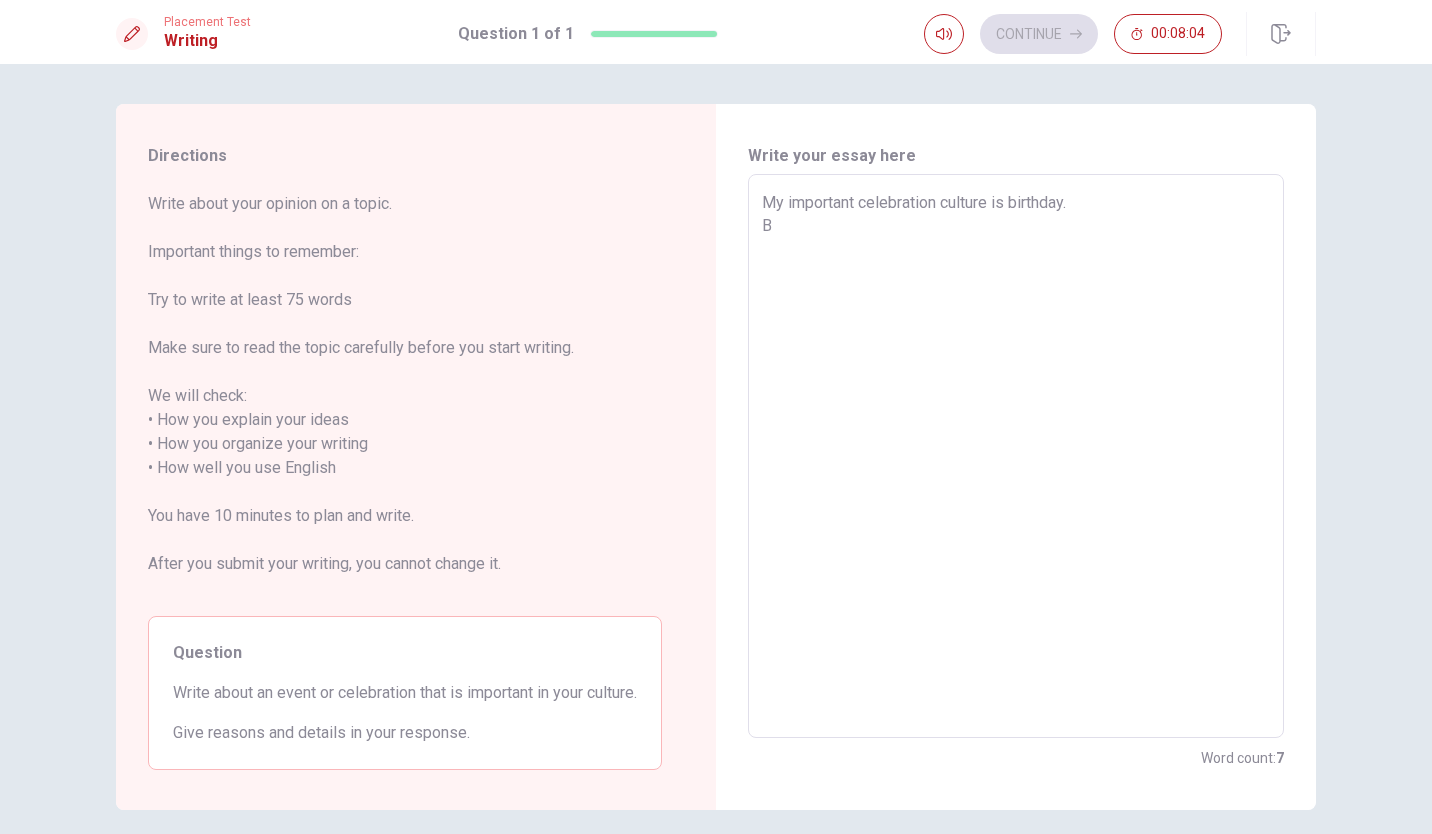 type on "My important celebration culture is birthday.
Be" 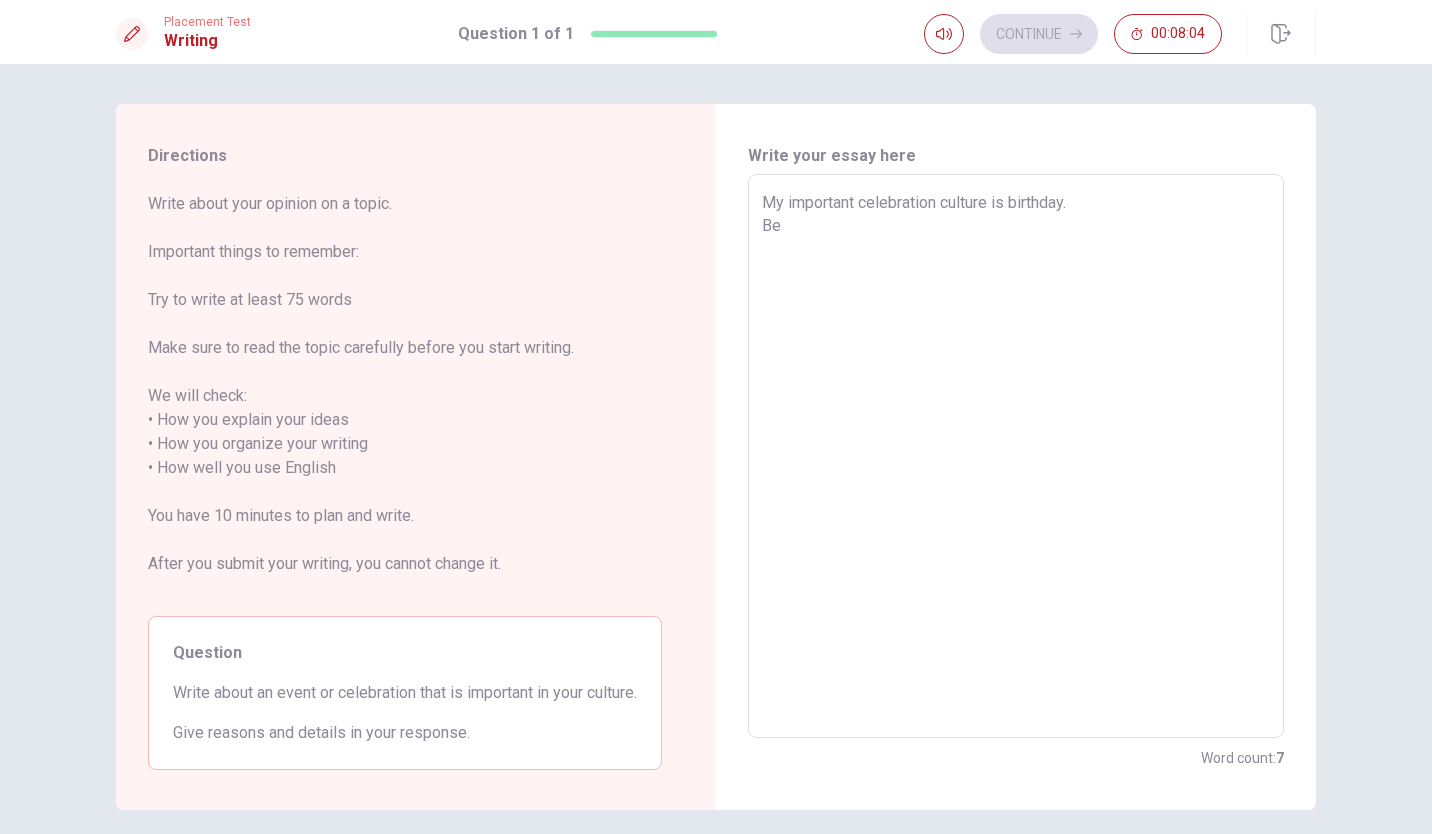 type on "x" 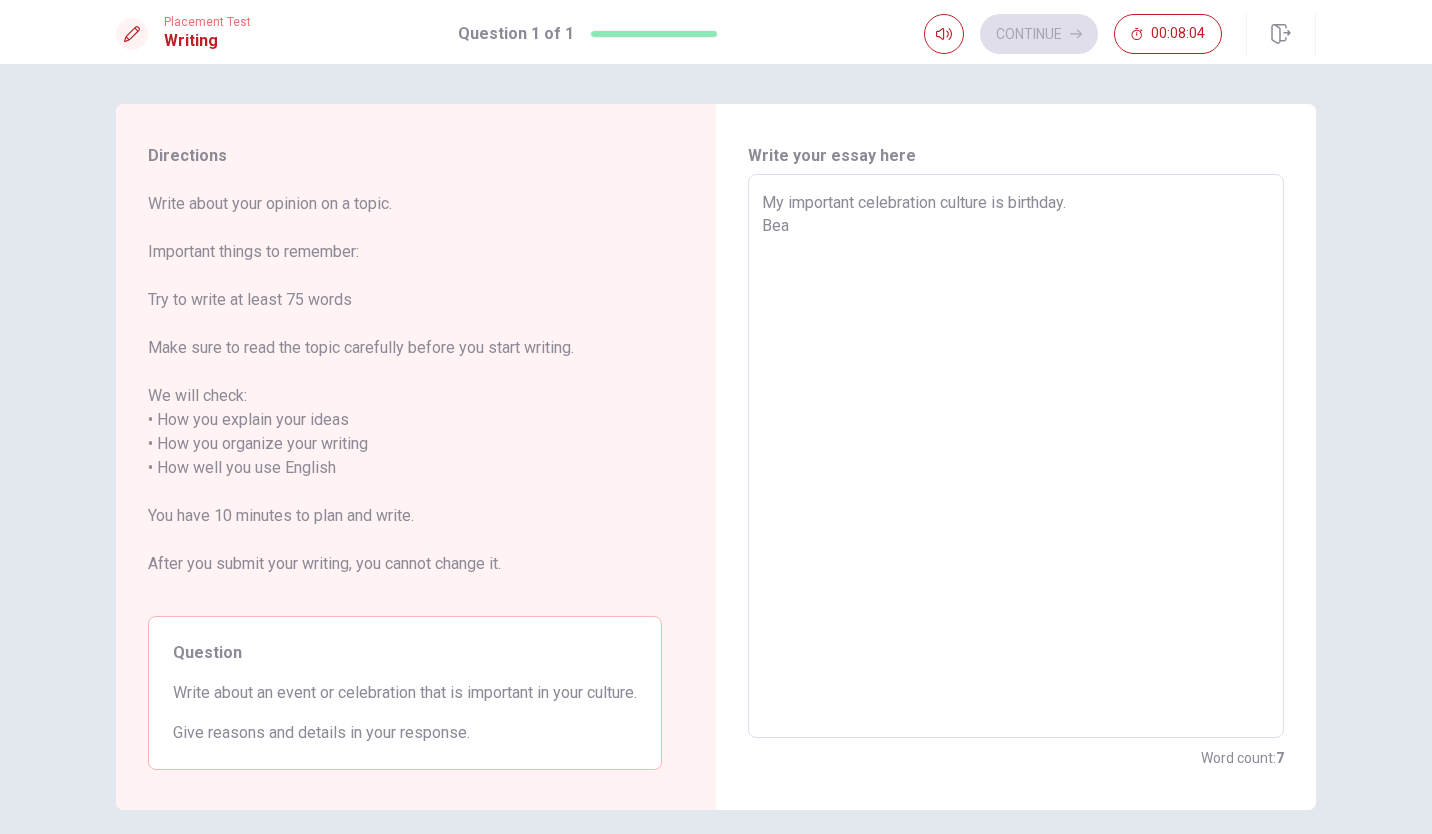 type on "x" 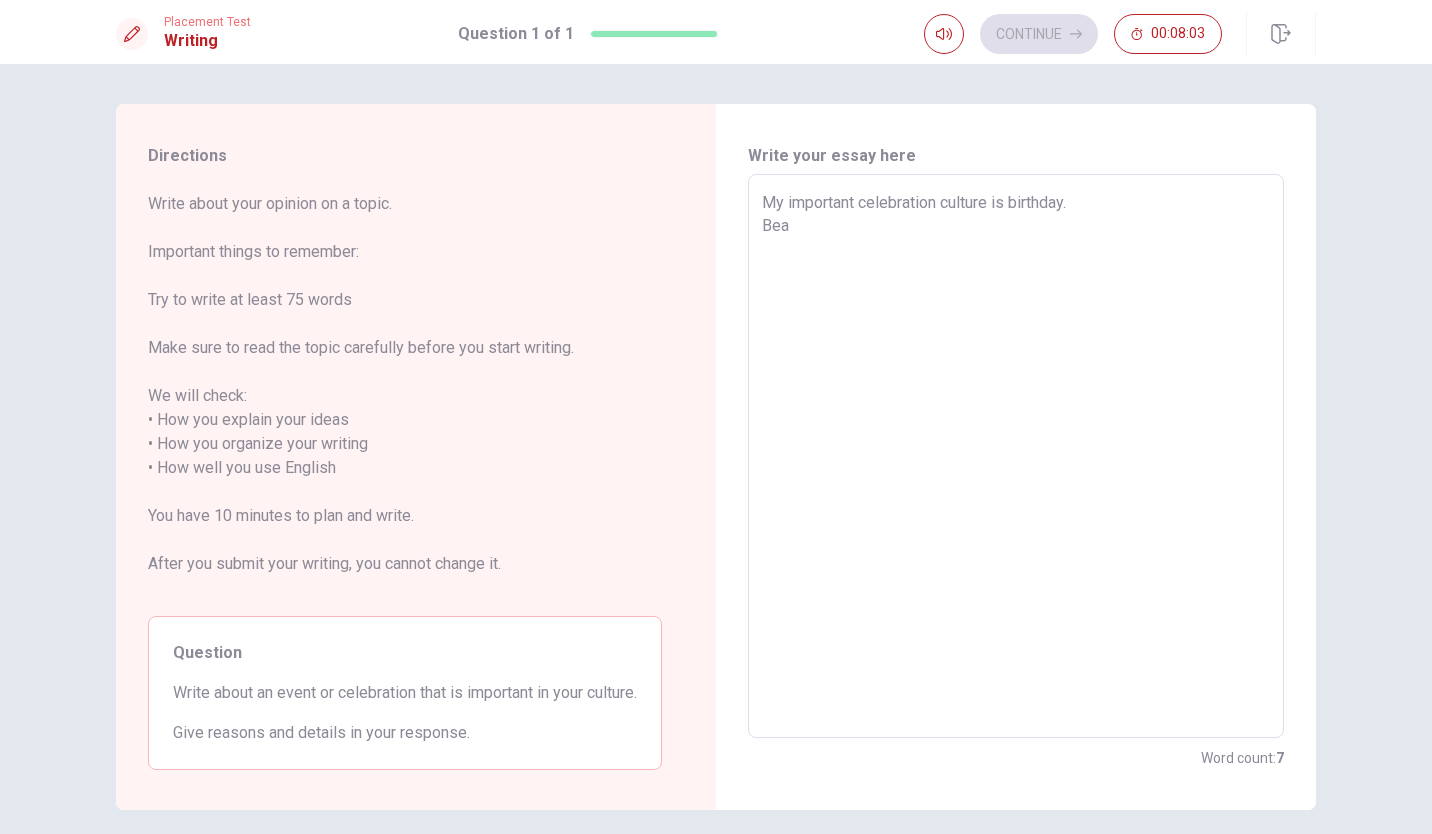 type on "My important celebration culture is birthday.
Be" 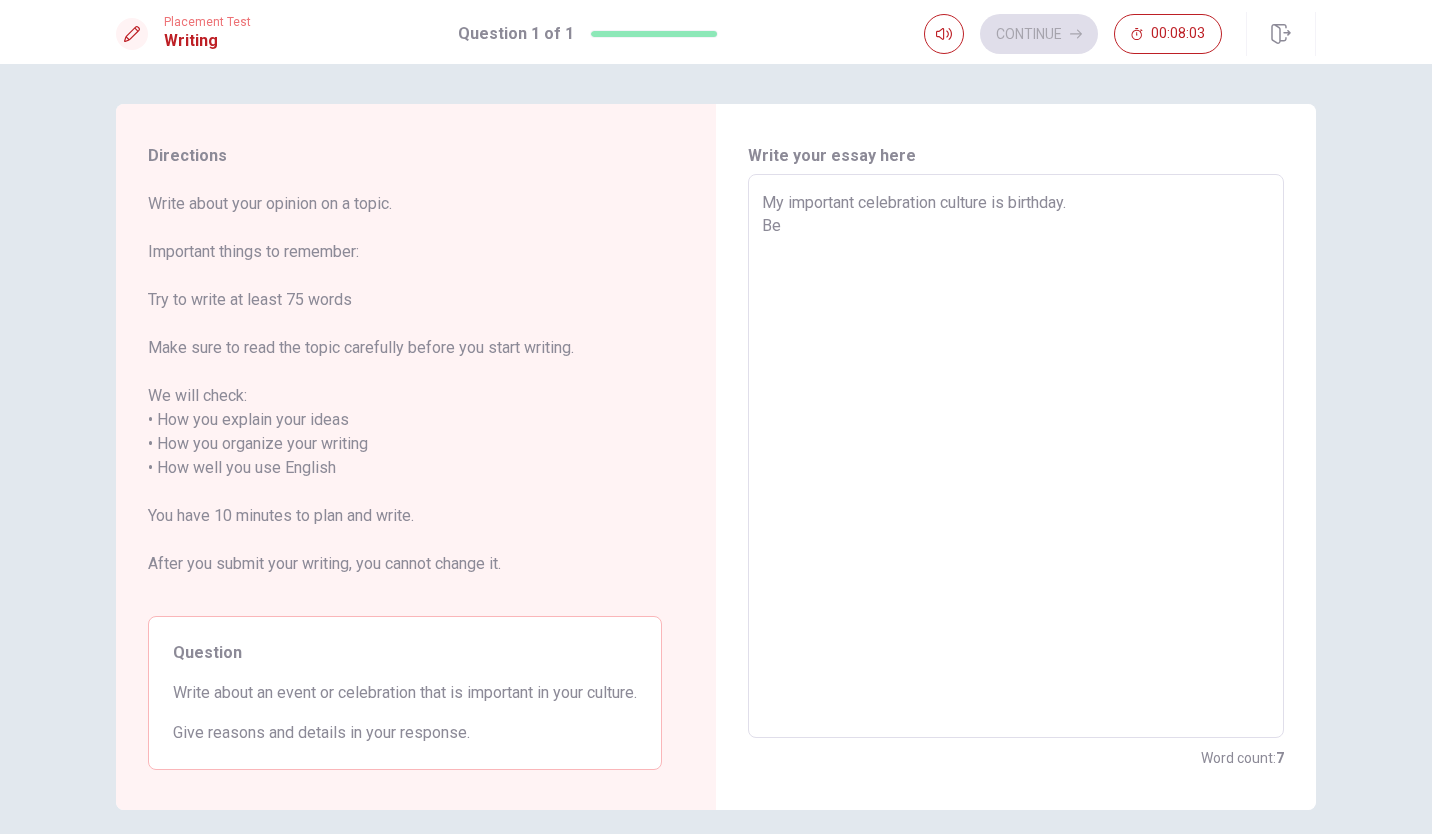 type on "x" 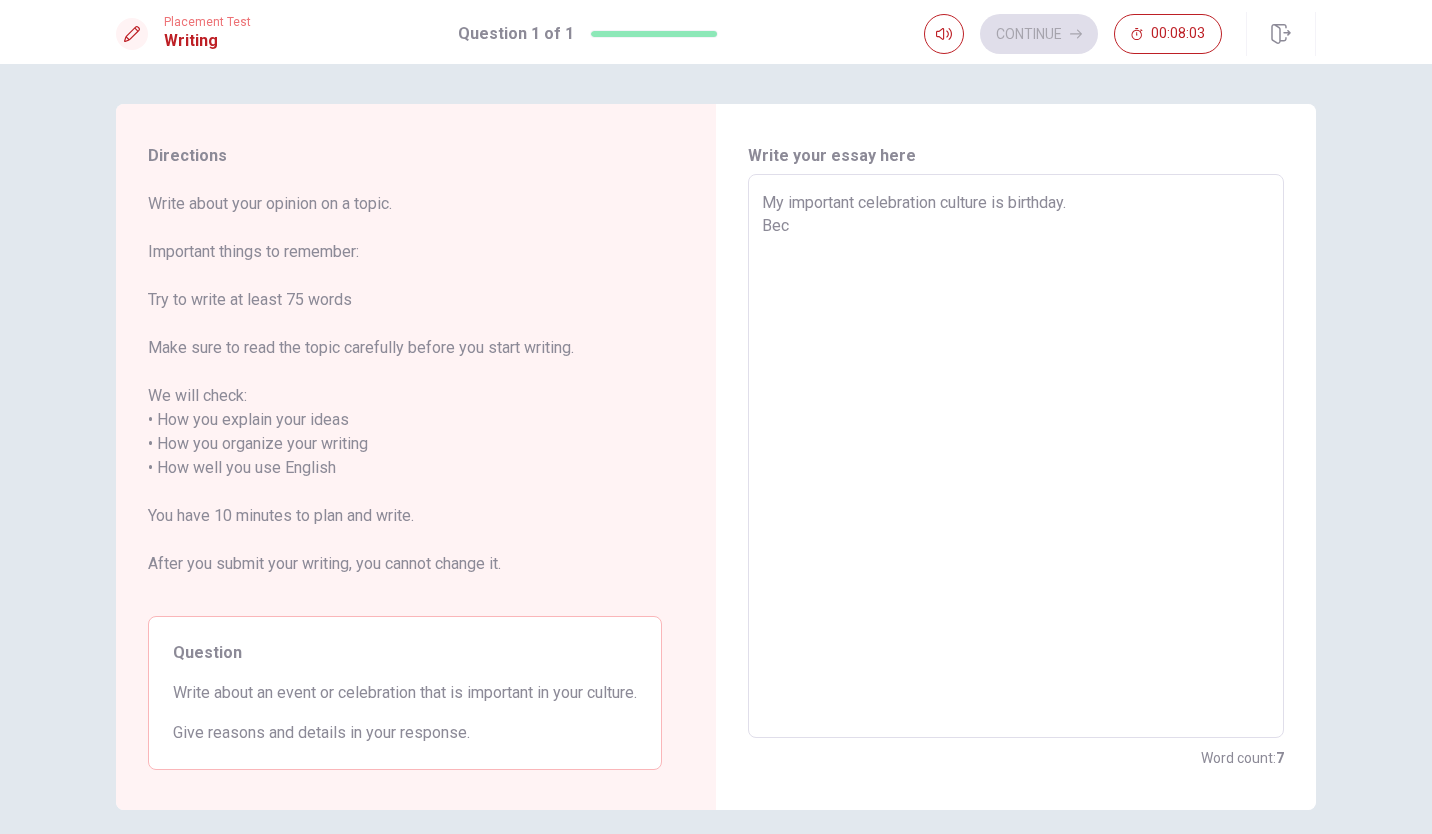 type on "x" 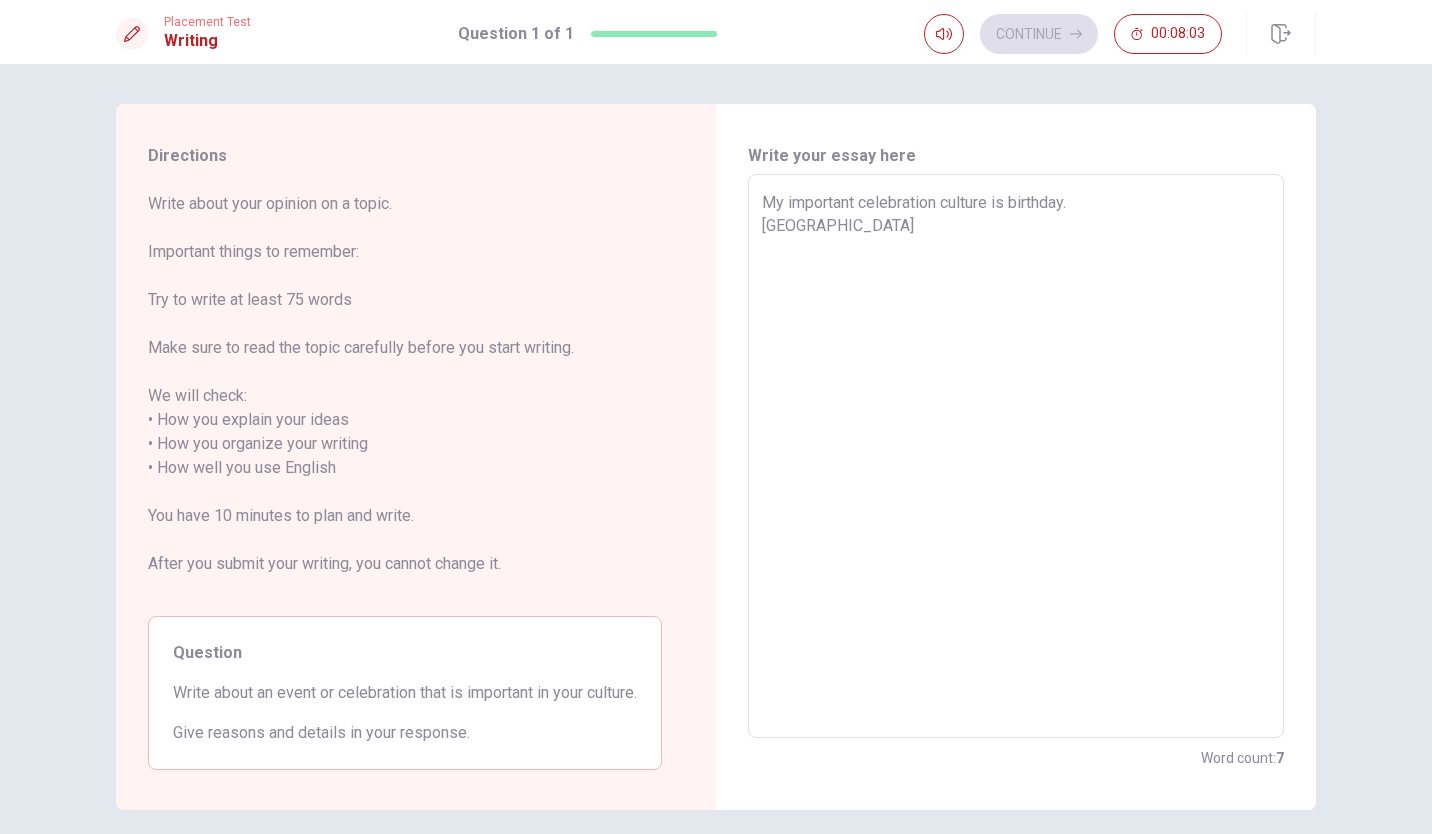 type on "x" 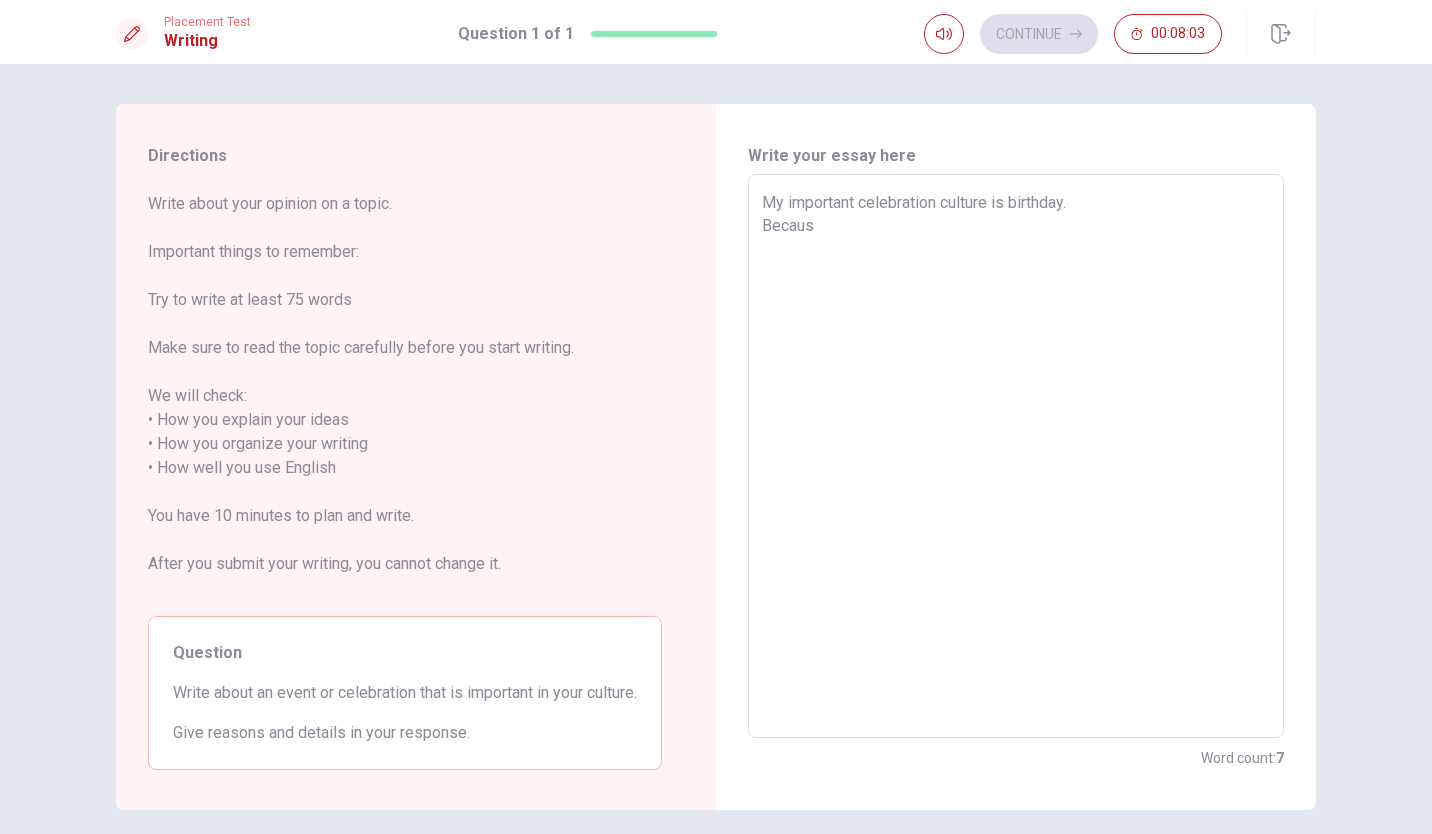 type on "x" 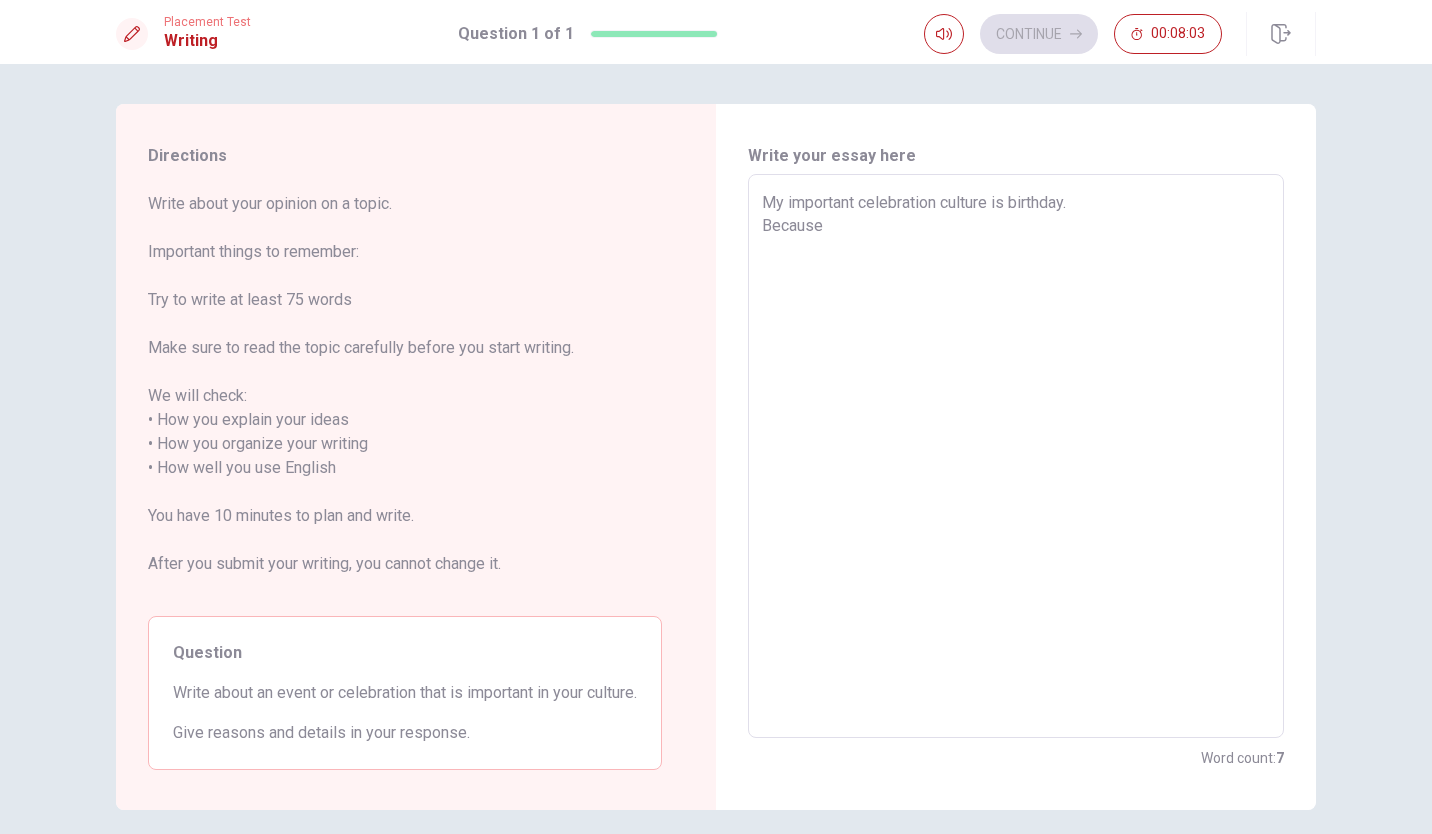 type on "x" 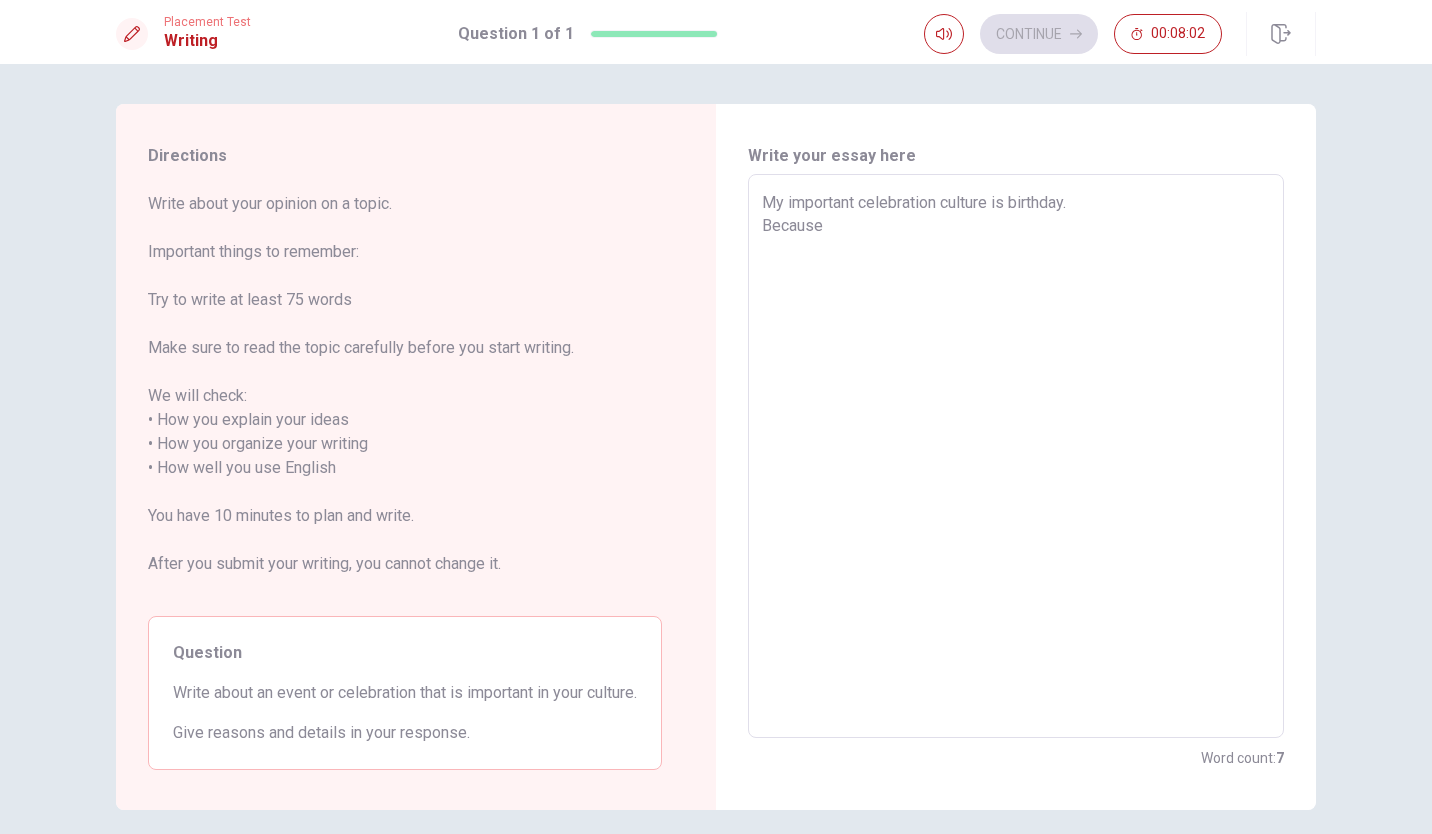 type on "My important celebration culture is birthday.
Because" 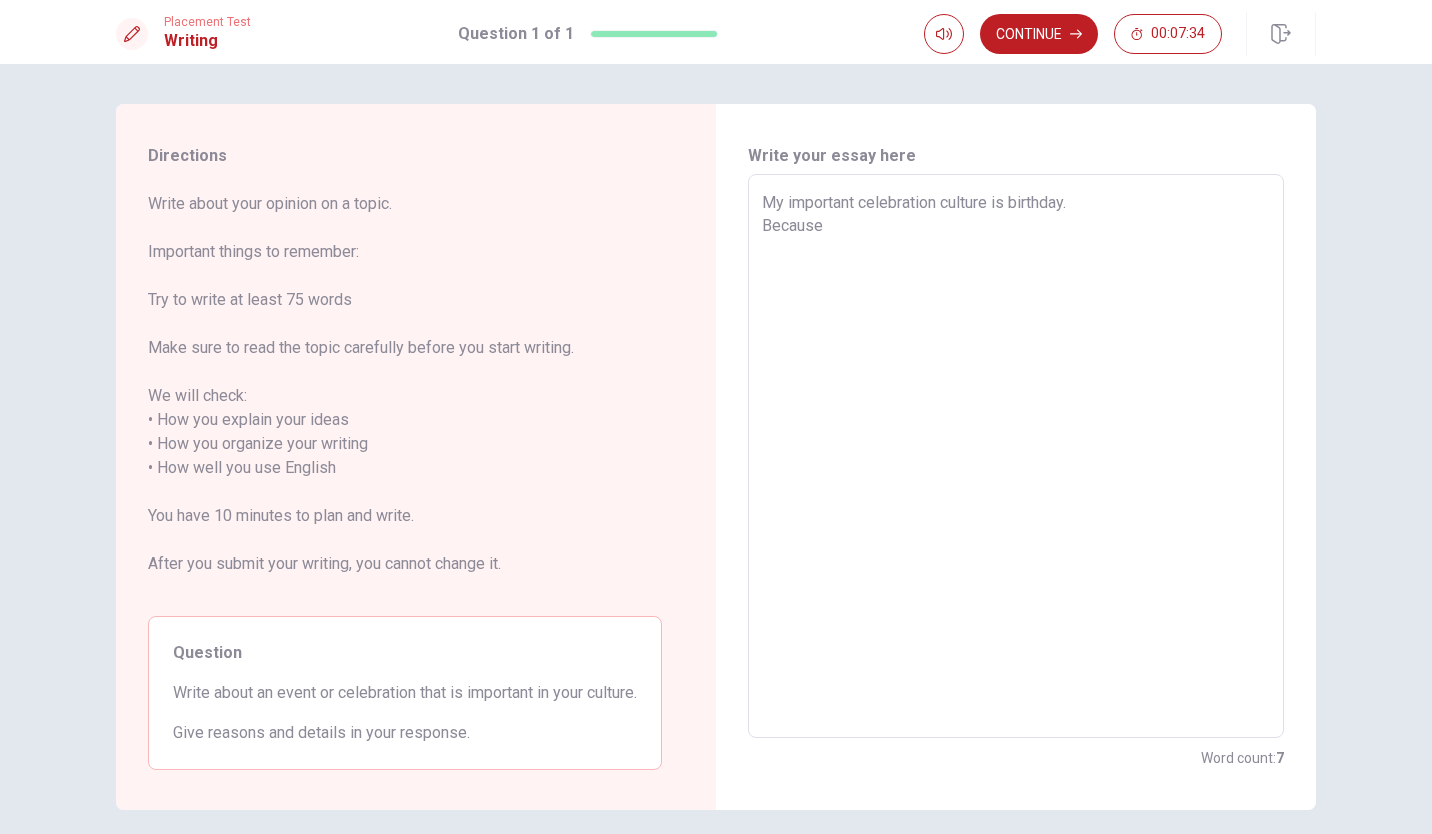 type on "x" 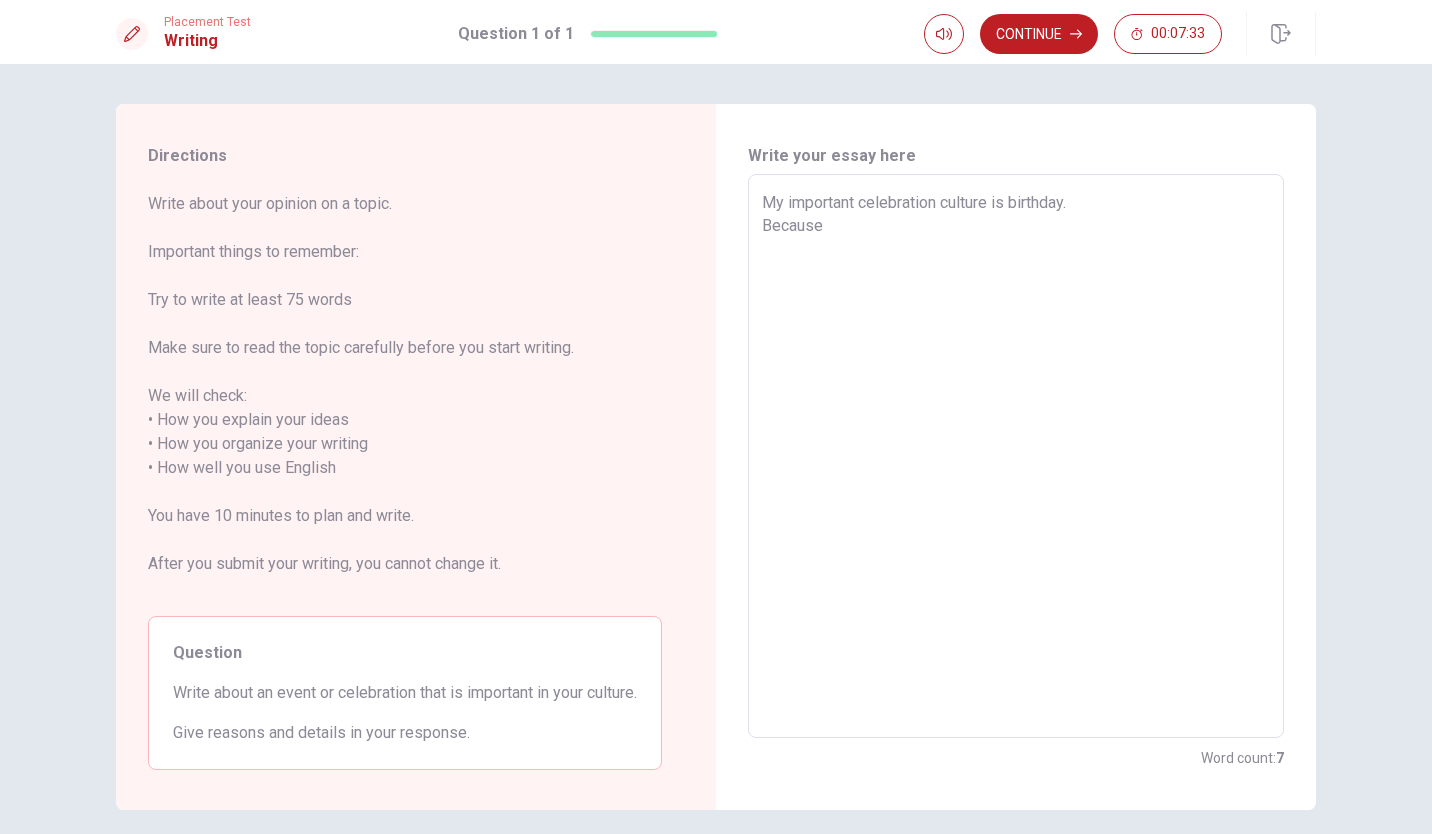 type on "My important celebration culture is birthday.
Because m" 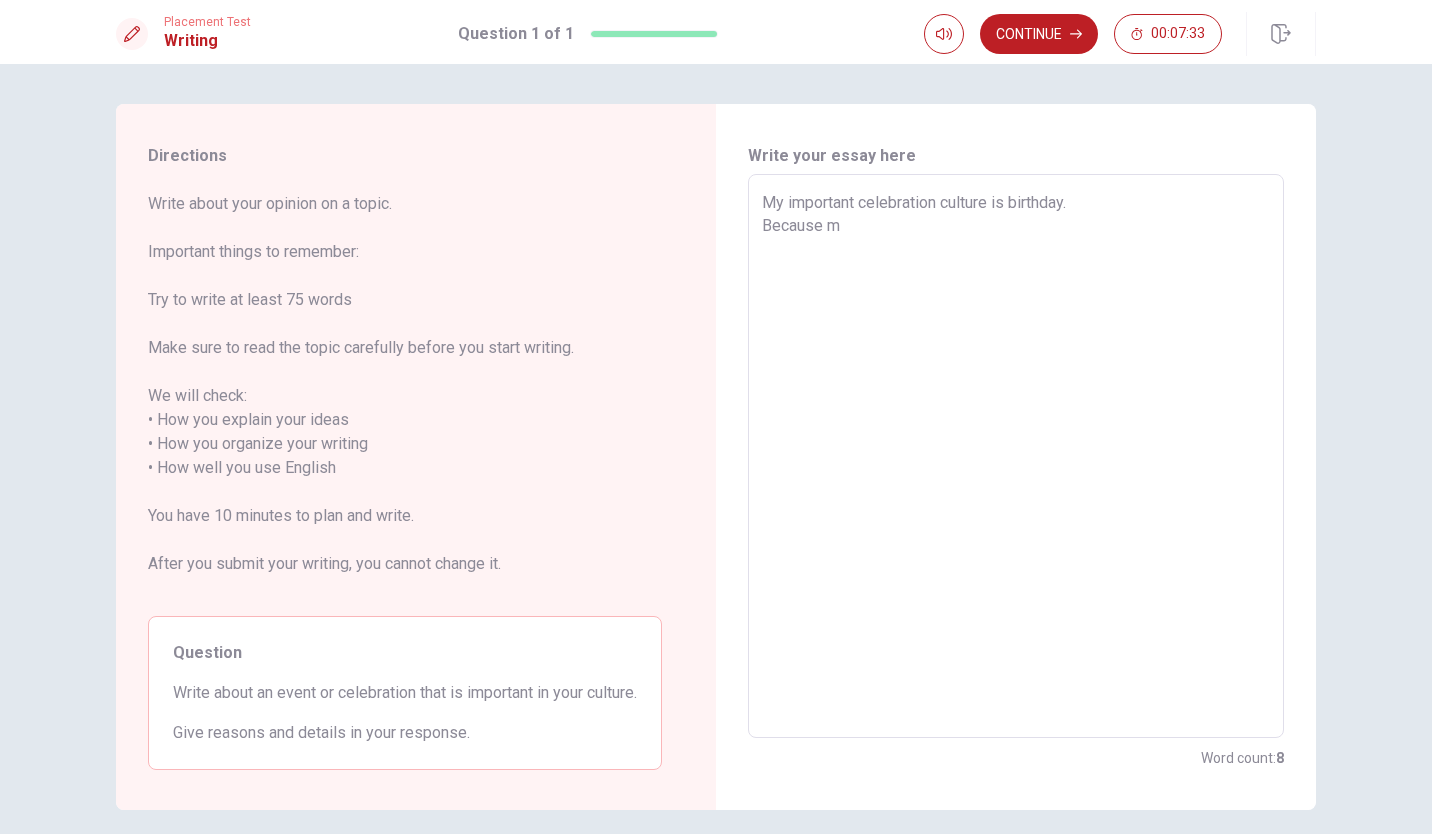 type on "x" 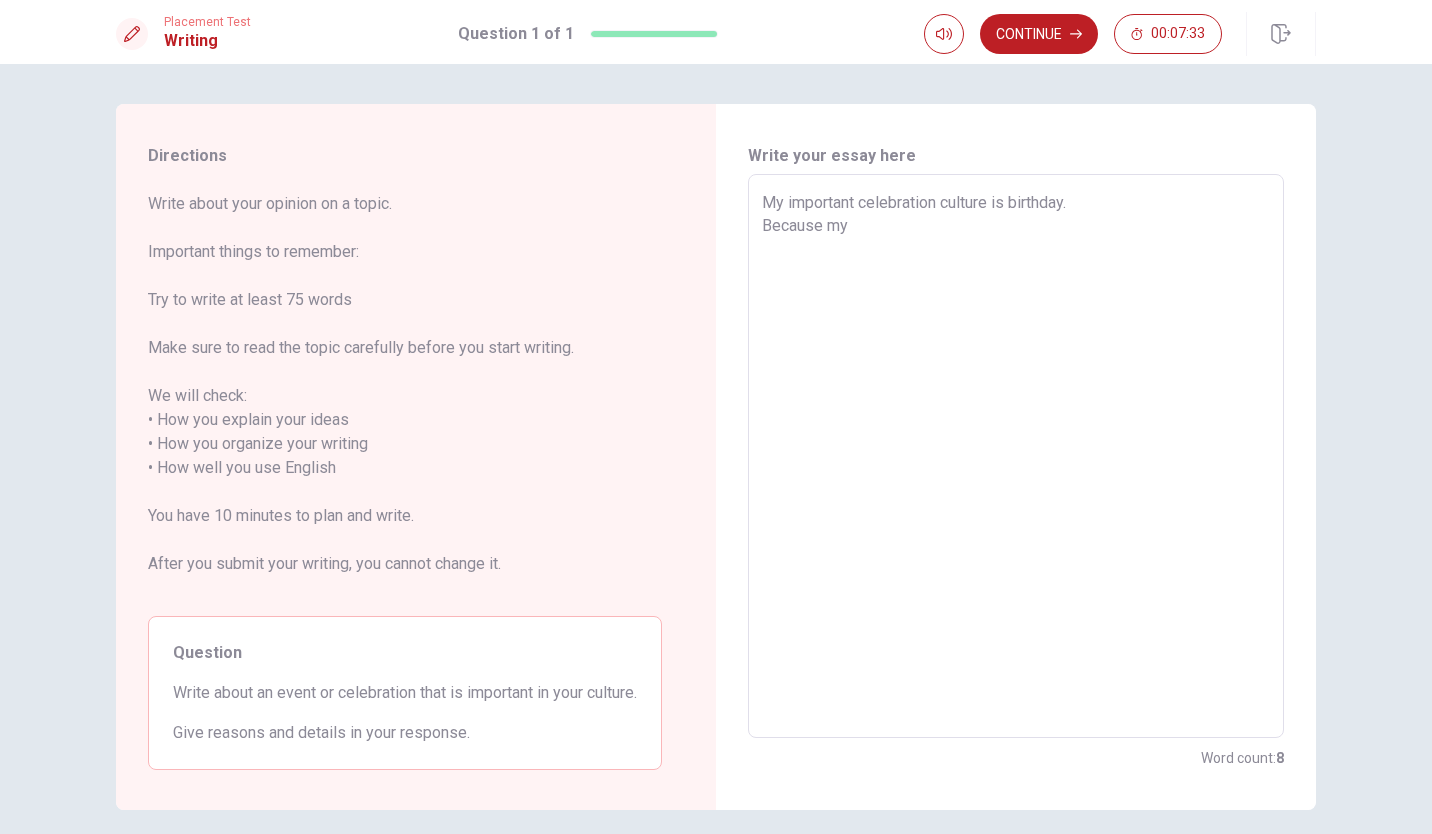 type on "x" 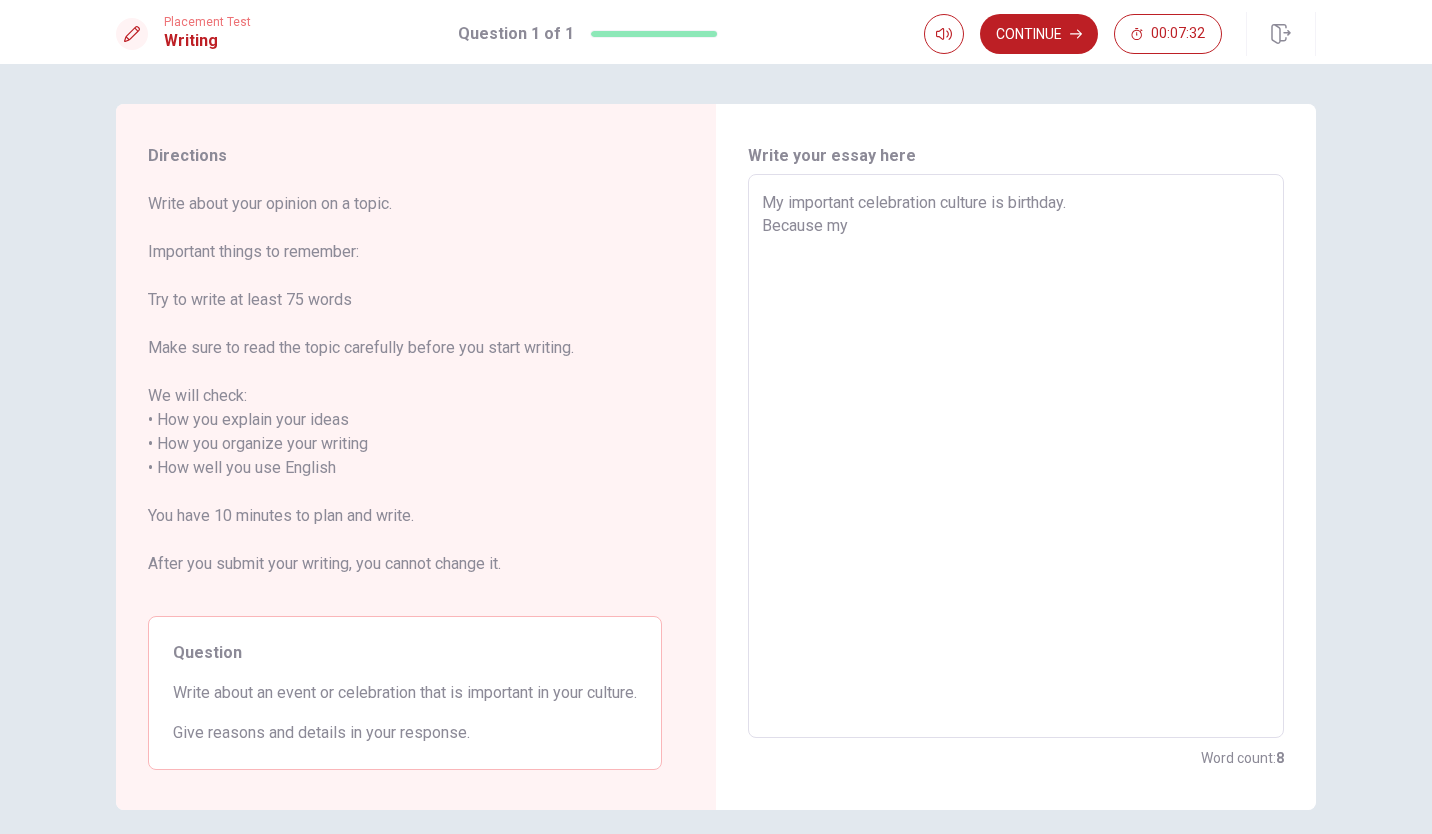 type on "My important celebration culture is birthday.
Because my" 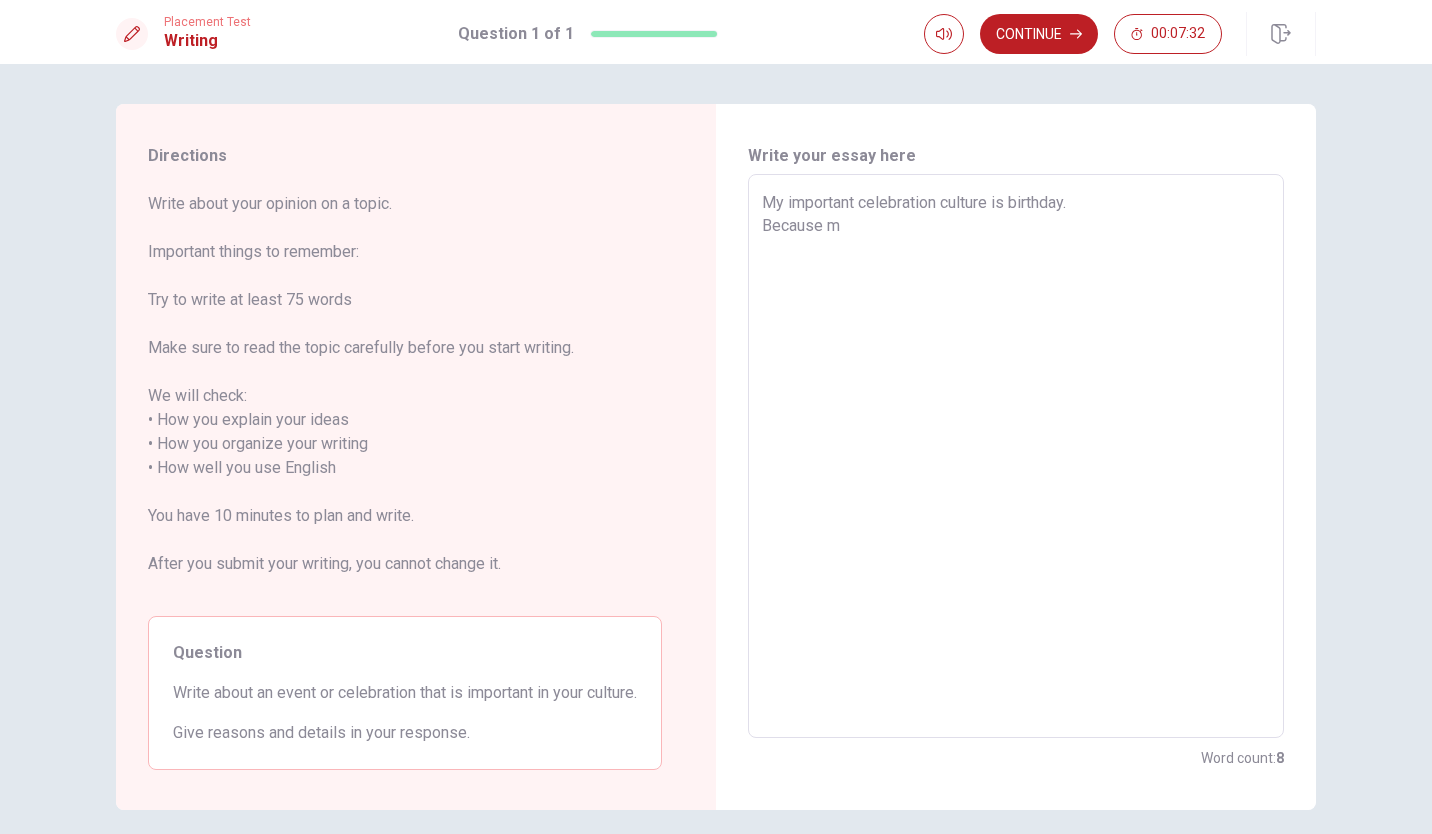 type on "x" 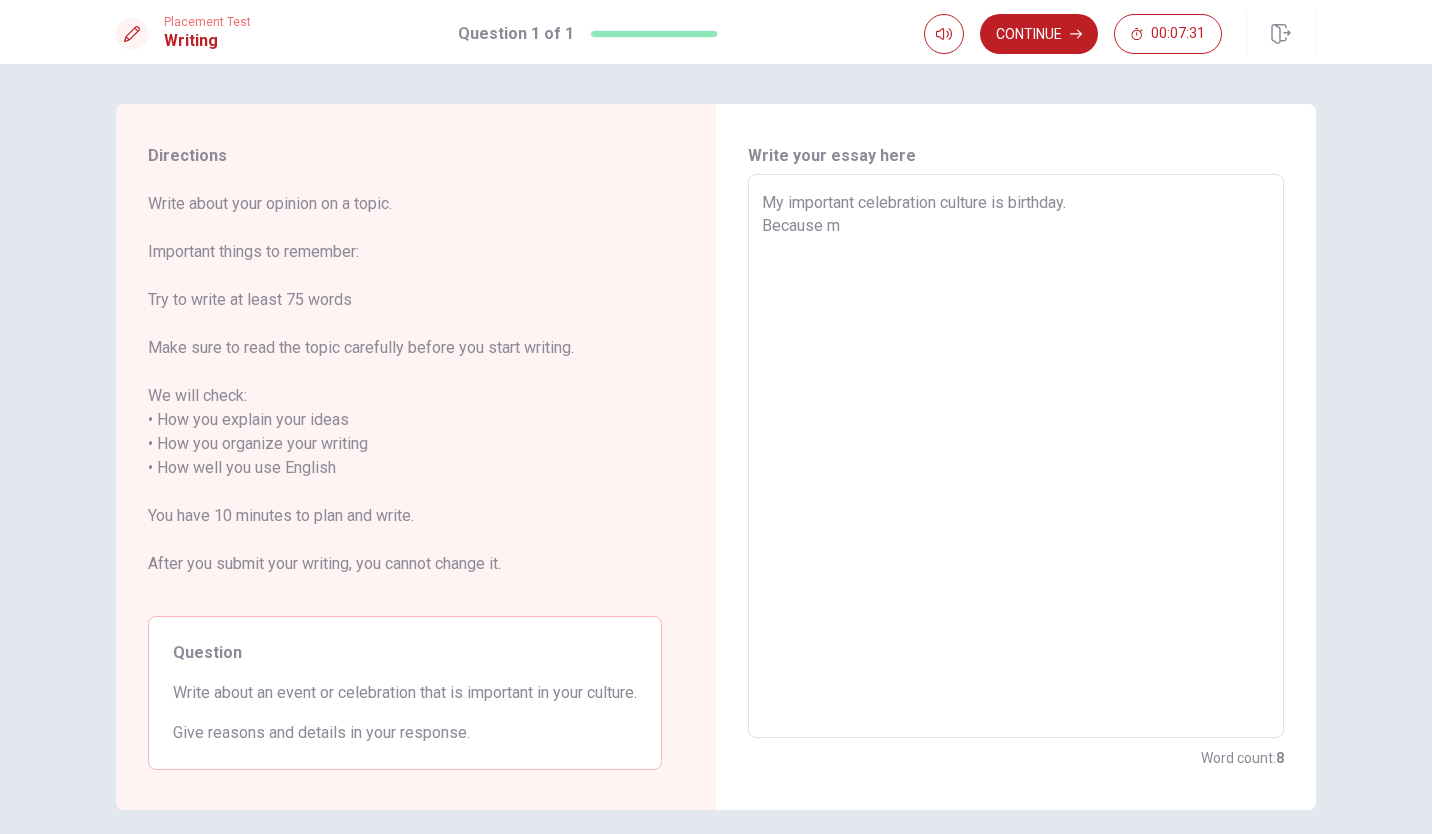 type on "My important celebration culture is birthday.
Because" 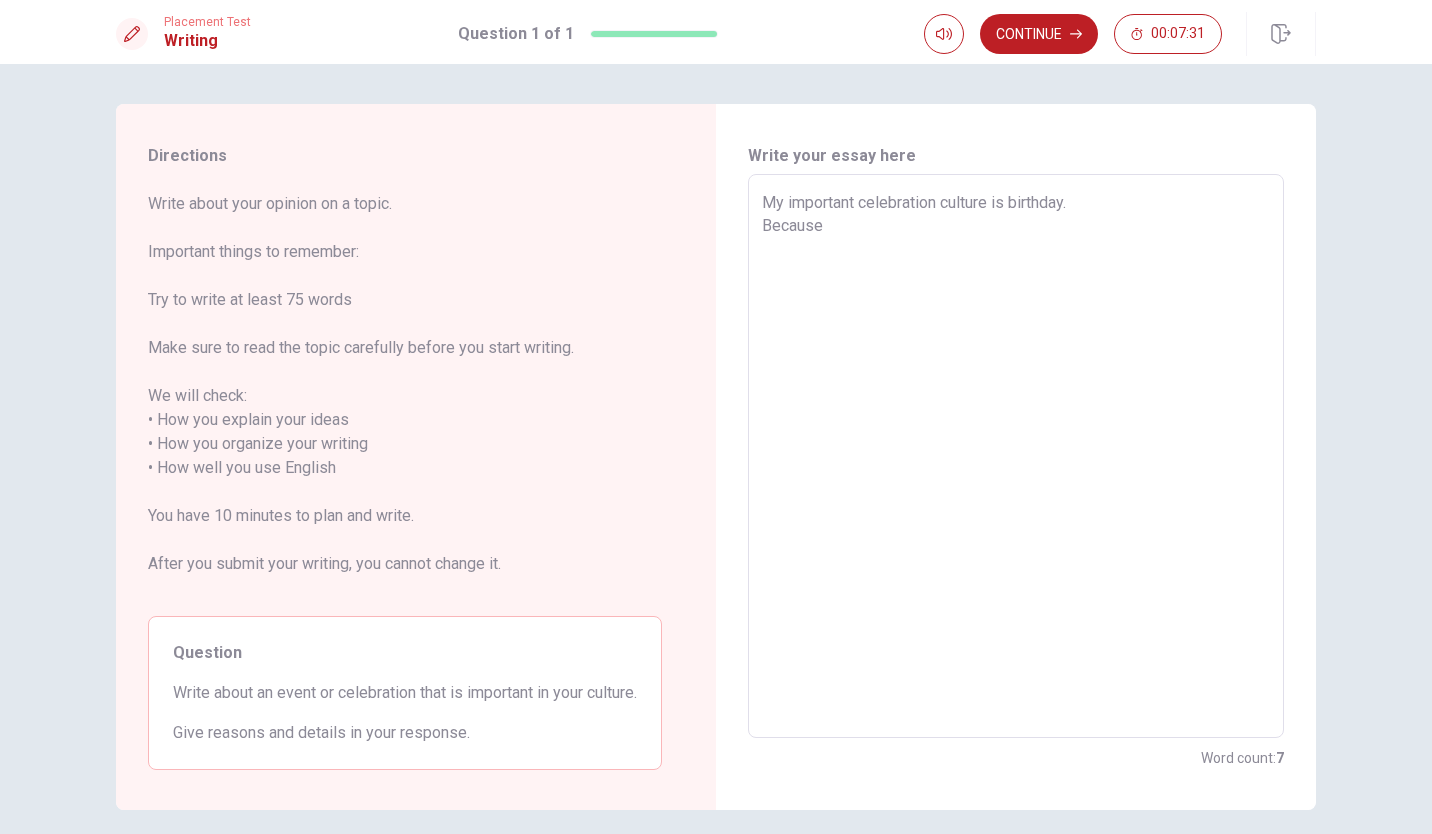 type on "x" 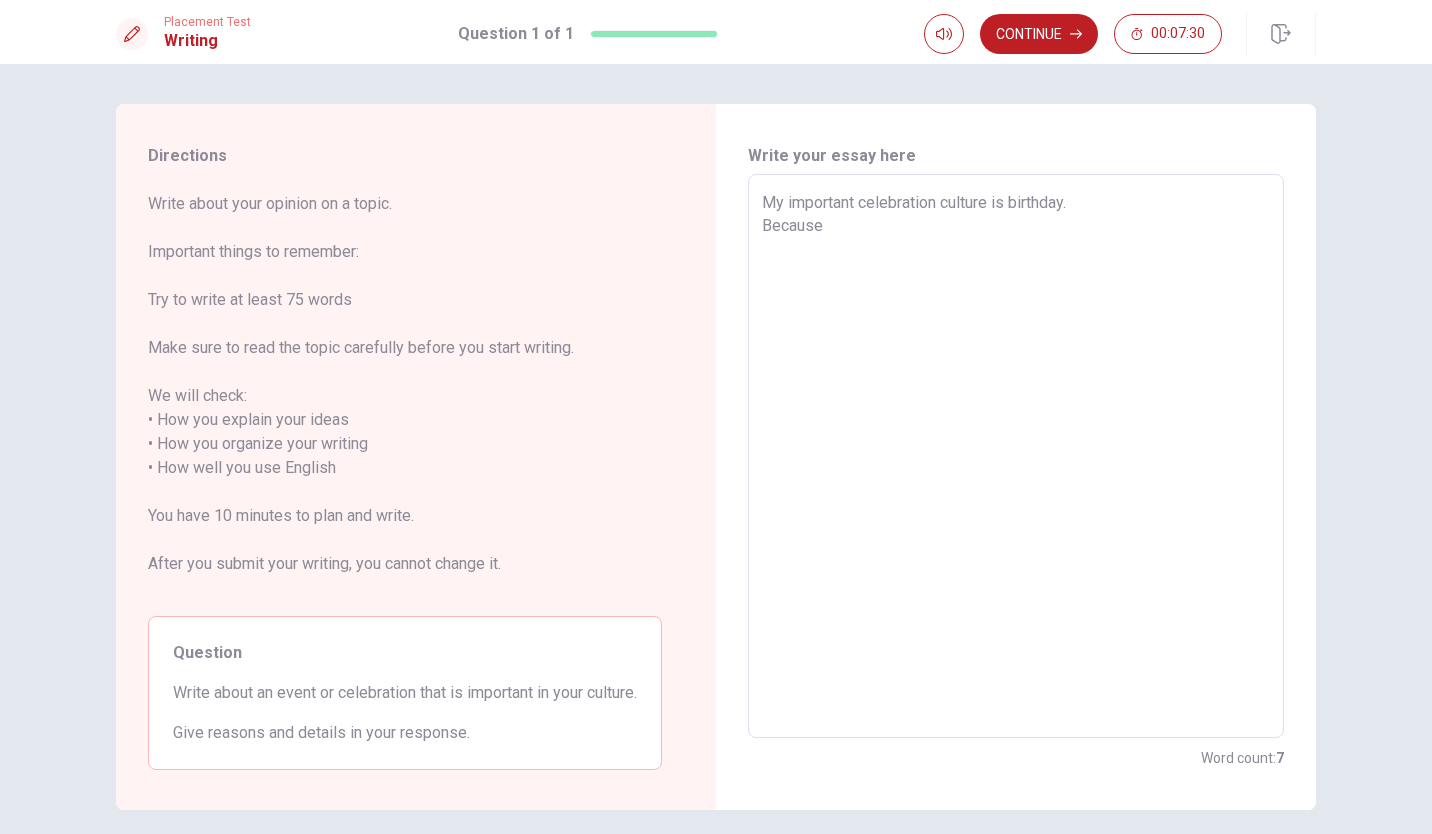 type on "My important celebration culture is birthday.
Because i" 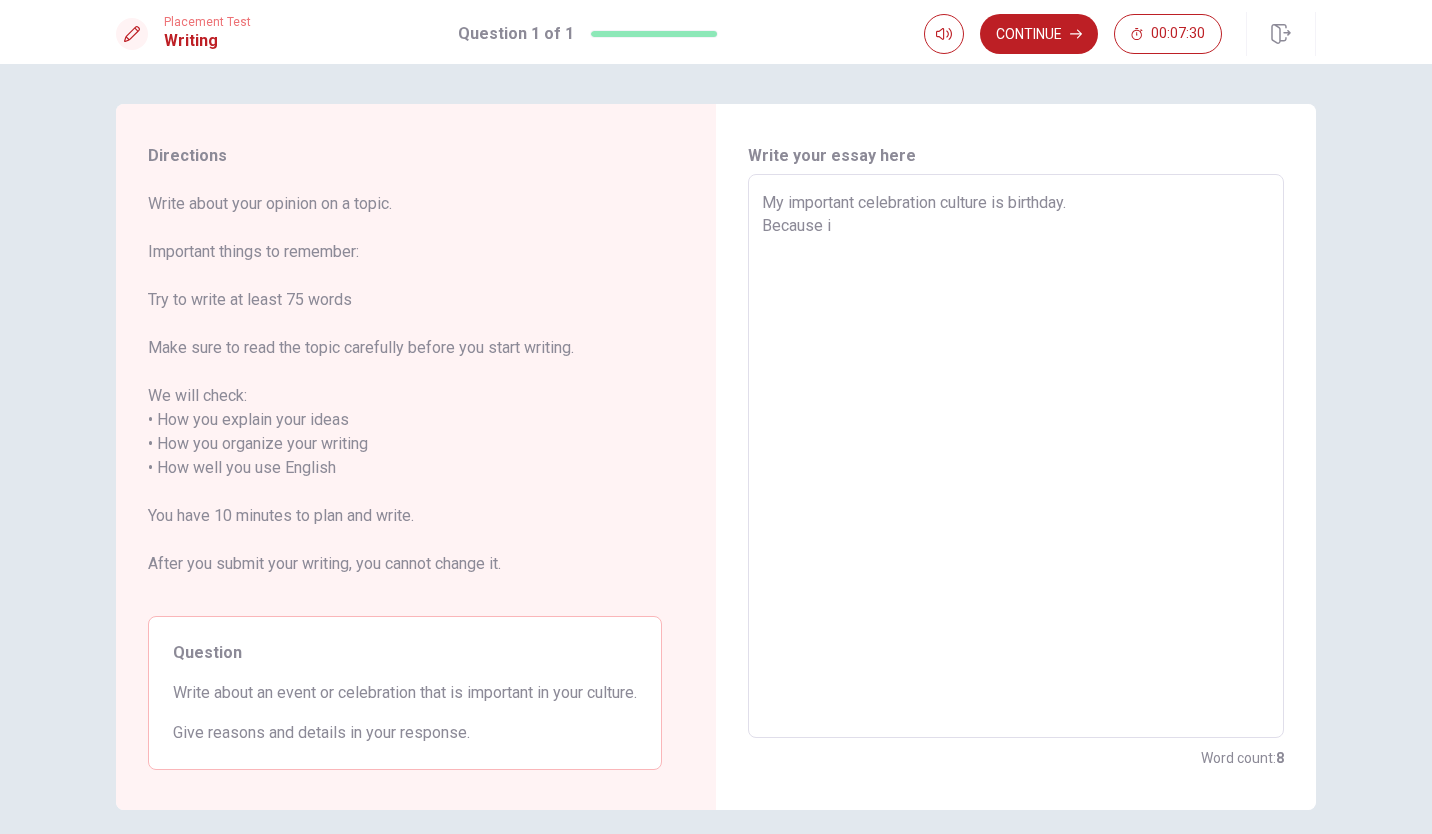 type on "x" 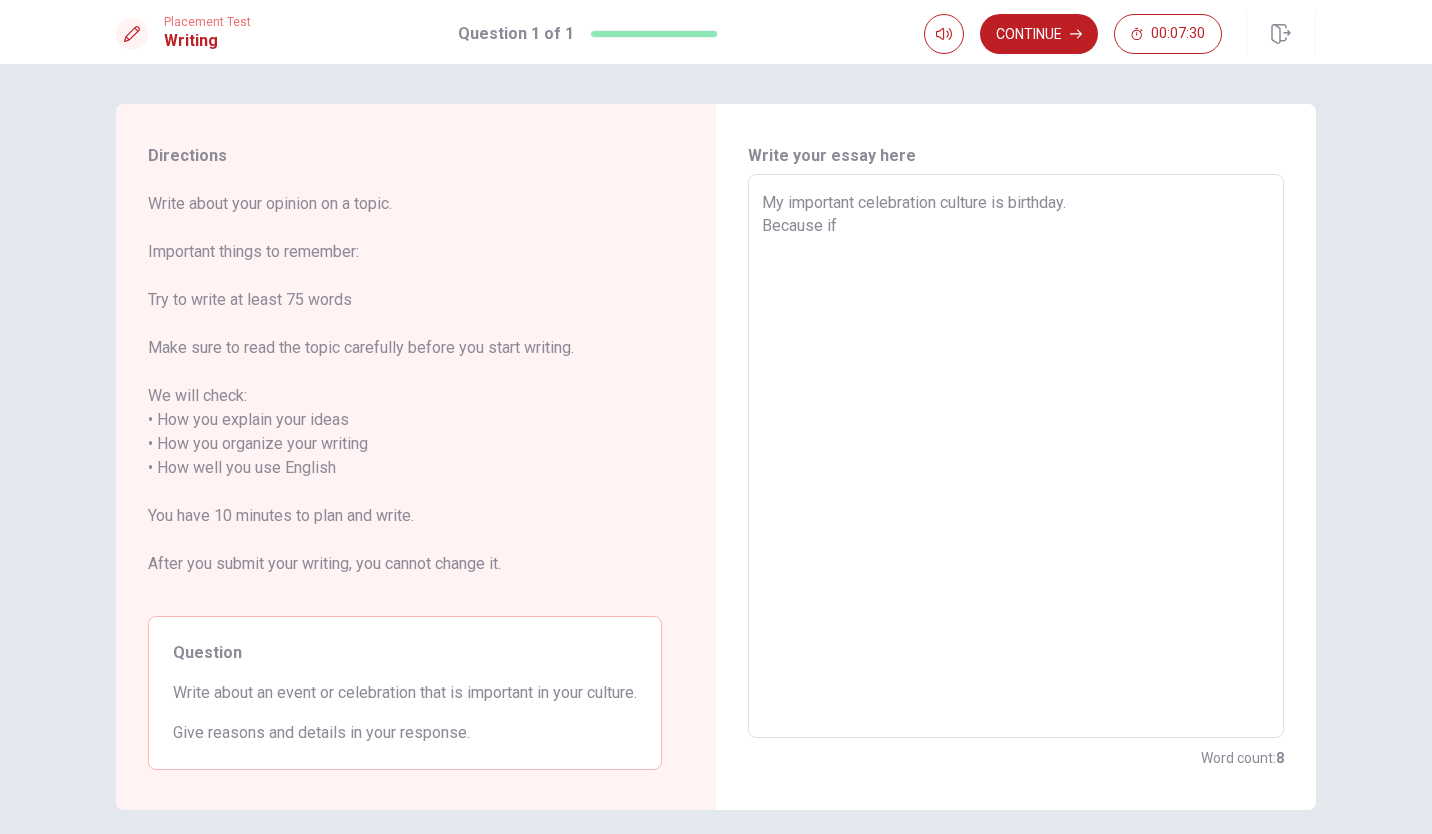 type on "x" 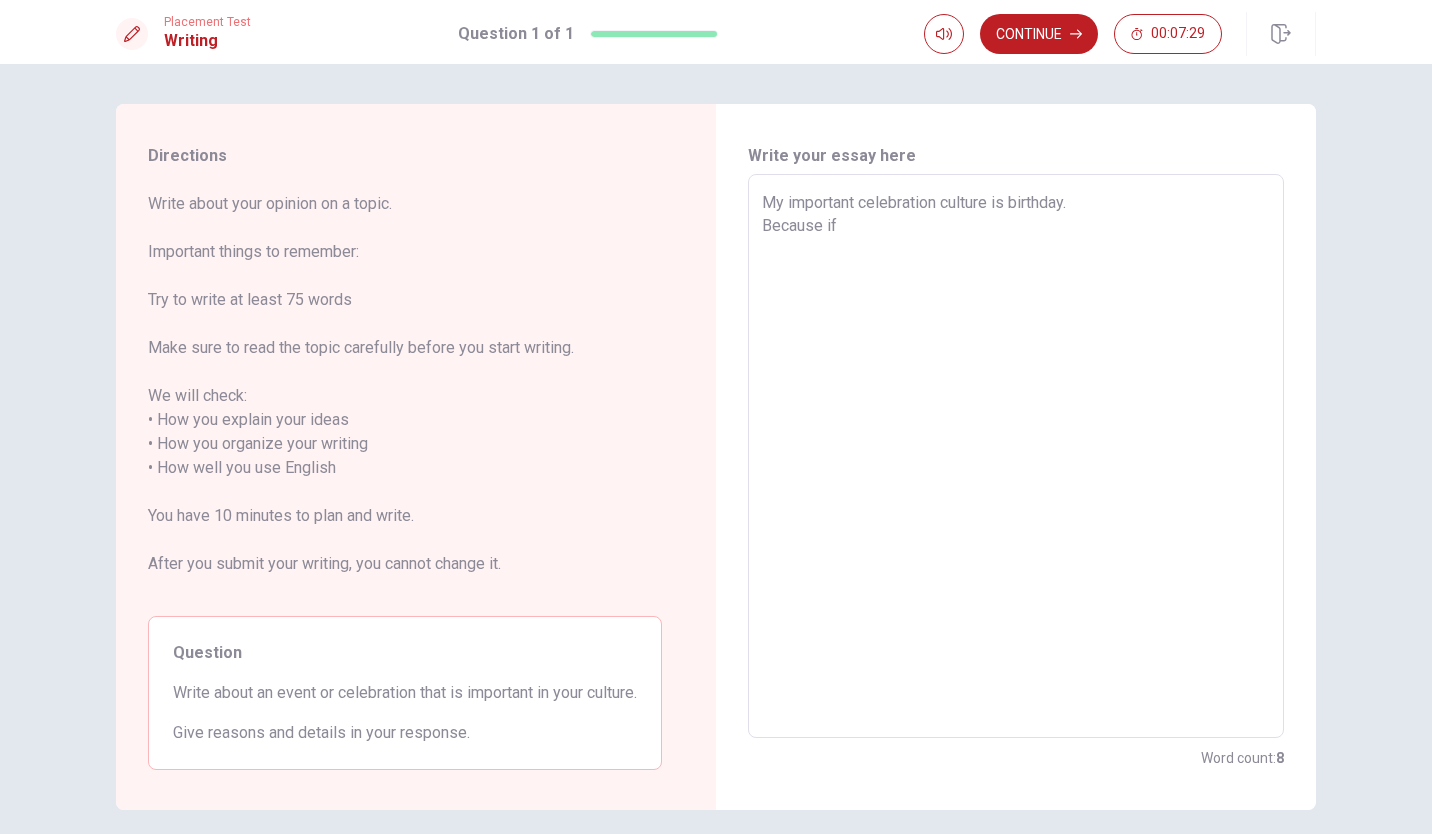 type on "My important celebration culture is birthday.
Because if m" 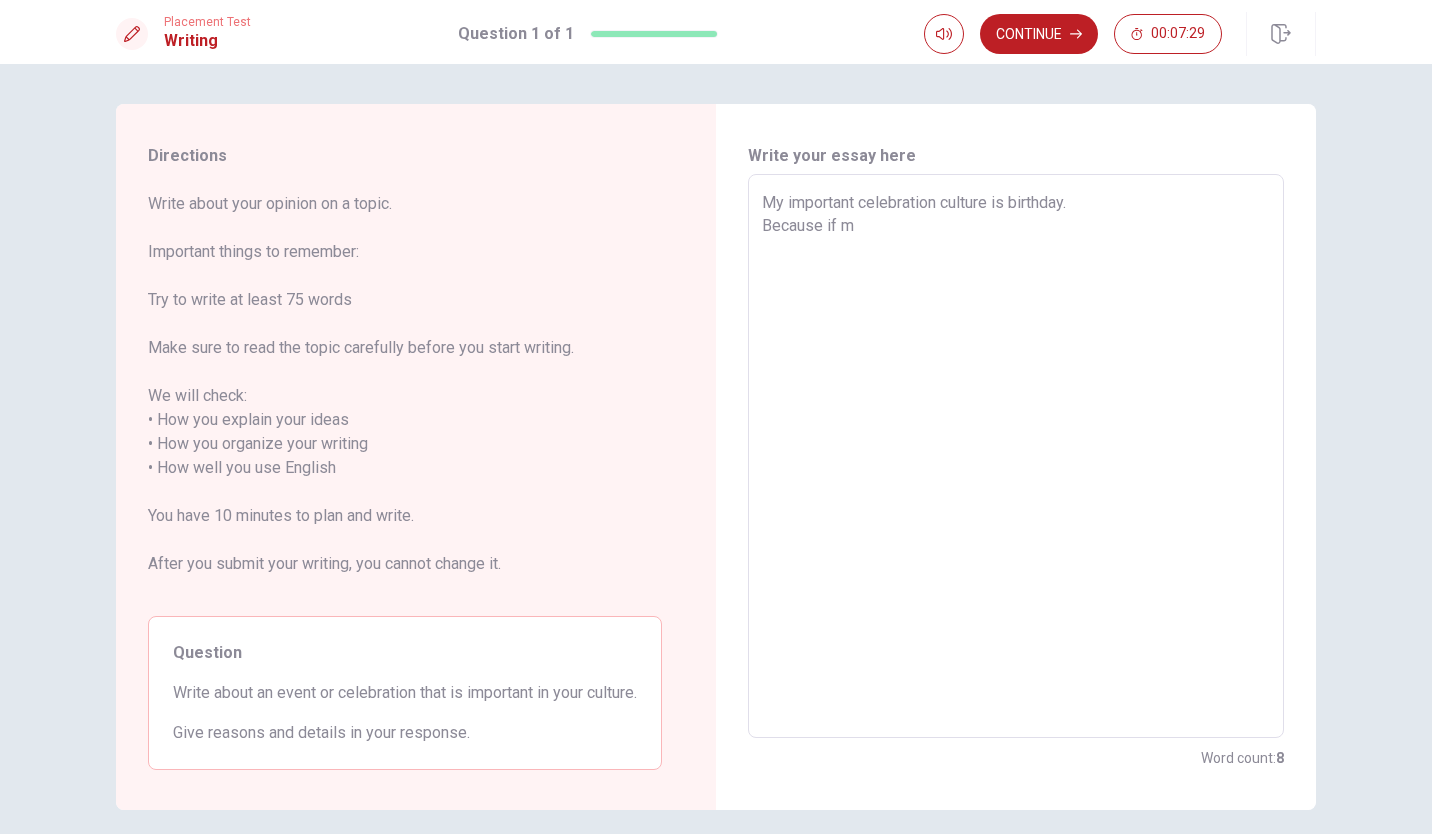 type on "x" 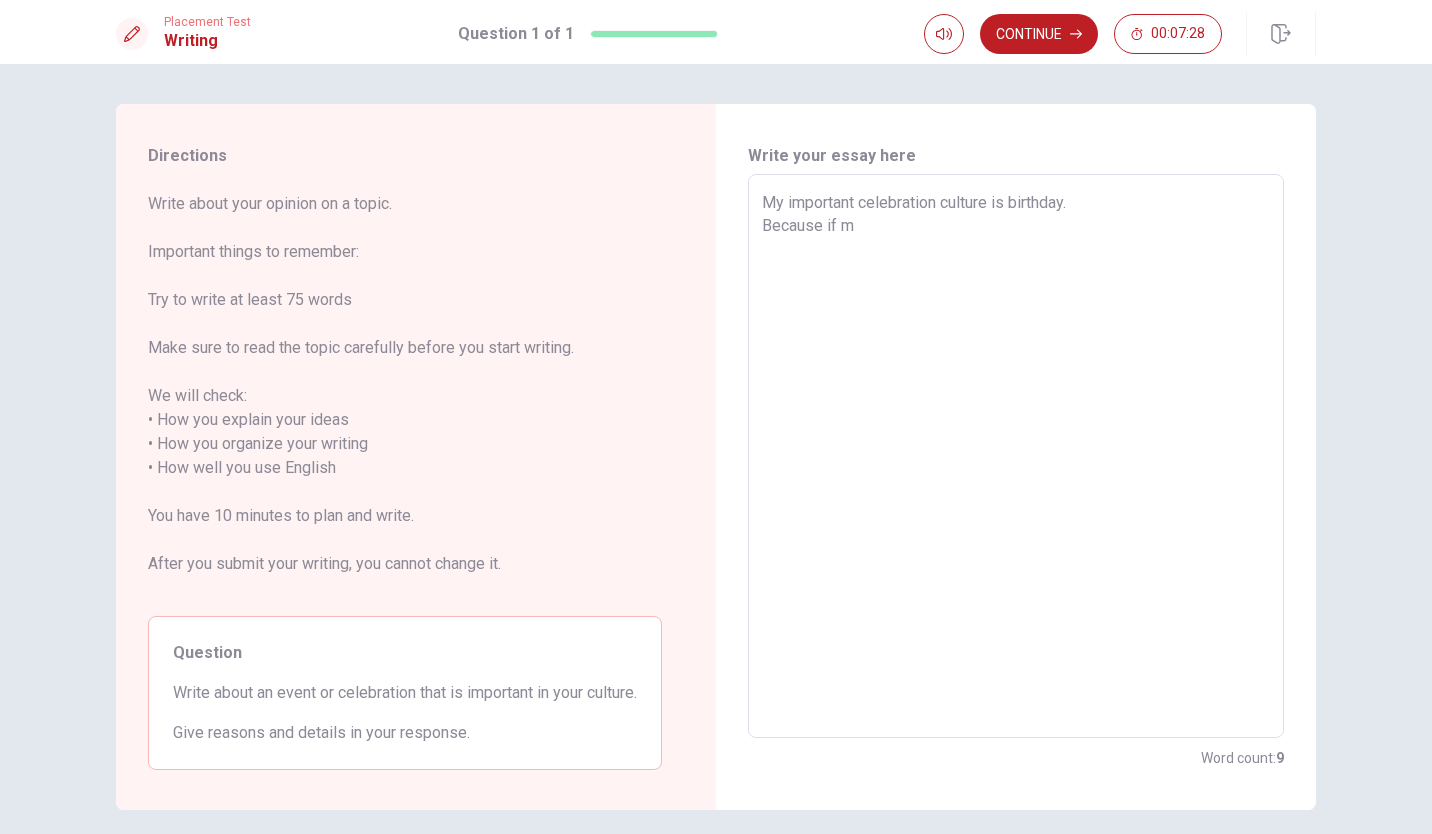 type on "My important celebration culture is birthday.
Because if my" 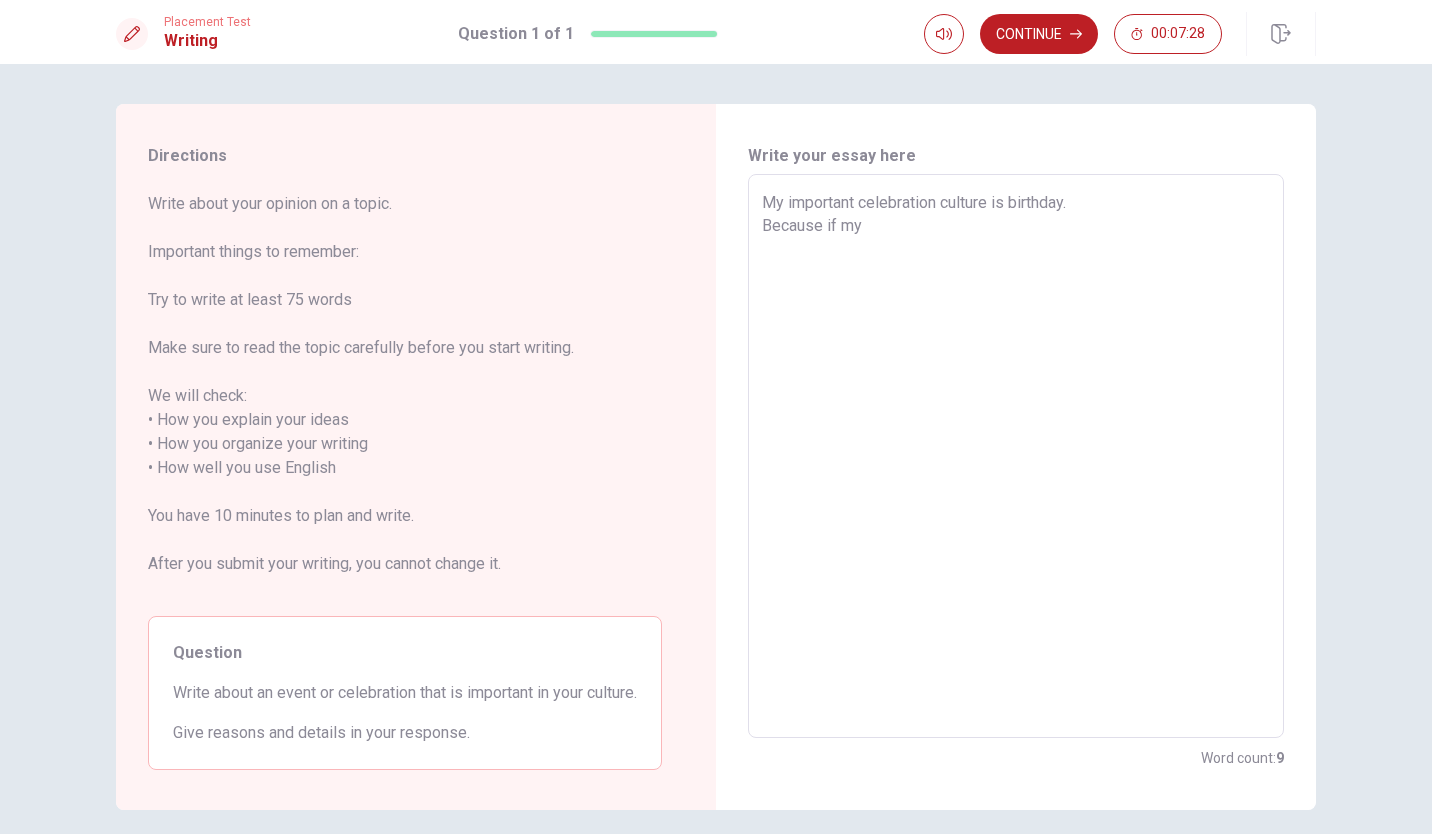 type on "x" 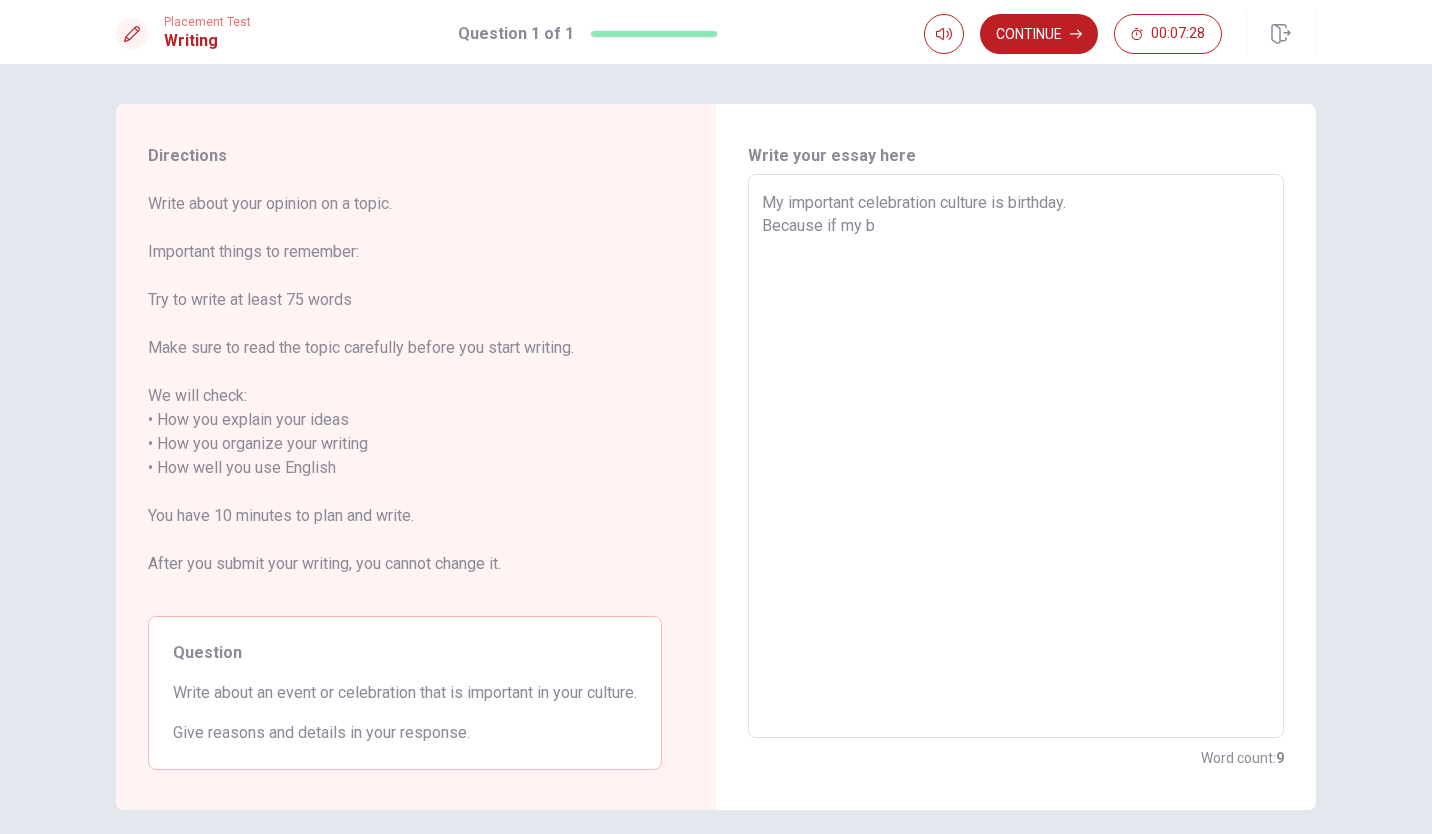type on "x" 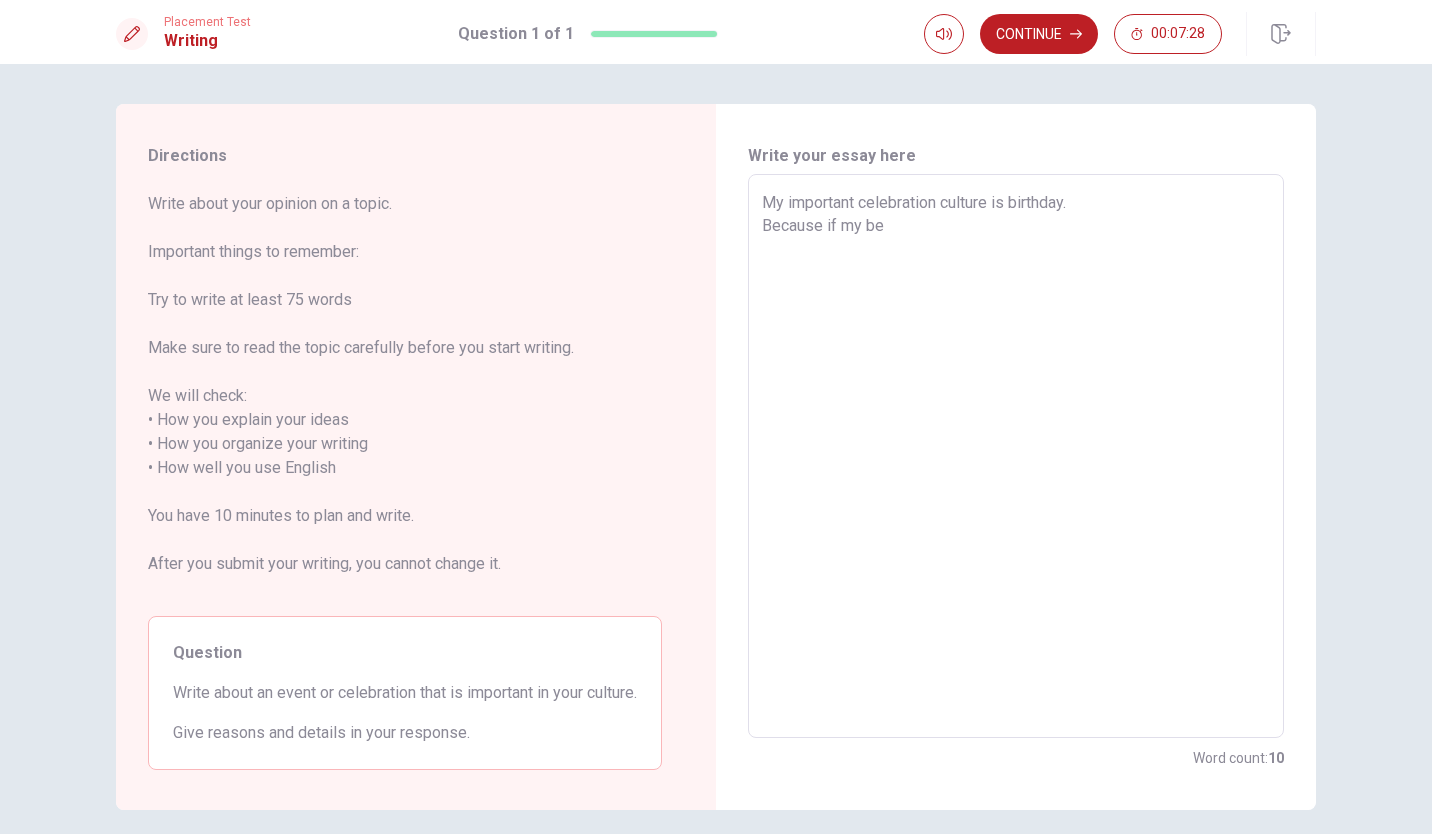 type on "x" 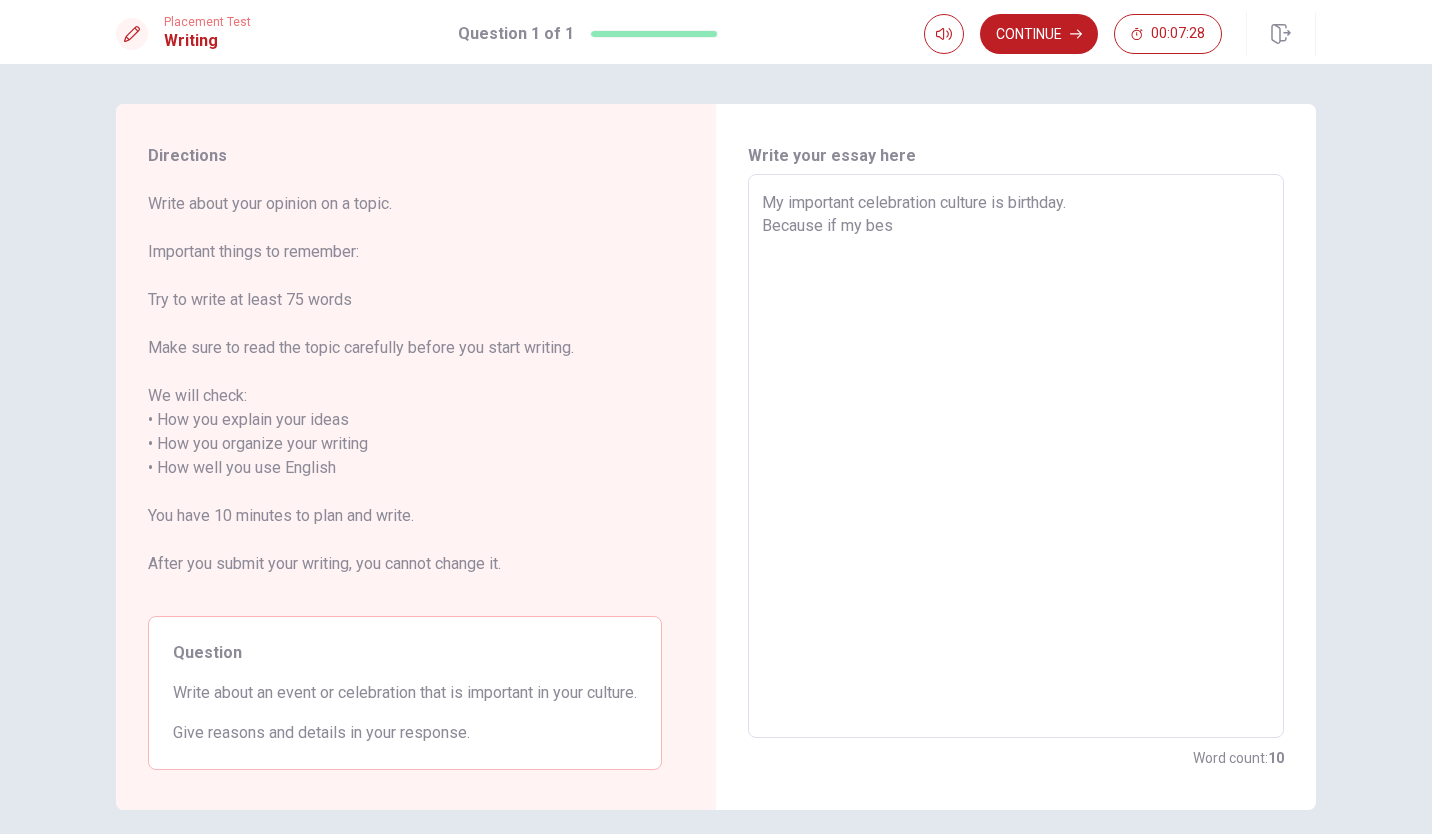 type on "x" 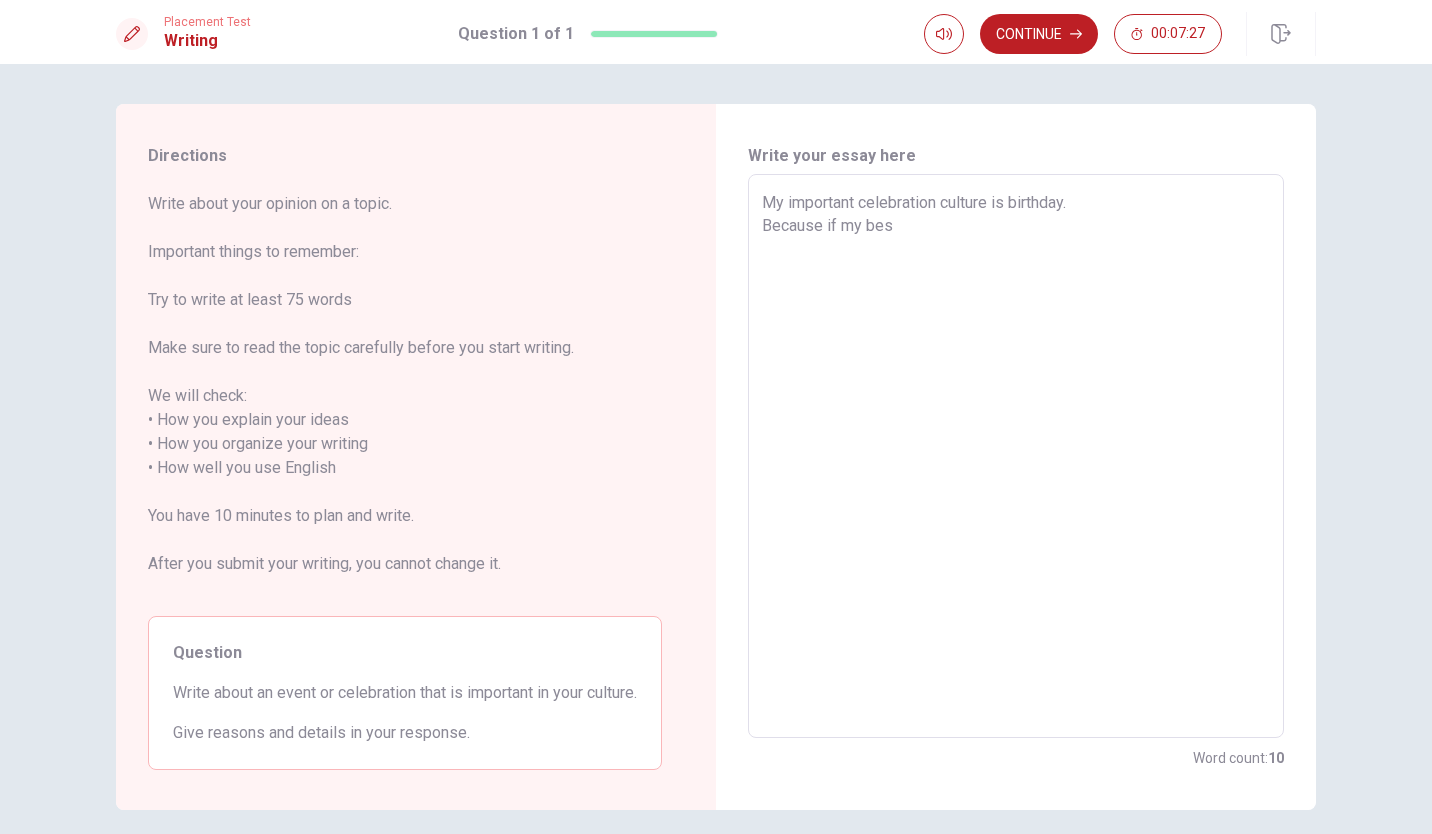 type on "My important celebration culture is birthday.
Because if my best" 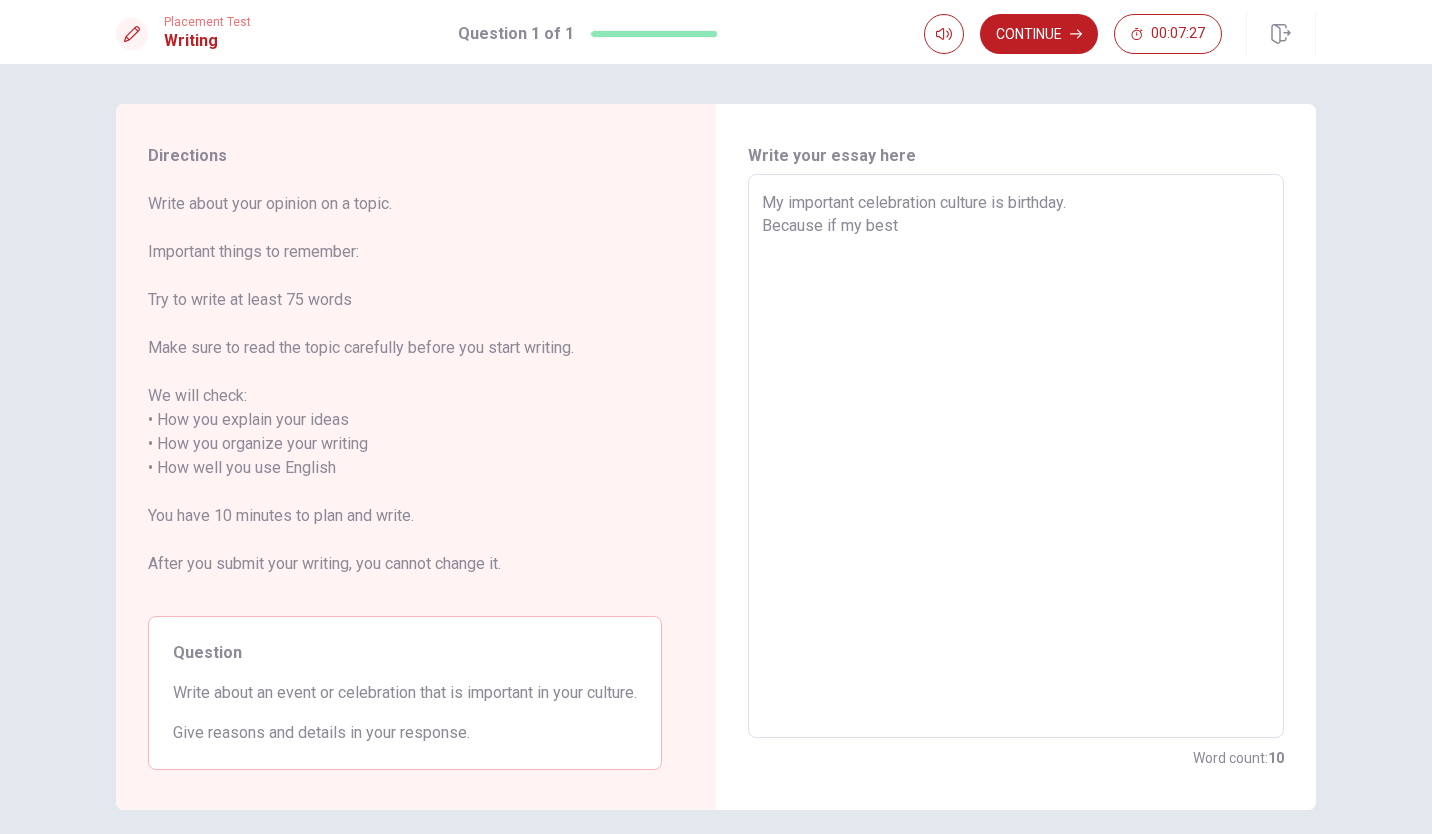 type on "x" 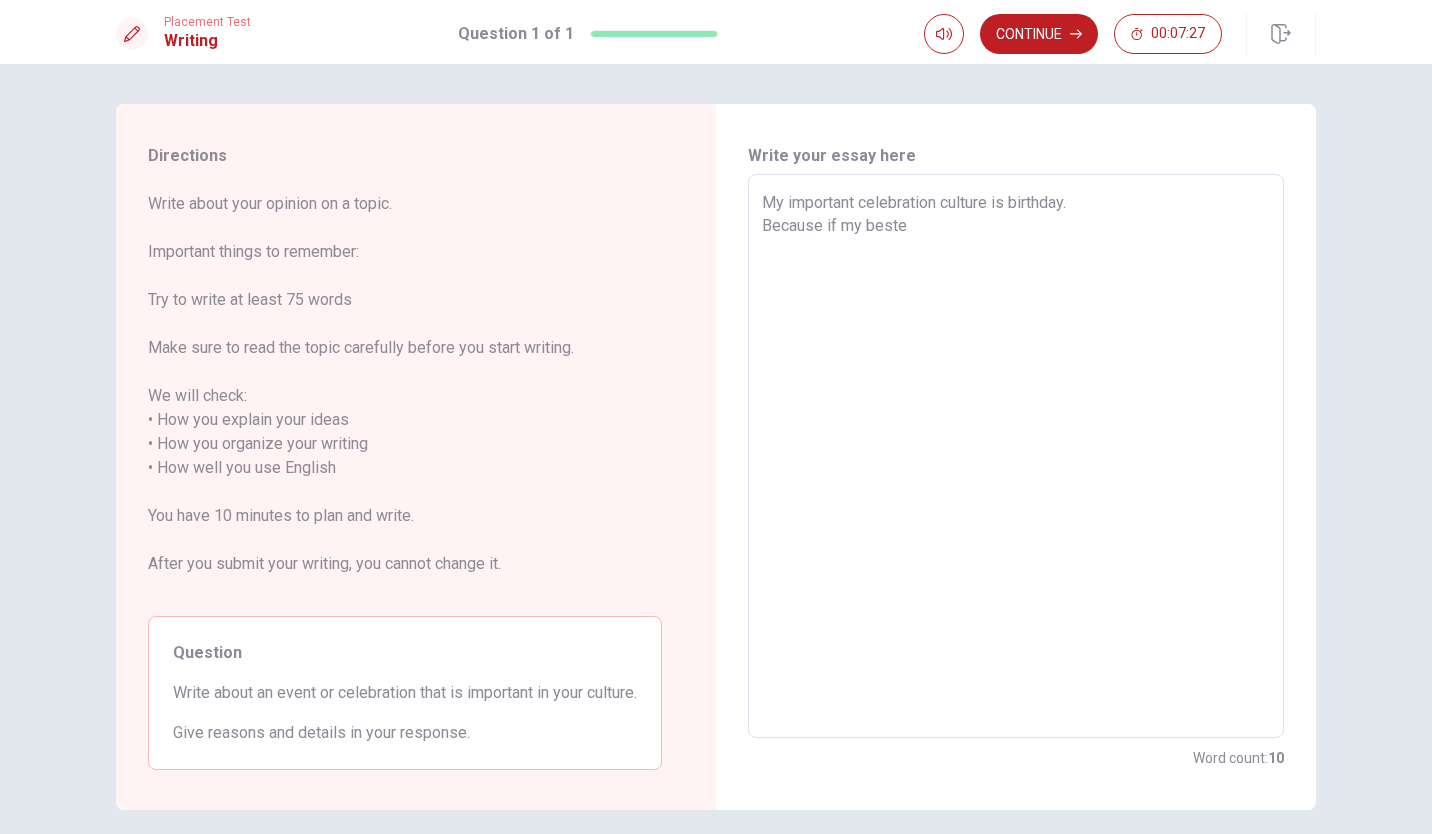 type on "x" 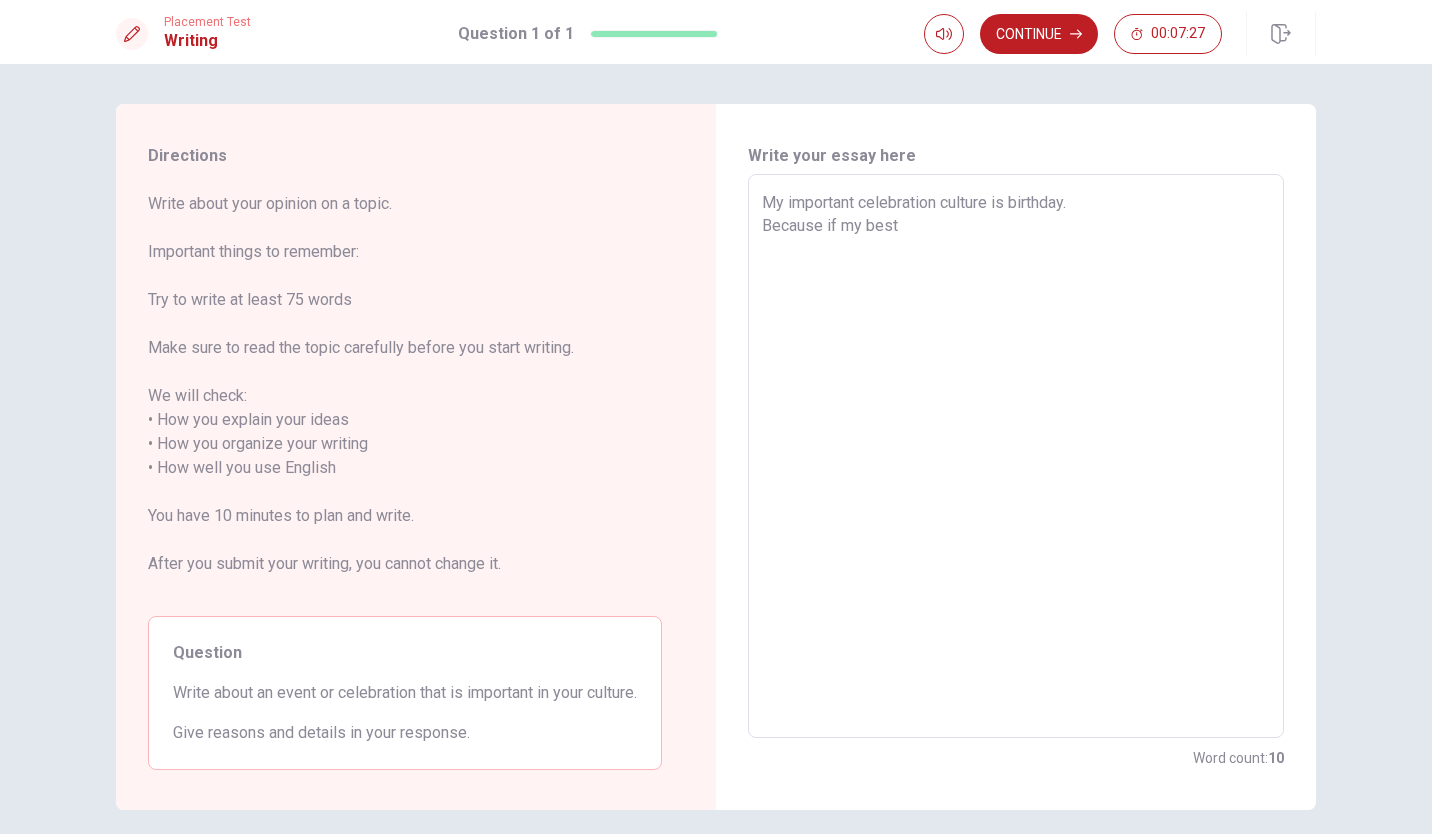 type on "x" 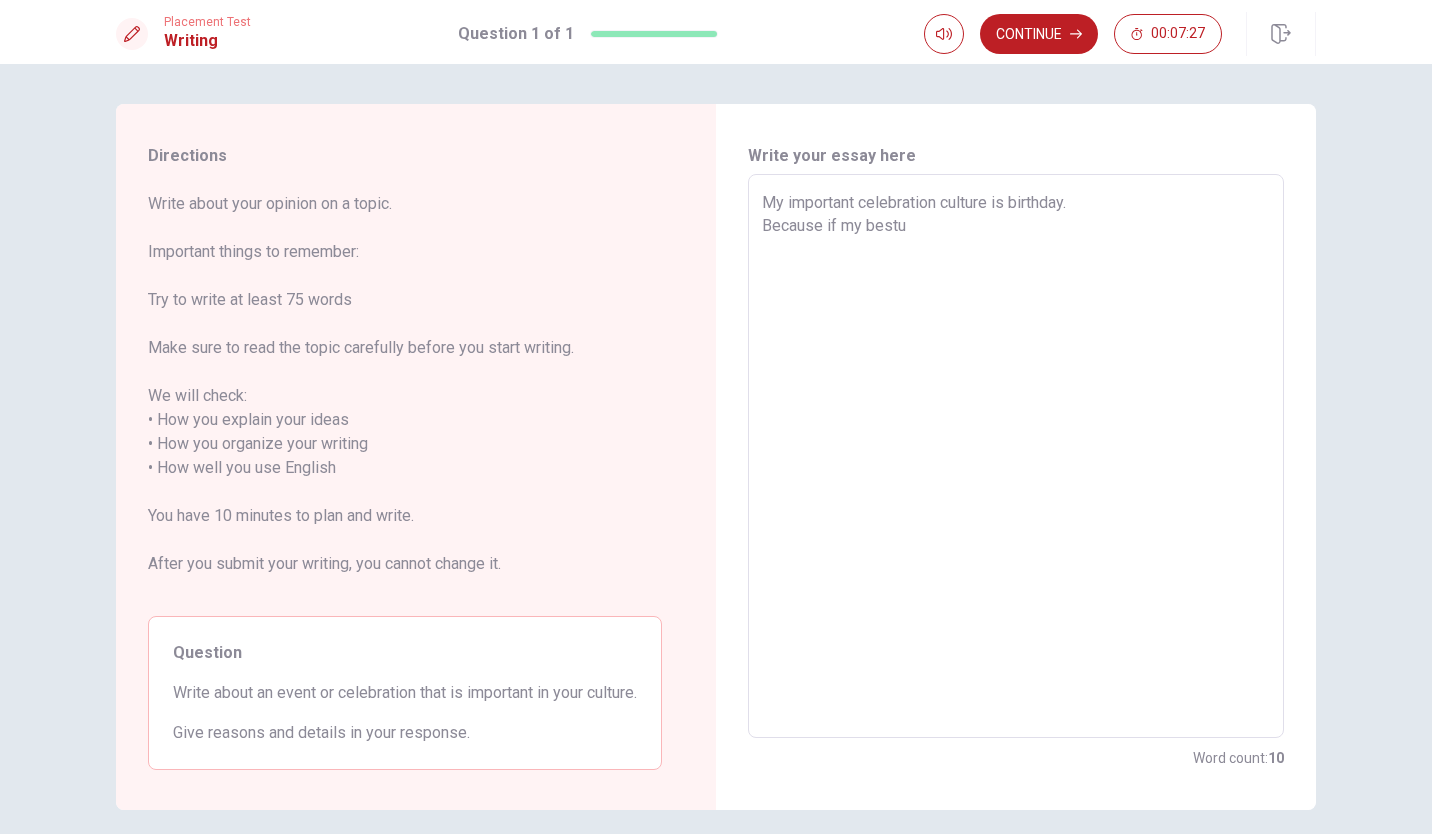 type on "x" 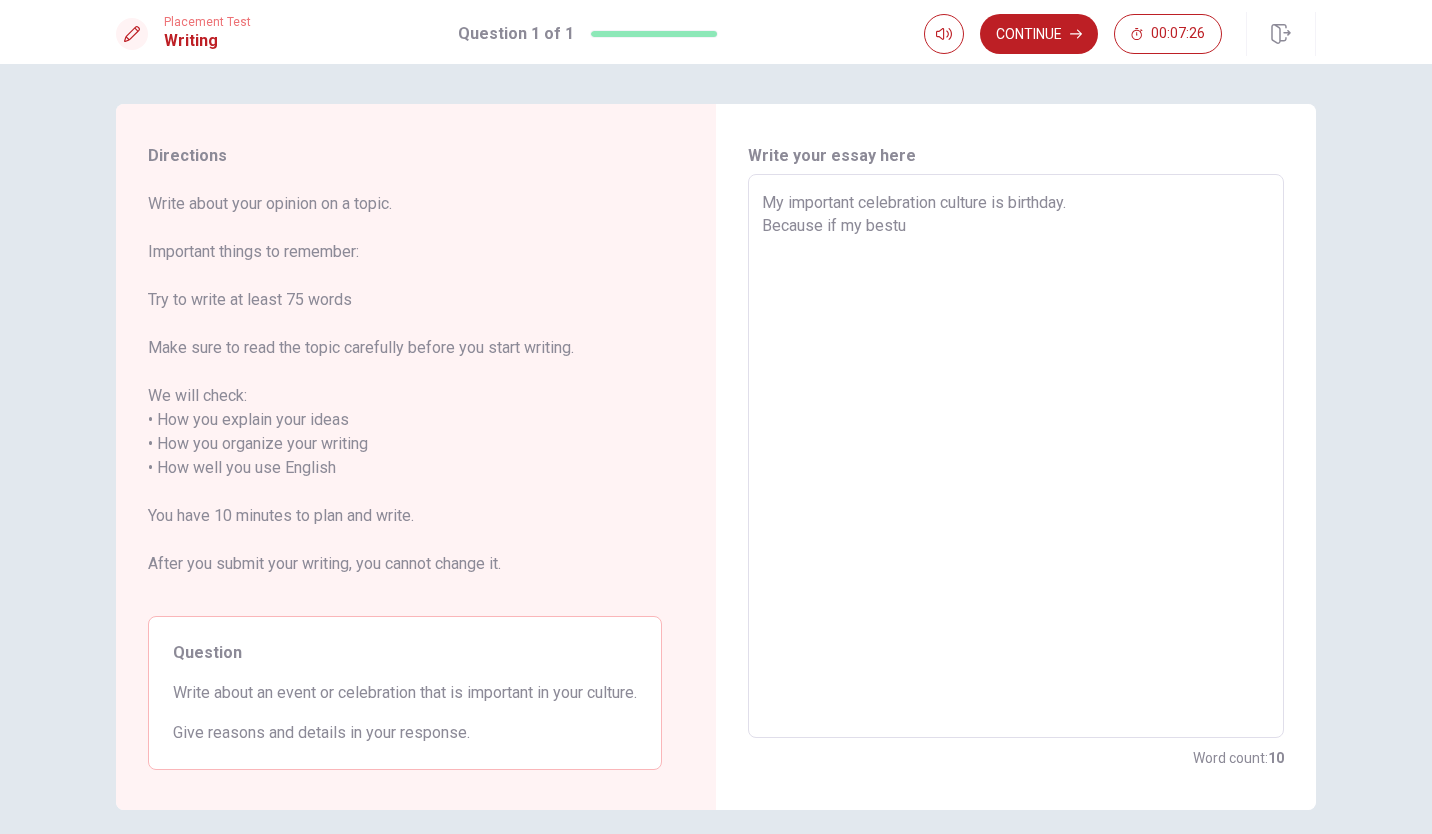 type on "My important celebration culture is birthday.
Because if my bestue" 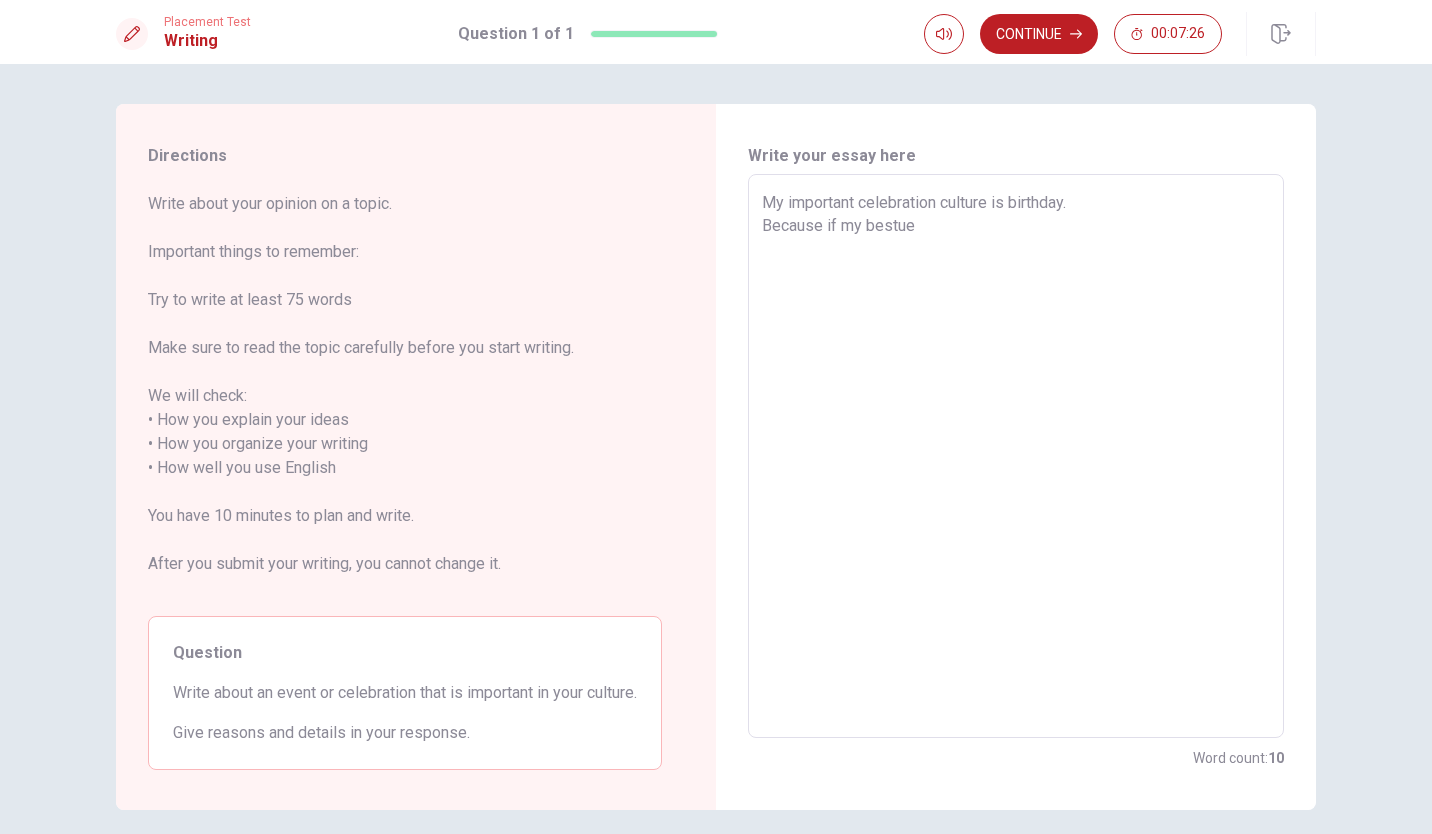 type on "x" 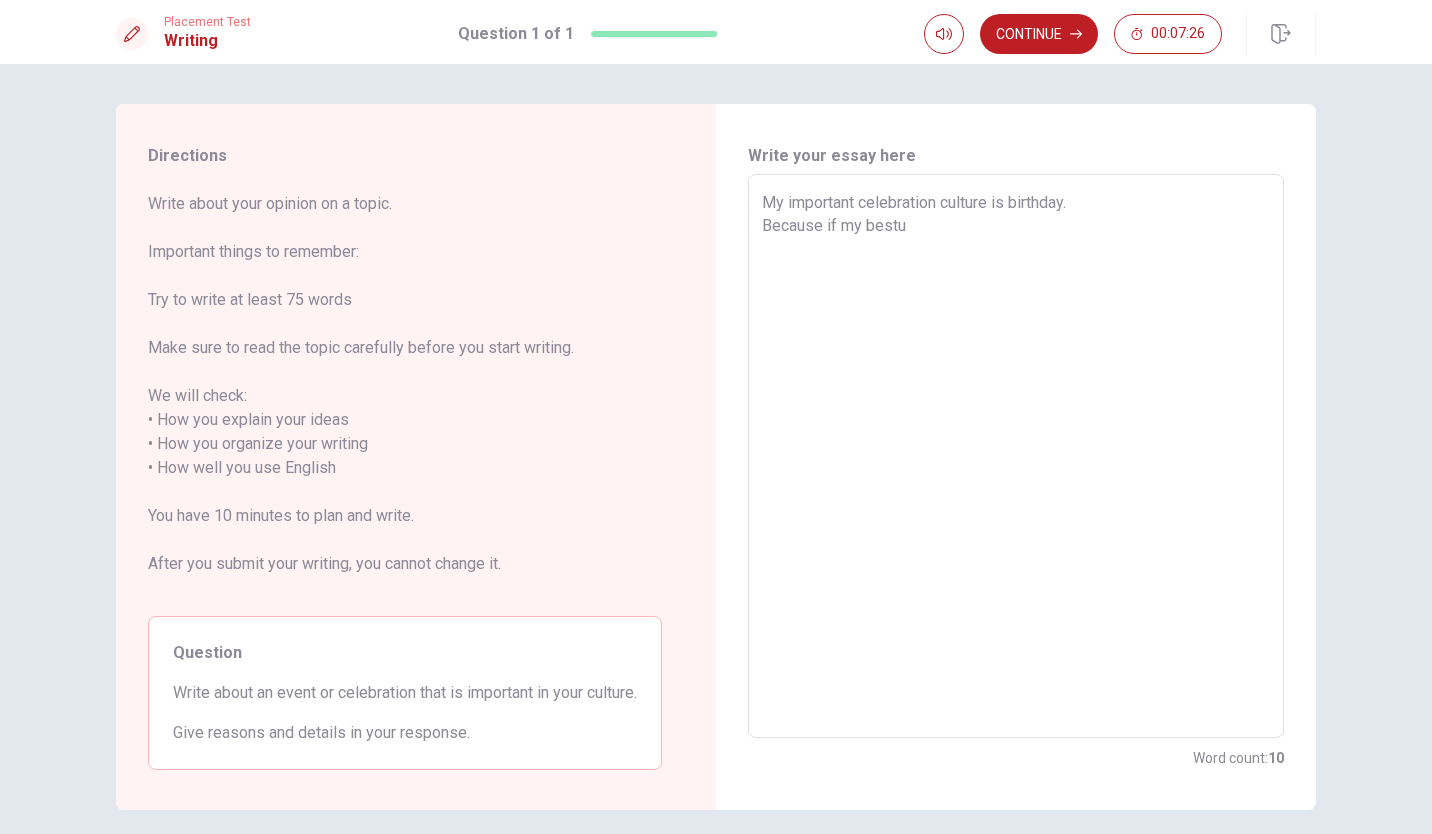 type on "x" 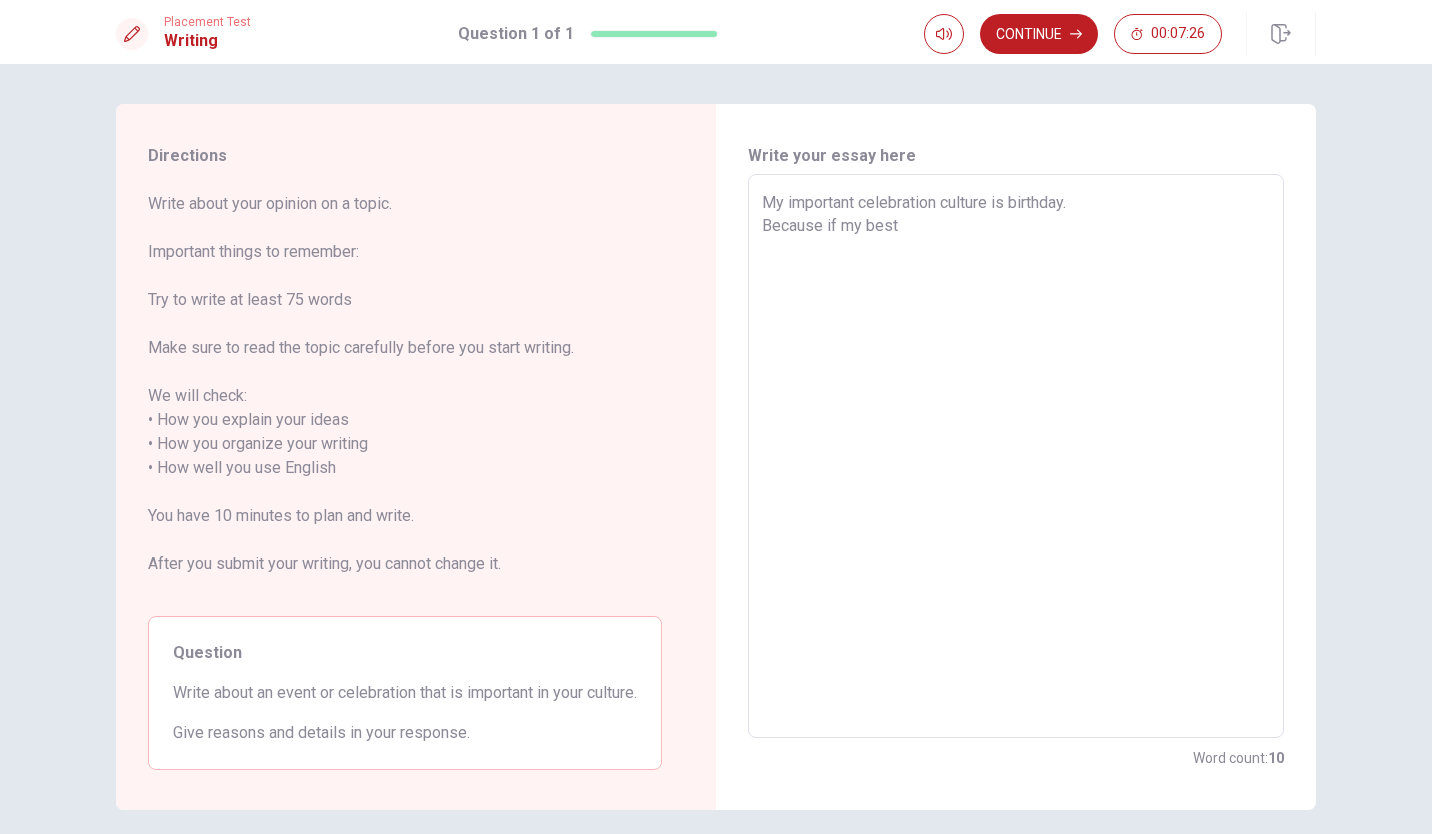 type on "x" 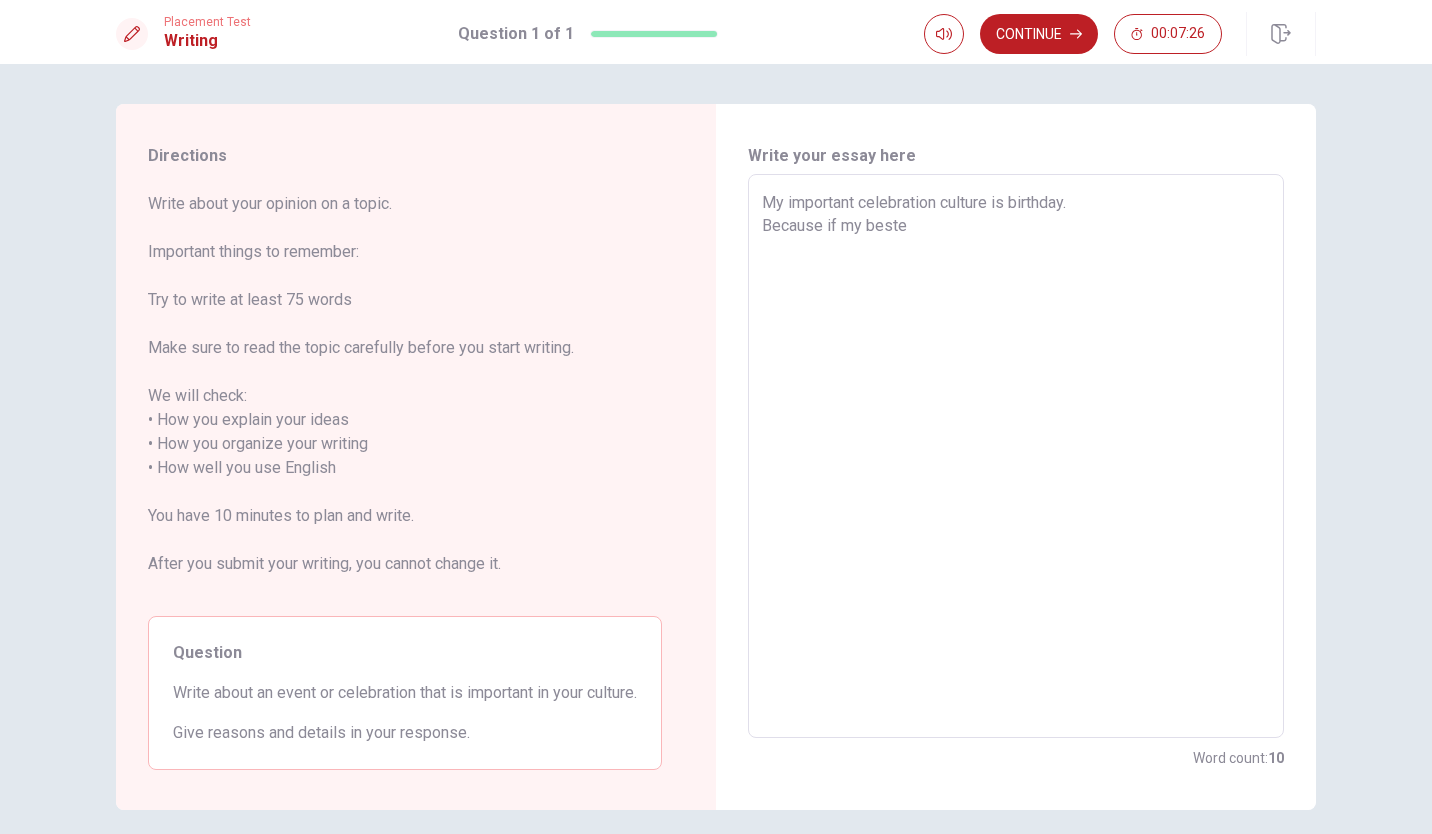 type on "x" 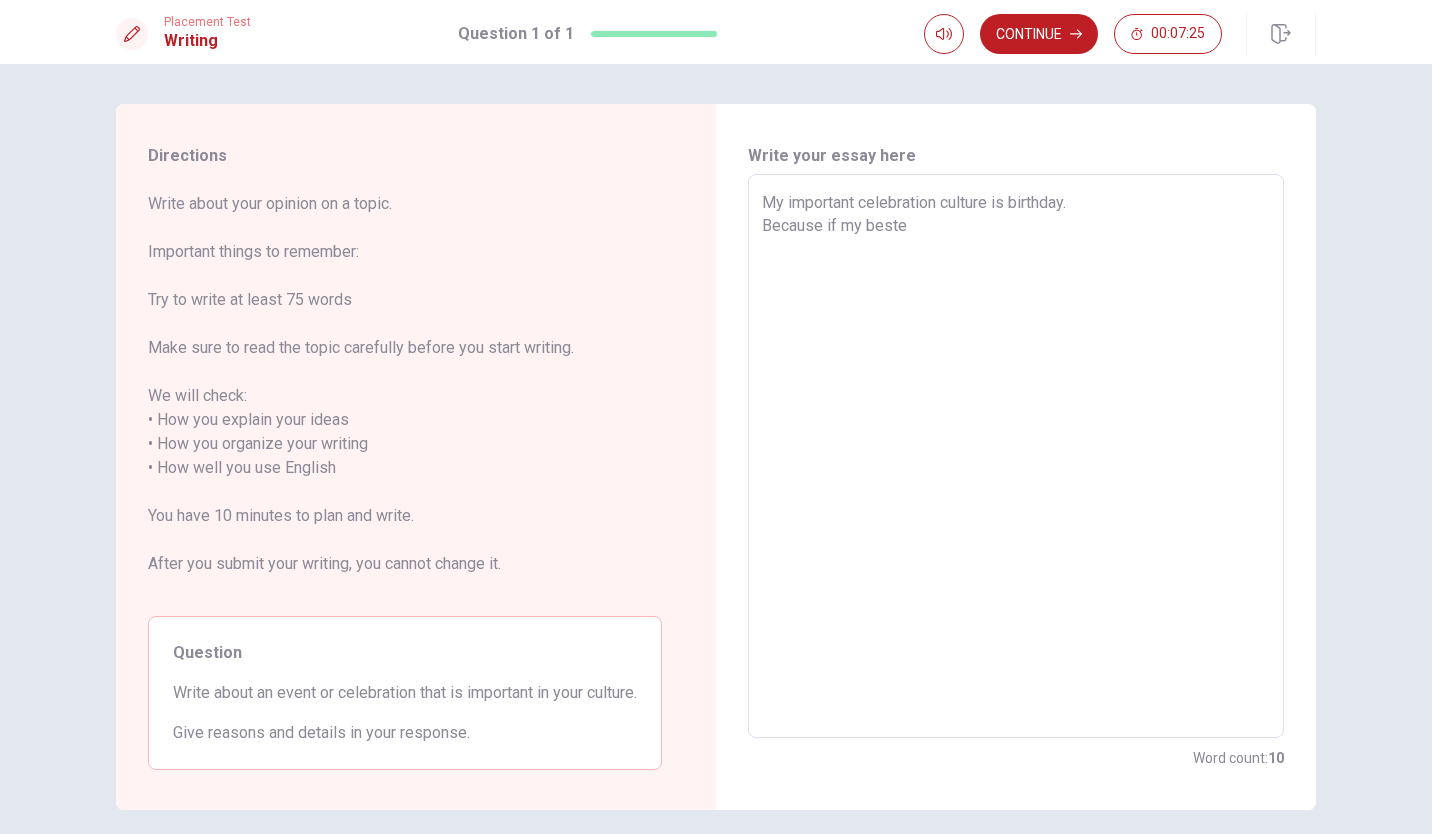 type on "My important celebration culture is birthday.
Because if my best" 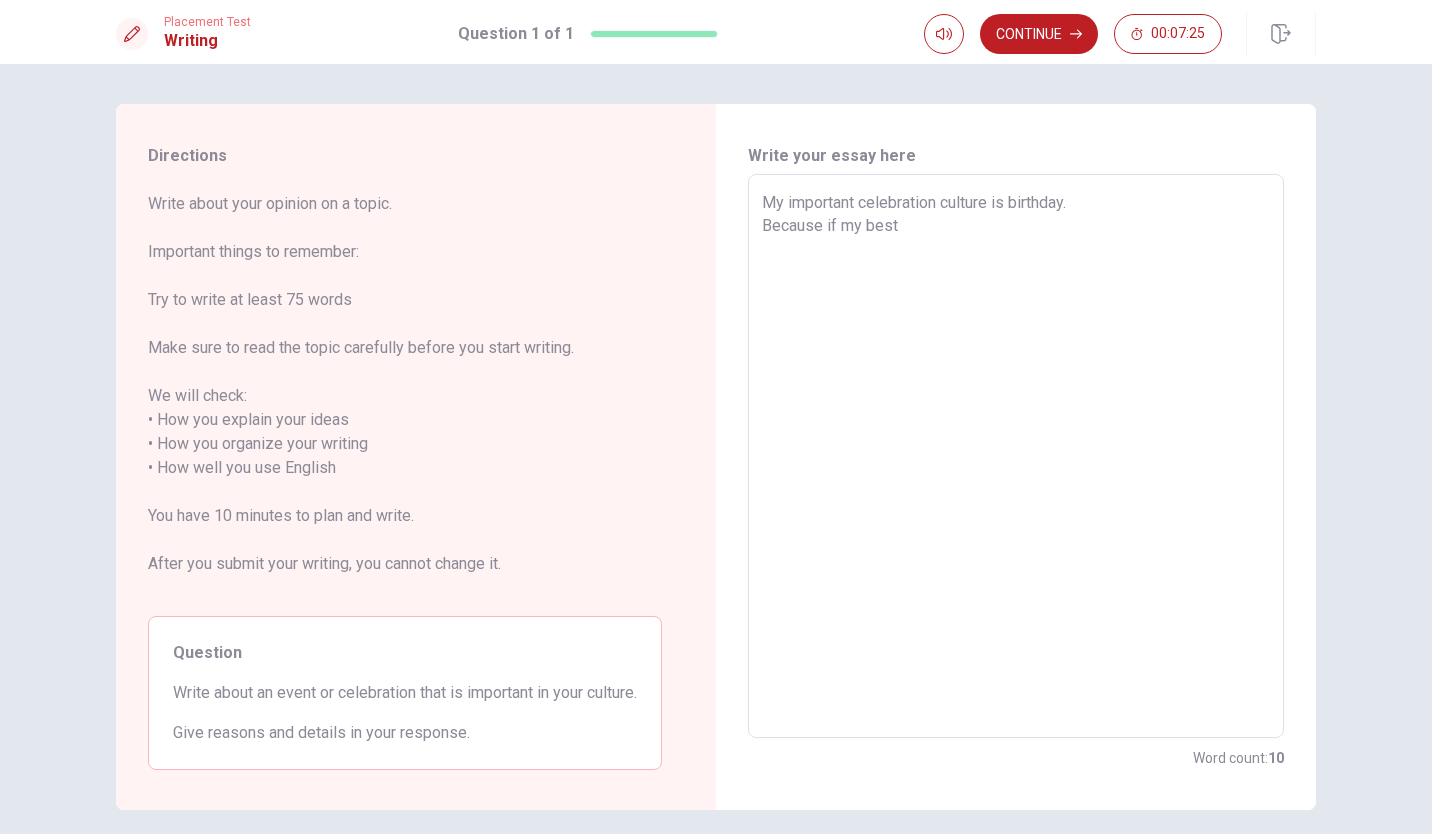 type on "x" 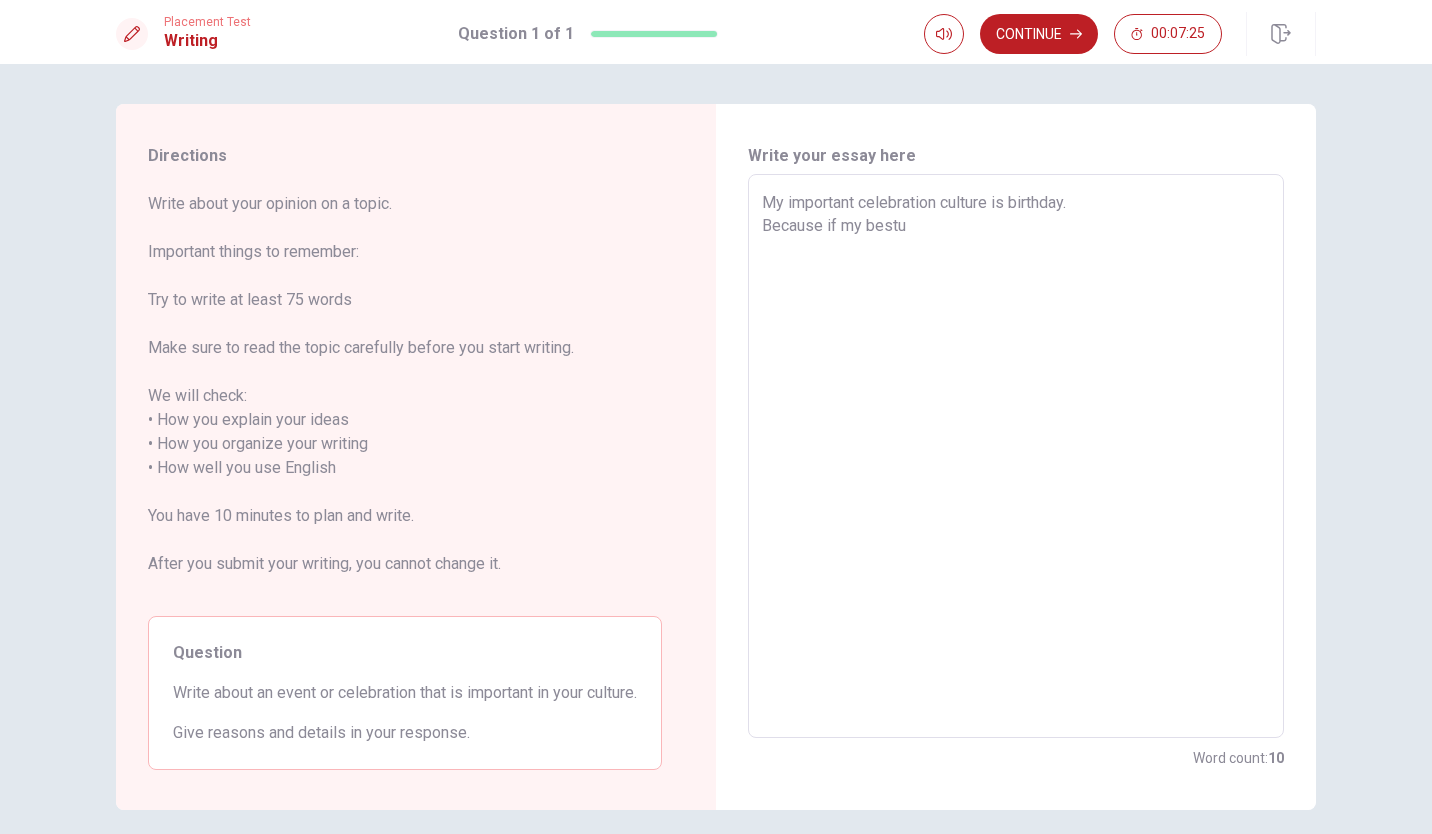 type 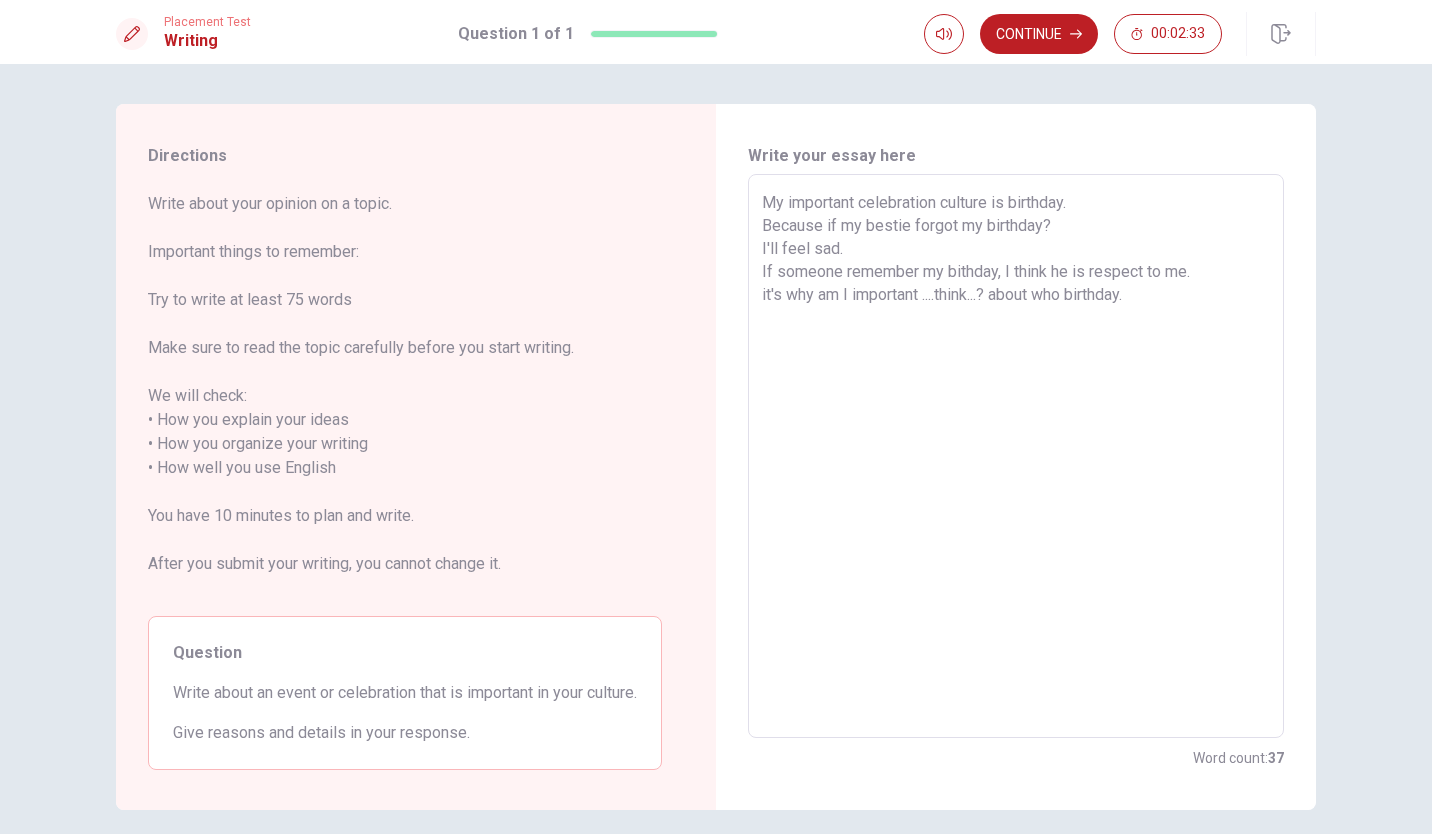 click on "My important celebration culture is birthday.
Because if my bestie forgot my birthday?
I'll feel sad.
If someone remember my bithday, I think he is respect to me.
it's why am I important ....think...? about who birthday." at bounding box center [1016, 456] 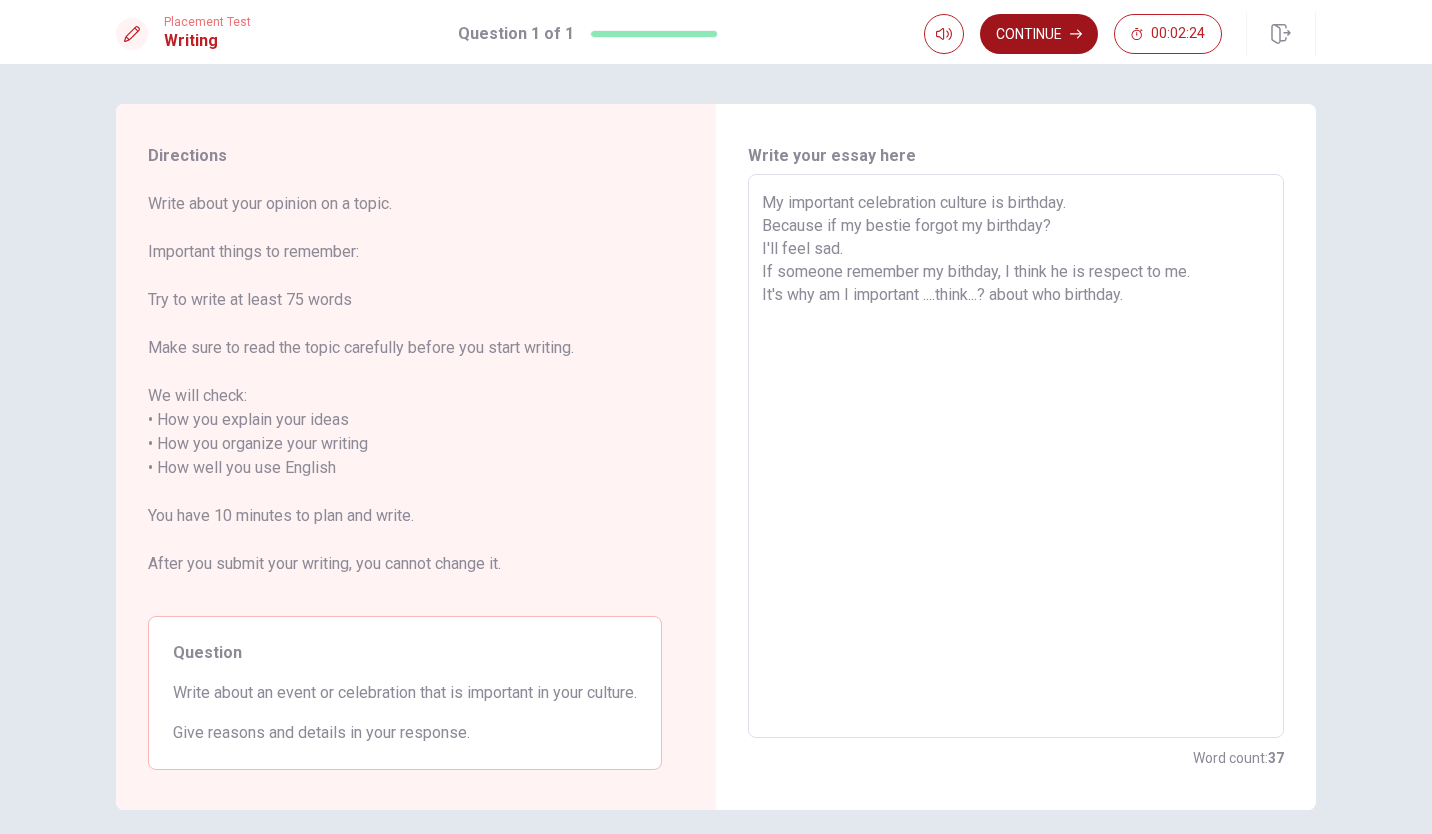 click on "Continue" at bounding box center [1039, 34] 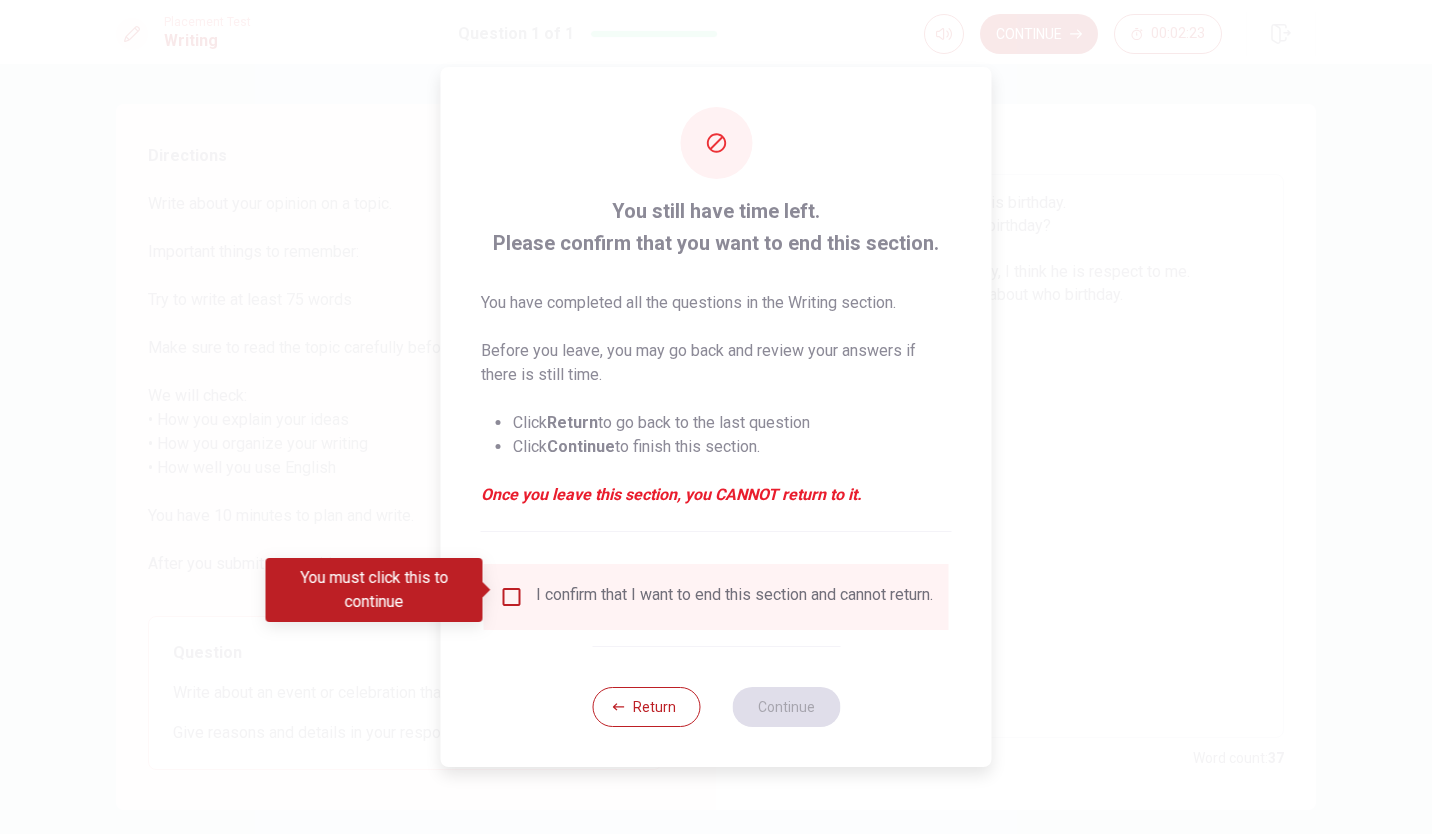 click at bounding box center [512, 597] 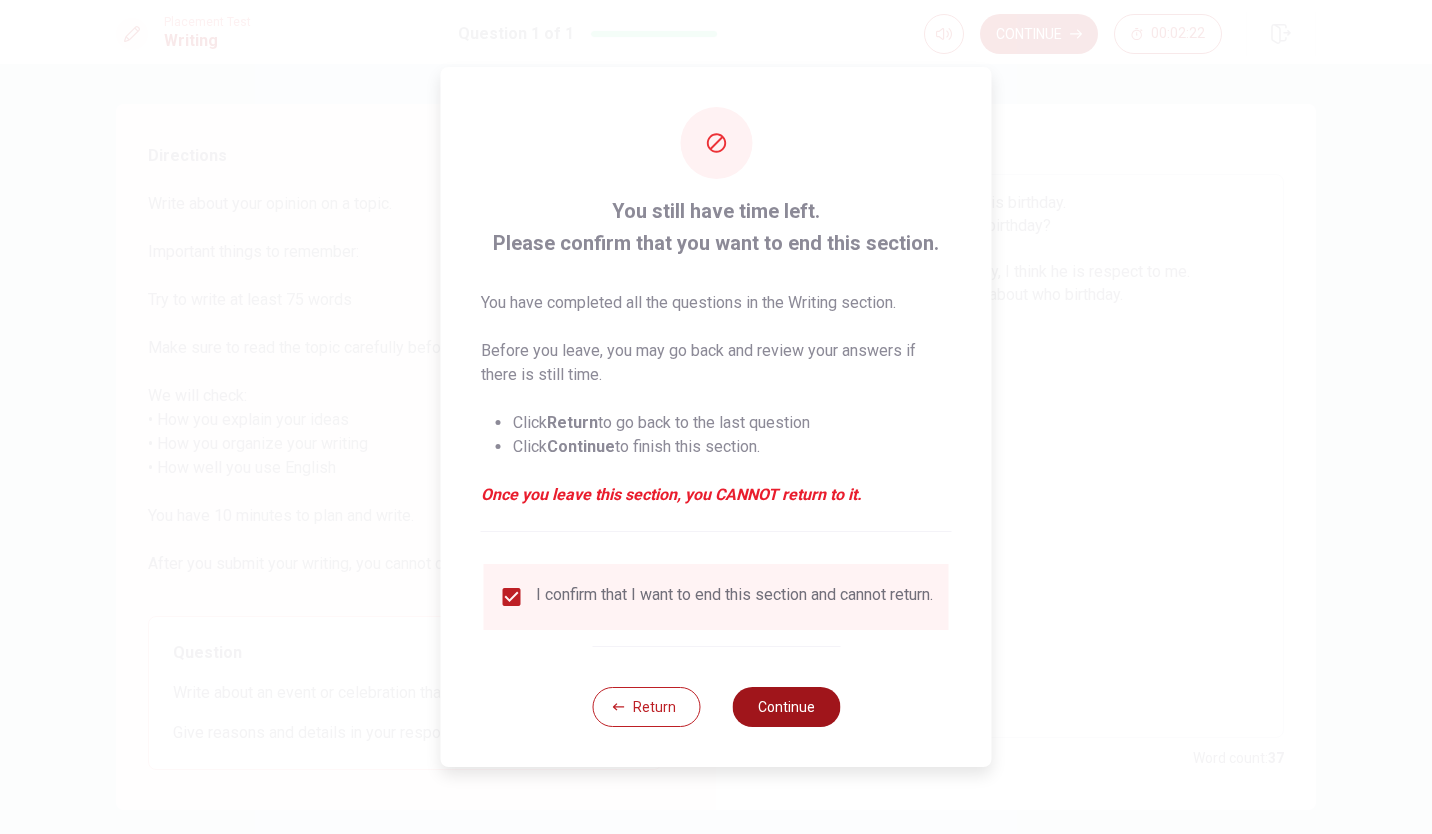 click on "Continue" at bounding box center [786, 707] 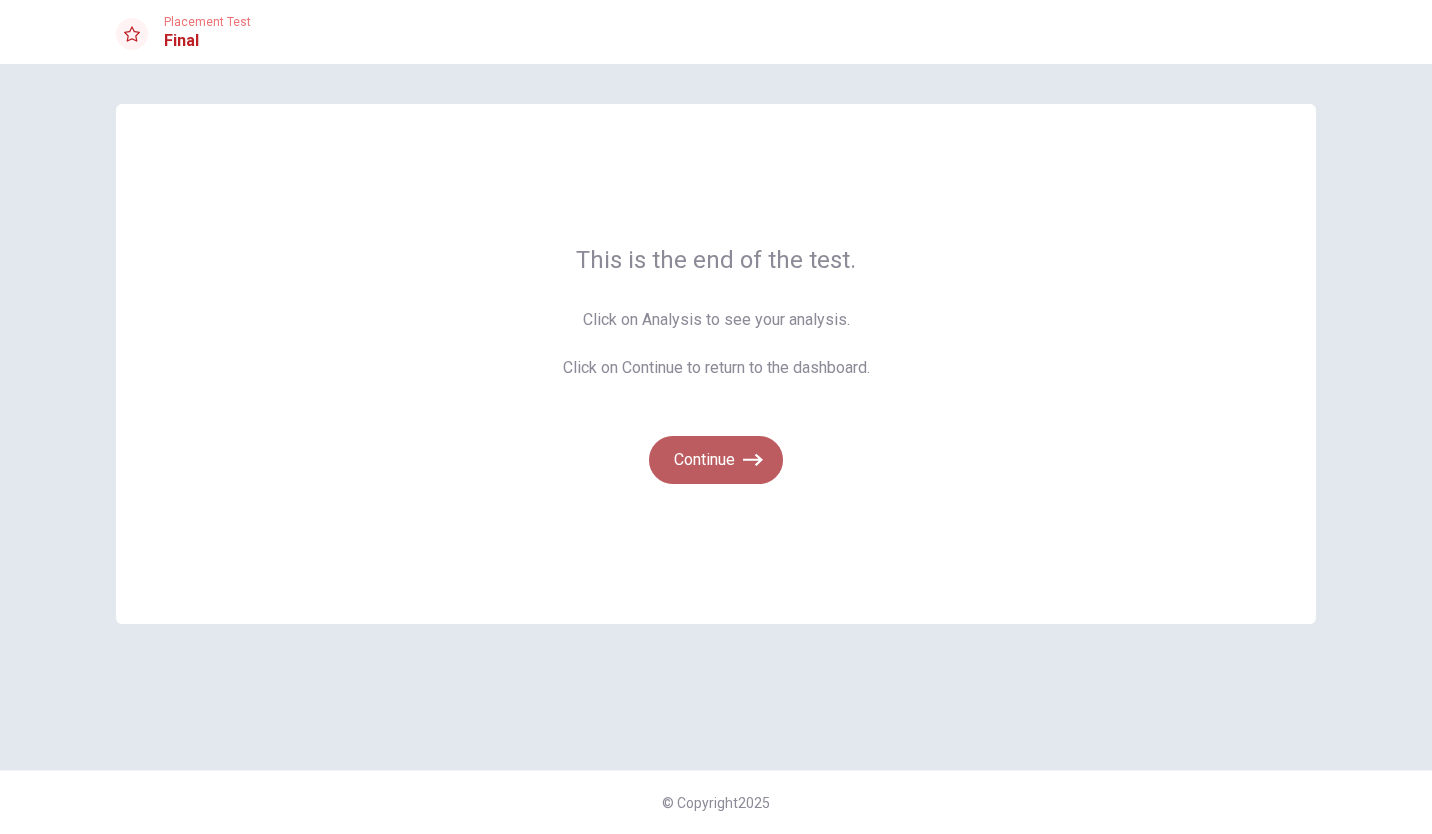 click 